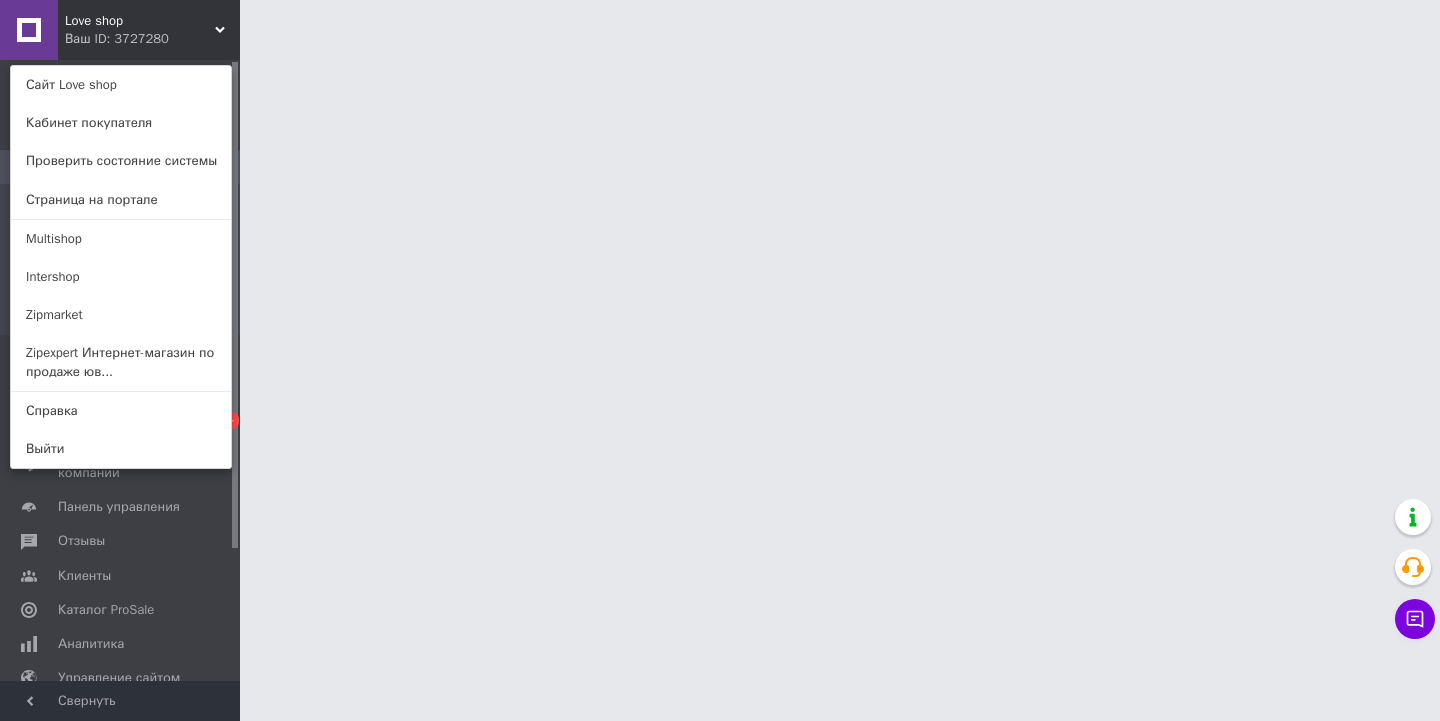scroll, scrollTop: 0, scrollLeft: 0, axis: both 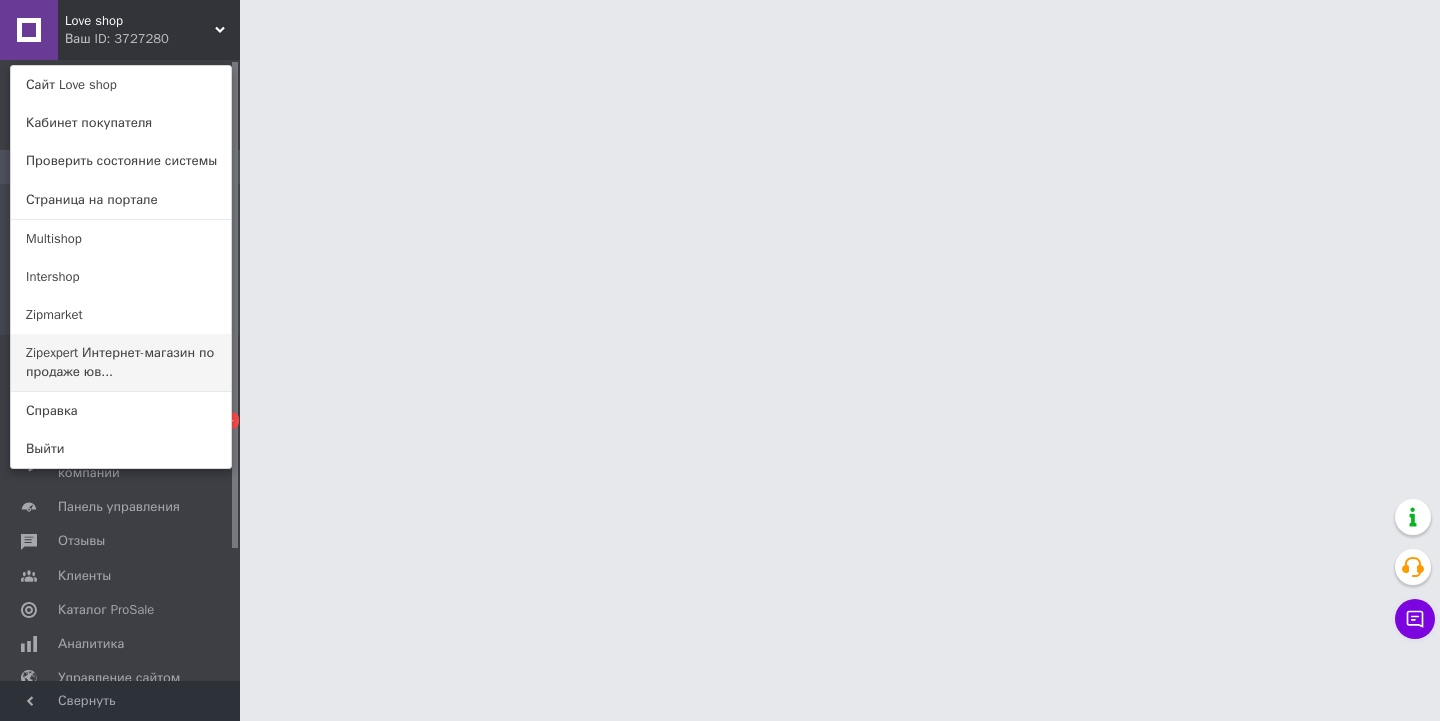 click on "Zipexpert Интернет-магазин по продаже юв..." at bounding box center (121, 362) 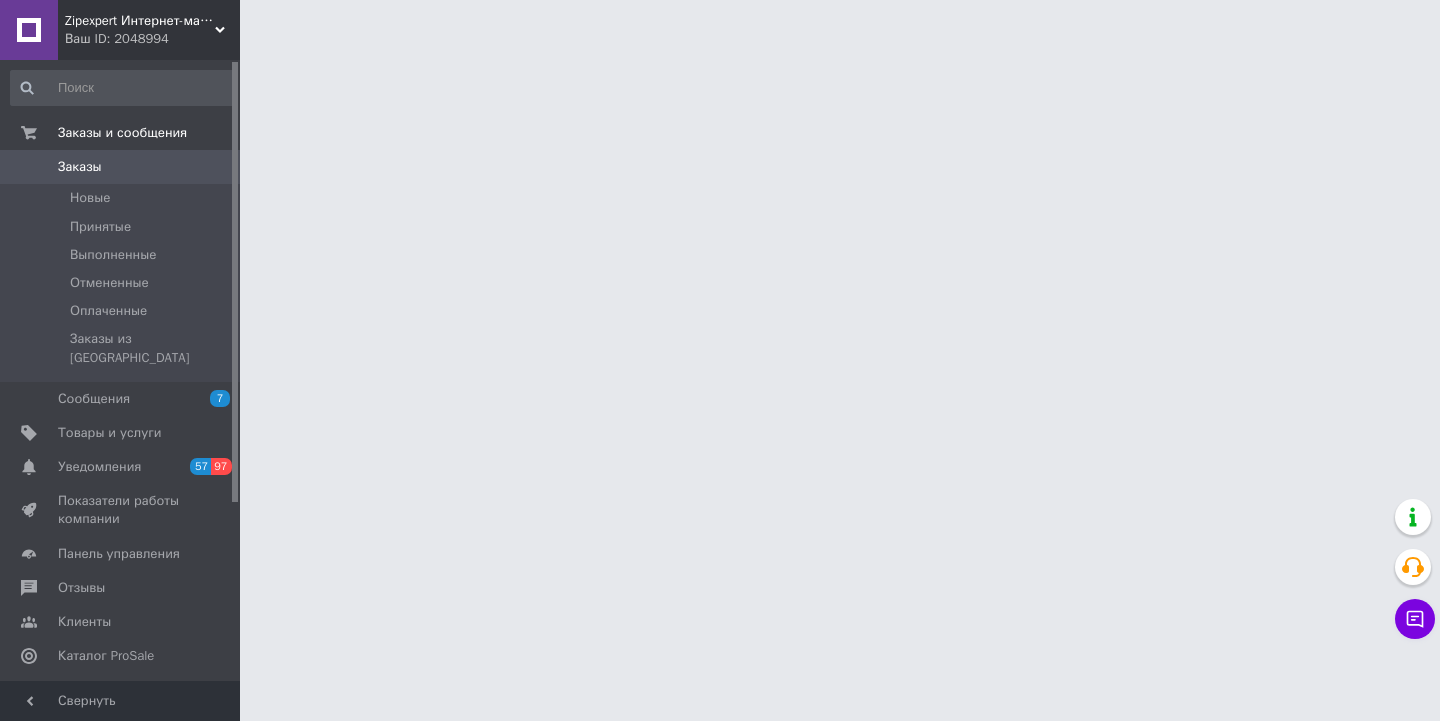 scroll, scrollTop: 0, scrollLeft: 0, axis: both 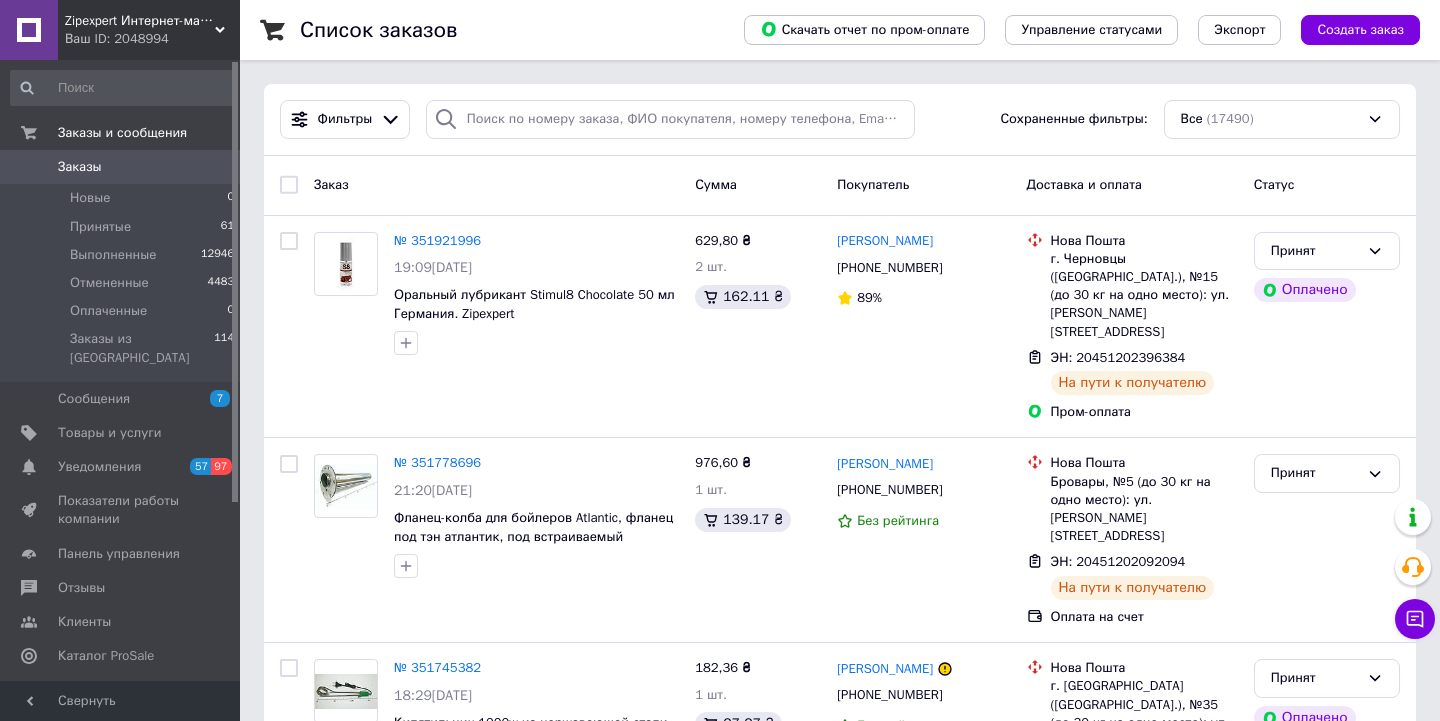 click on "Zipexpert Интернет-магазин по продаже ювелирных украшений и всего еще" at bounding box center (140, 21) 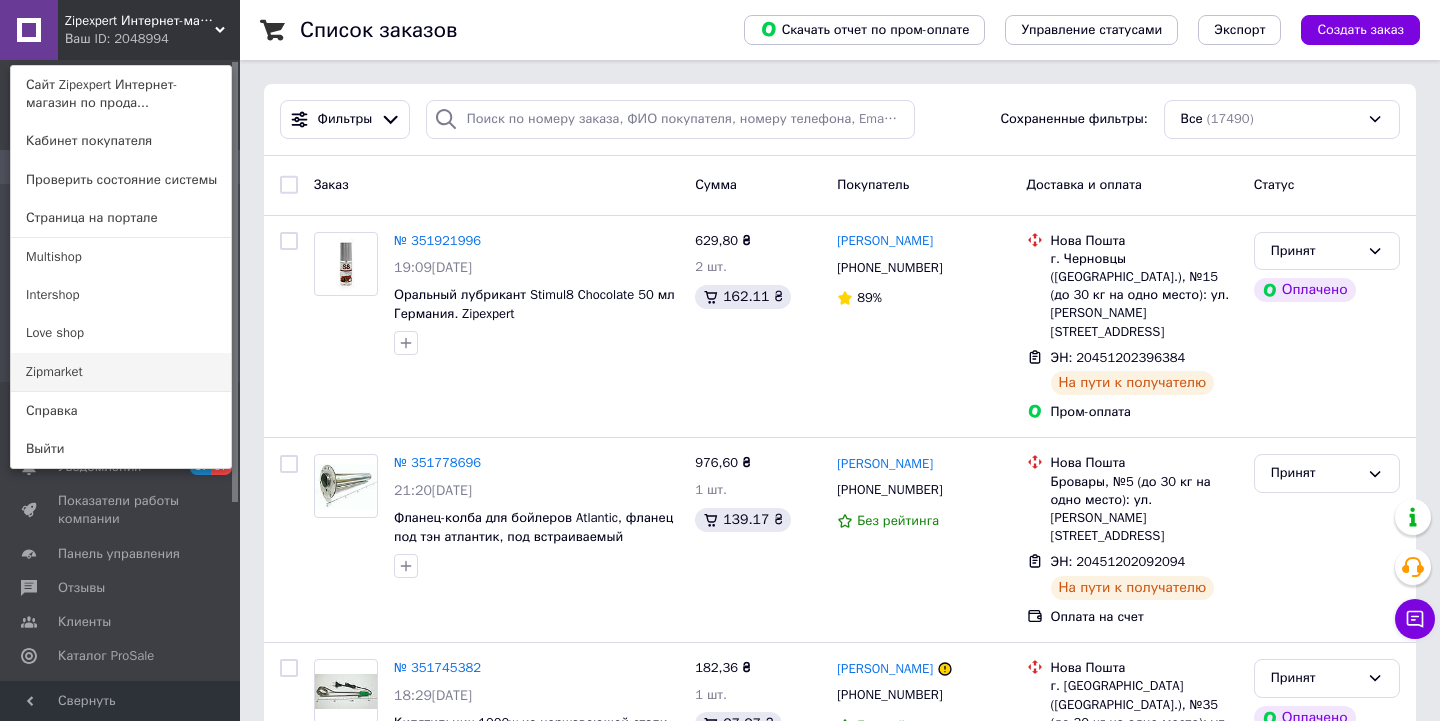click on "Zipmarket" at bounding box center [121, 372] 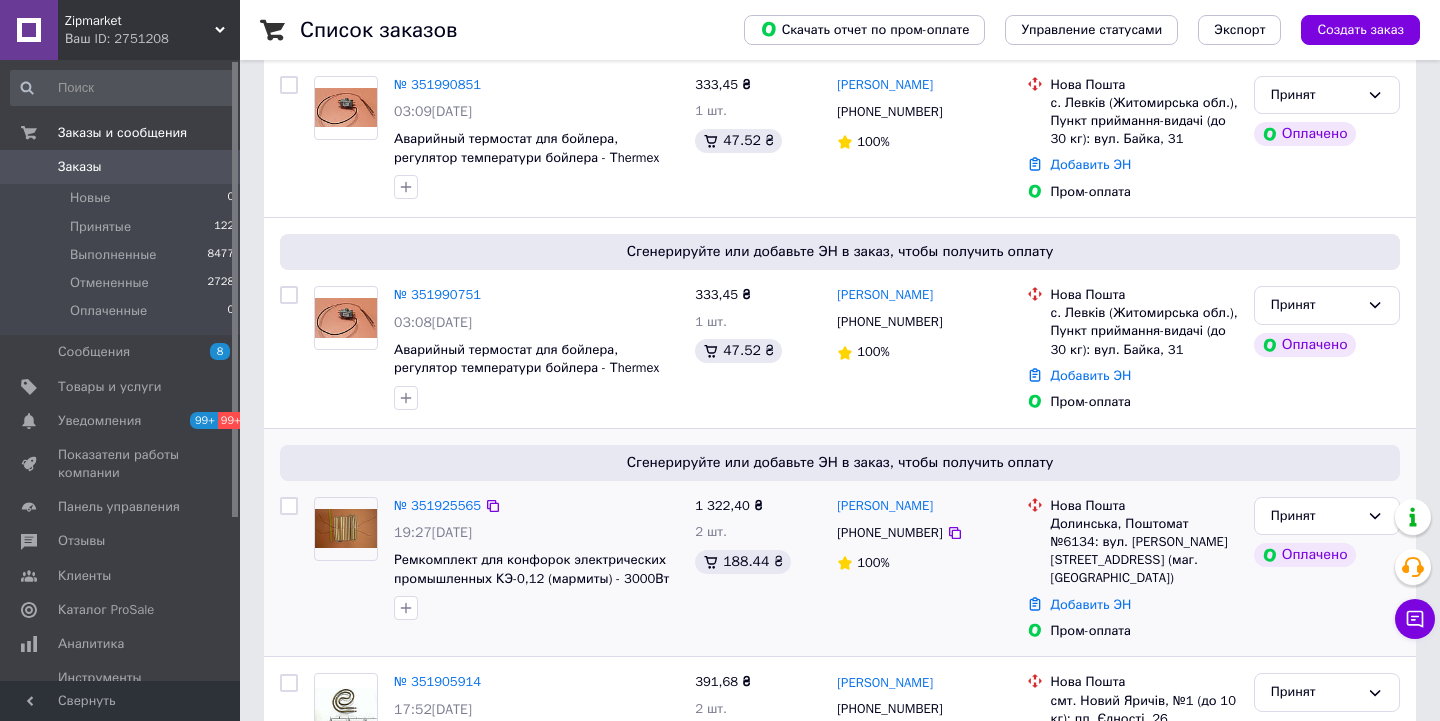 scroll, scrollTop: 201, scrollLeft: 0, axis: vertical 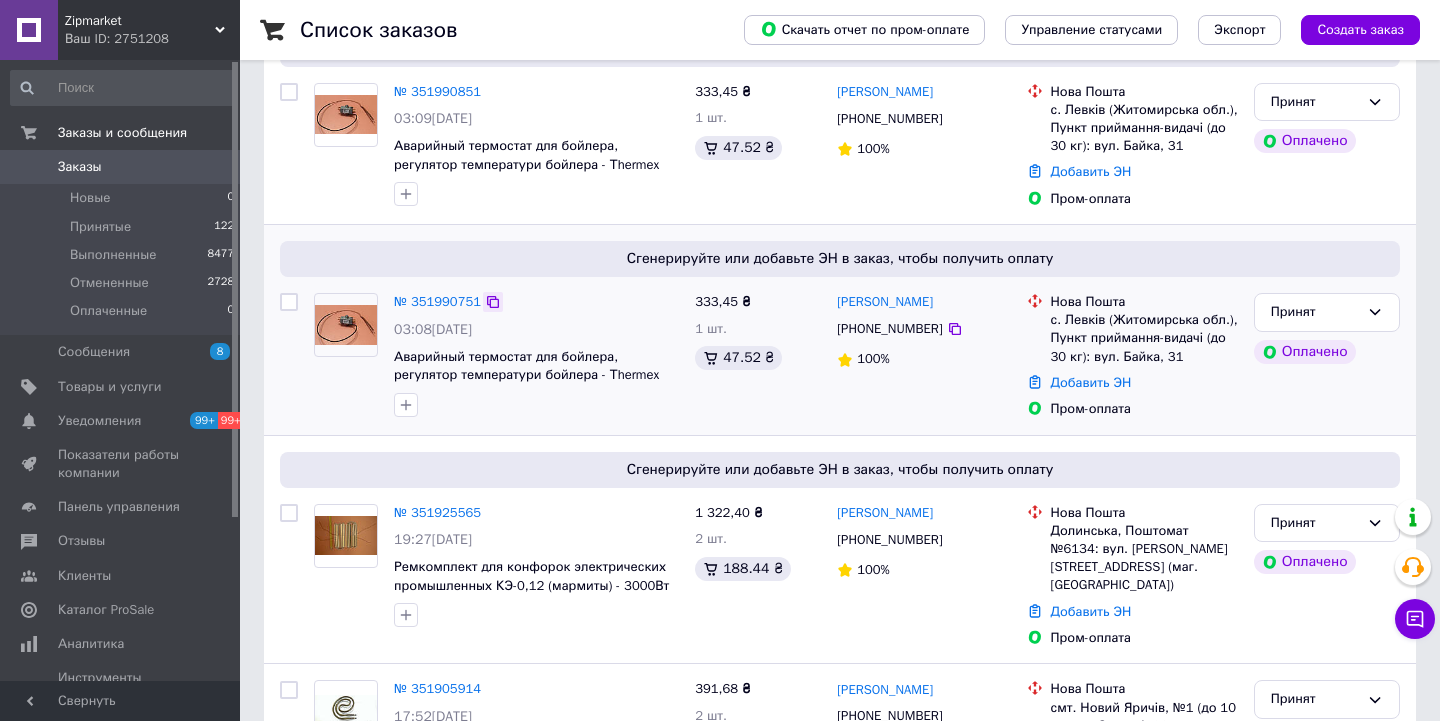 click 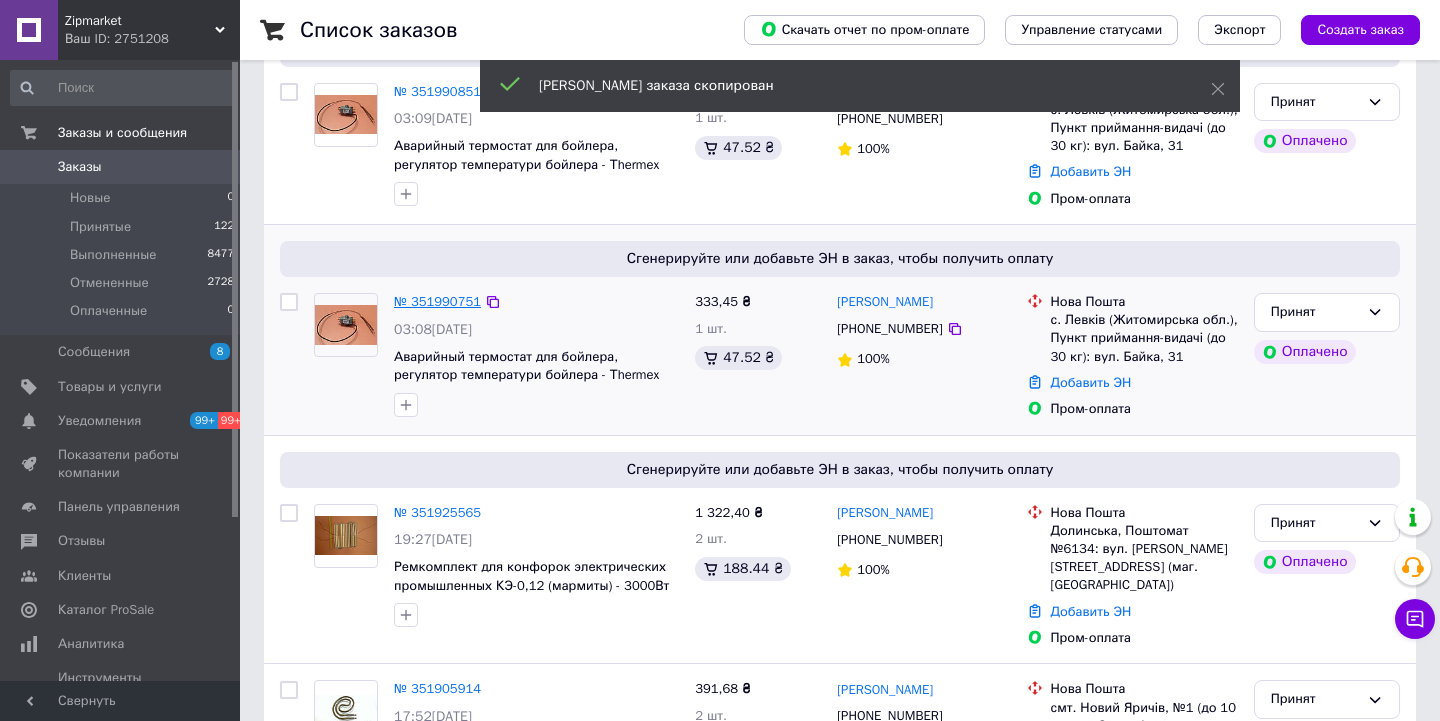 click on "№ 351990751" at bounding box center [437, 301] 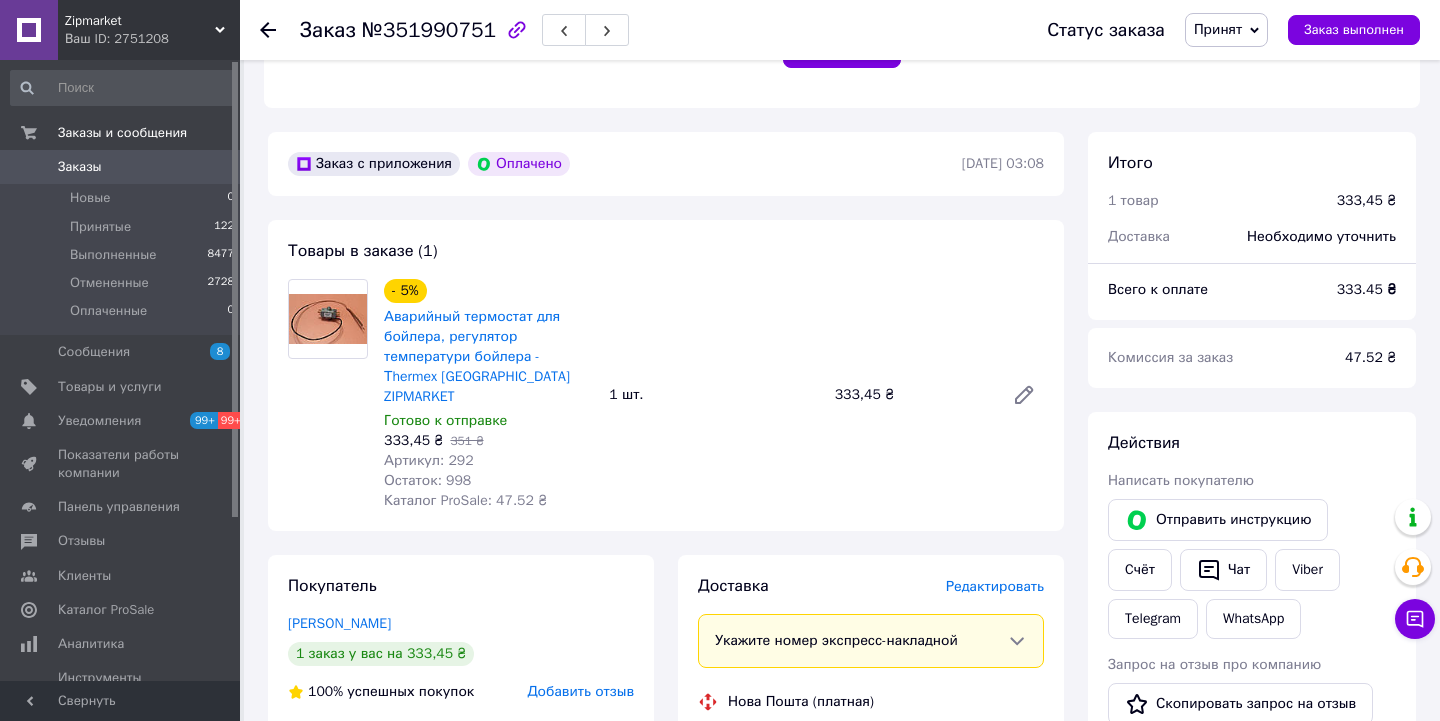 scroll, scrollTop: 513, scrollLeft: 0, axis: vertical 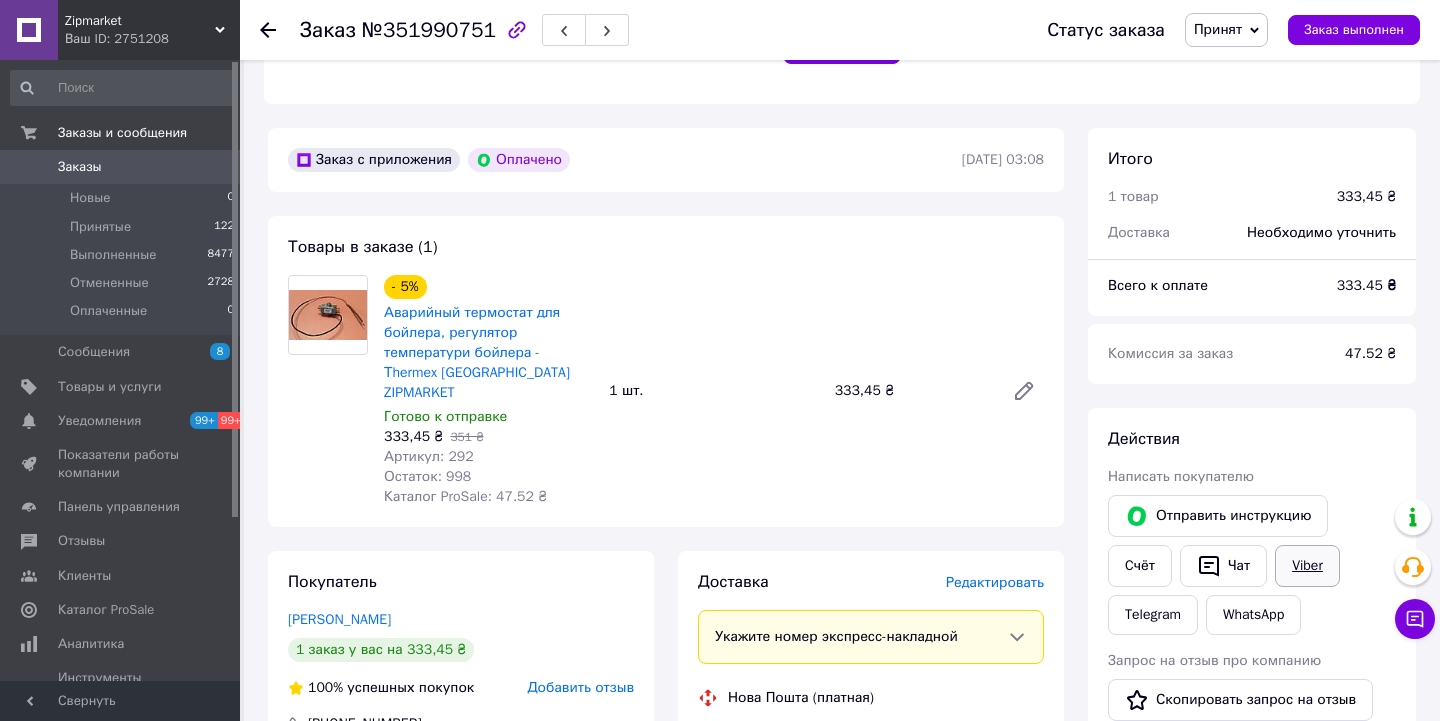 click on "Viber" at bounding box center [1307, 566] 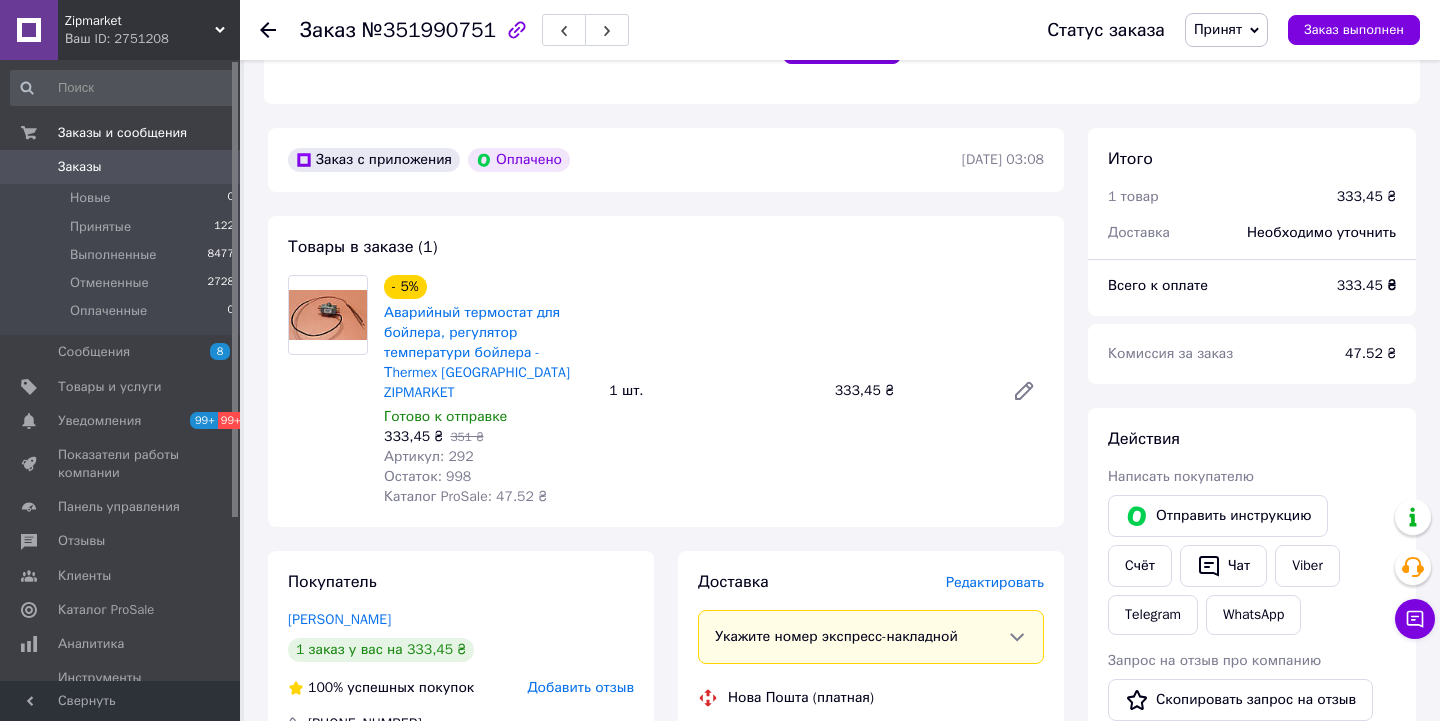 click on "Ваш ID: 2751208" at bounding box center (152, 39) 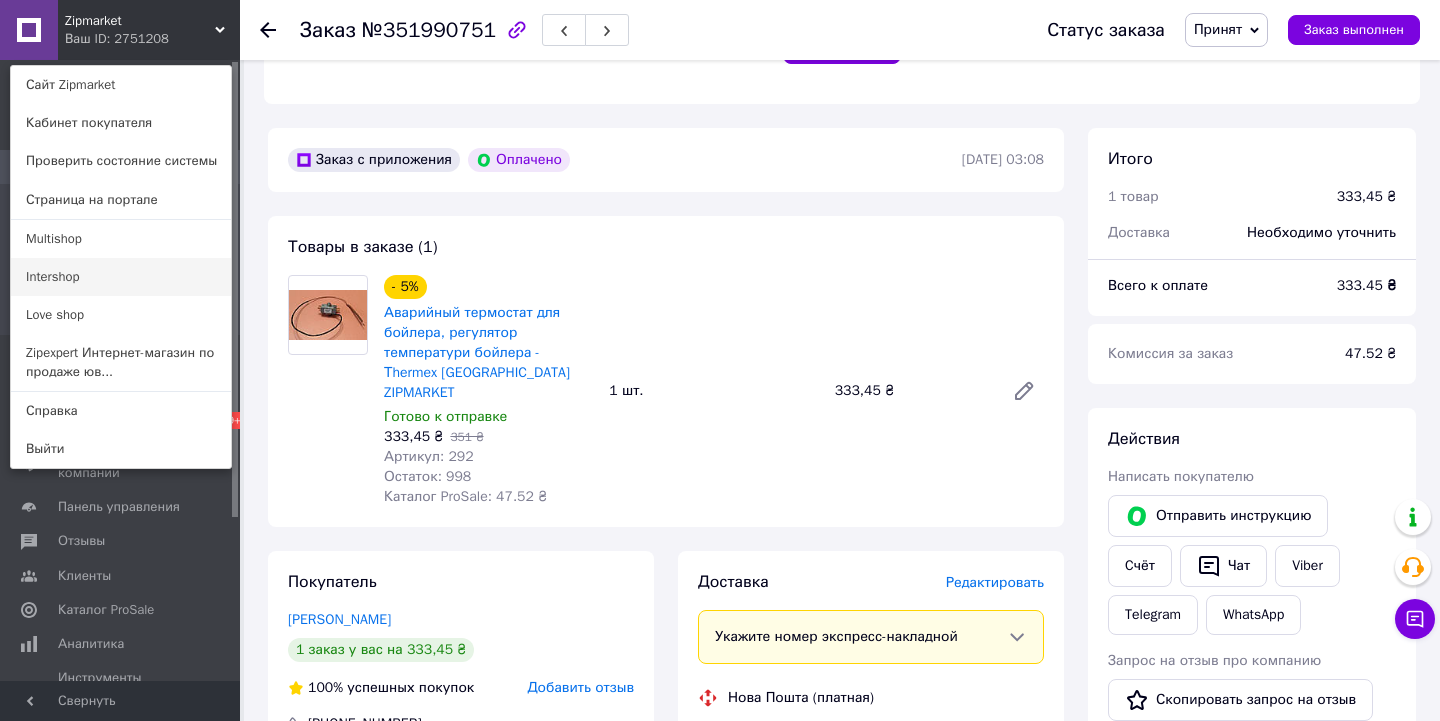 click on "Intershop" at bounding box center [121, 277] 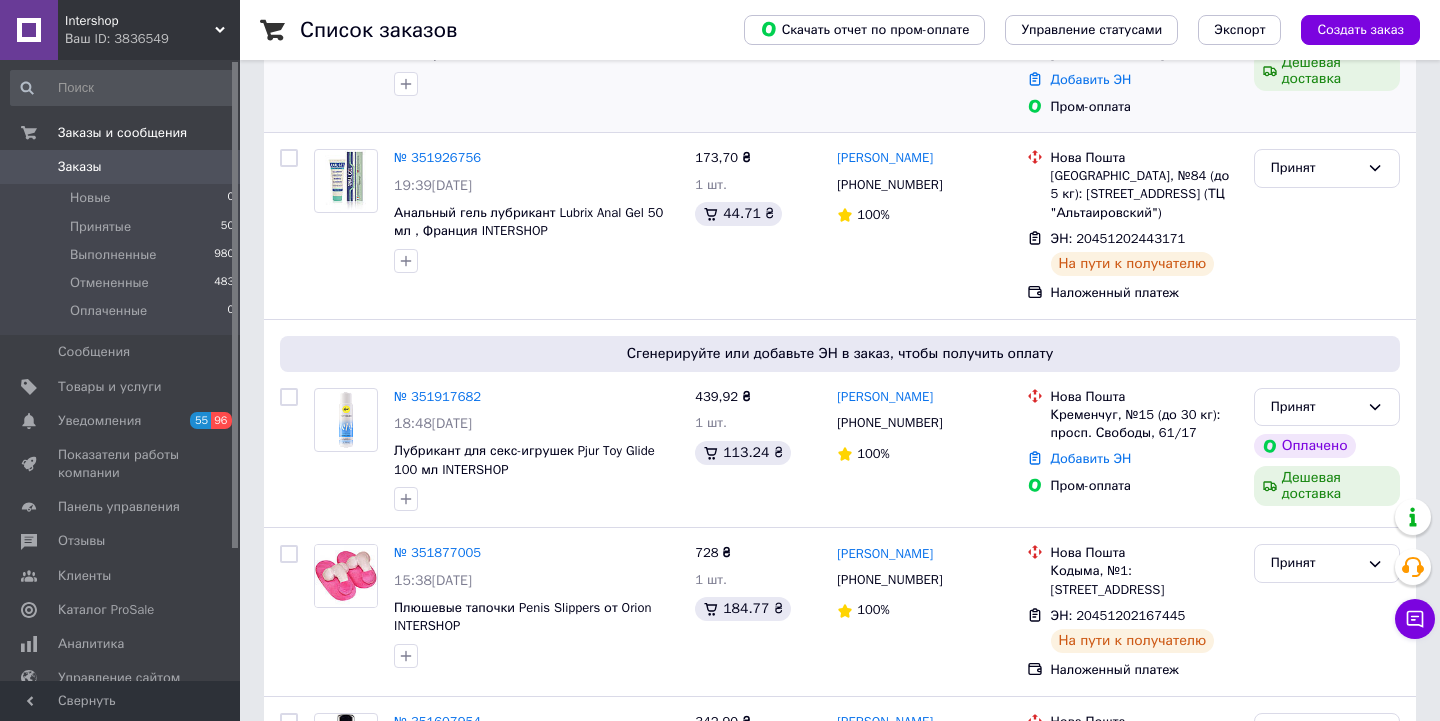 scroll, scrollTop: 534, scrollLeft: 0, axis: vertical 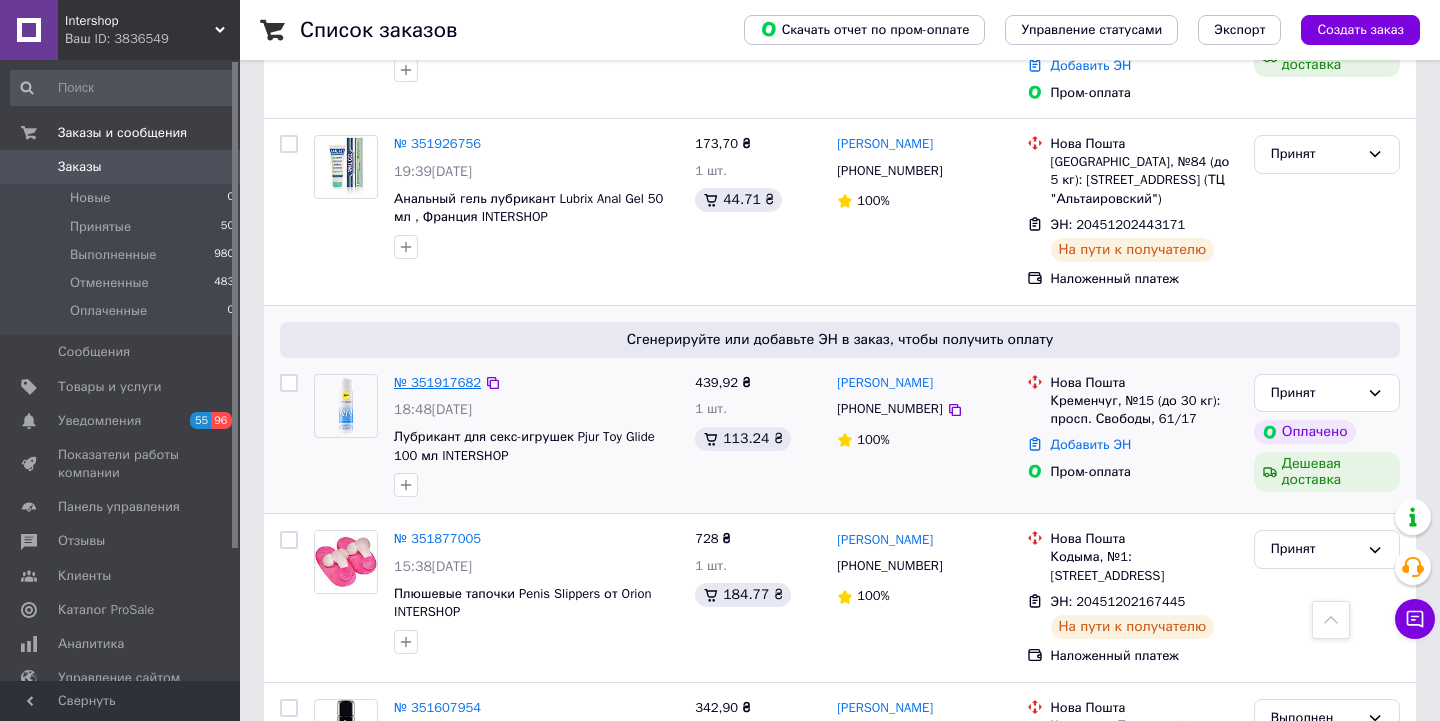 click on "№ 351917682" at bounding box center [437, 382] 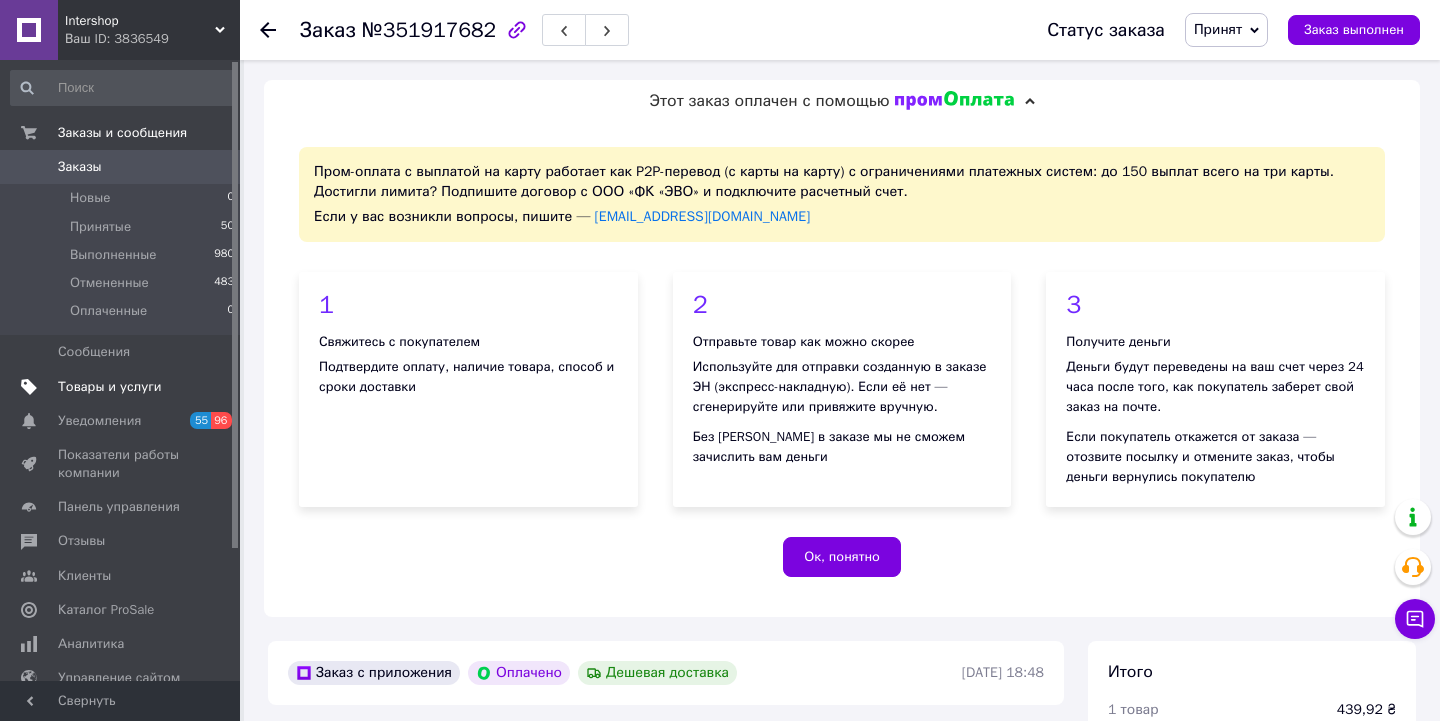 click on "Товары и услуги" at bounding box center [110, 387] 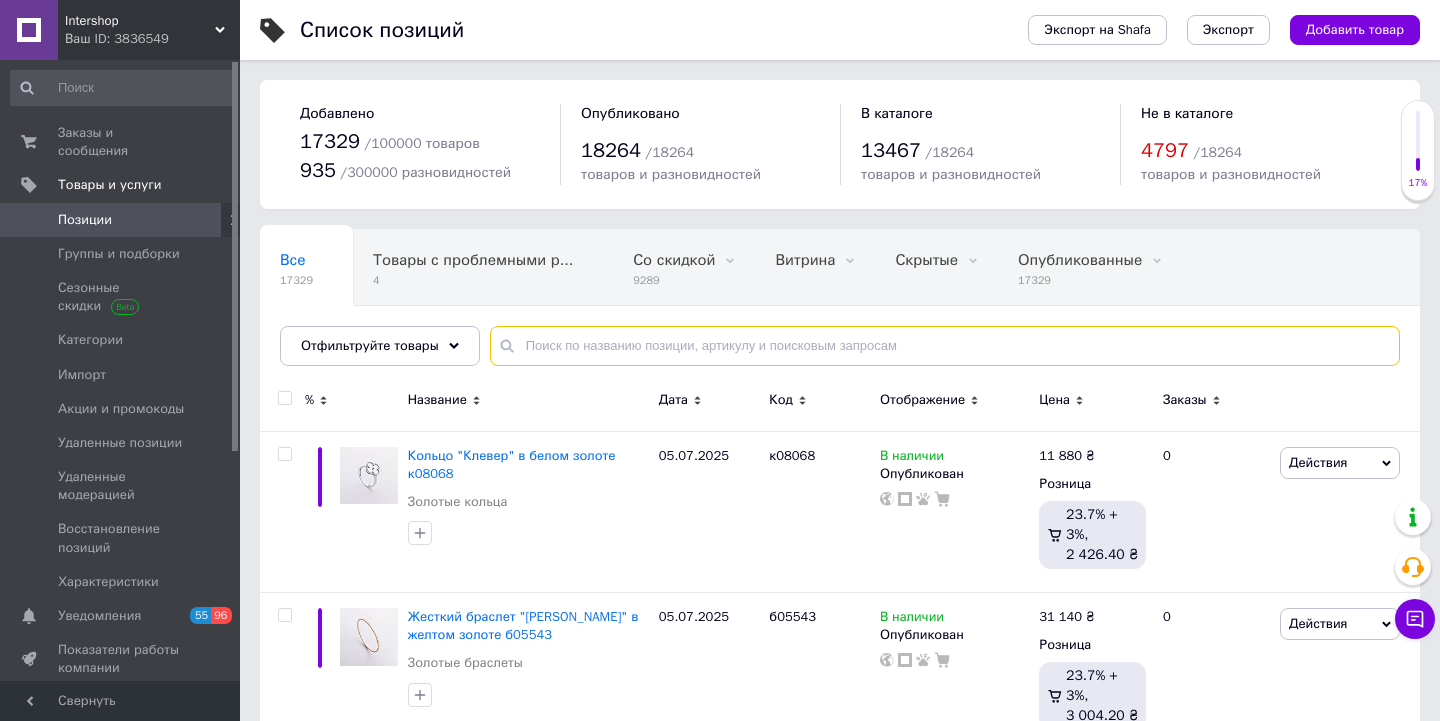 click at bounding box center [945, 346] 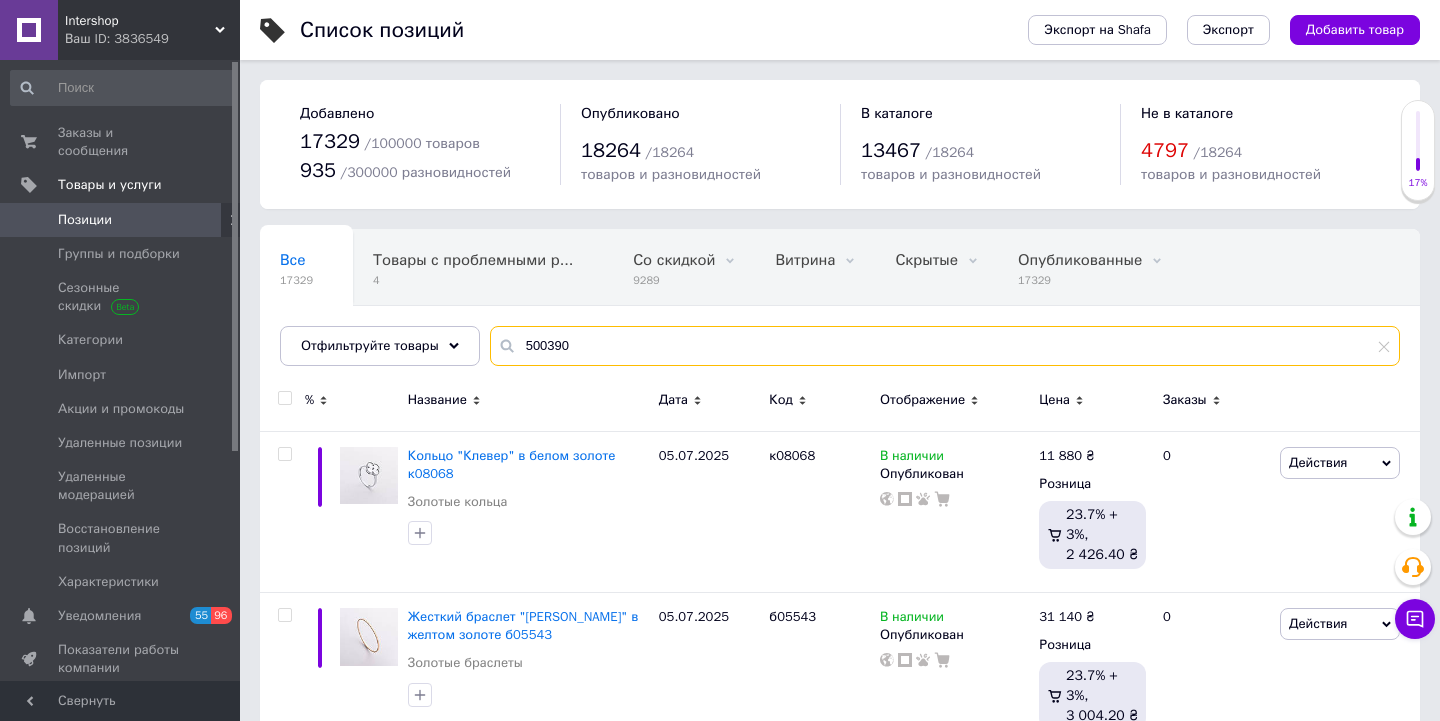 type on "500390" 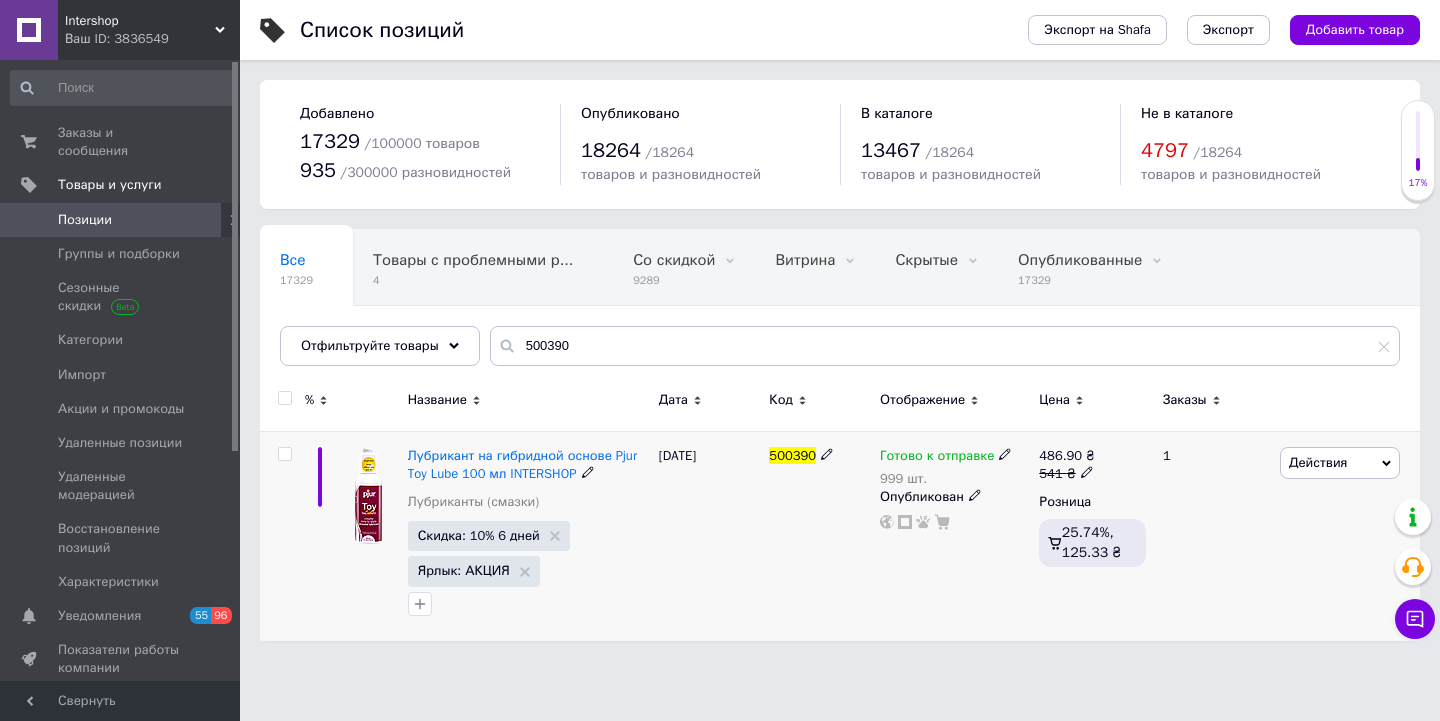 click 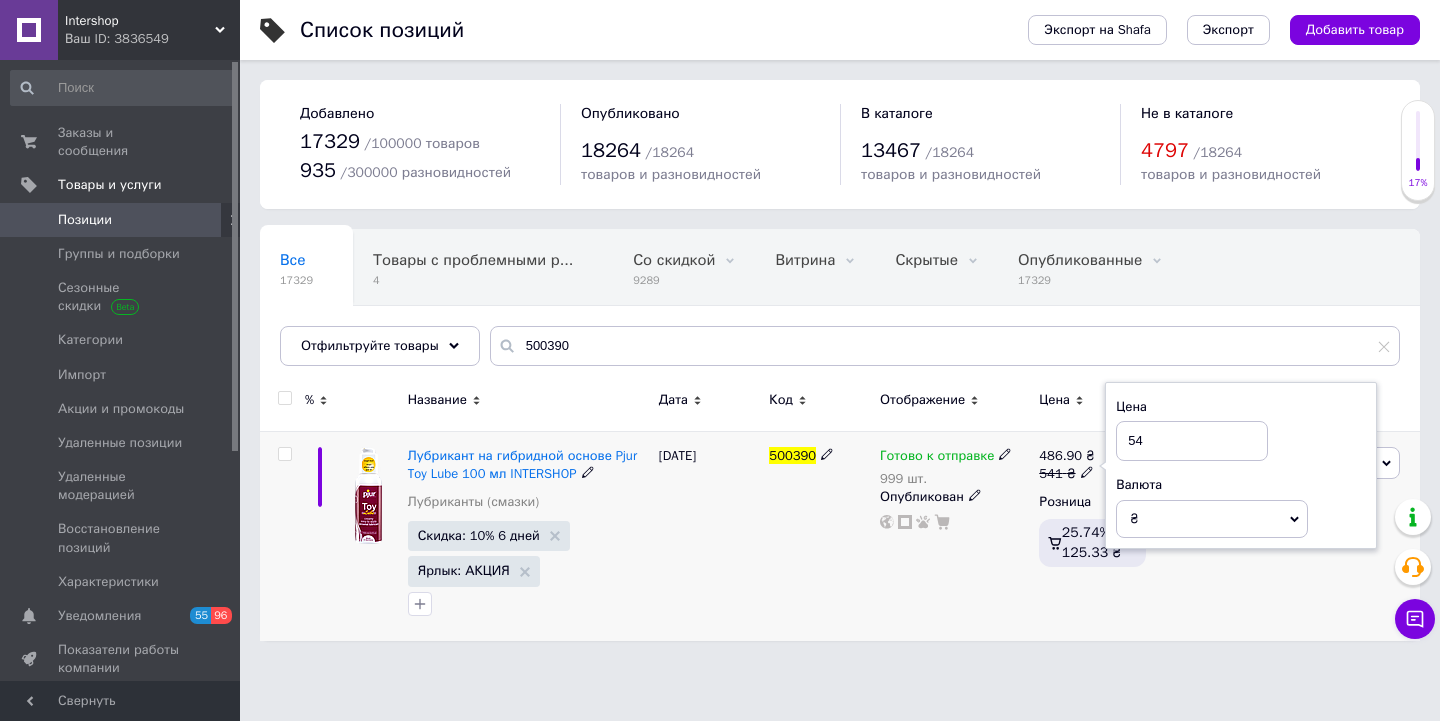type on "5" 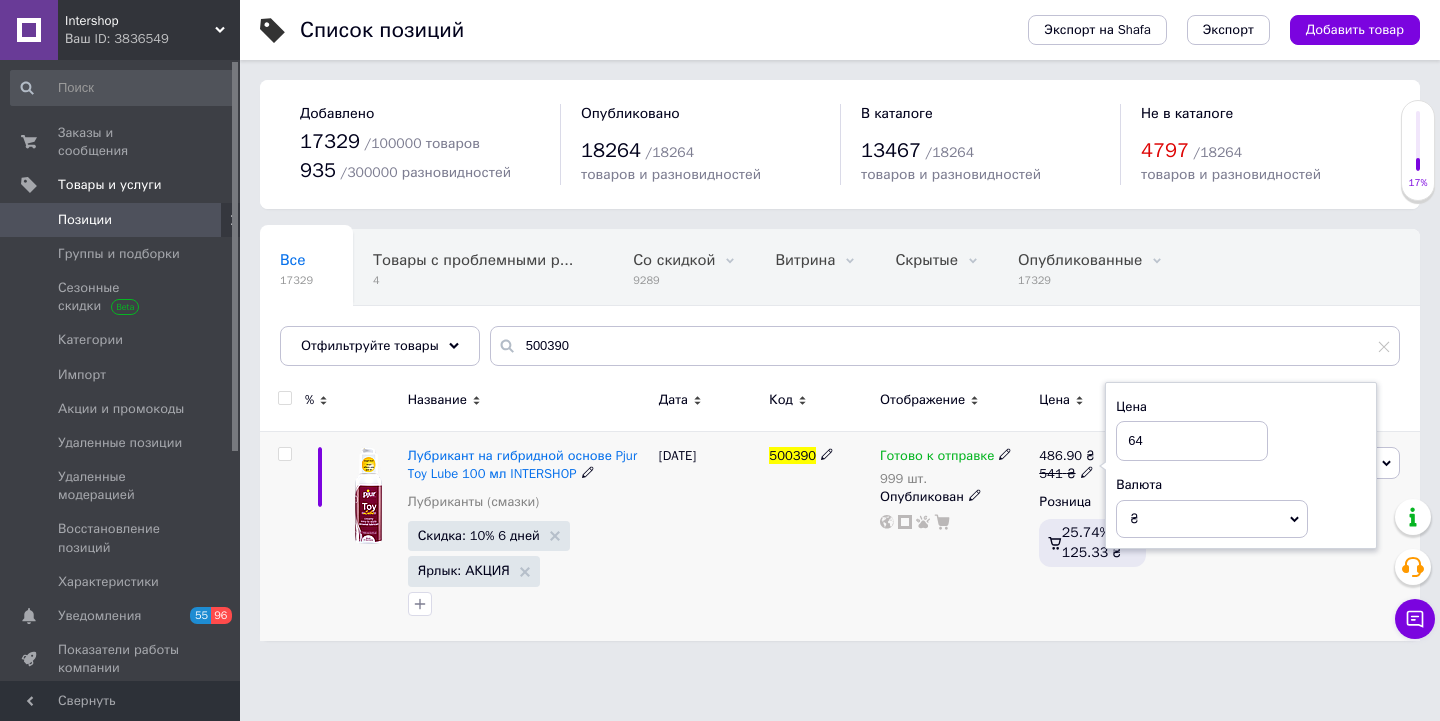 type on "640" 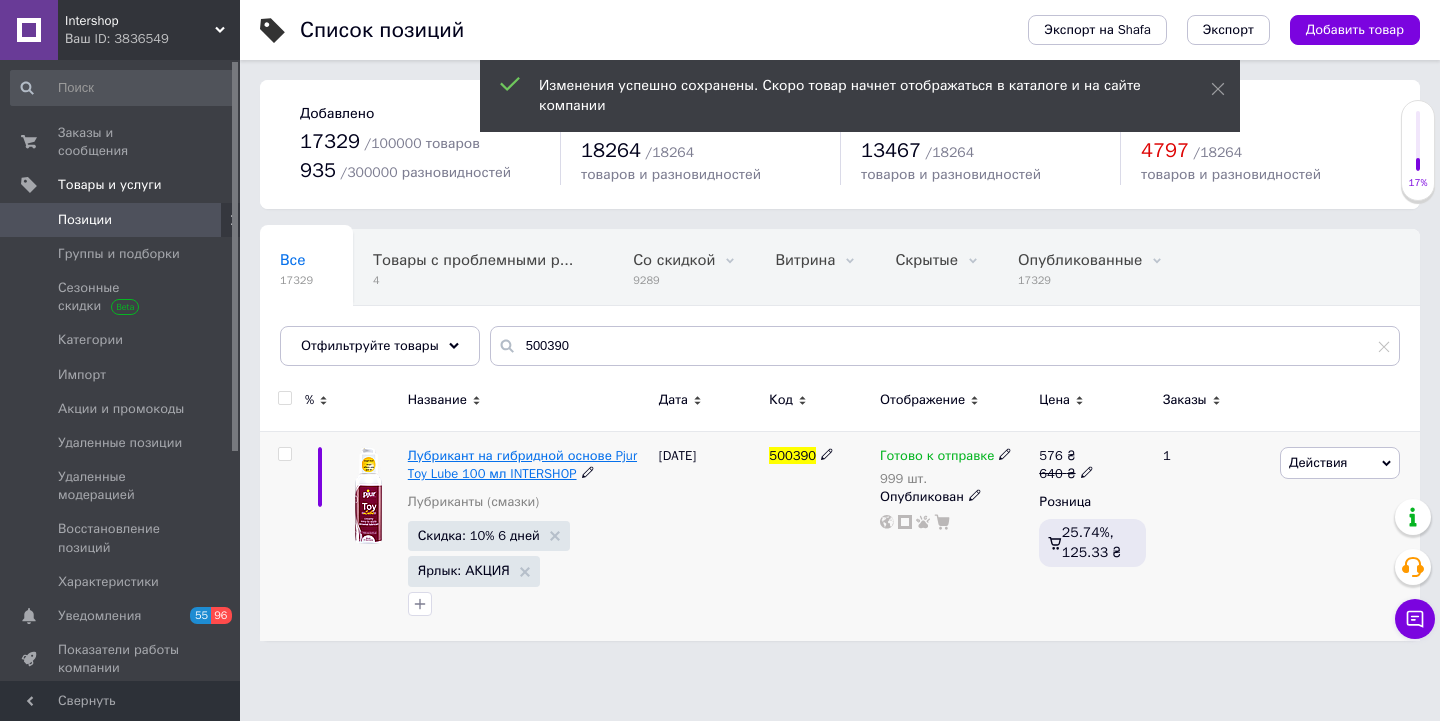click on "Лубрикант на гибридной основе Pjur Toy Lube 100 мл INTERSHOP" at bounding box center (522, 464) 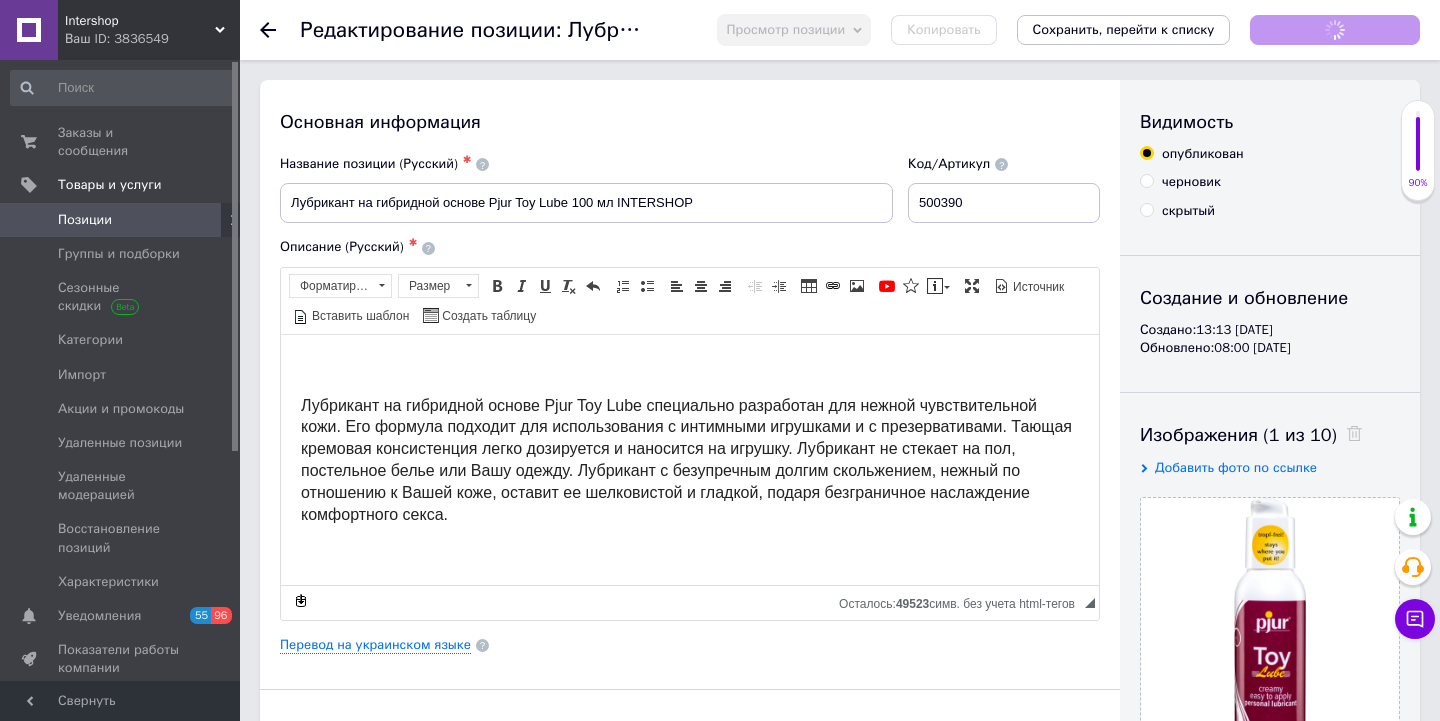 scroll, scrollTop: 0, scrollLeft: 0, axis: both 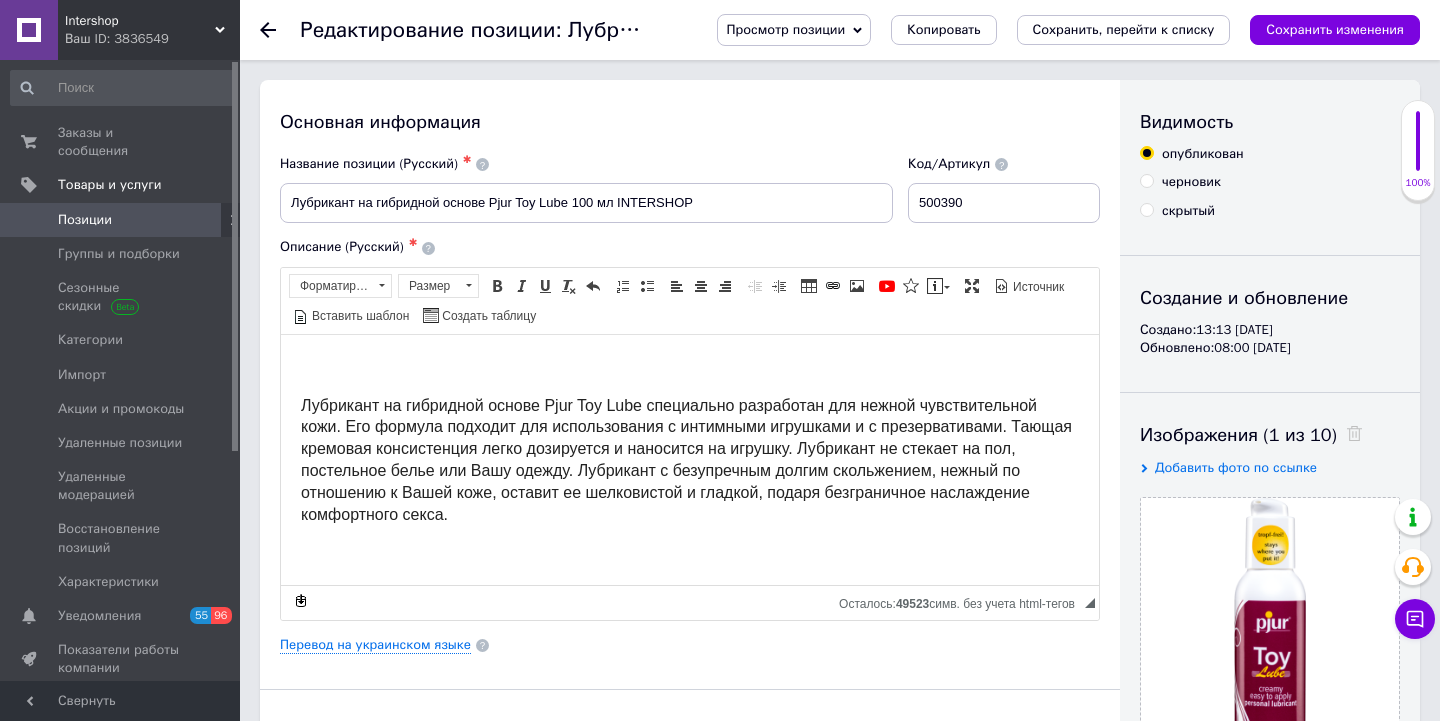 click on "Просмотр позиции" at bounding box center (785, 29) 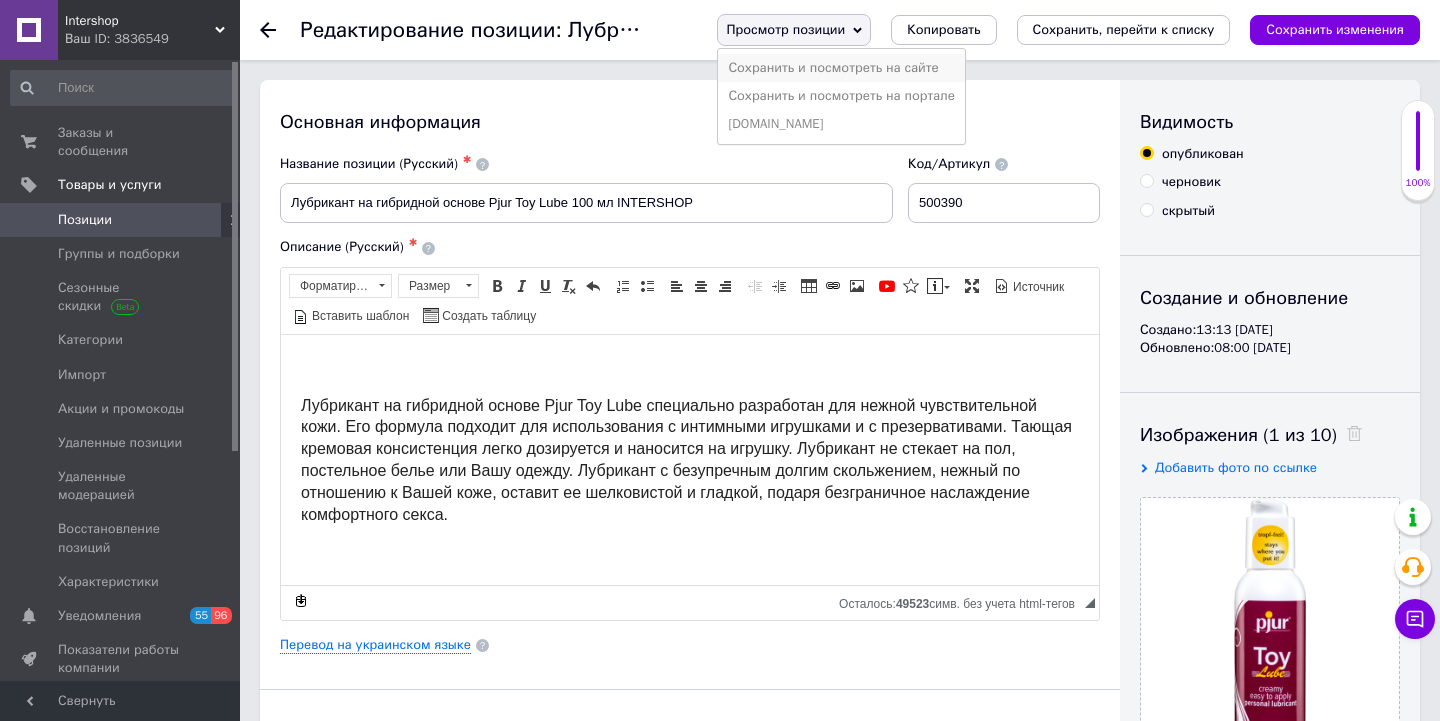 click on "Сохранить и посмотреть на сайте" at bounding box center (841, 68) 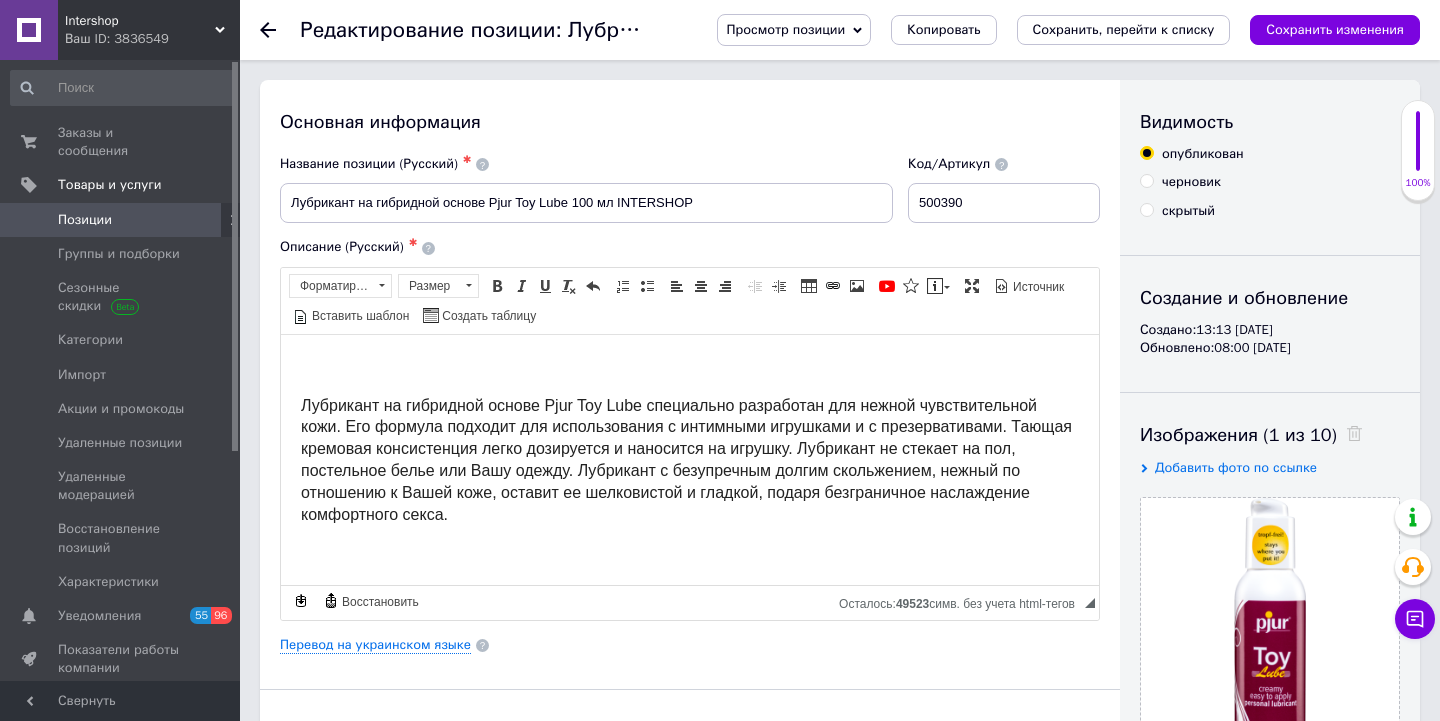 click on "Intershop" at bounding box center (140, 21) 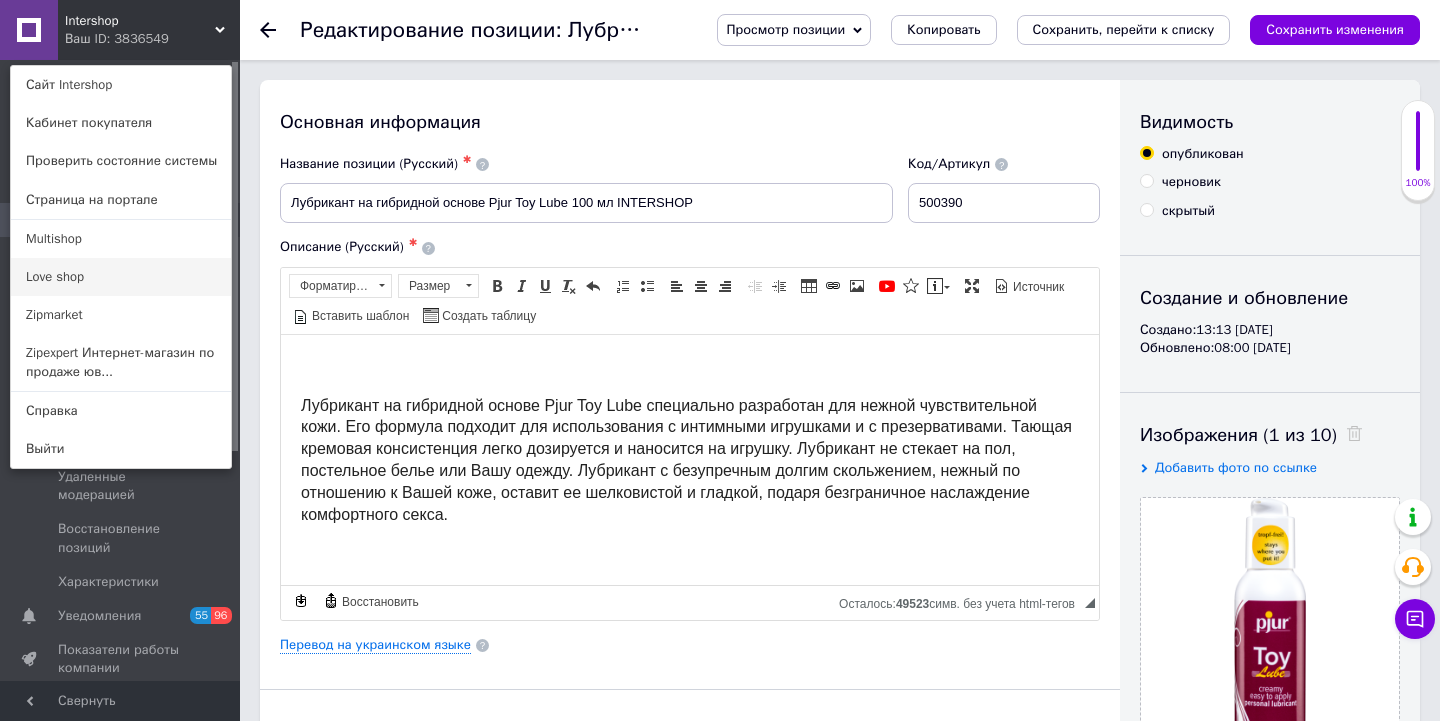 click on "Love shop" at bounding box center [121, 277] 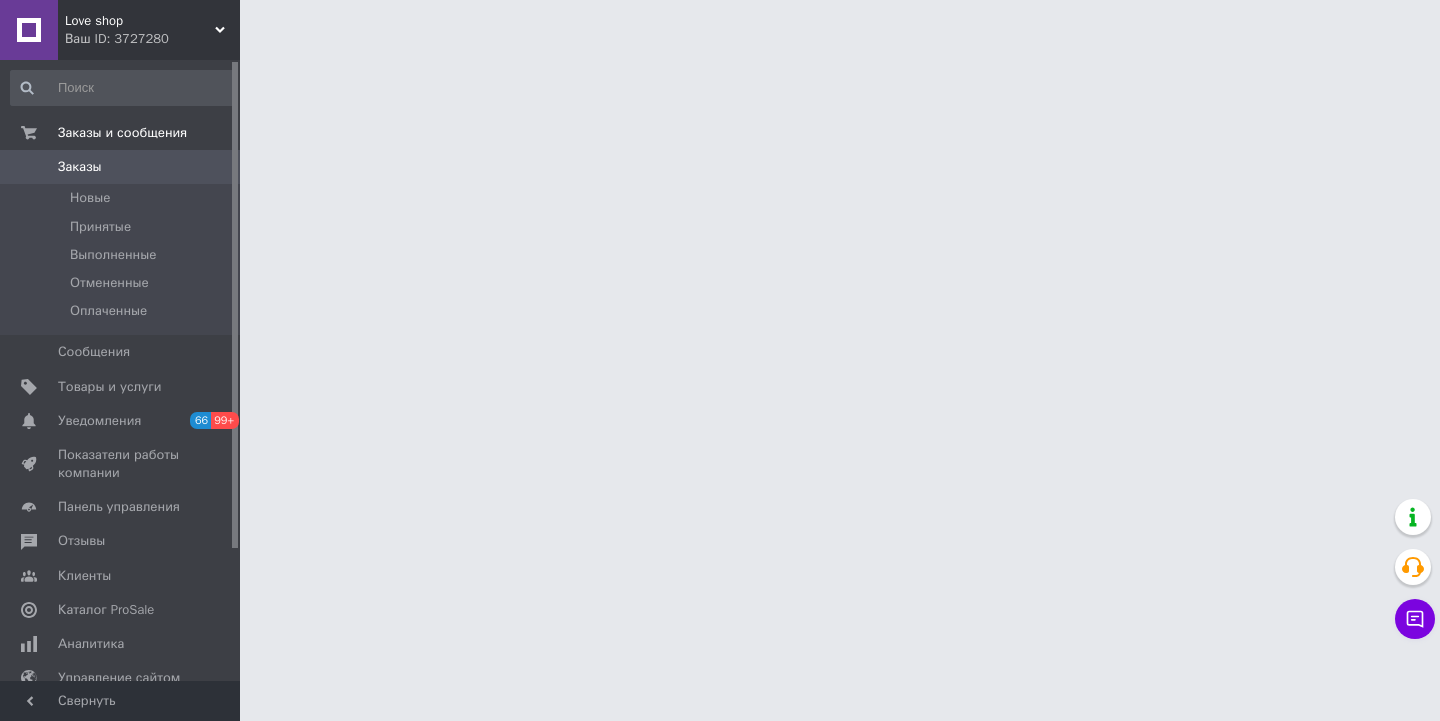 scroll, scrollTop: 0, scrollLeft: 0, axis: both 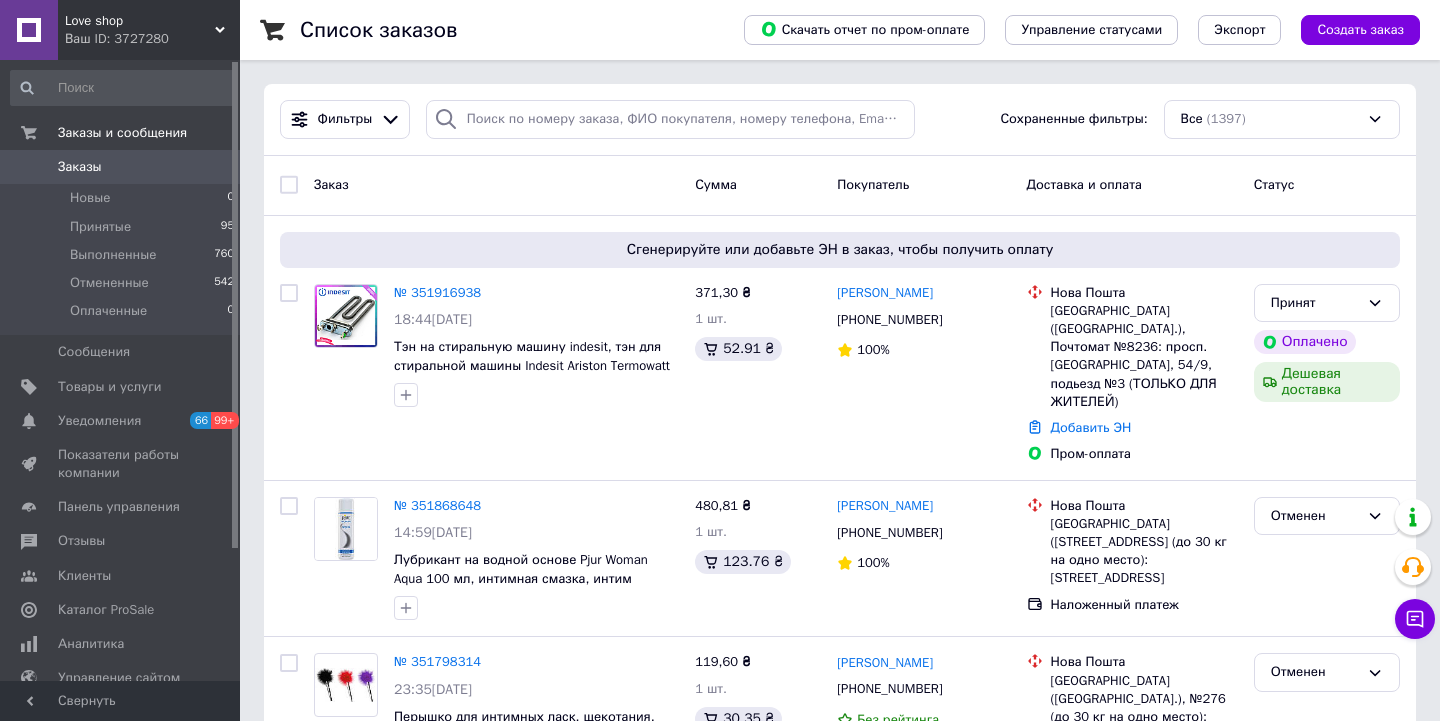 click on "Love shop" at bounding box center [140, 21] 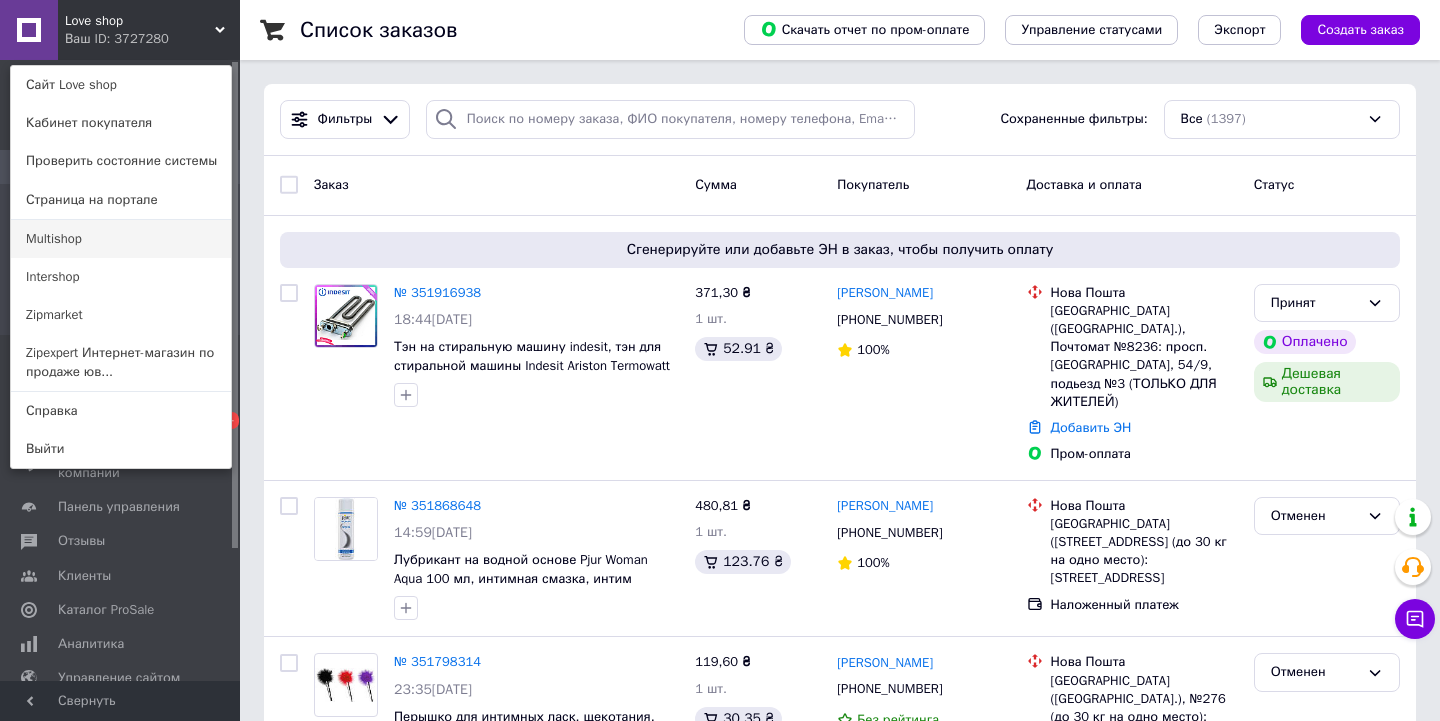 click on "Multishop" at bounding box center [121, 239] 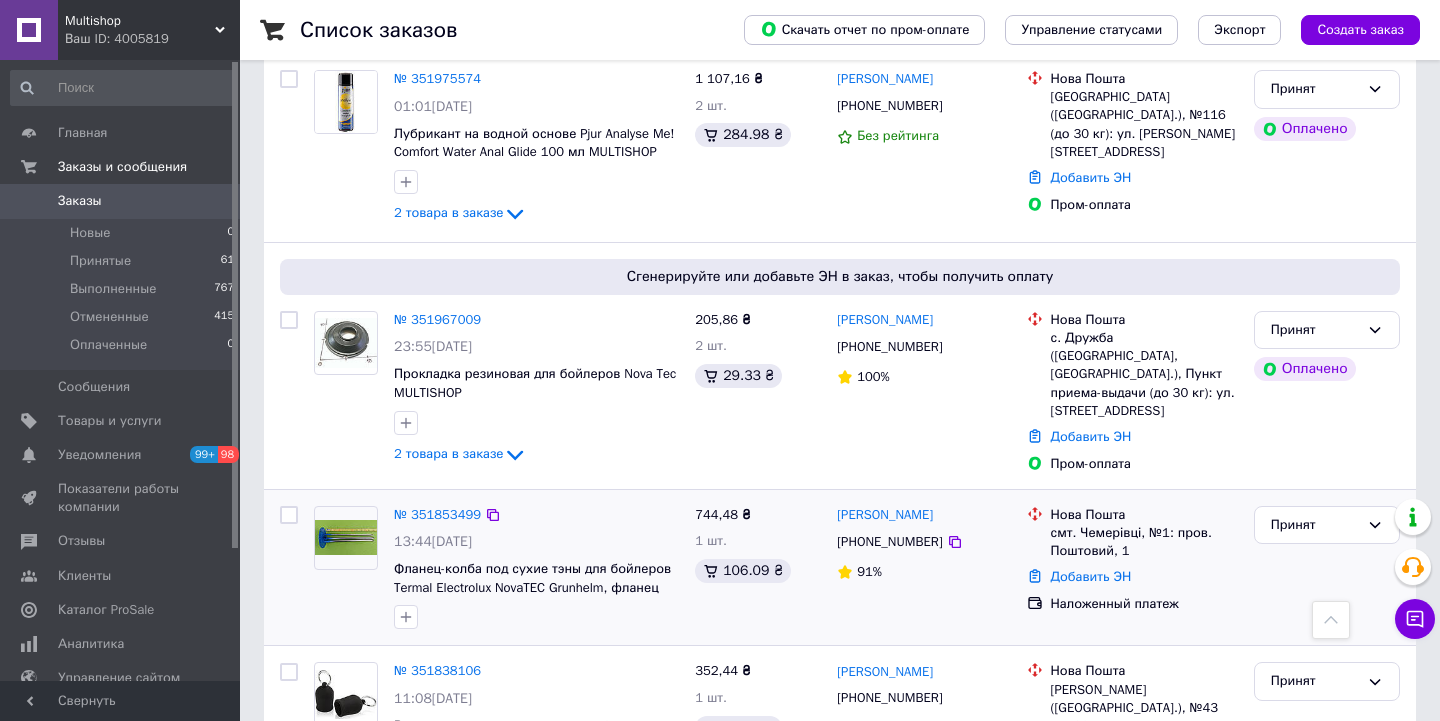 scroll, scrollTop: 371, scrollLeft: 0, axis: vertical 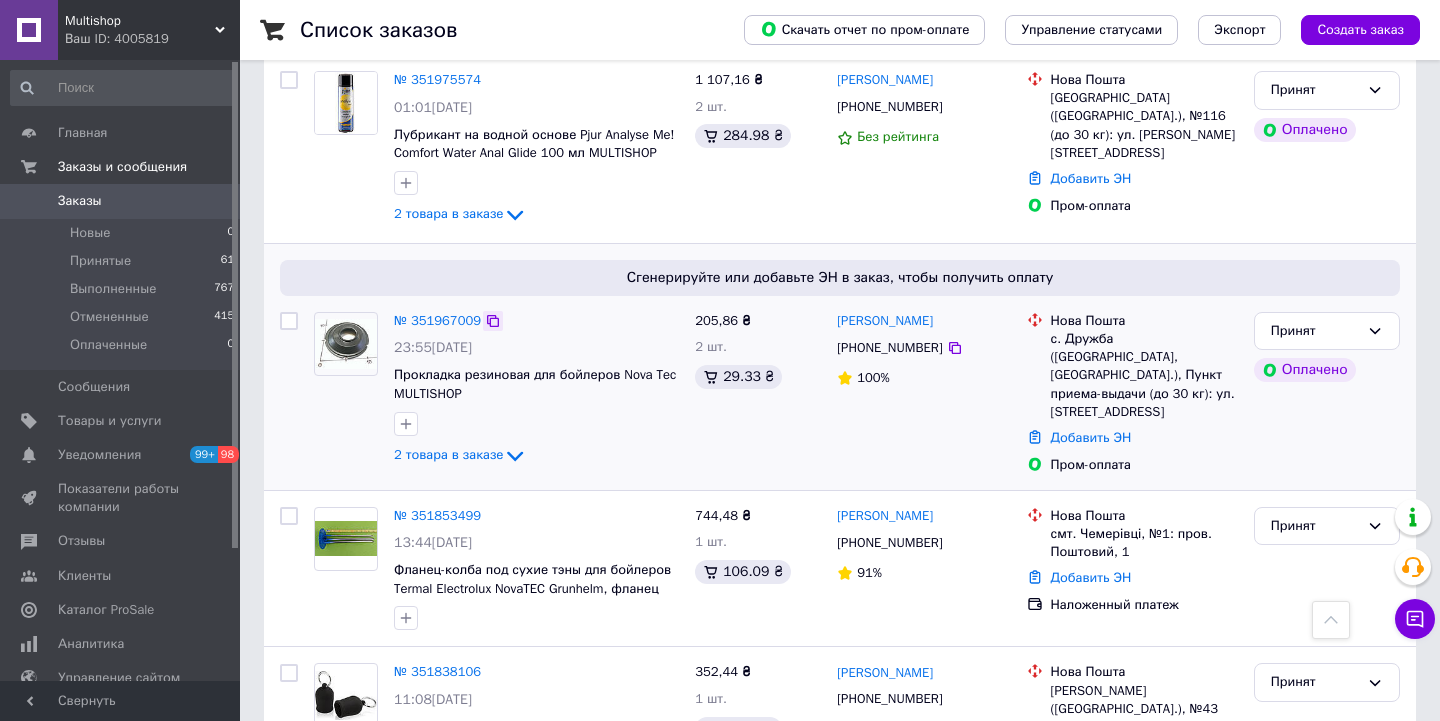 click 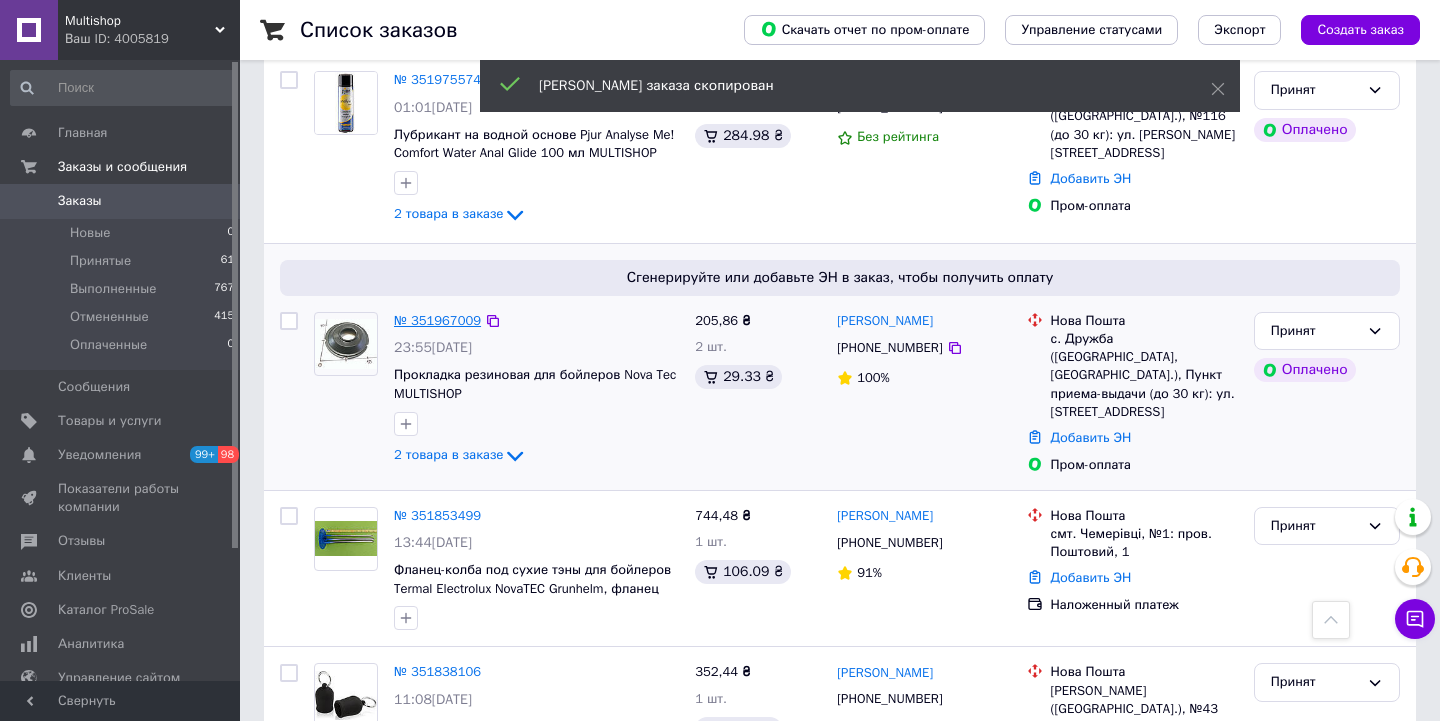 click on "№ 351967009" at bounding box center [437, 320] 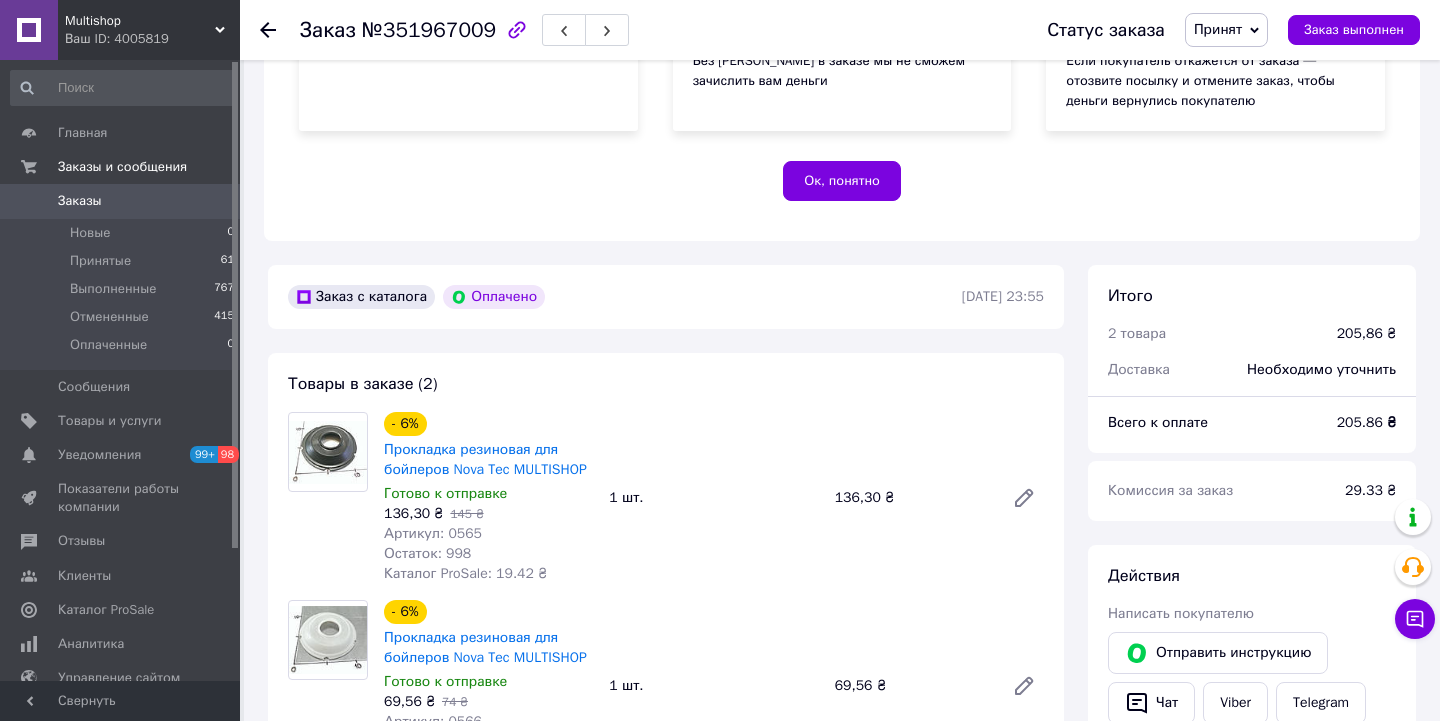 scroll, scrollTop: 381, scrollLeft: 0, axis: vertical 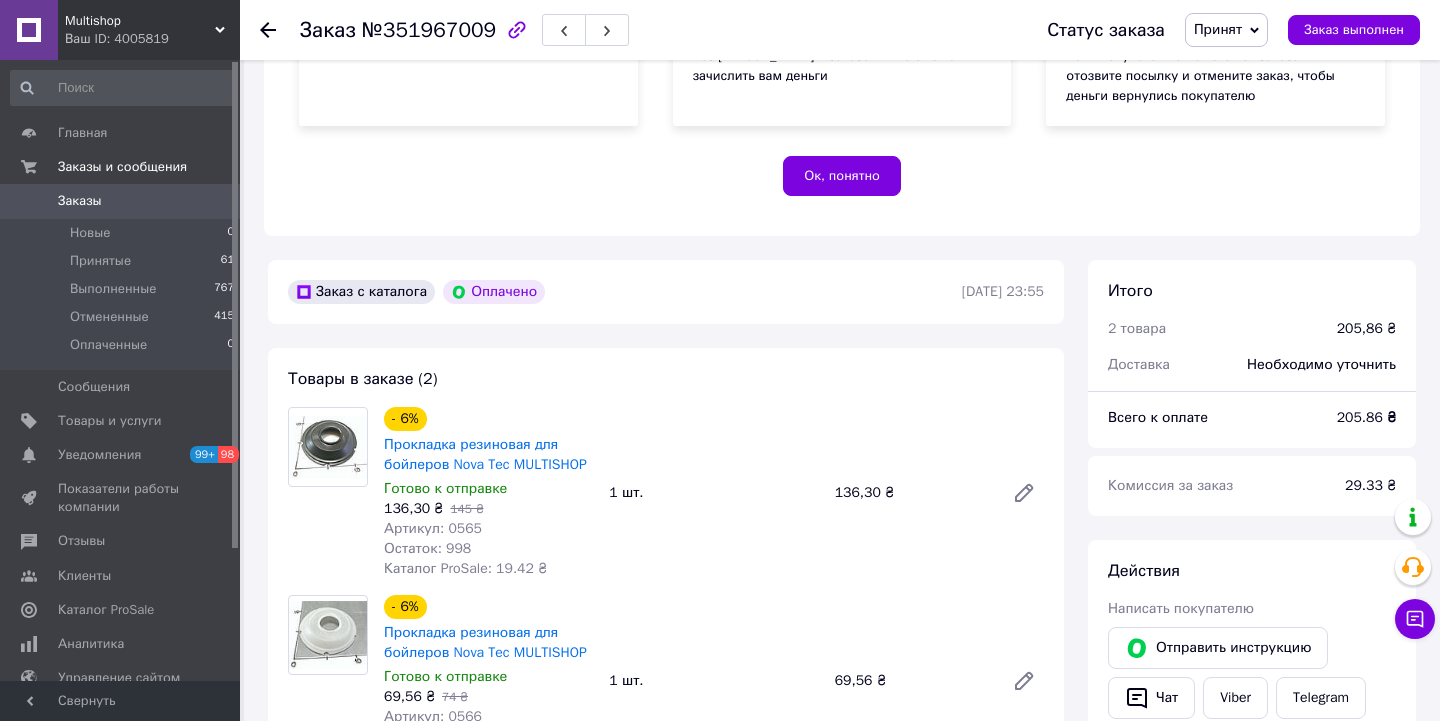 click on "№351967009" at bounding box center (429, 30) 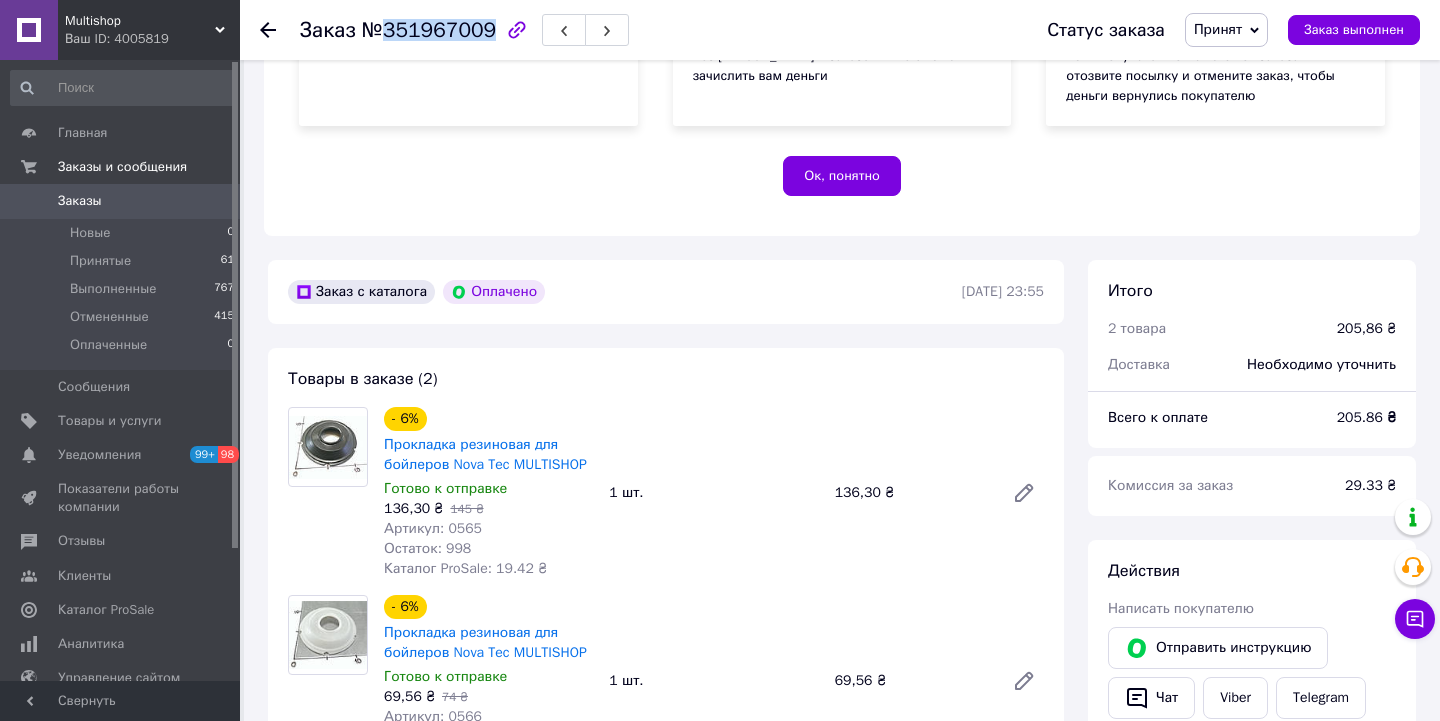 click on "№351967009" at bounding box center (429, 30) 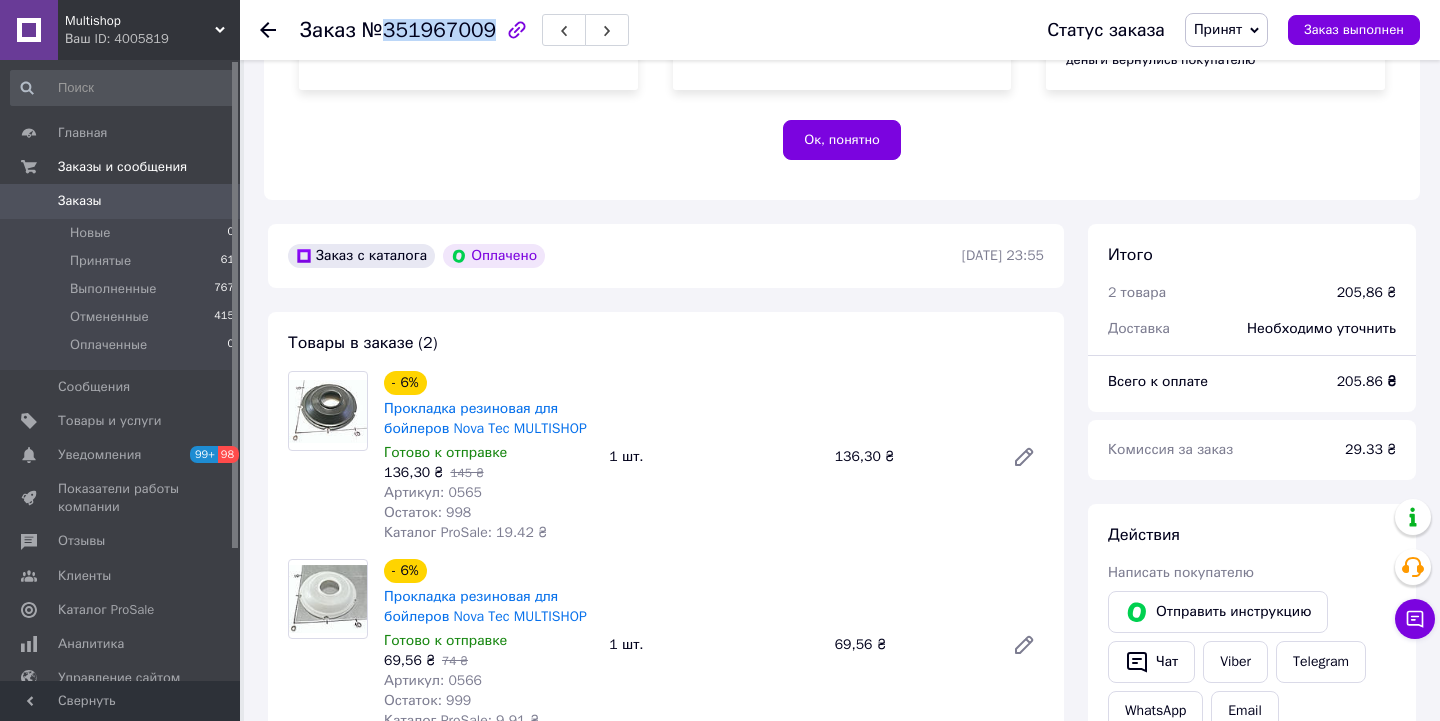 scroll, scrollTop: 454, scrollLeft: 0, axis: vertical 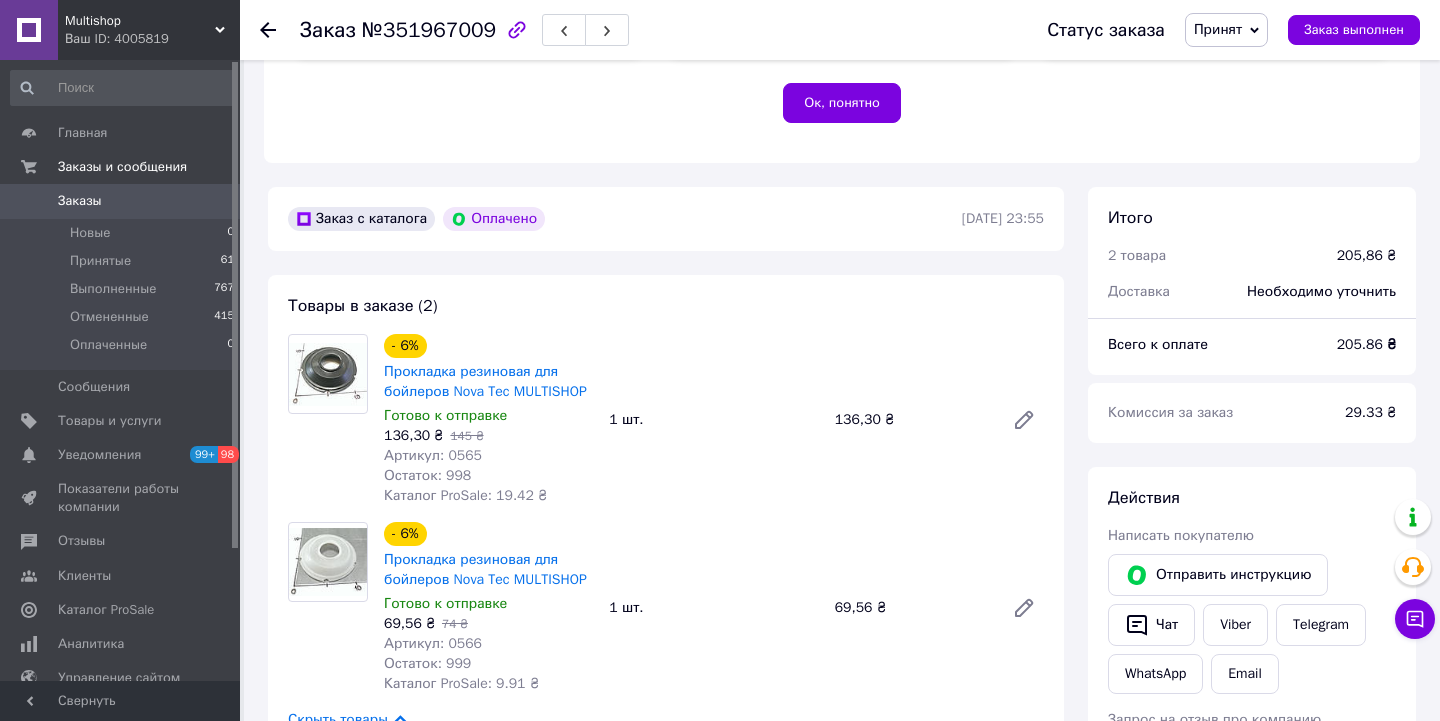 click on "Артикул: 0566" at bounding box center (433, 643) 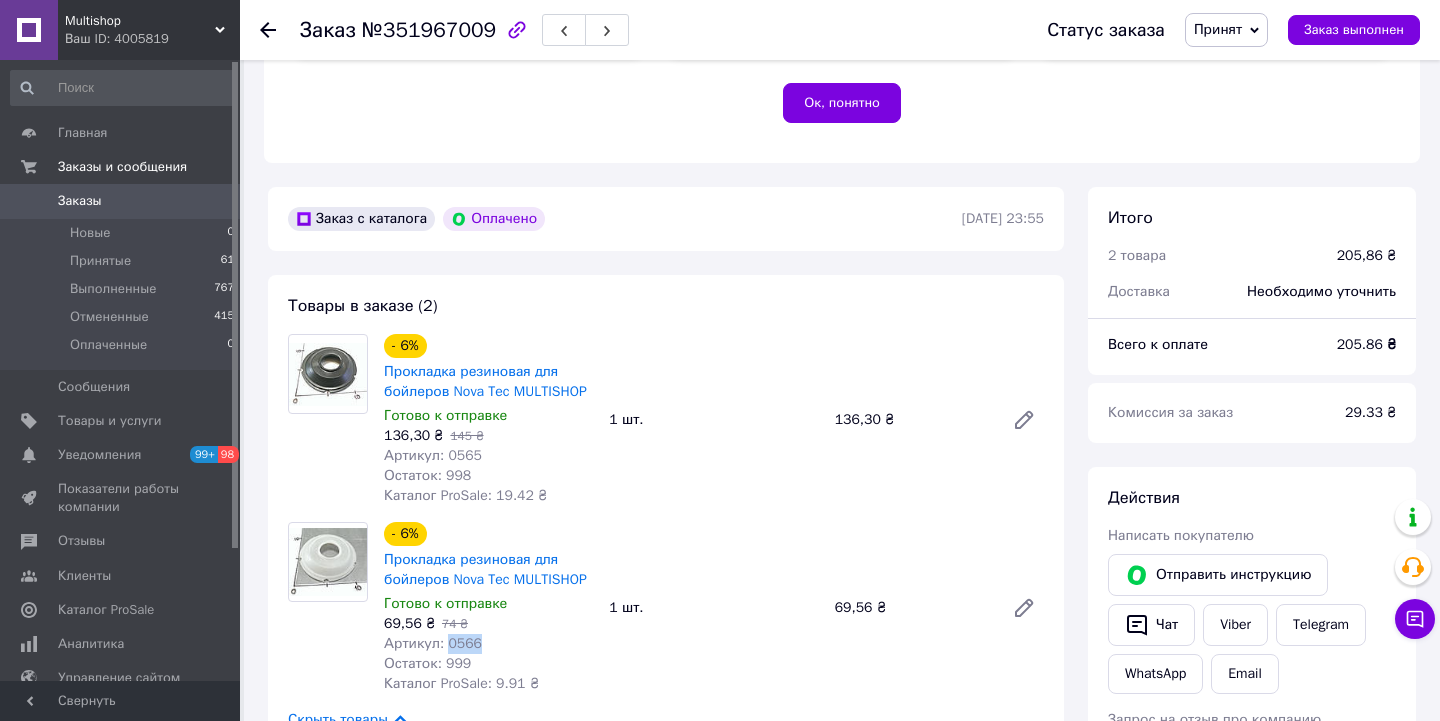 click on "Артикул: 0566" at bounding box center [433, 643] 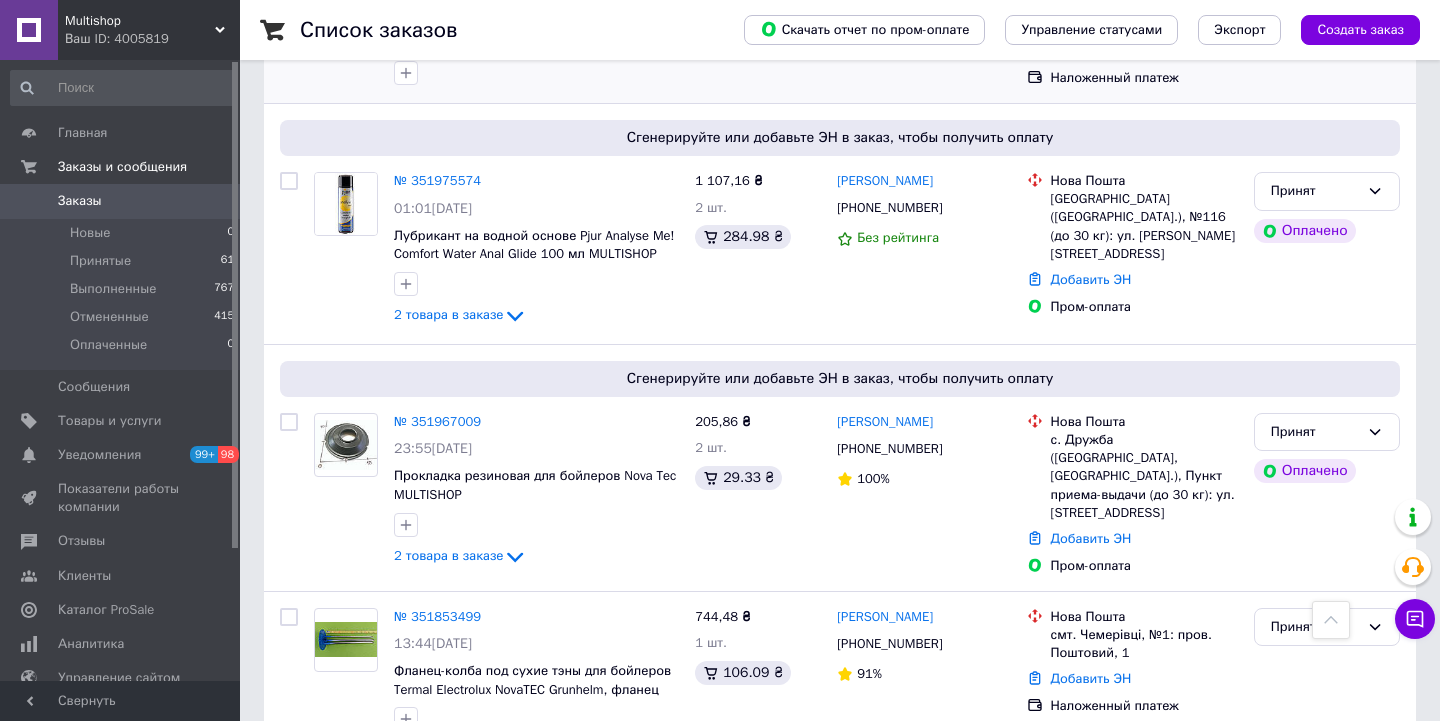 scroll, scrollTop: 256, scrollLeft: 0, axis: vertical 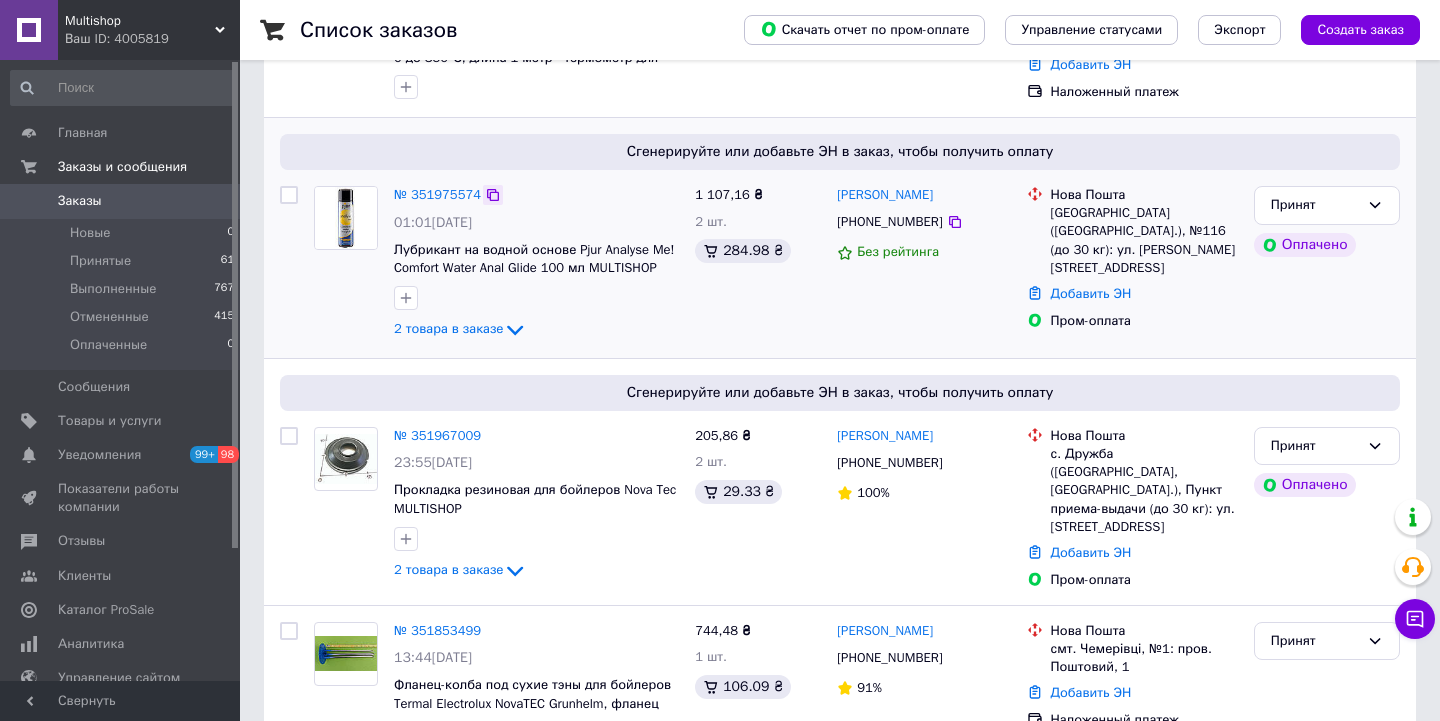 click 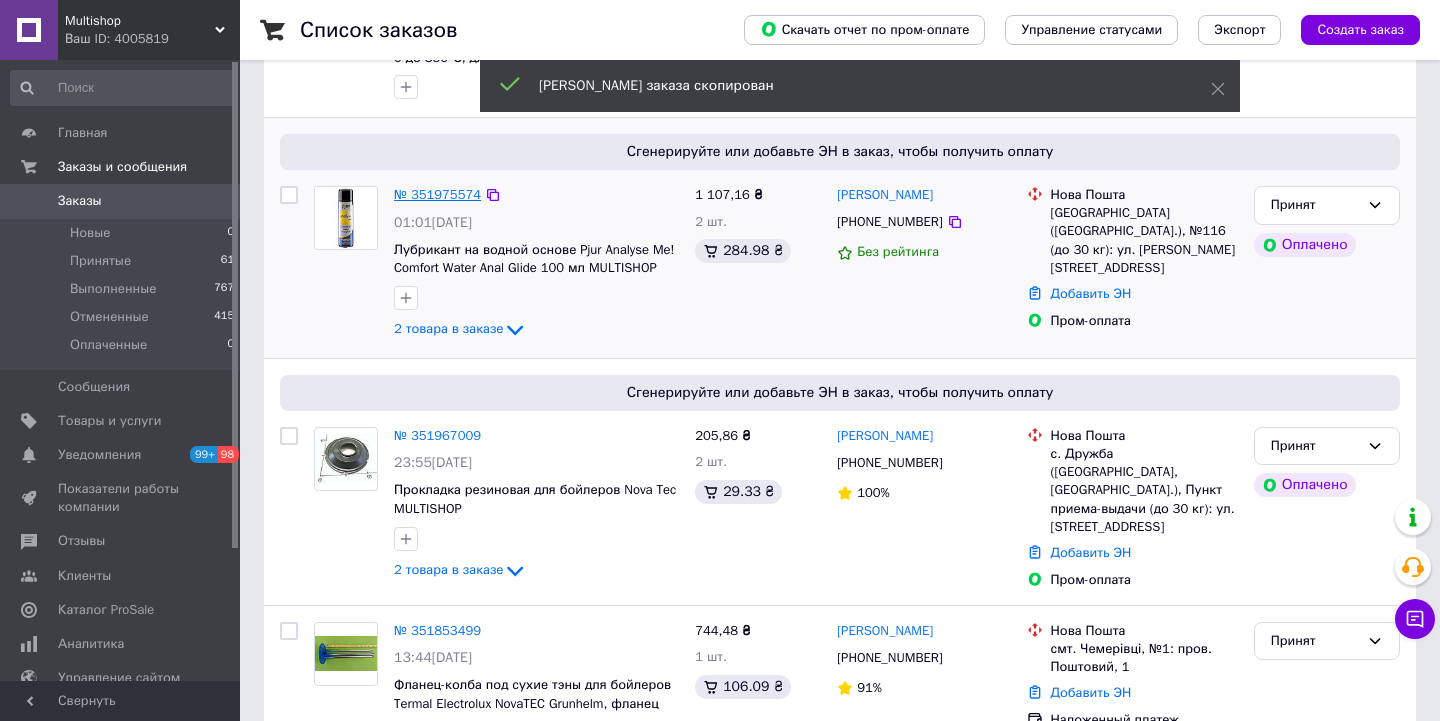 click on "№ 351975574" at bounding box center [437, 194] 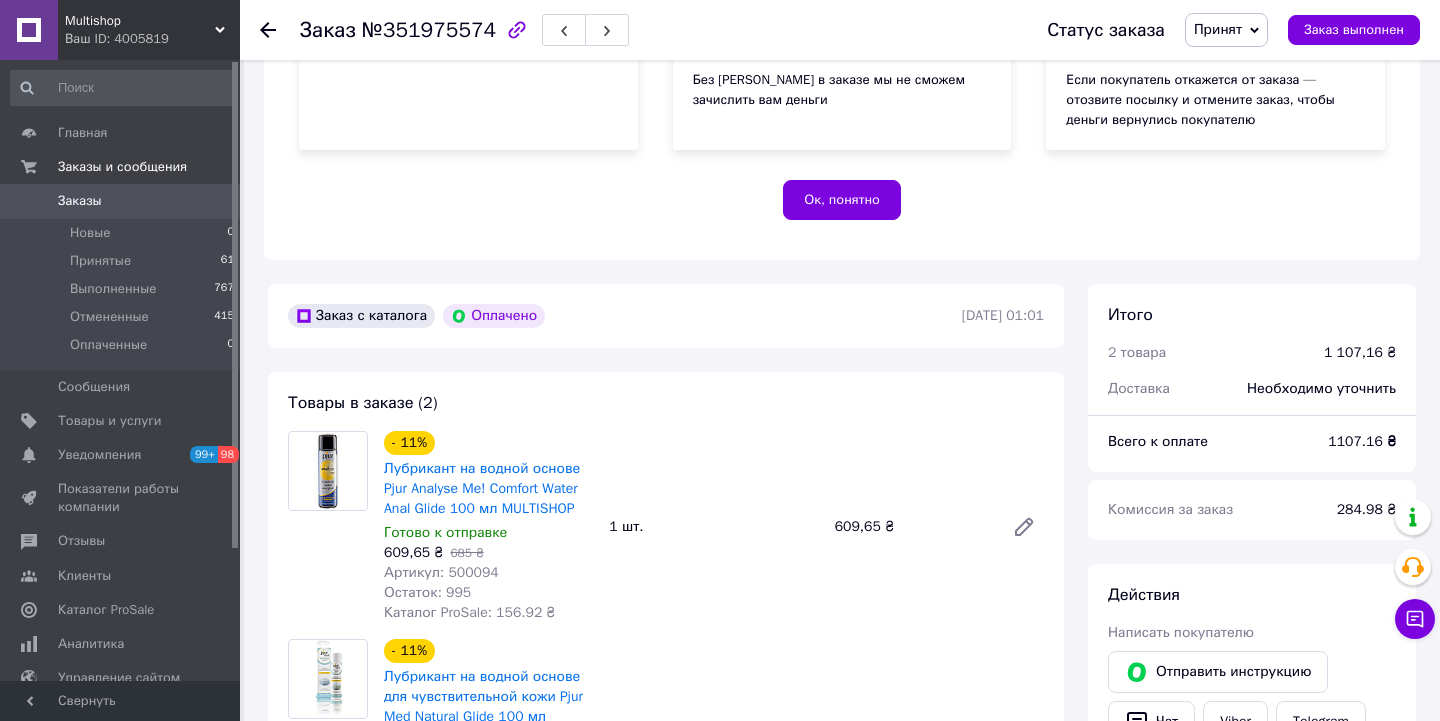 scroll, scrollTop: 409, scrollLeft: 0, axis: vertical 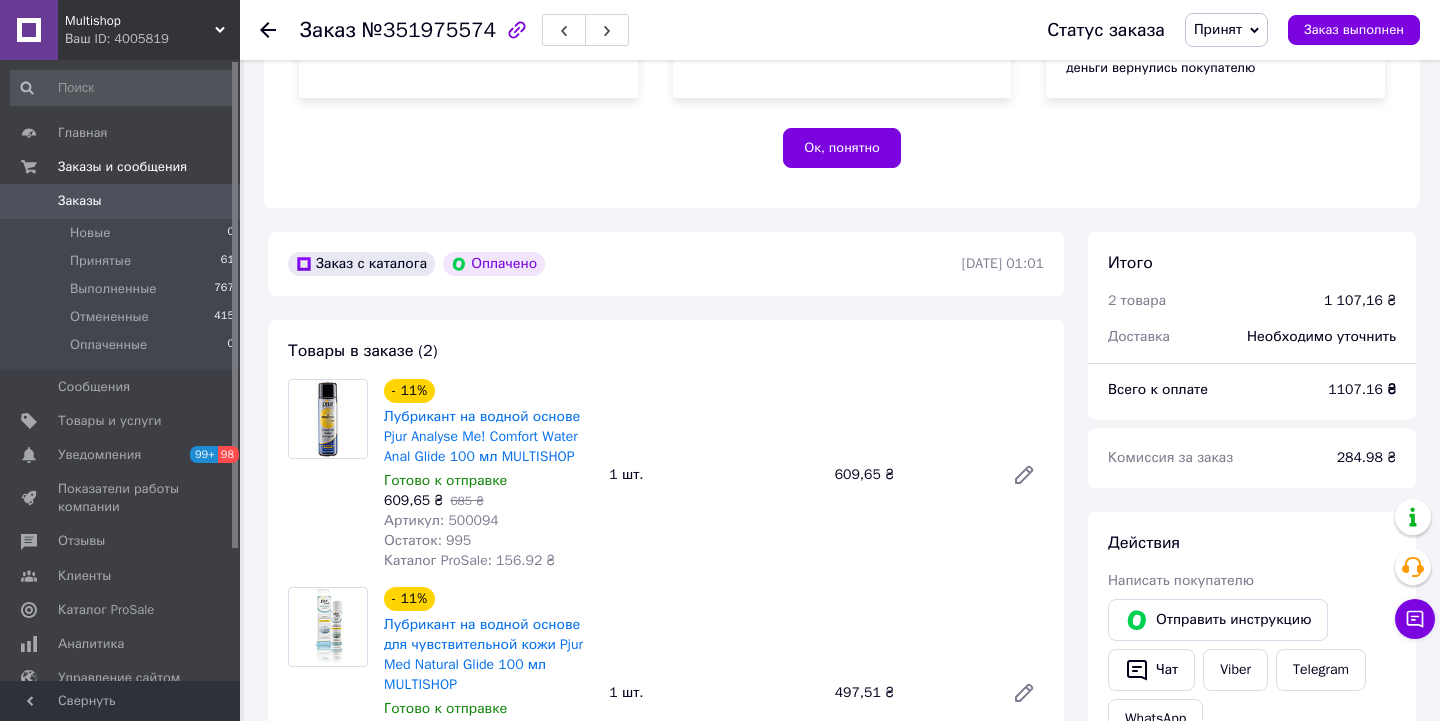 click on "Артикул: 500094" at bounding box center [441, 520] 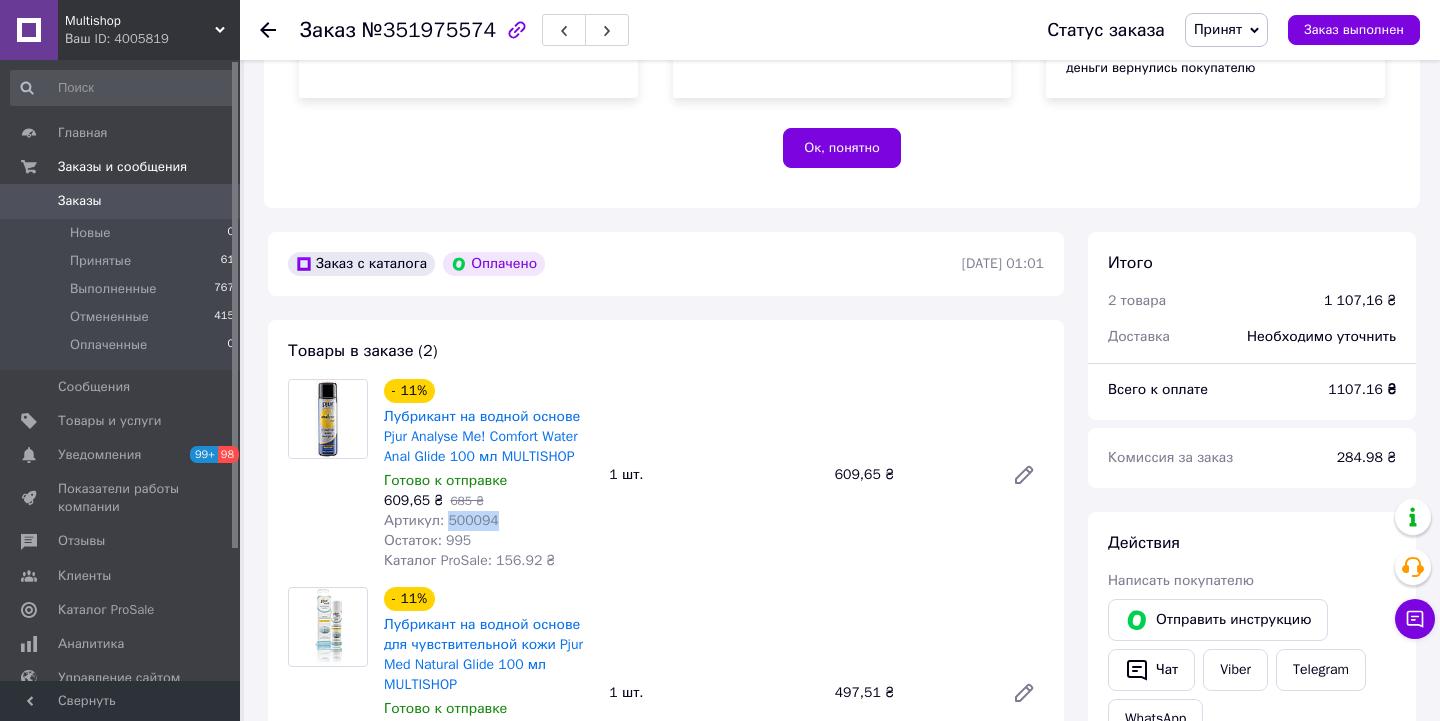 click on "Артикул: 500094" at bounding box center (441, 520) 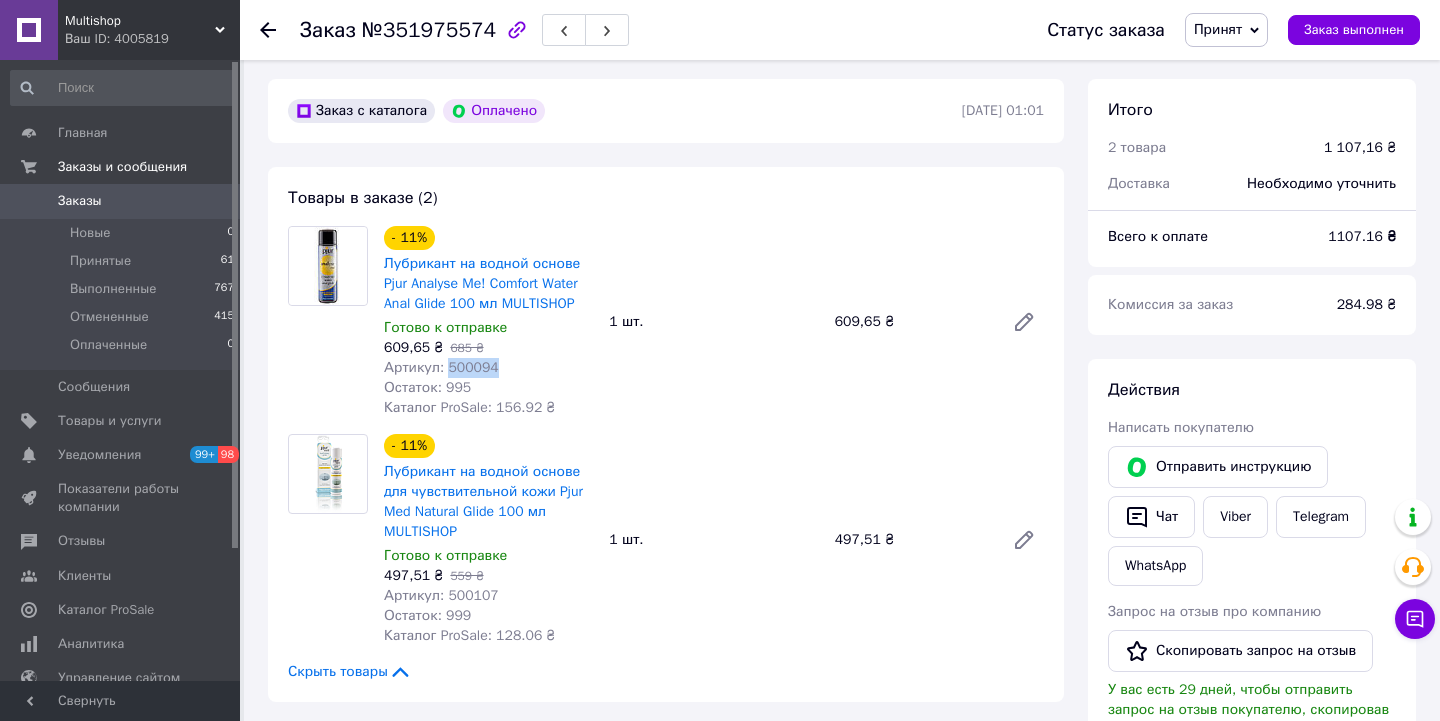 scroll, scrollTop: 579, scrollLeft: 0, axis: vertical 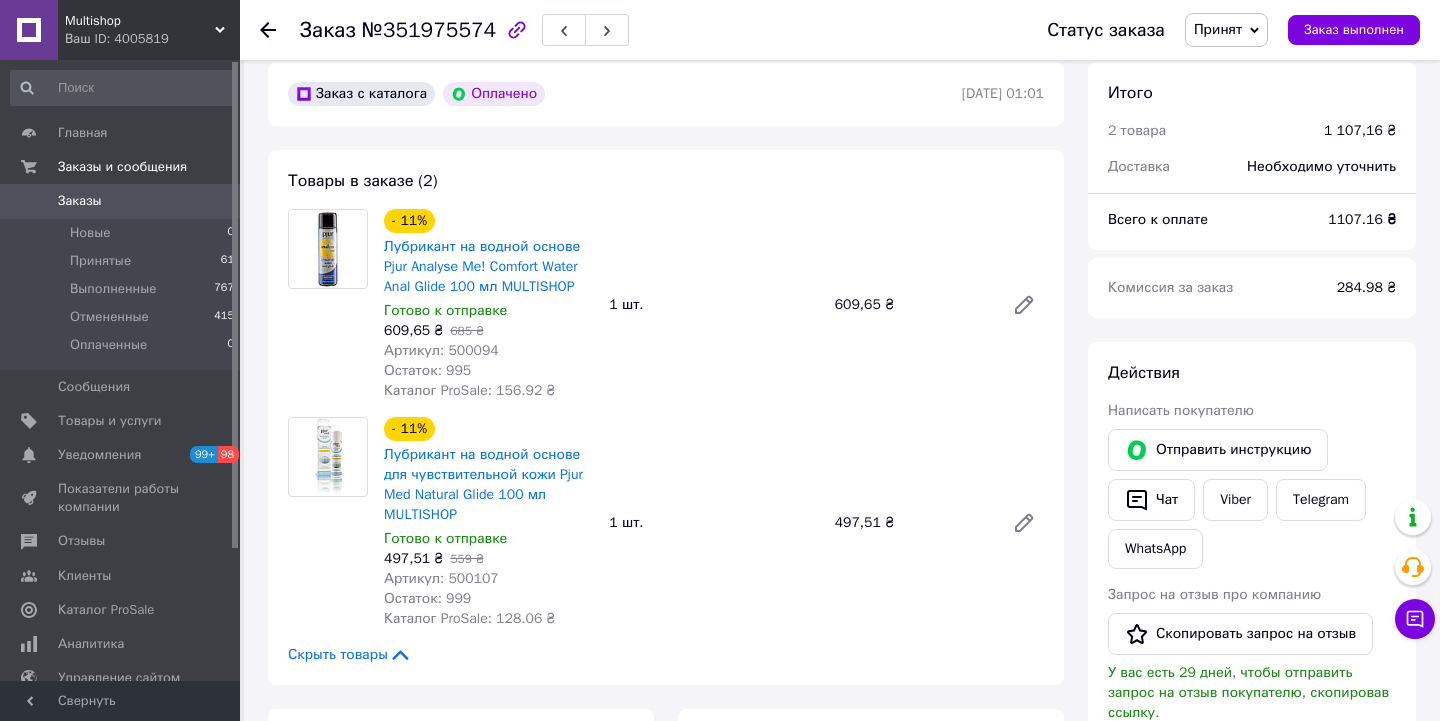 click on "Артикул: 500107" at bounding box center [441, 578] 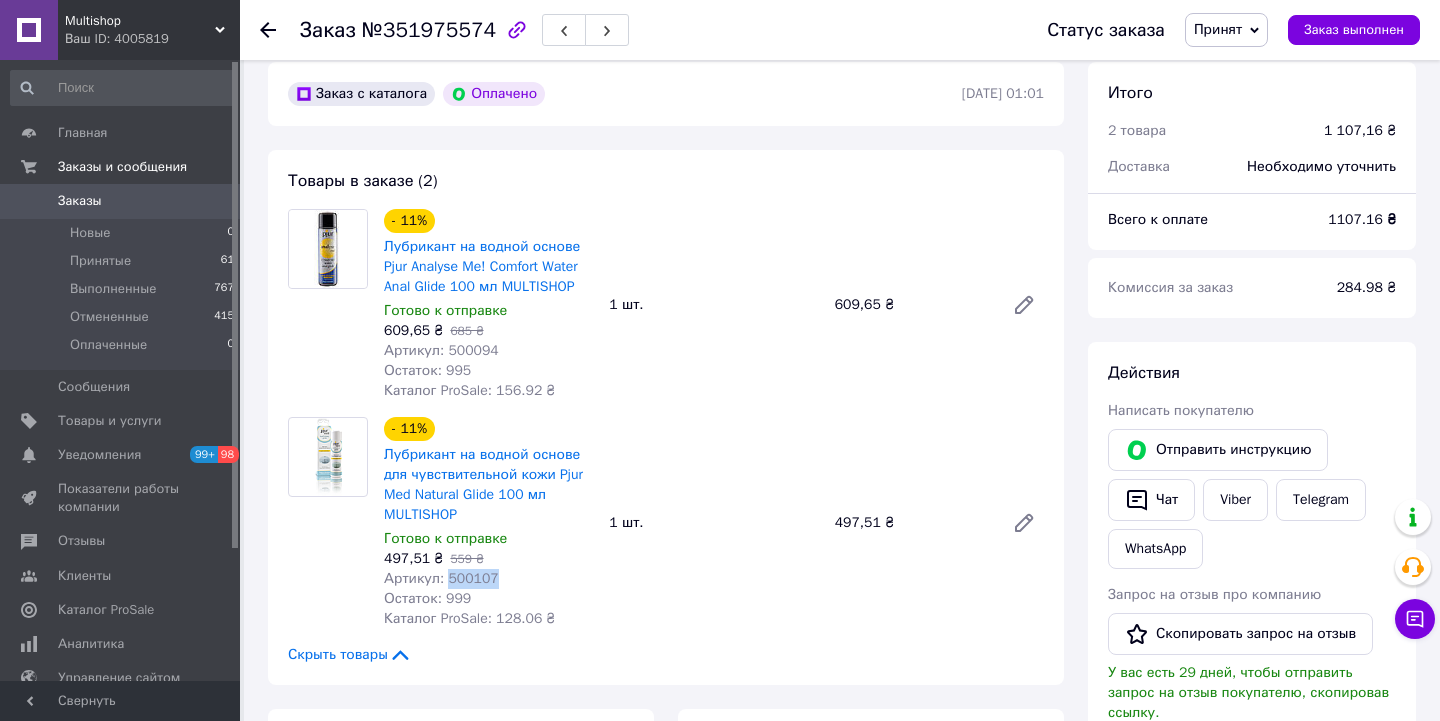 click on "Артикул: 500107" at bounding box center (441, 578) 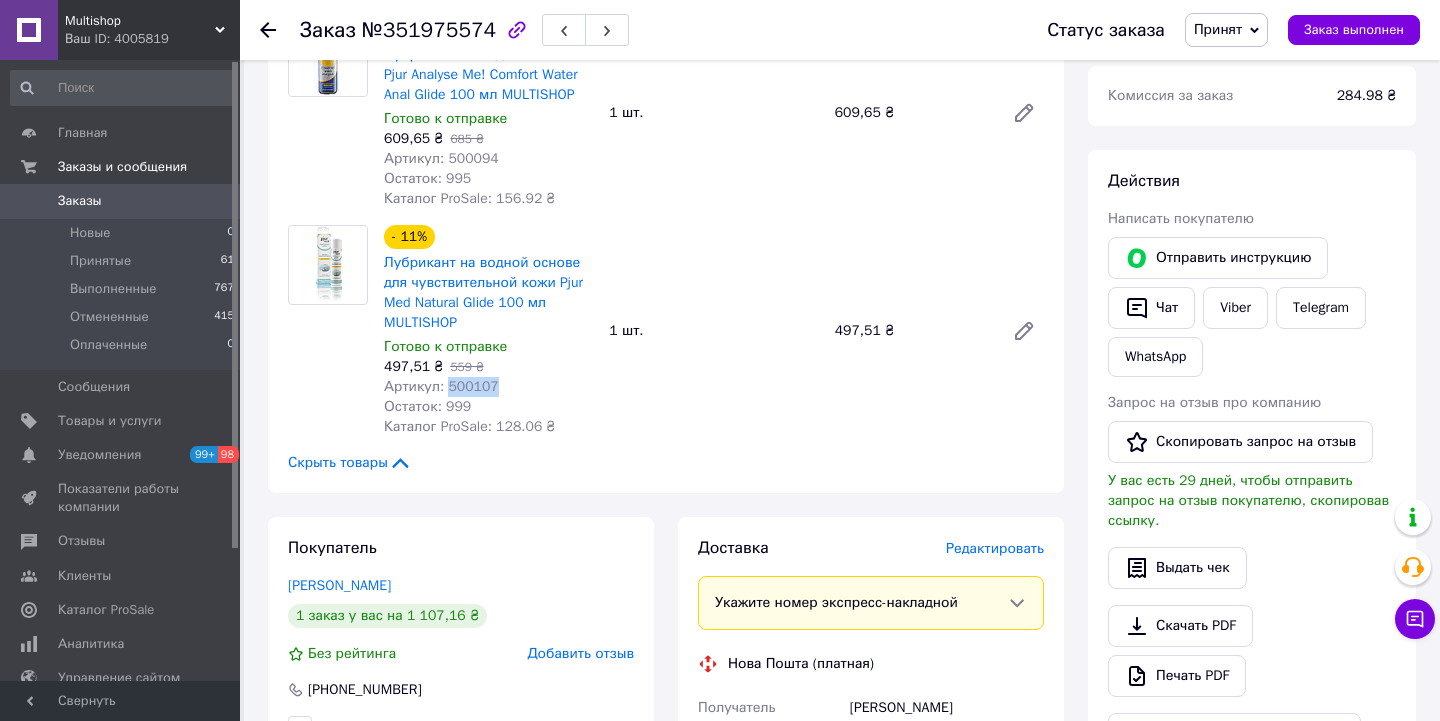scroll, scrollTop: 772, scrollLeft: 0, axis: vertical 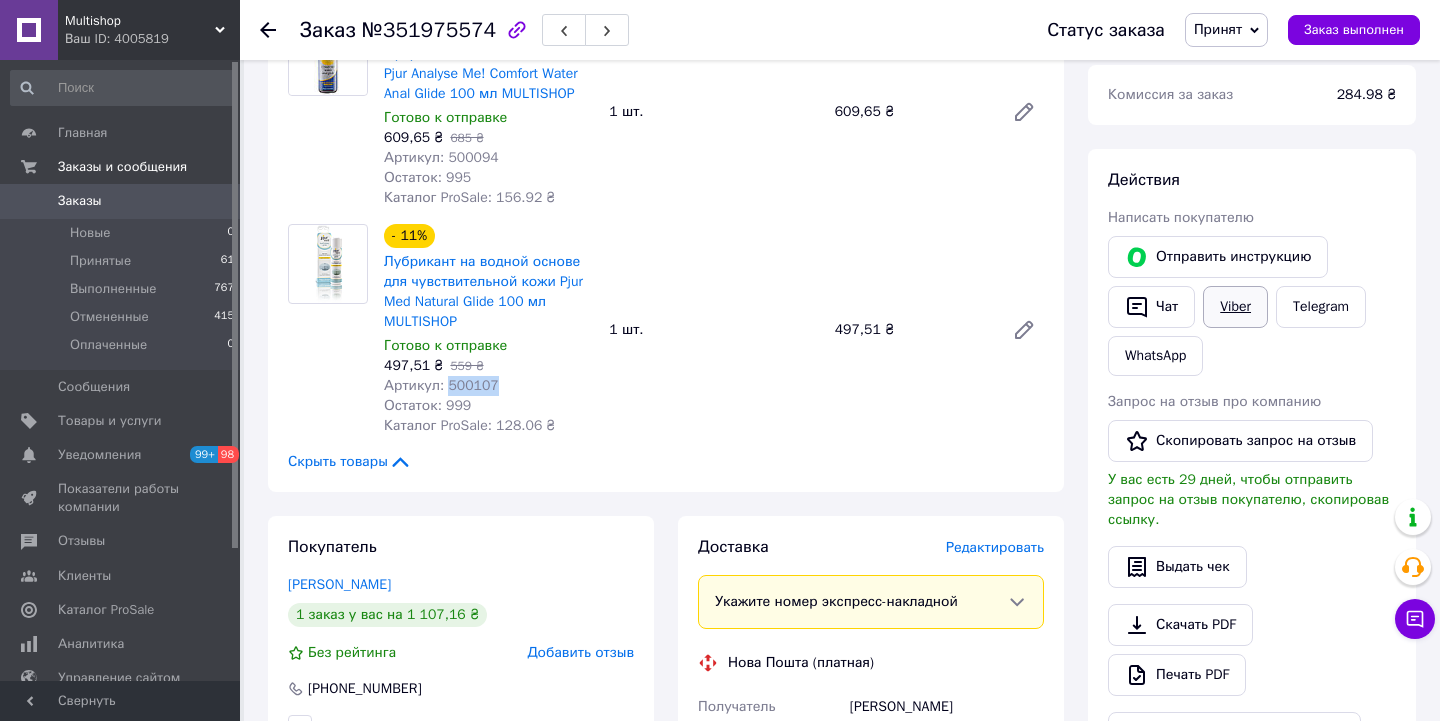 click on "Viber" at bounding box center [1235, 307] 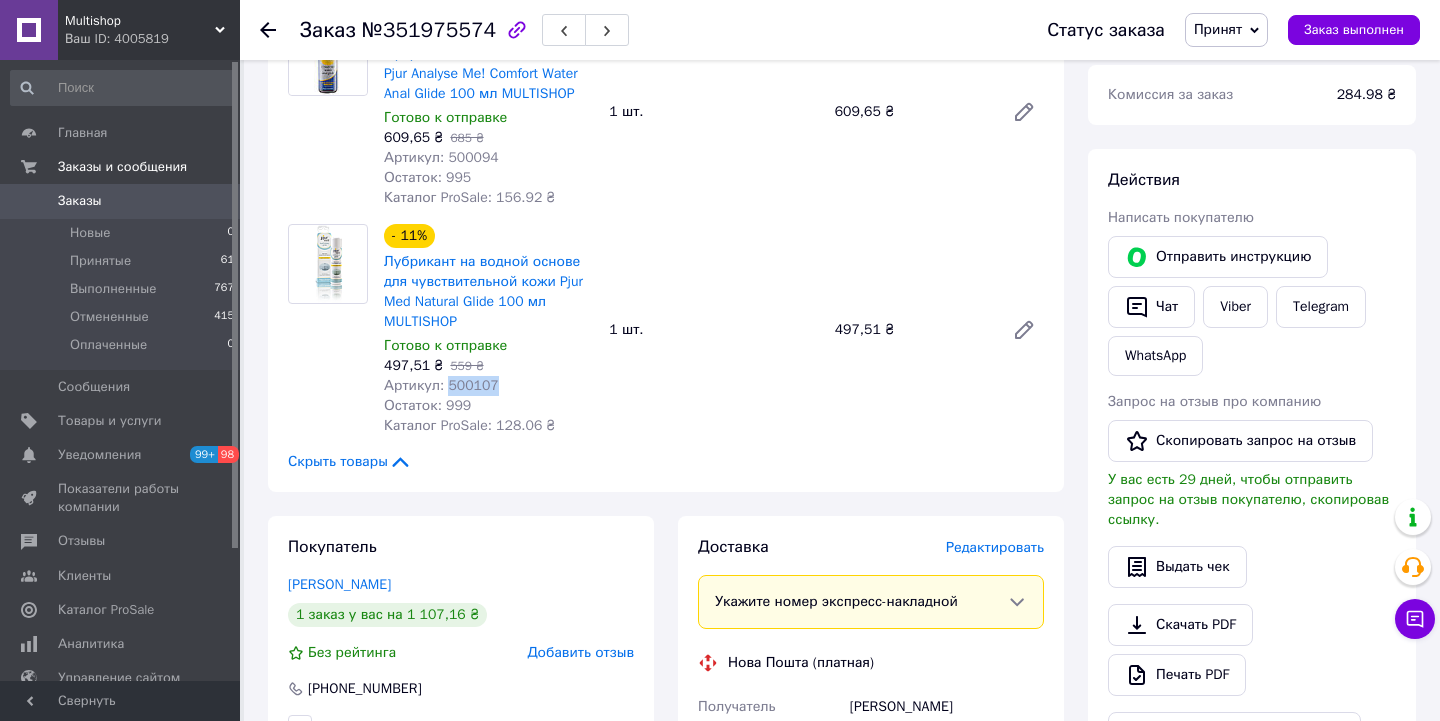 scroll, scrollTop: 0, scrollLeft: 0, axis: both 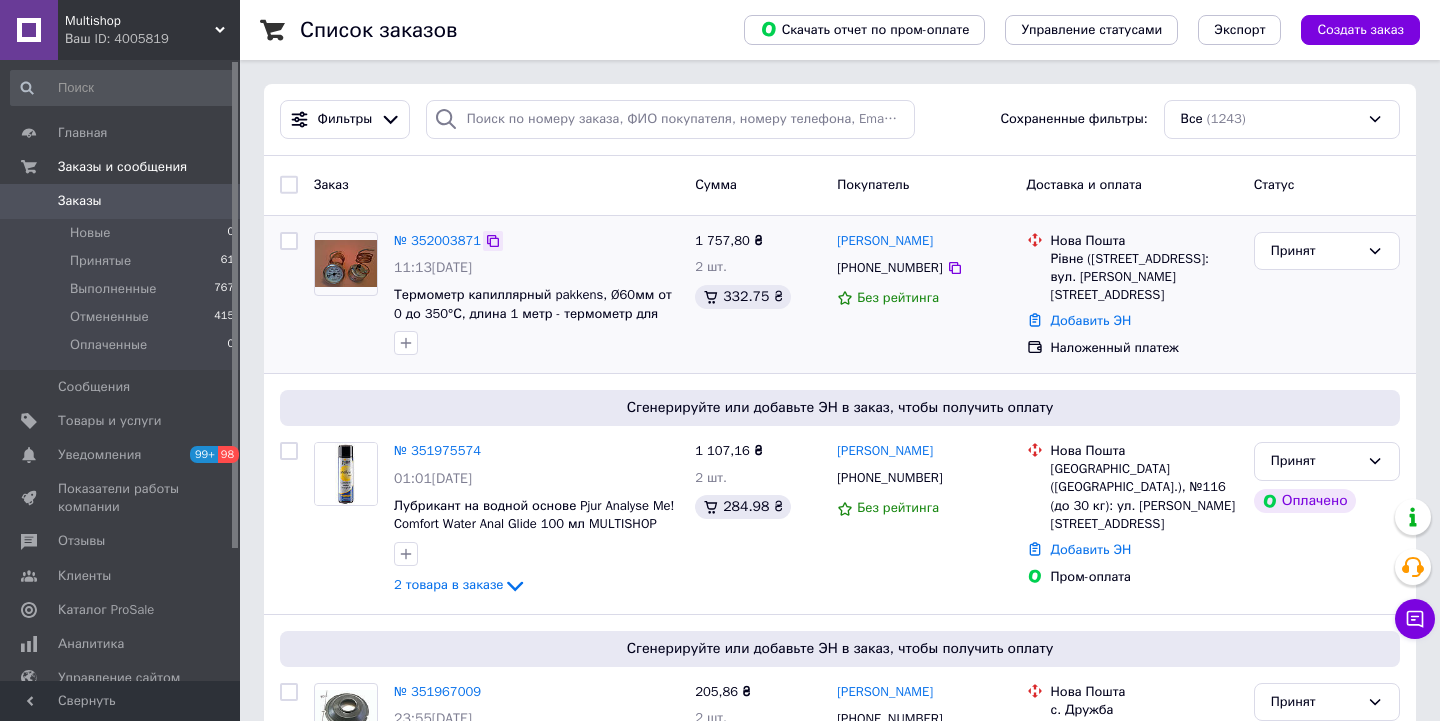 click 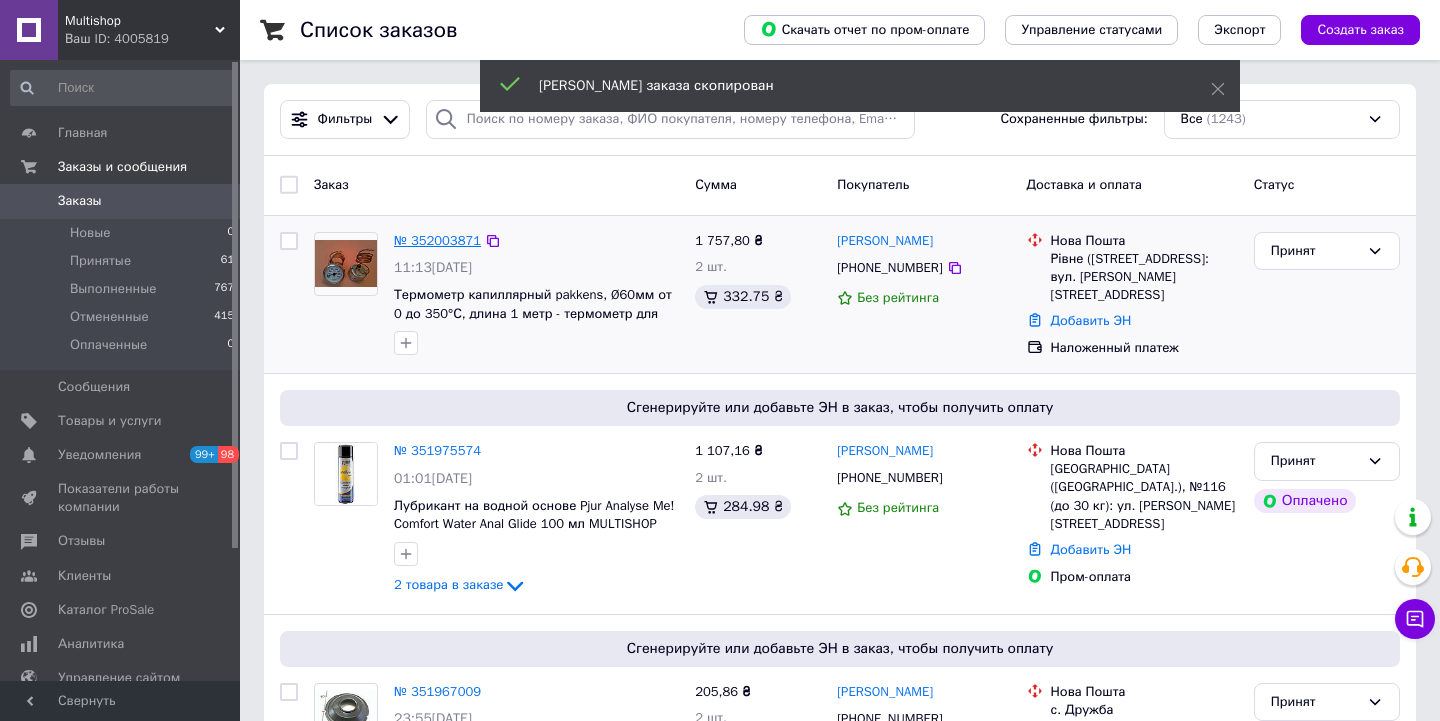 click on "№ 352003871" at bounding box center (437, 240) 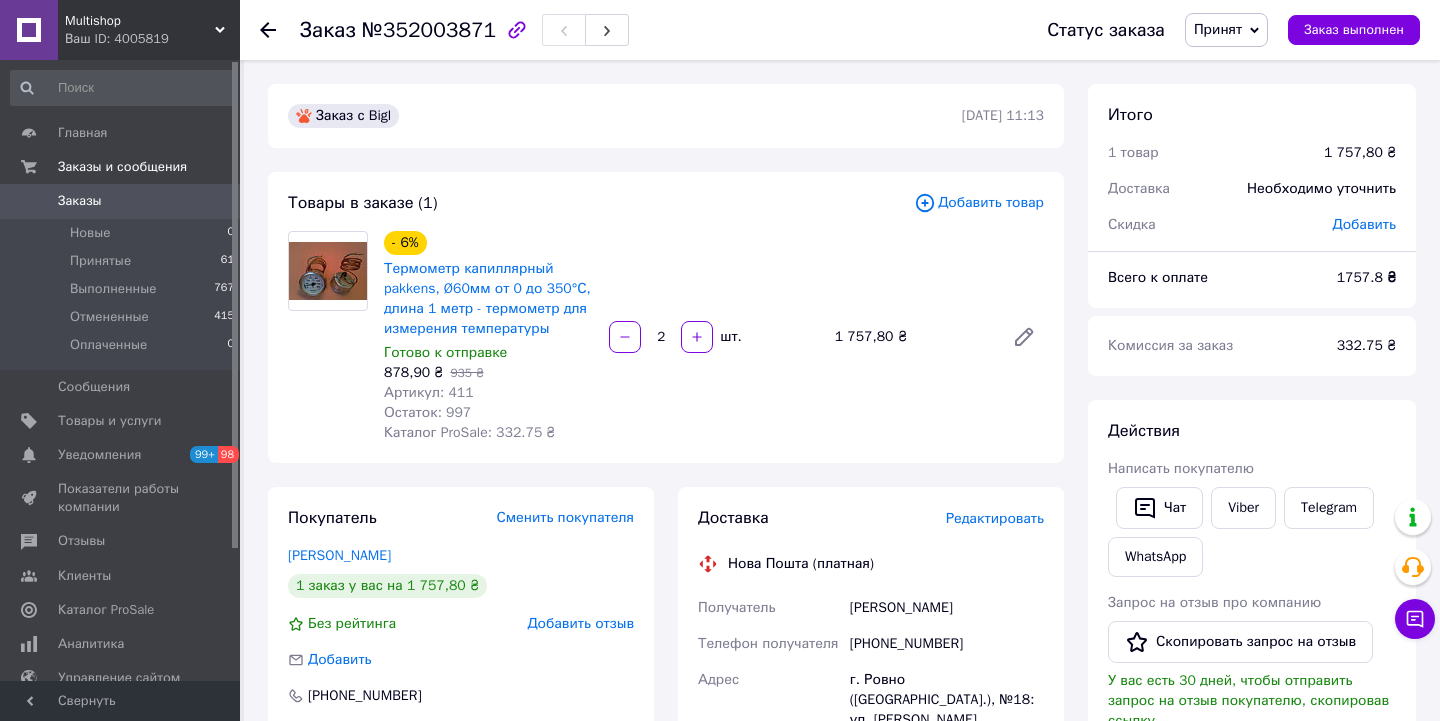 click on "№352003871" at bounding box center (429, 30) 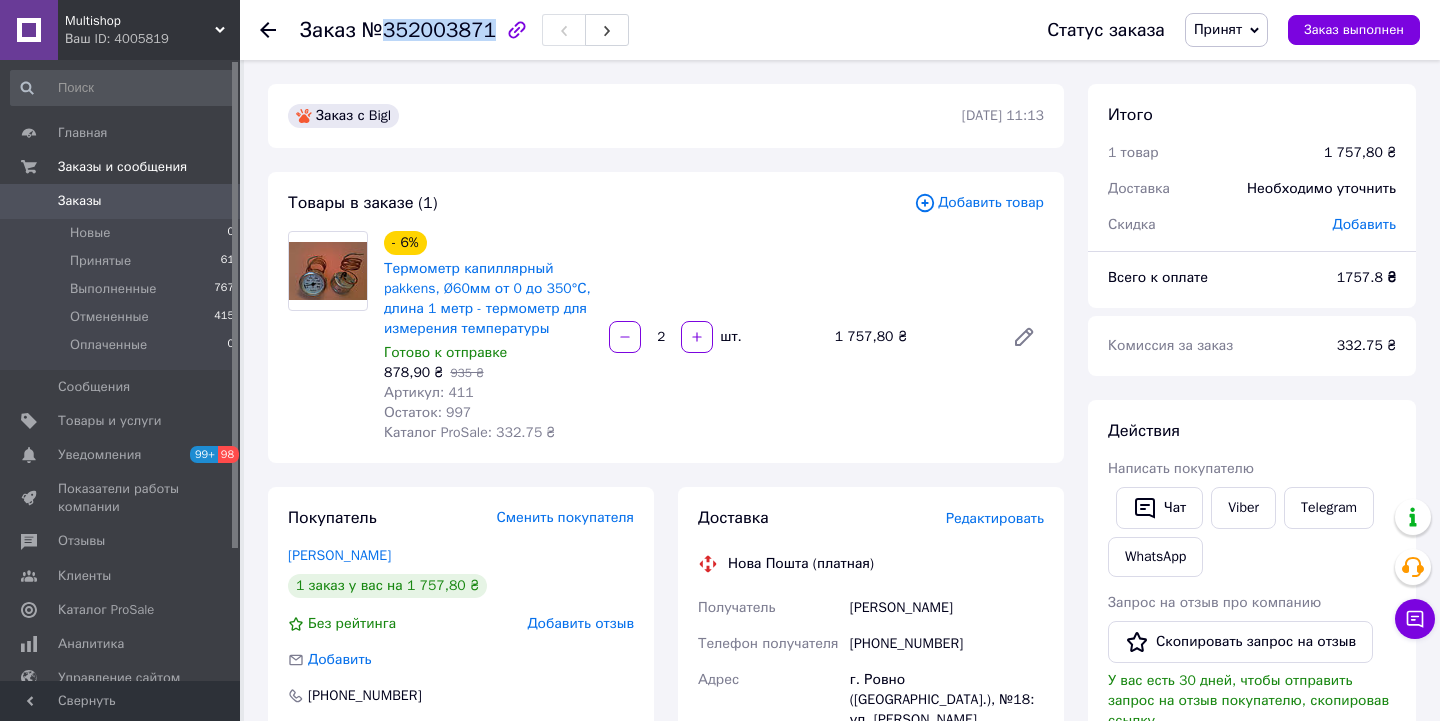 click on "№352003871" at bounding box center (429, 30) 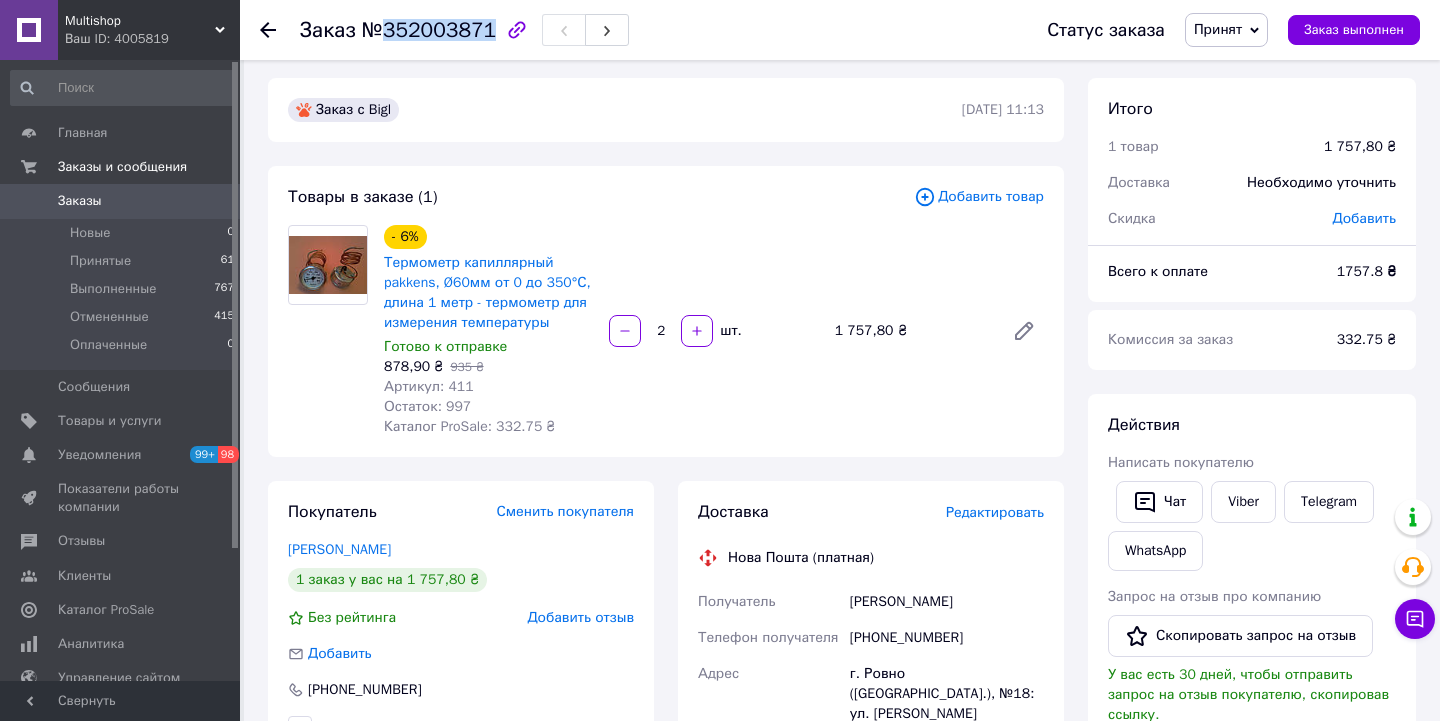 scroll, scrollTop: 0, scrollLeft: 0, axis: both 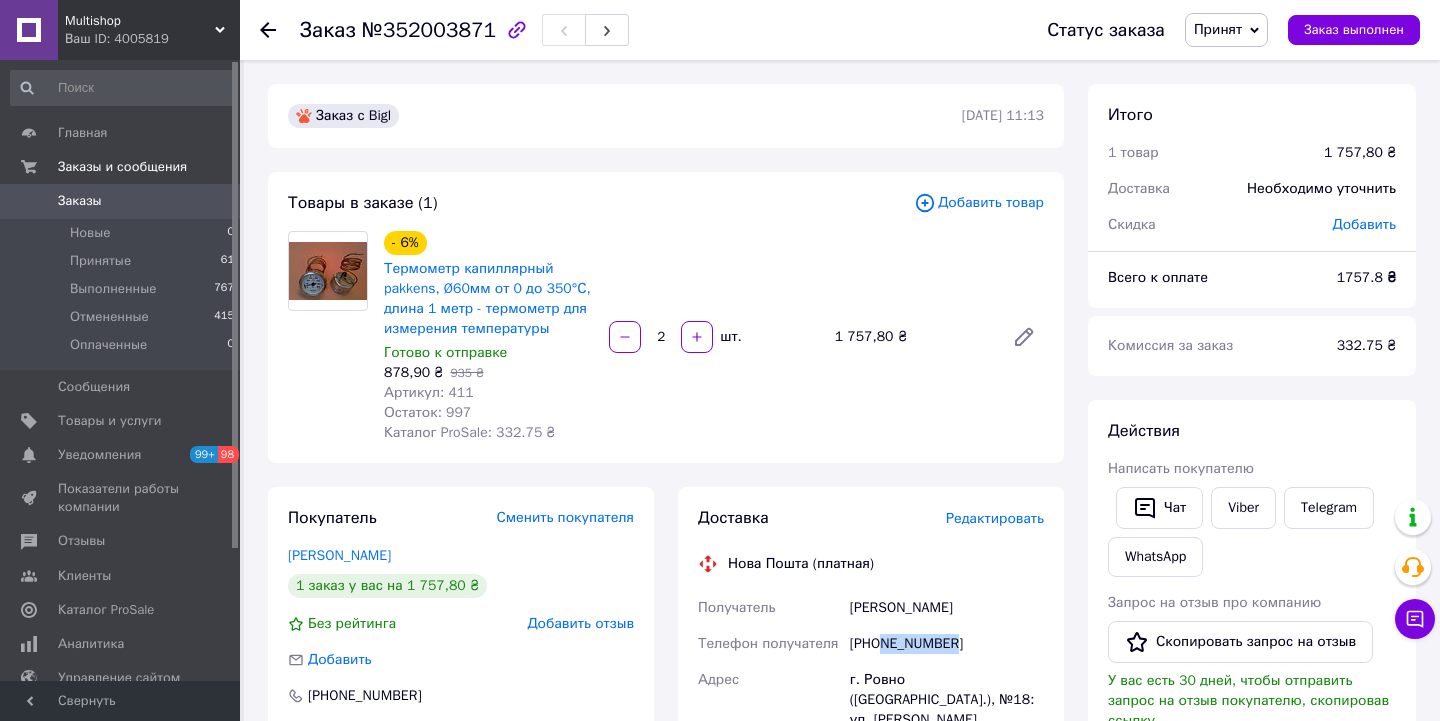 drag, startPoint x: 967, startPoint y: 664, endPoint x: 888, endPoint y: 664, distance: 79 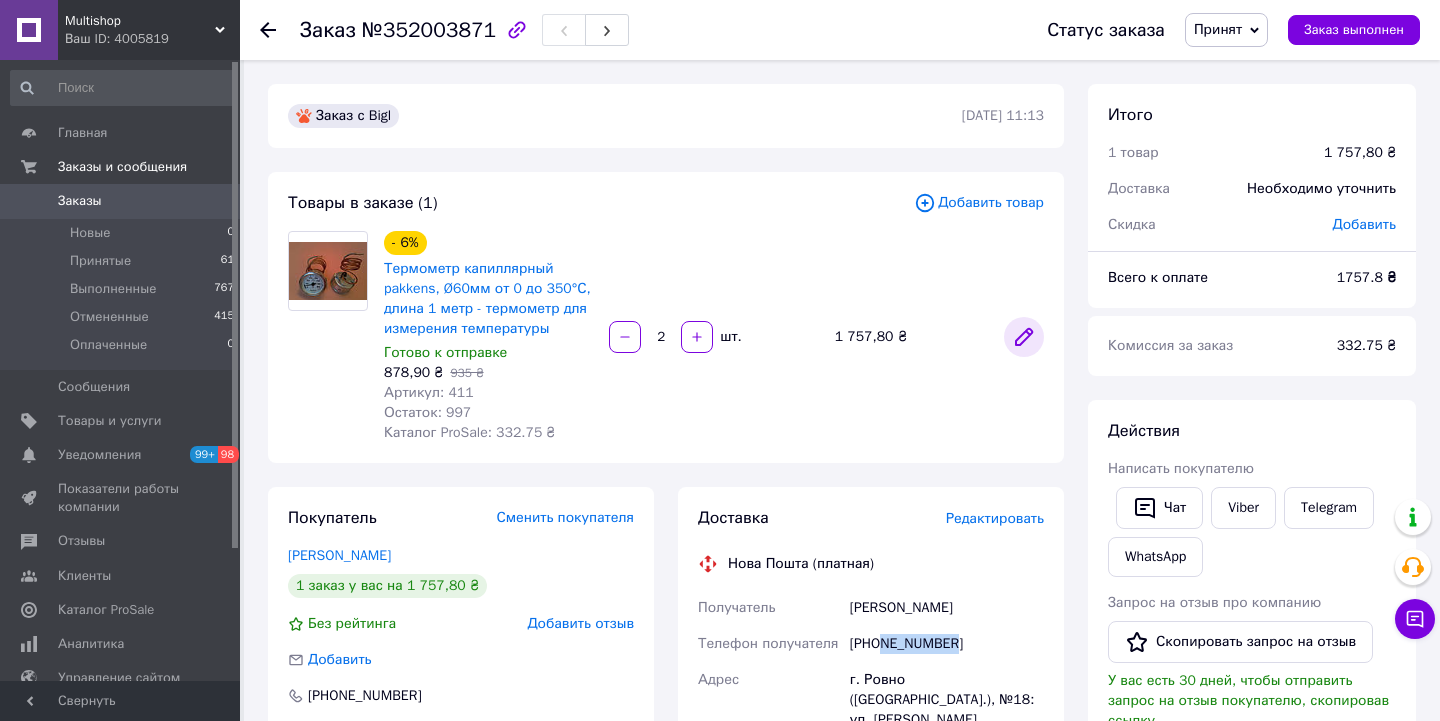 click 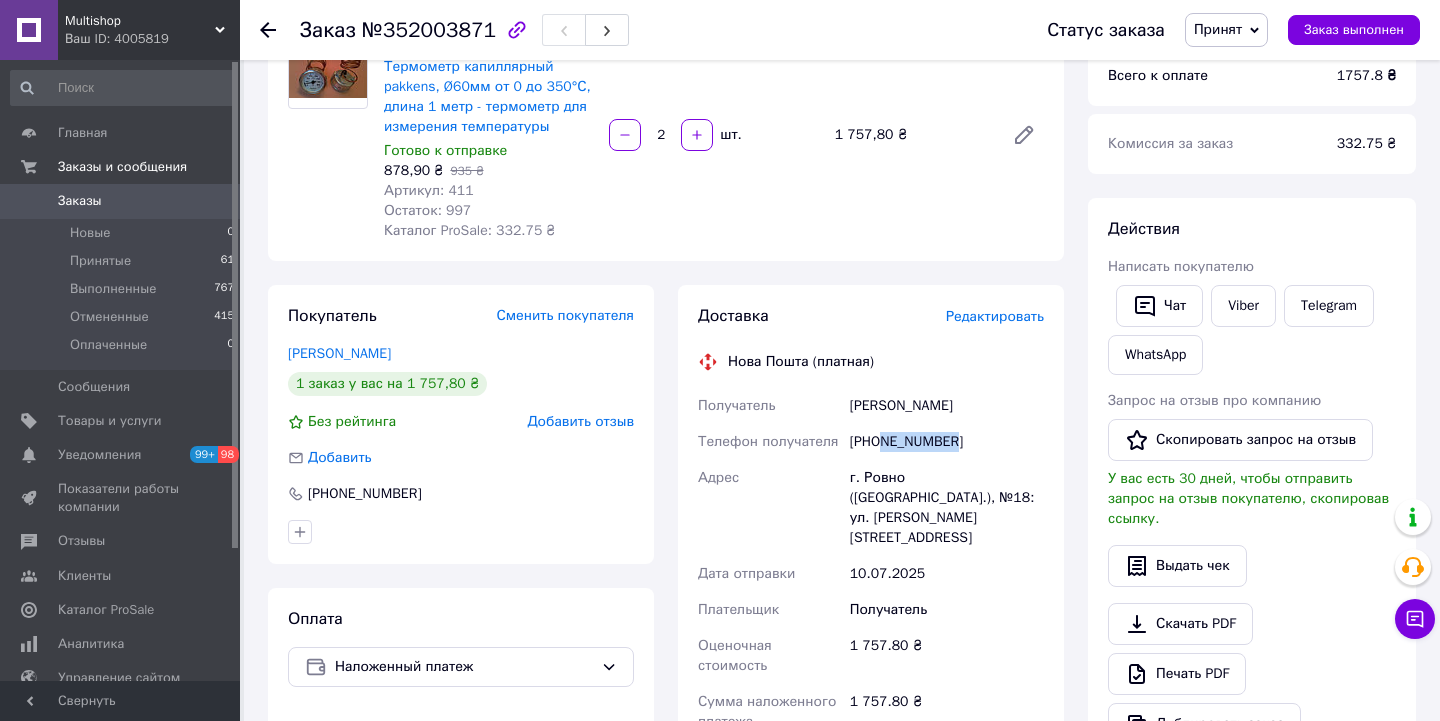 scroll, scrollTop: 185, scrollLeft: 0, axis: vertical 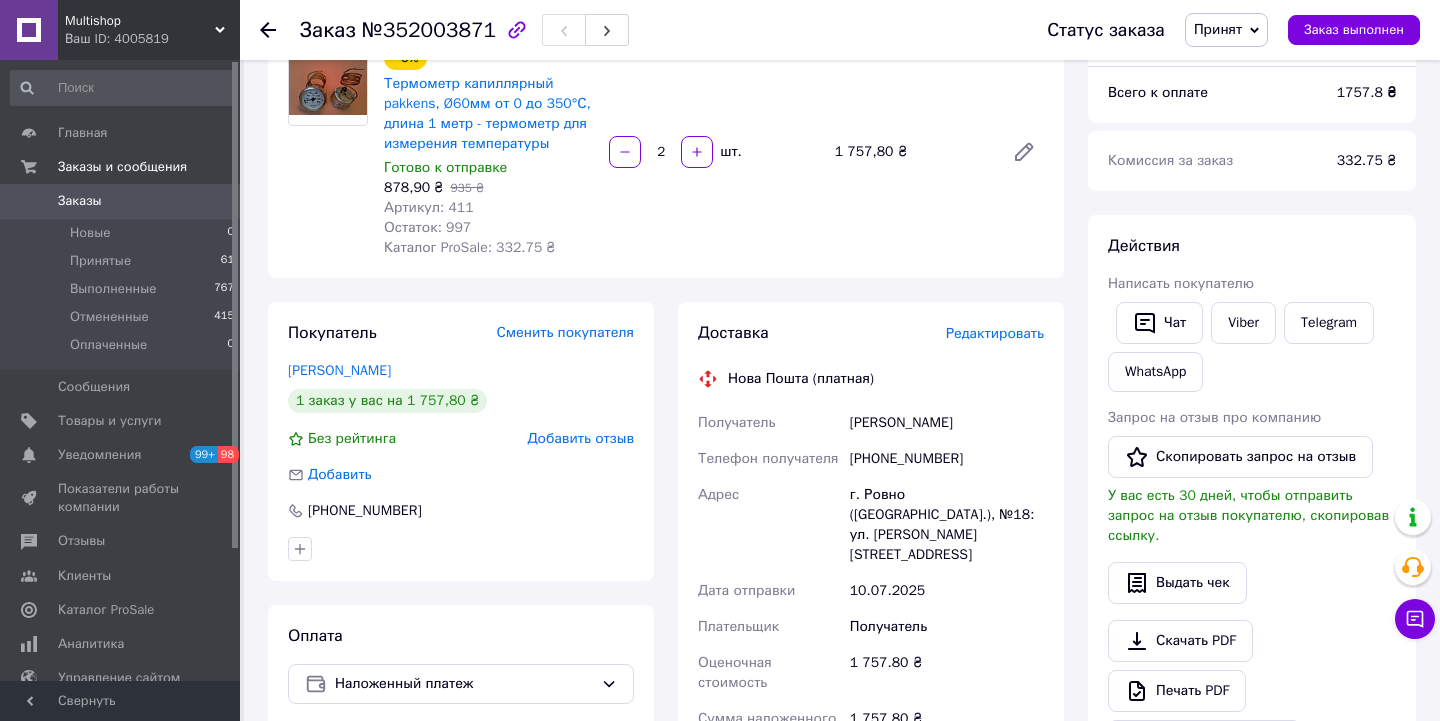 click on "Multishop" at bounding box center [140, 21] 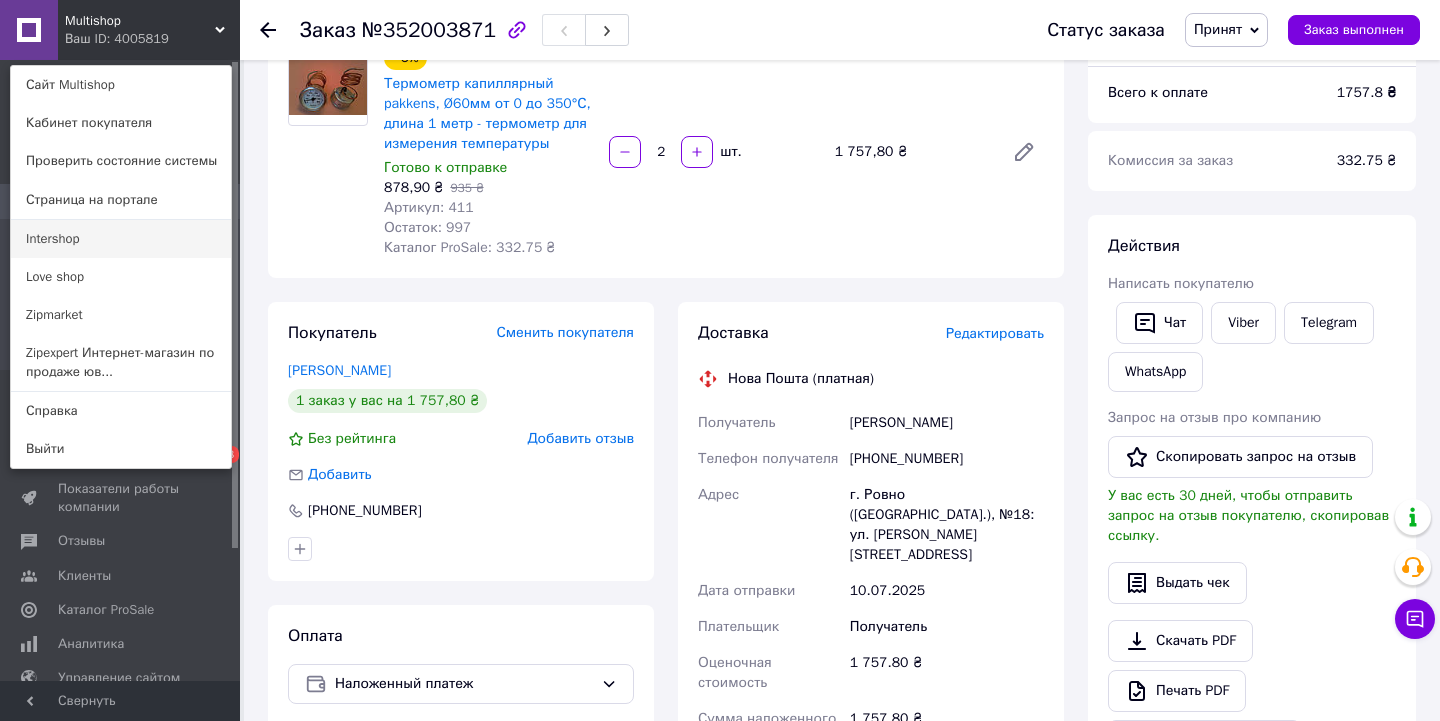 click on "Intershop" at bounding box center [121, 239] 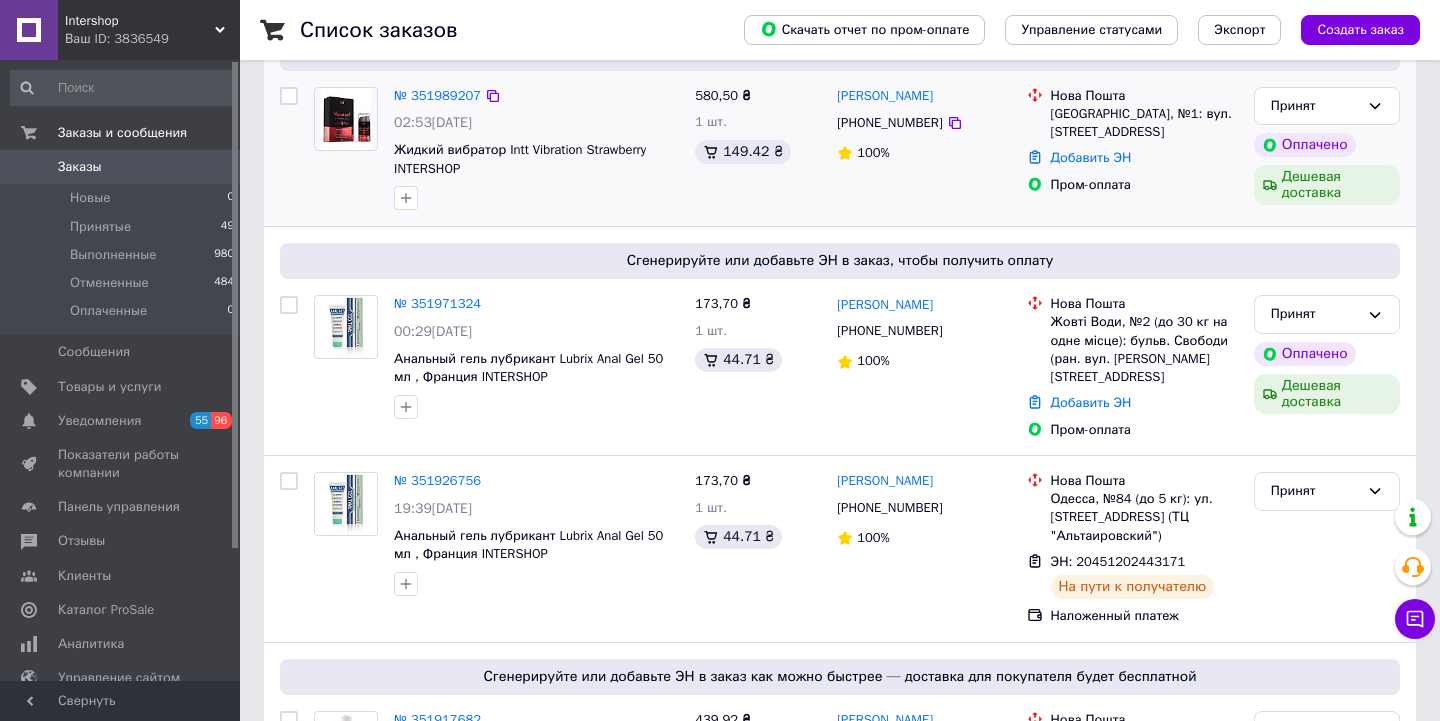 scroll, scrollTop: 191, scrollLeft: 0, axis: vertical 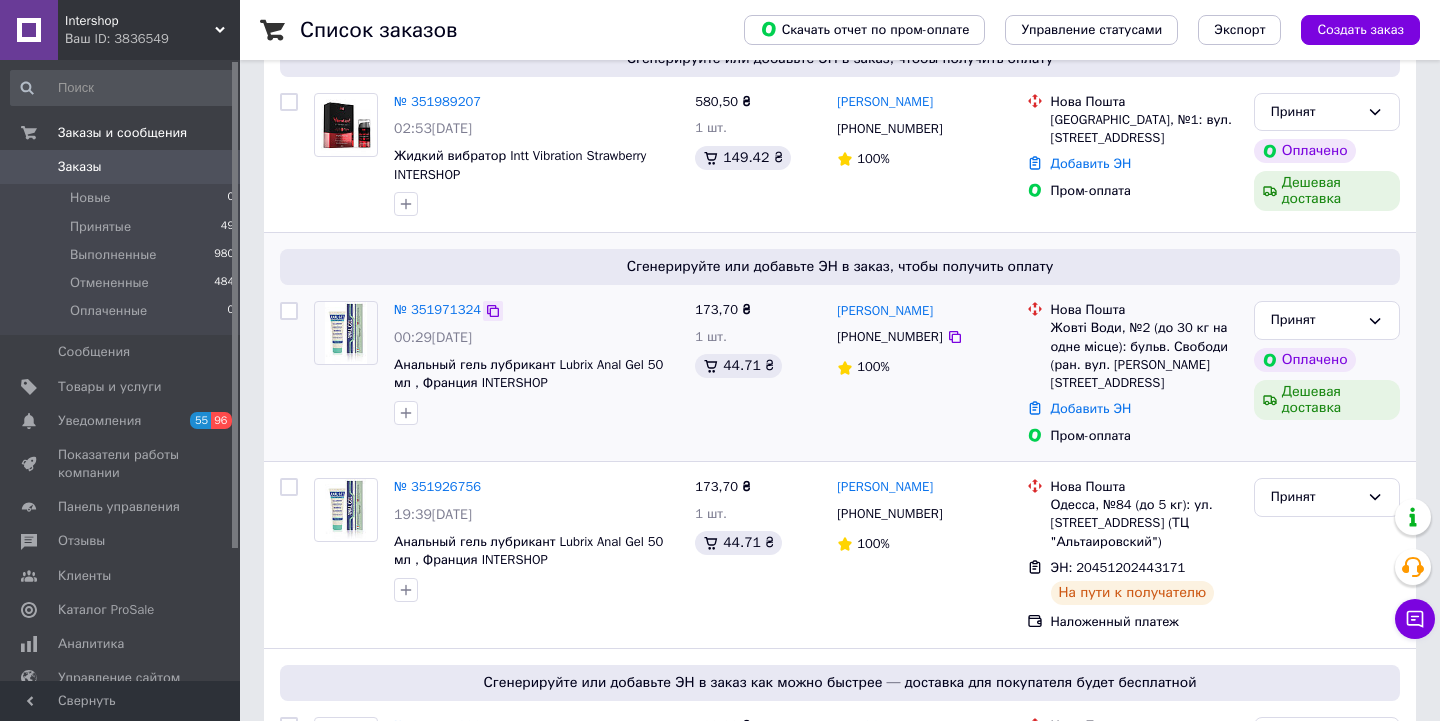 click 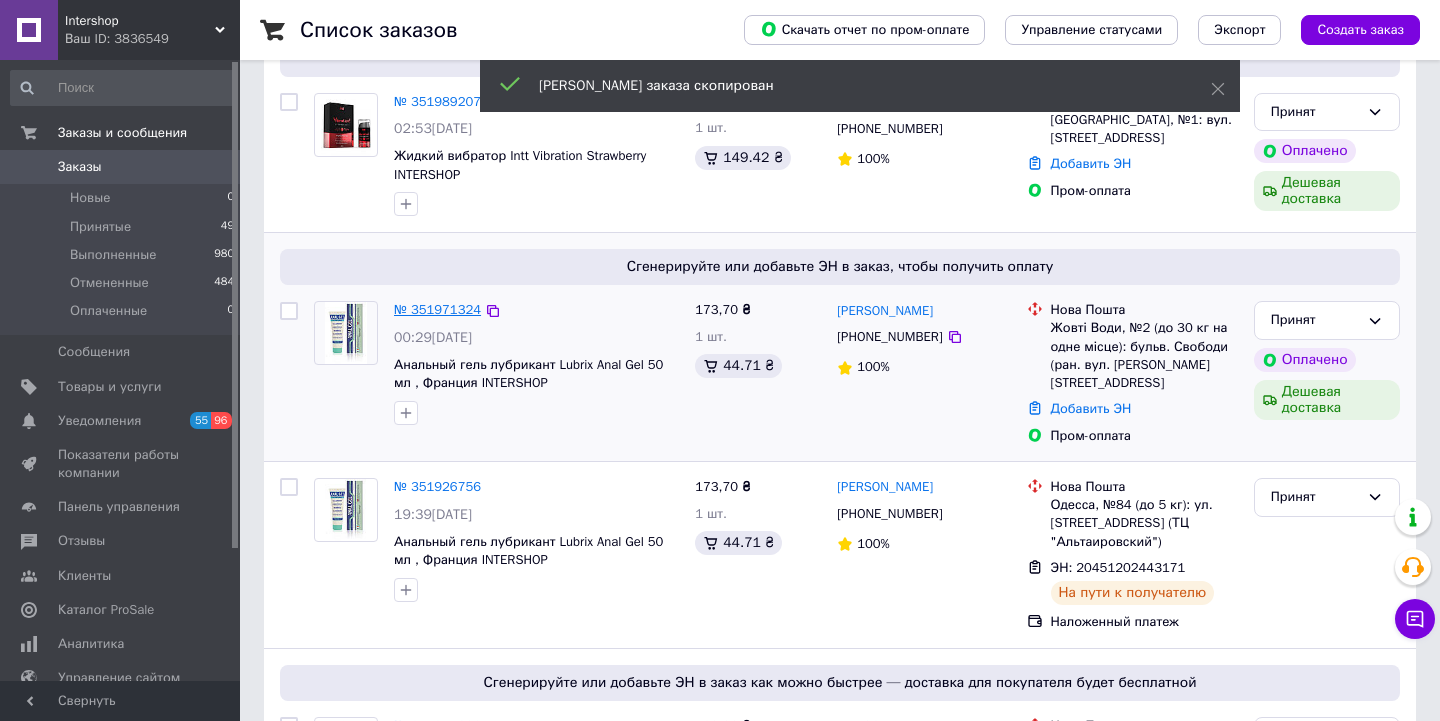 click on "№ 351971324" at bounding box center [437, 309] 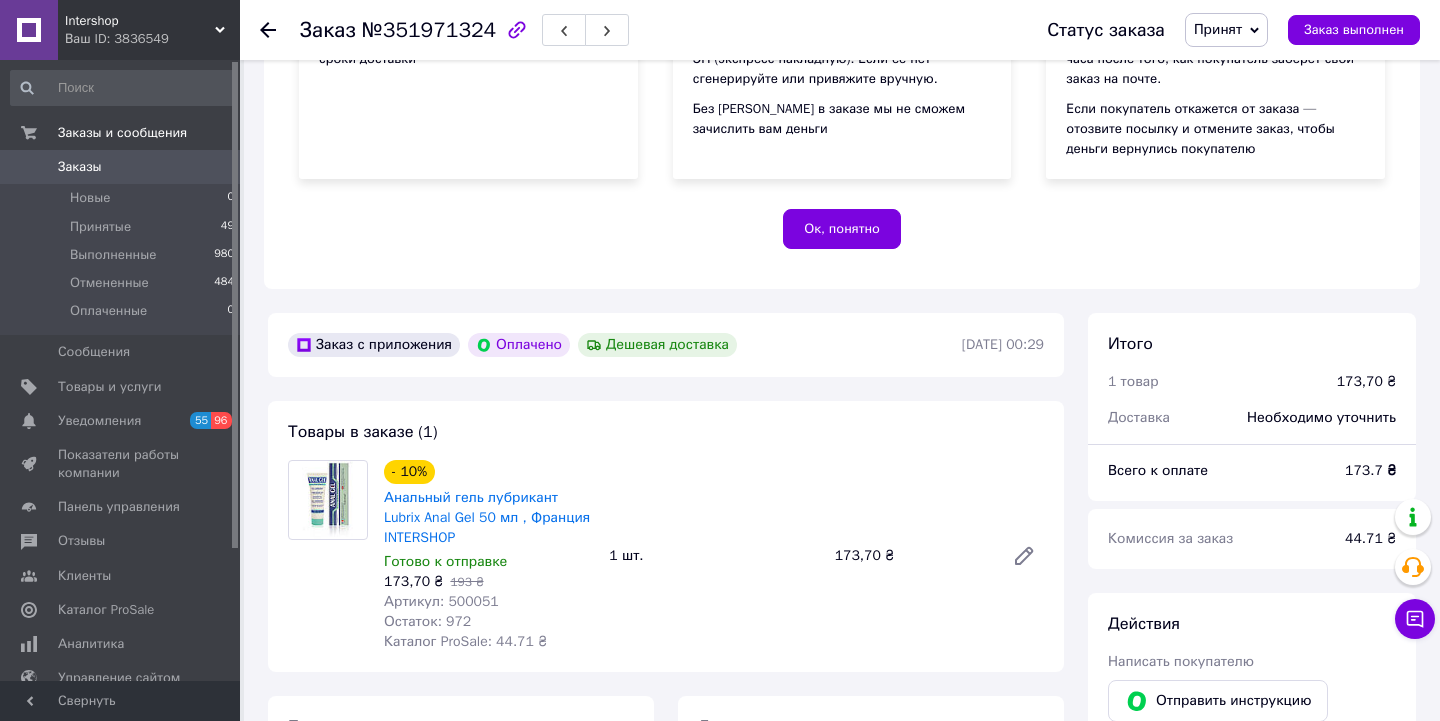 scroll, scrollTop: 336, scrollLeft: 0, axis: vertical 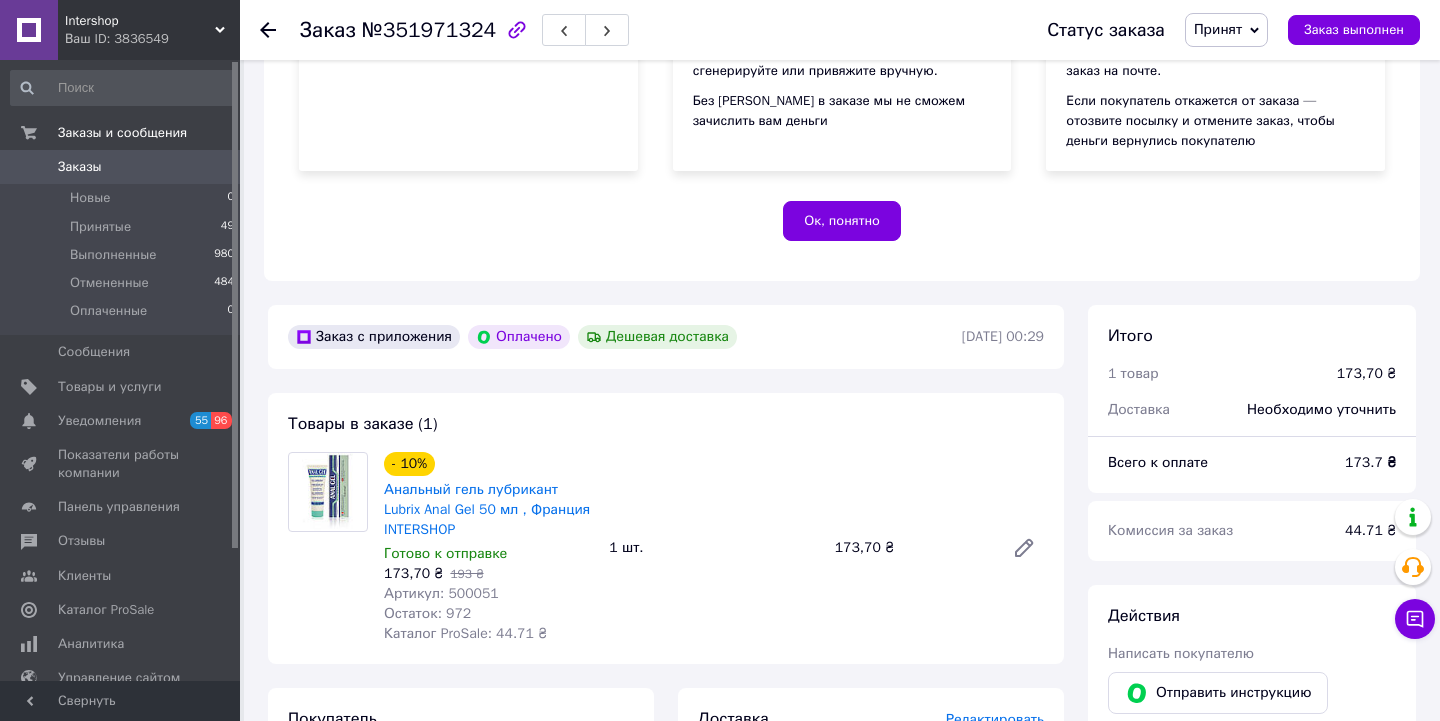 click on "Артикул: 500051" at bounding box center [441, 593] 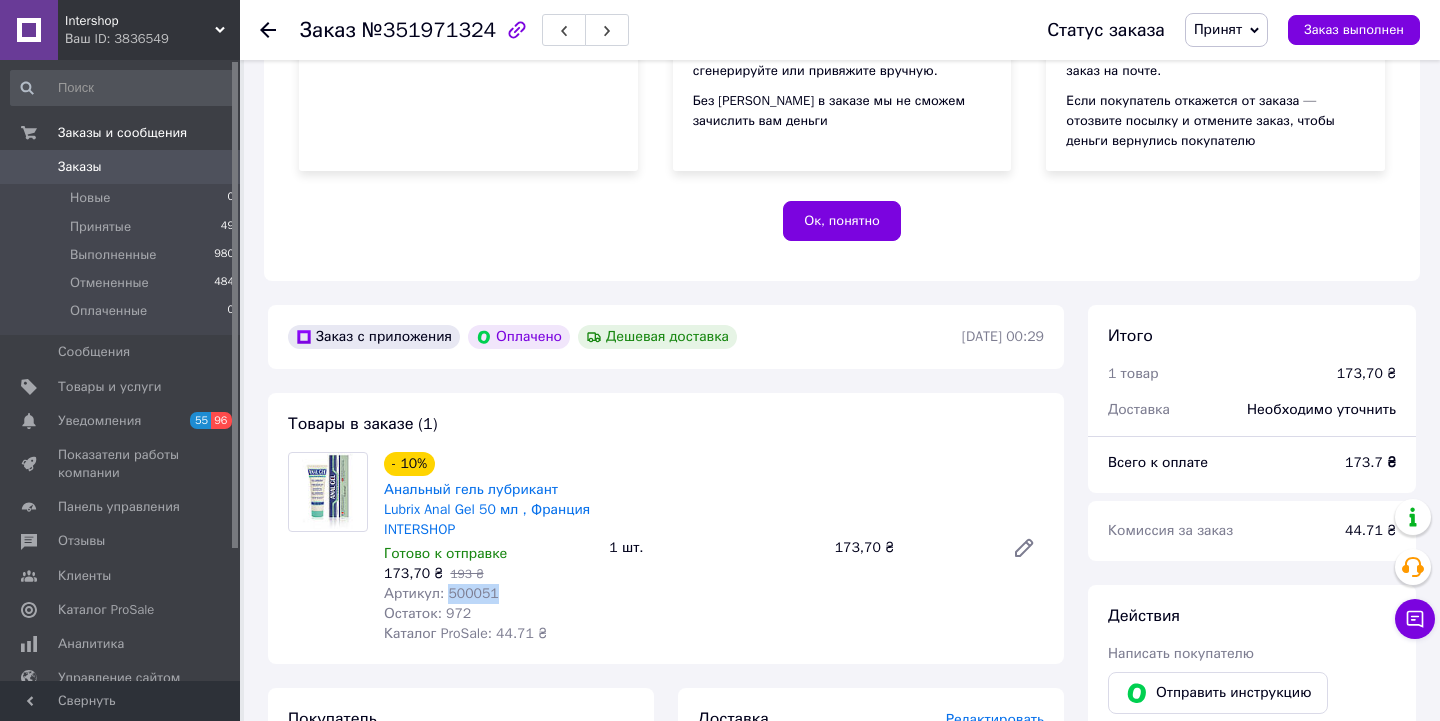 click on "Артикул: 500051" at bounding box center (441, 593) 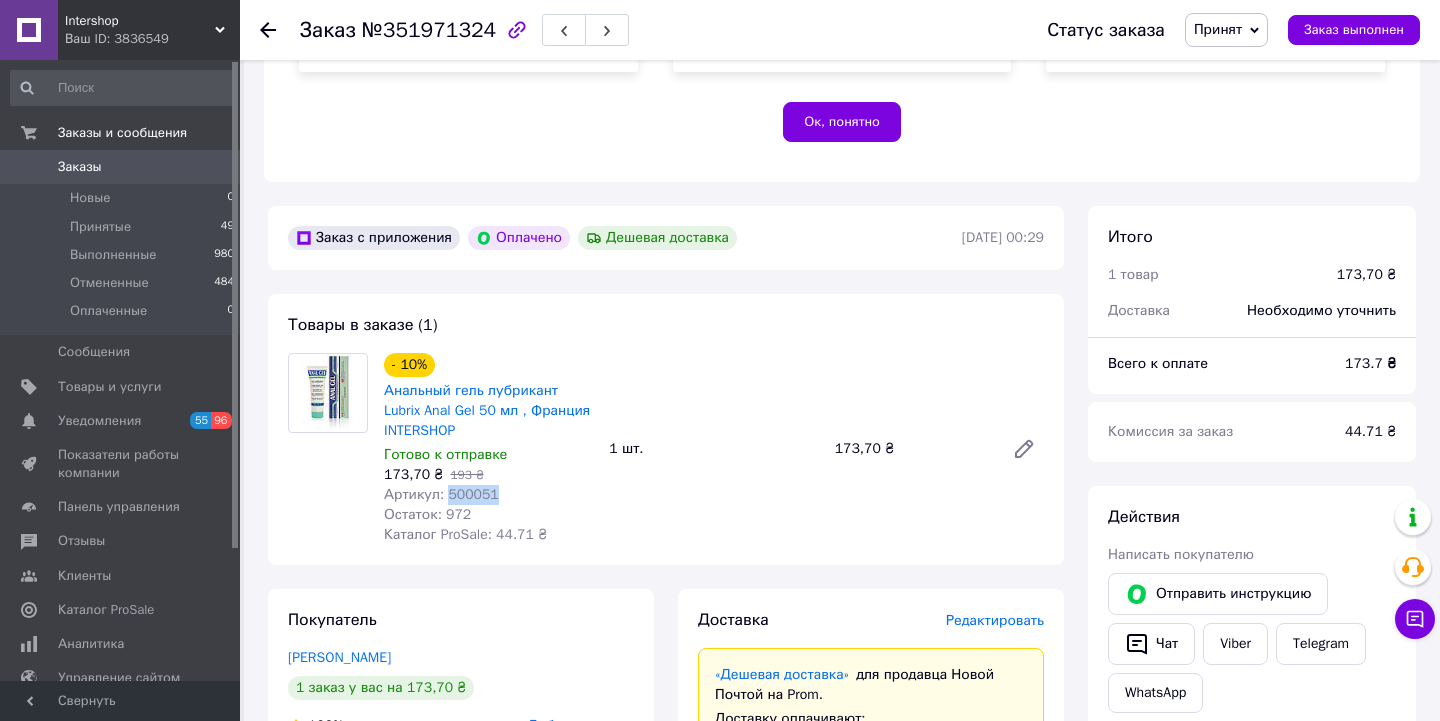 scroll, scrollTop: 473, scrollLeft: 0, axis: vertical 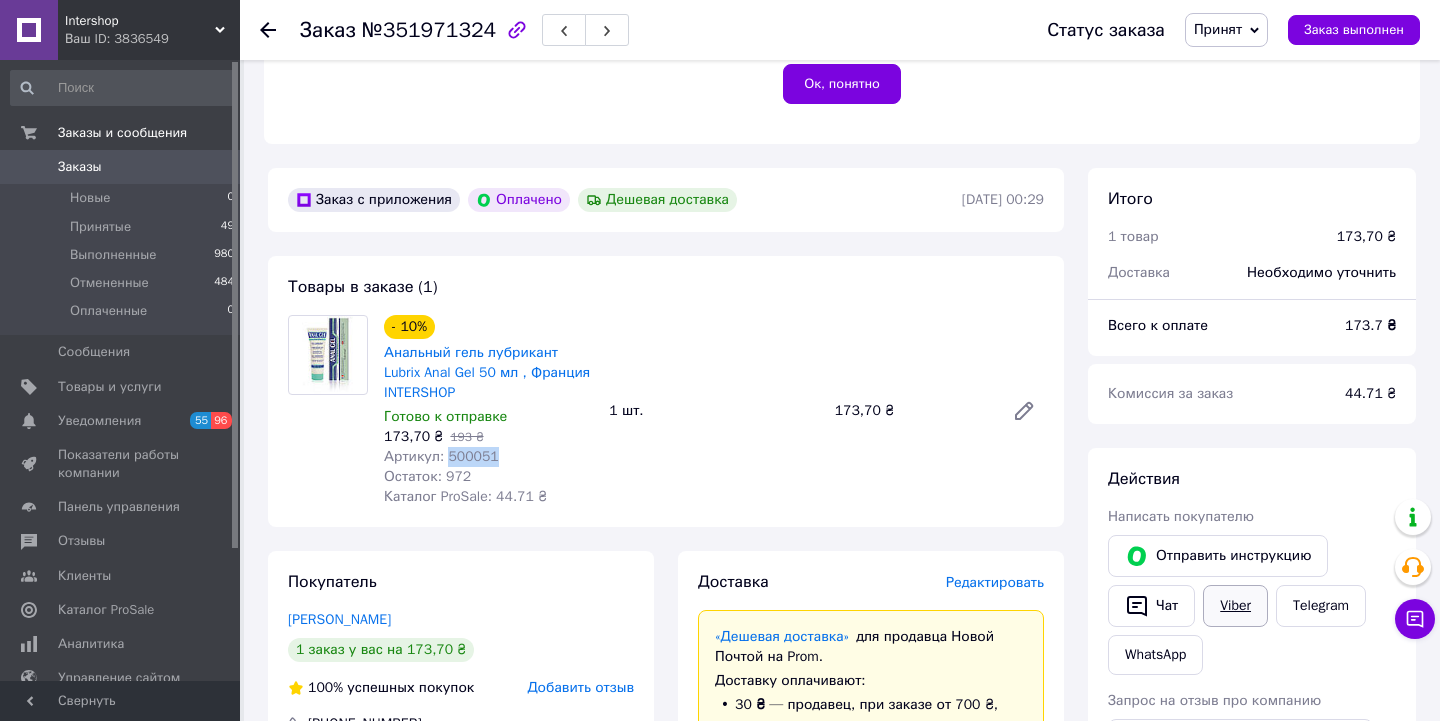 click on "Viber" at bounding box center (1235, 606) 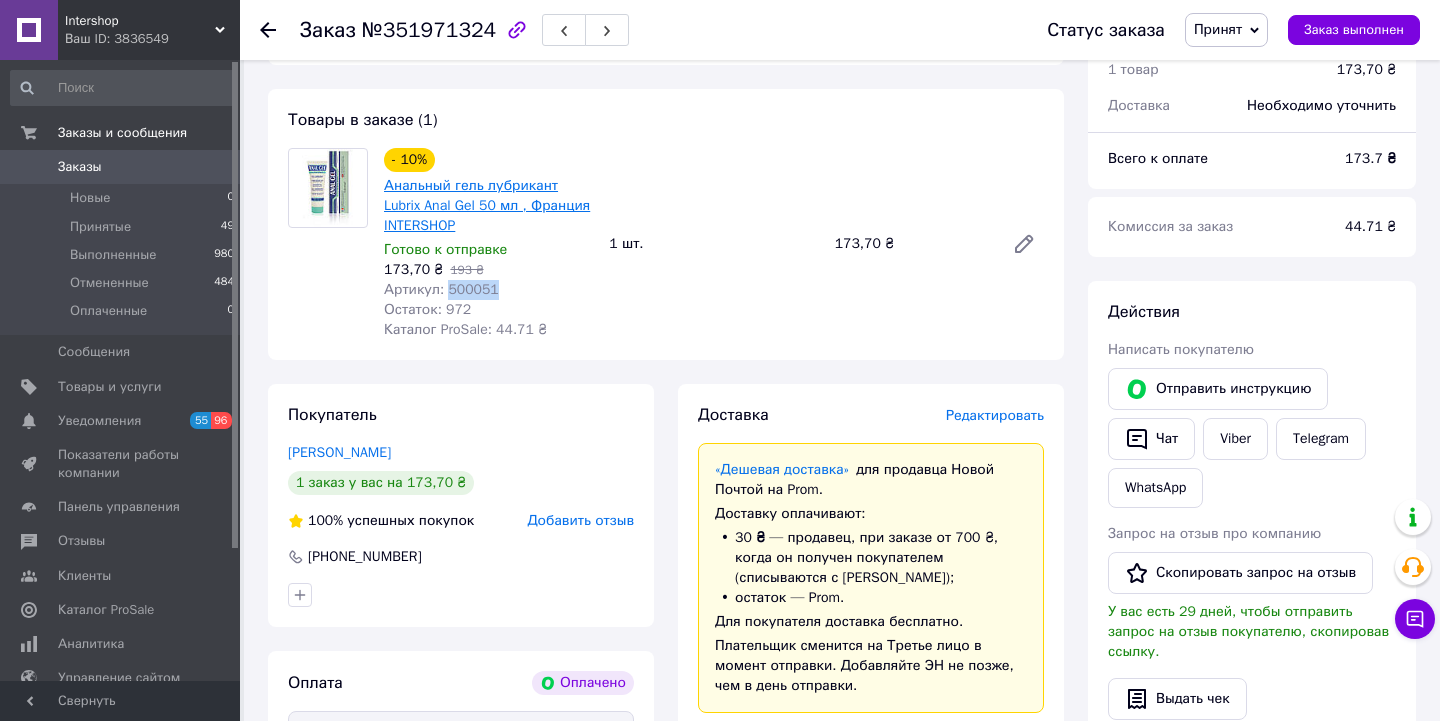 scroll, scrollTop: 639, scrollLeft: 0, axis: vertical 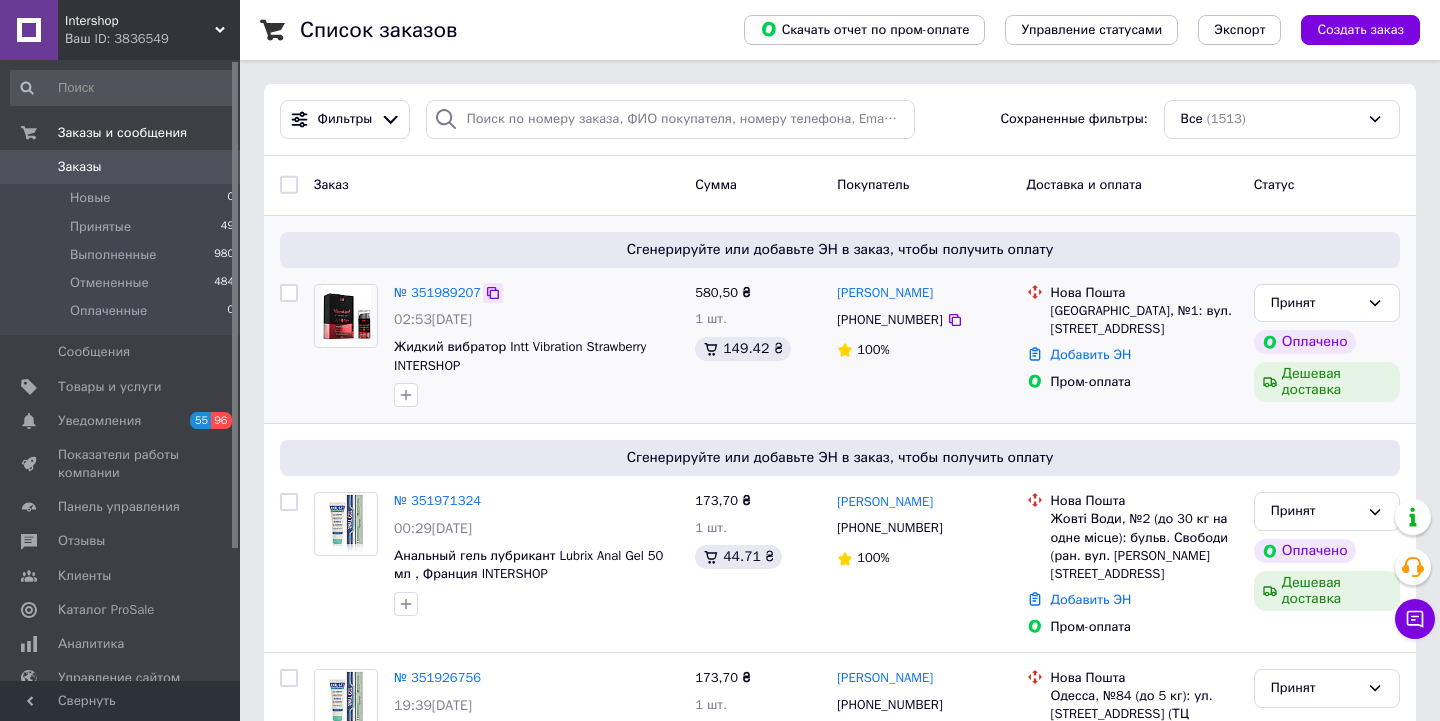 click 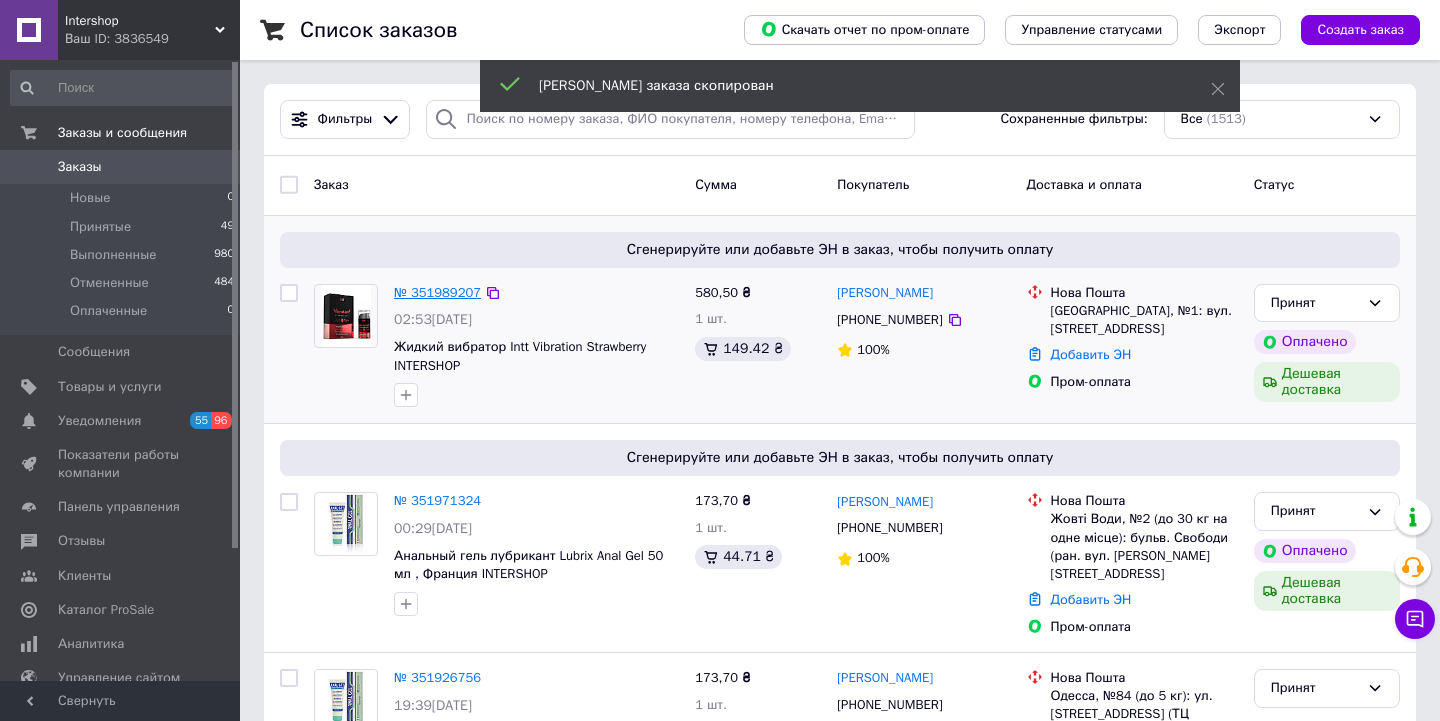 click on "№ 351989207" at bounding box center [437, 292] 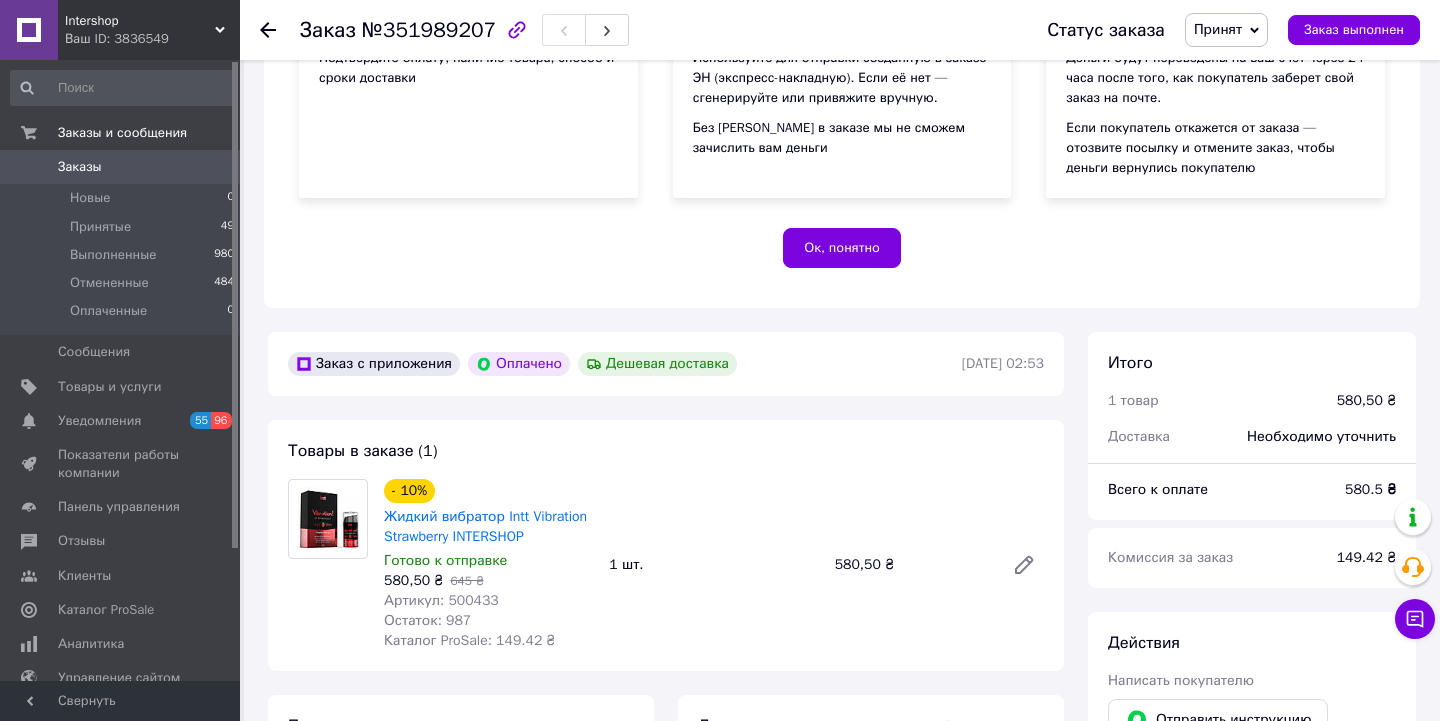 scroll, scrollTop: 351, scrollLeft: 0, axis: vertical 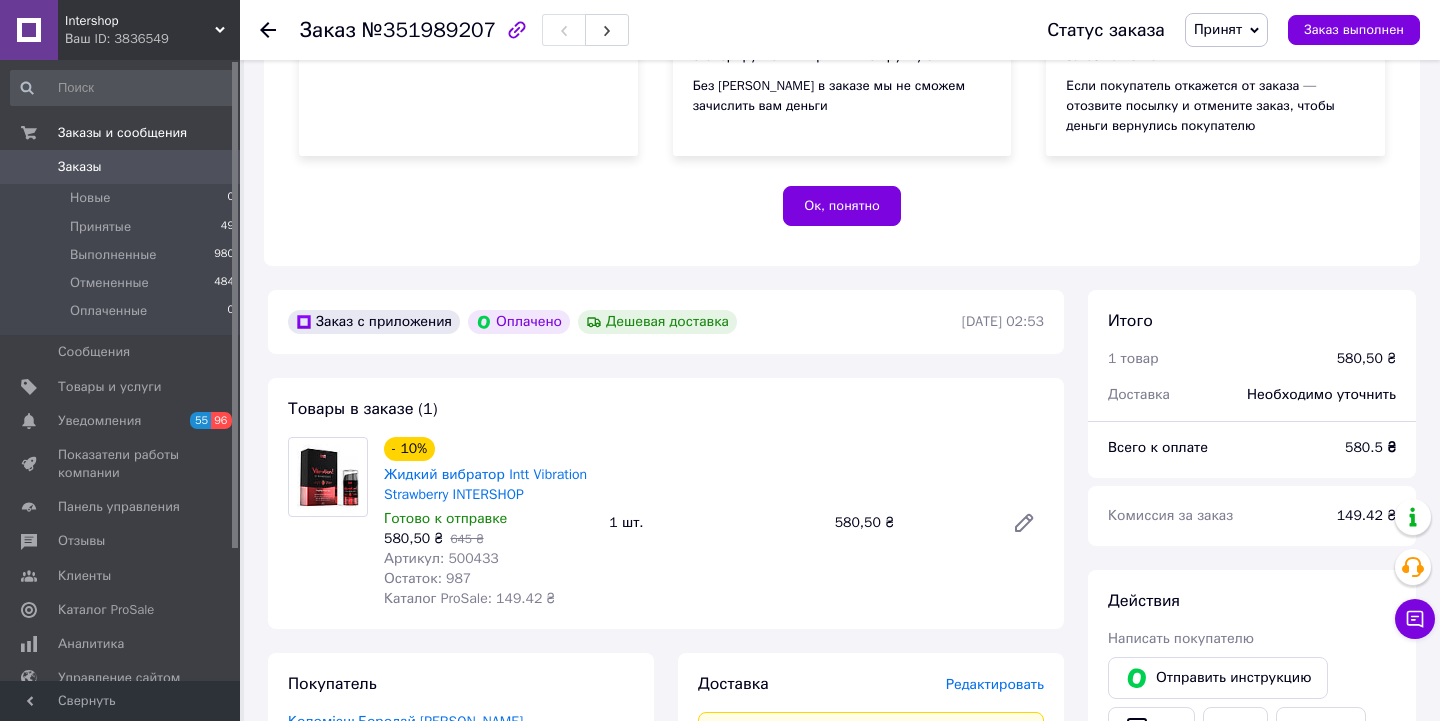 click on "Артикул: 500433" at bounding box center (441, 558) 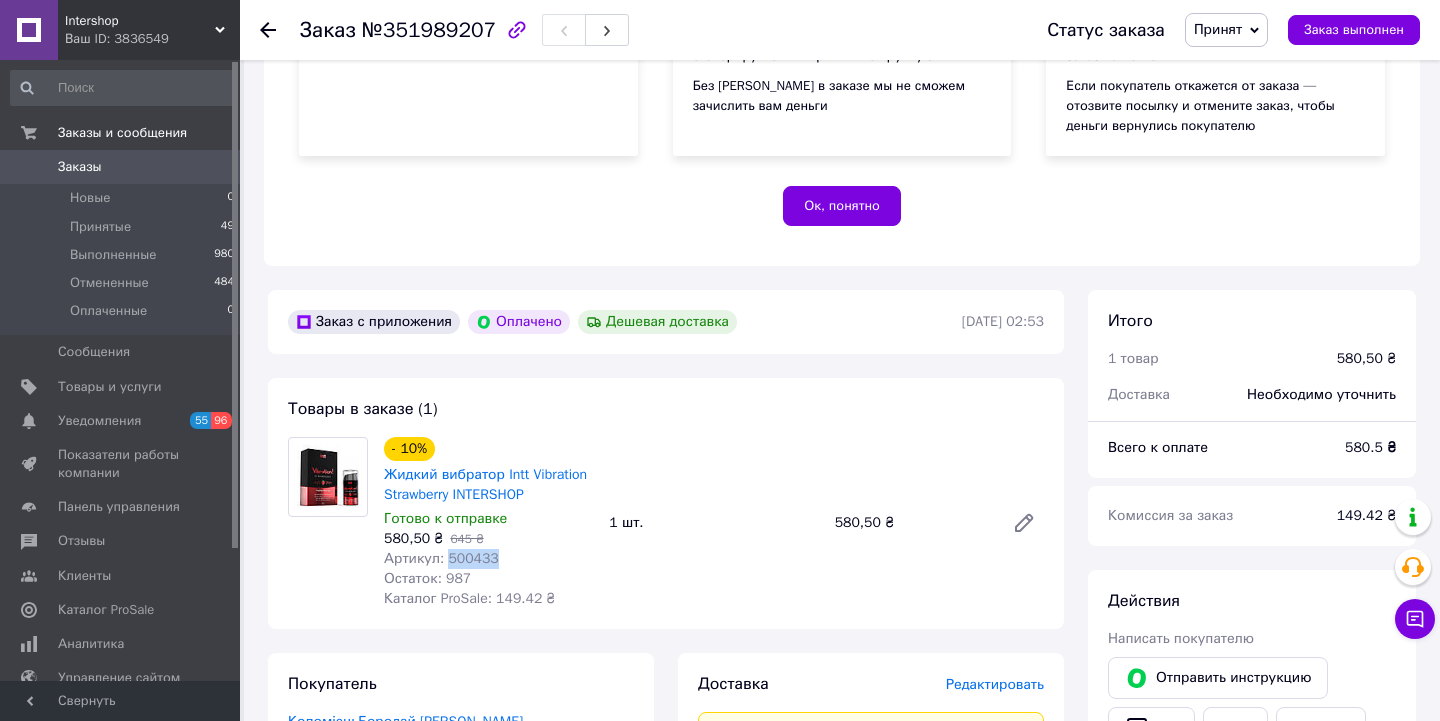 click on "Артикул: 500433" at bounding box center [441, 558] 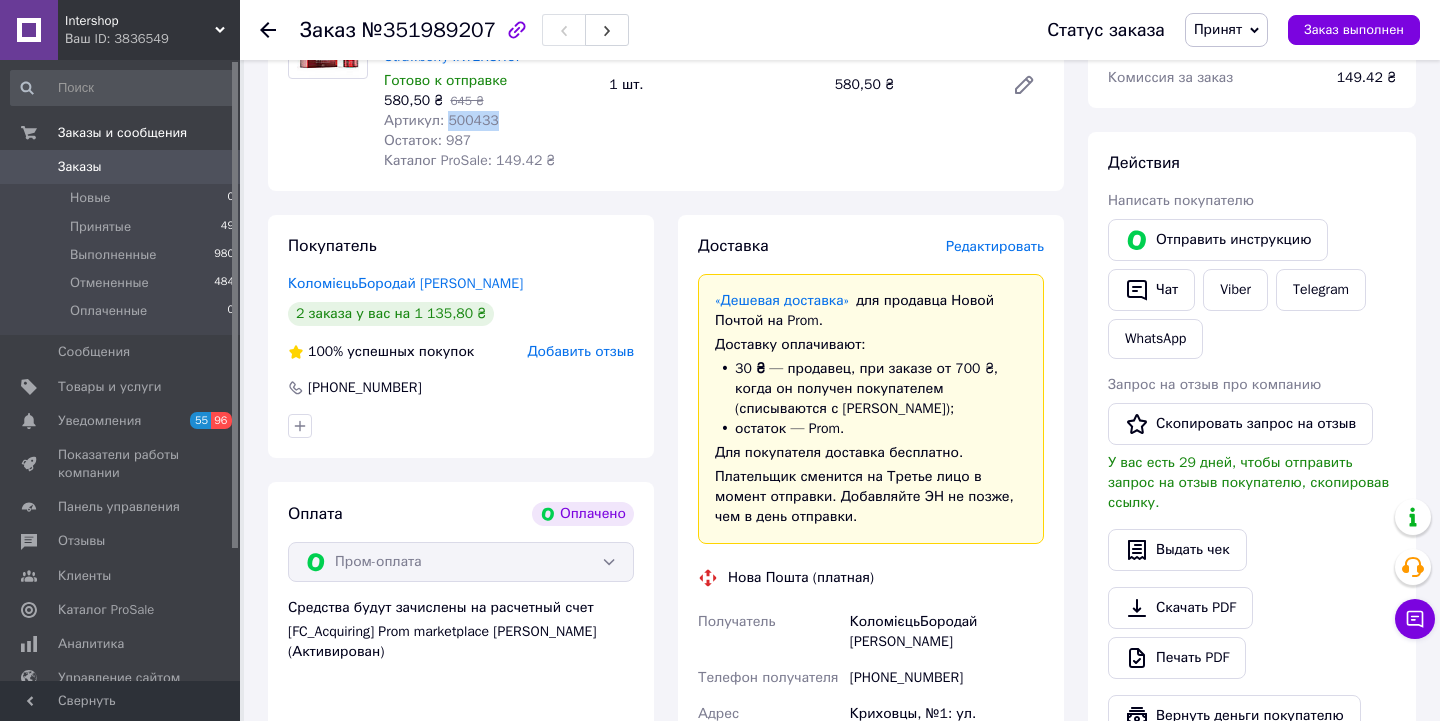 scroll, scrollTop: 794, scrollLeft: 0, axis: vertical 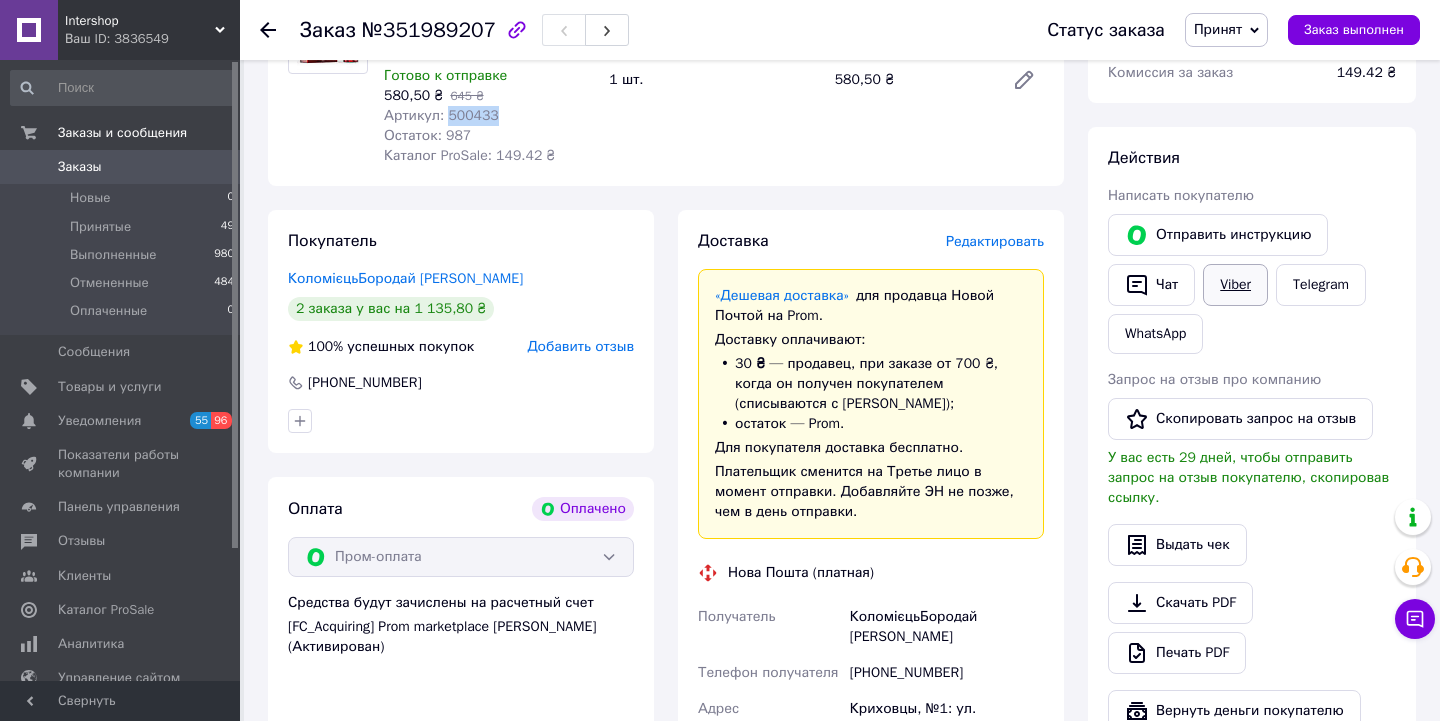 click on "Viber" at bounding box center (1235, 285) 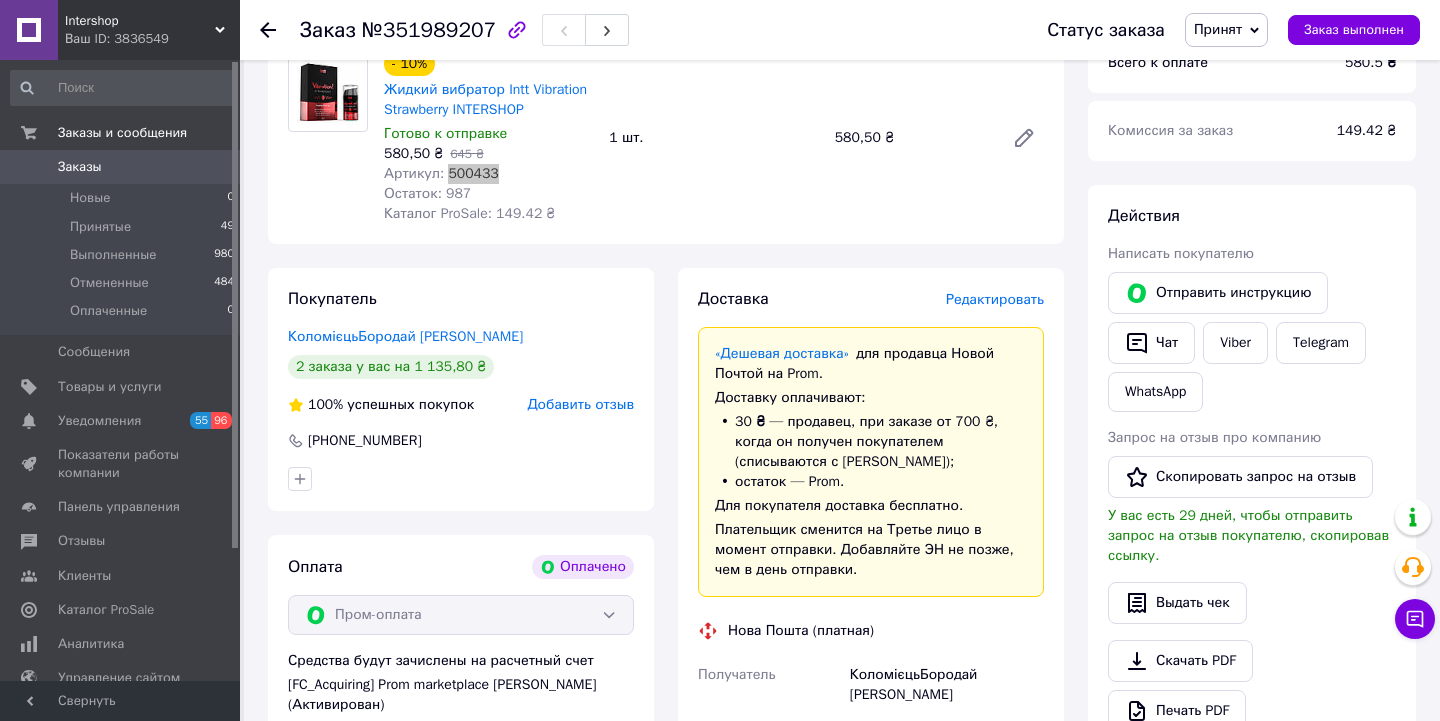 scroll, scrollTop: 734, scrollLeft: 0, axis: vertical 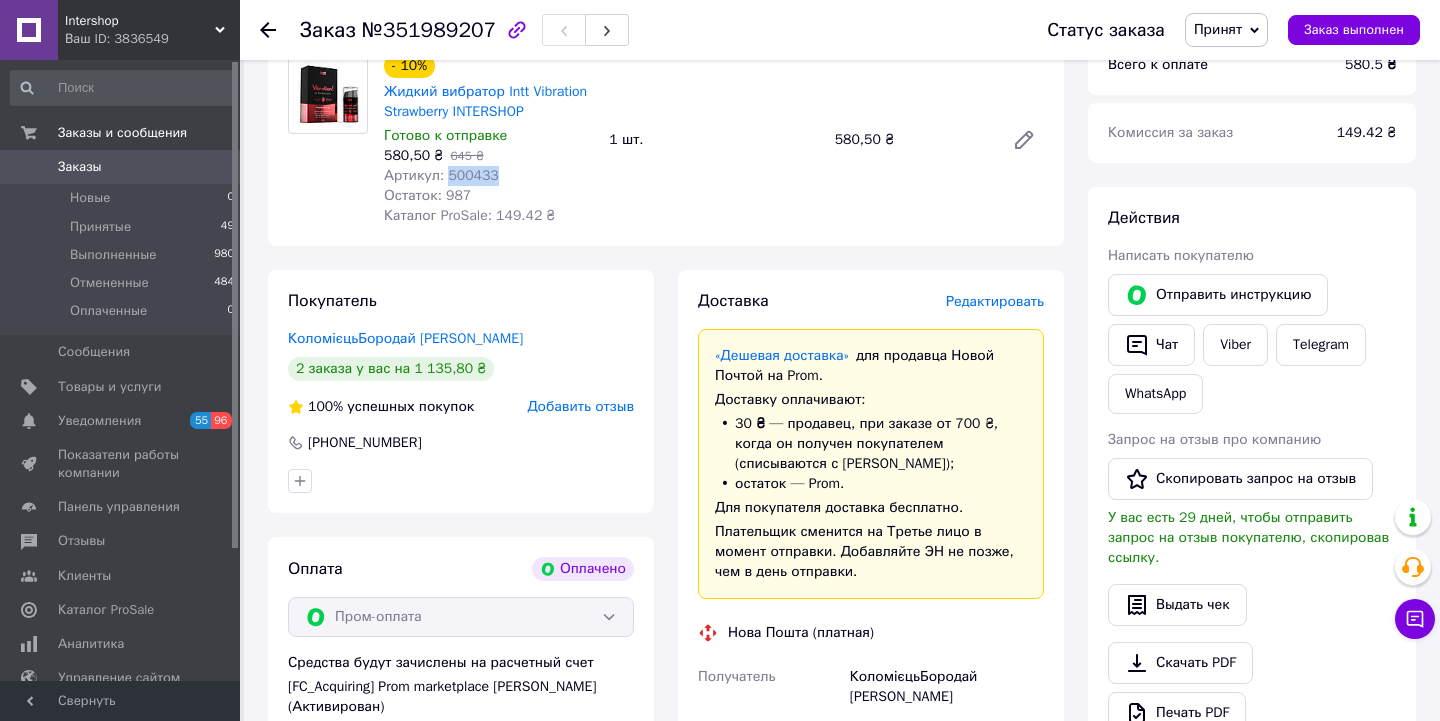 click on "Заказы" at bounding box center (80, 167) 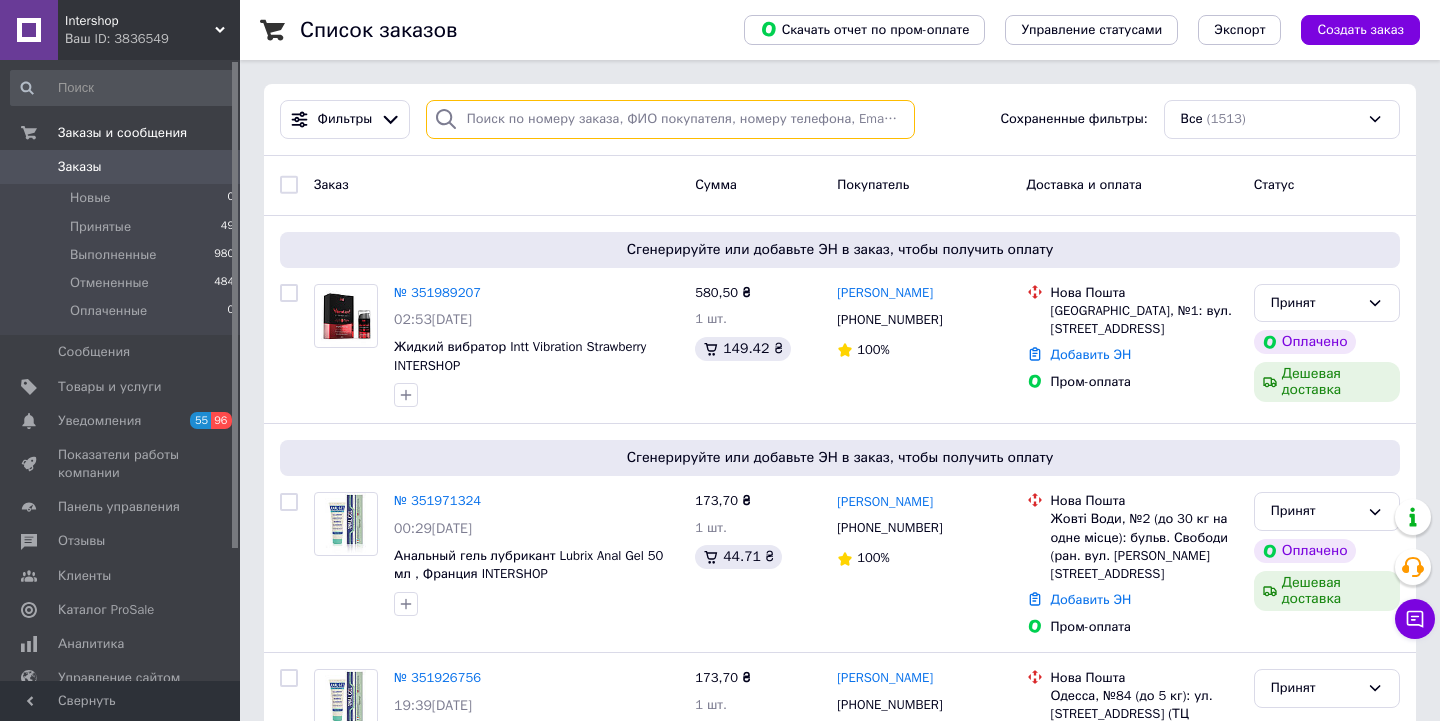 click at bounding box center [670, 119] 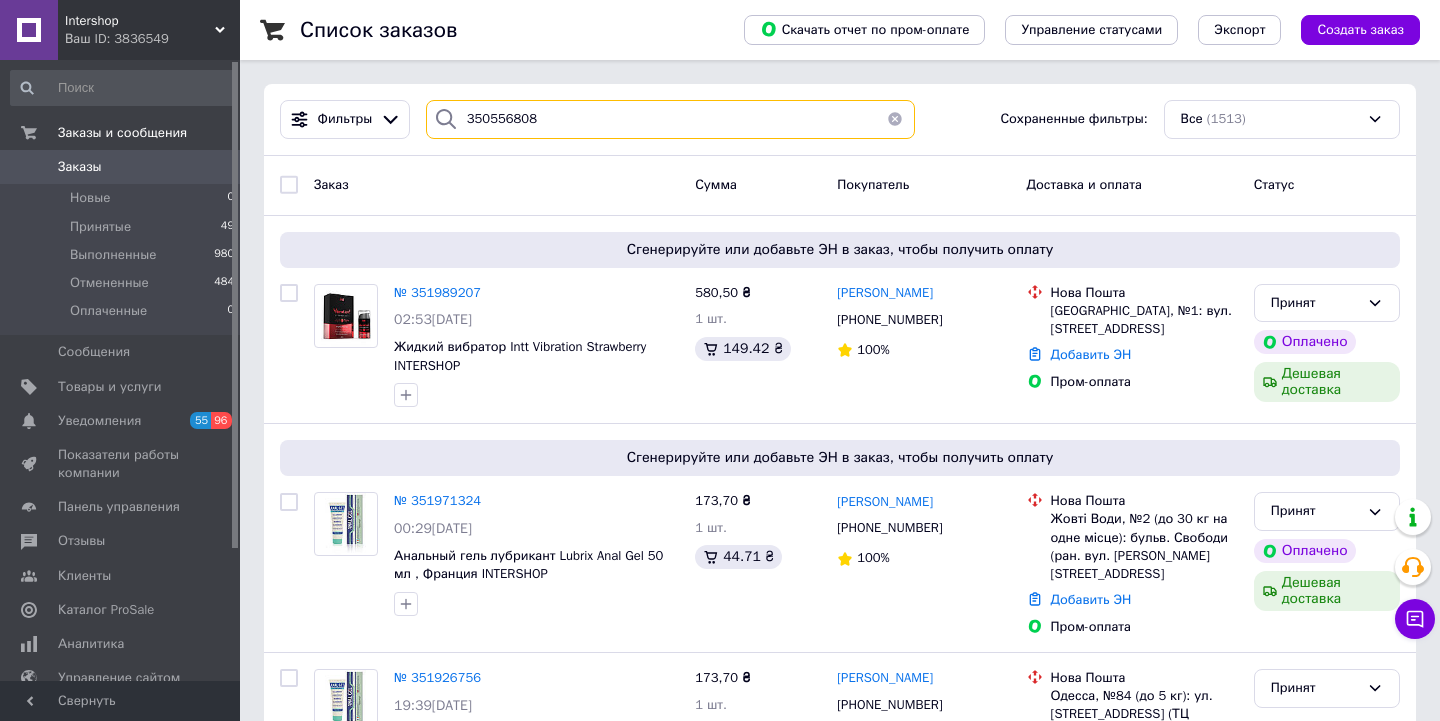 type on "350556808" 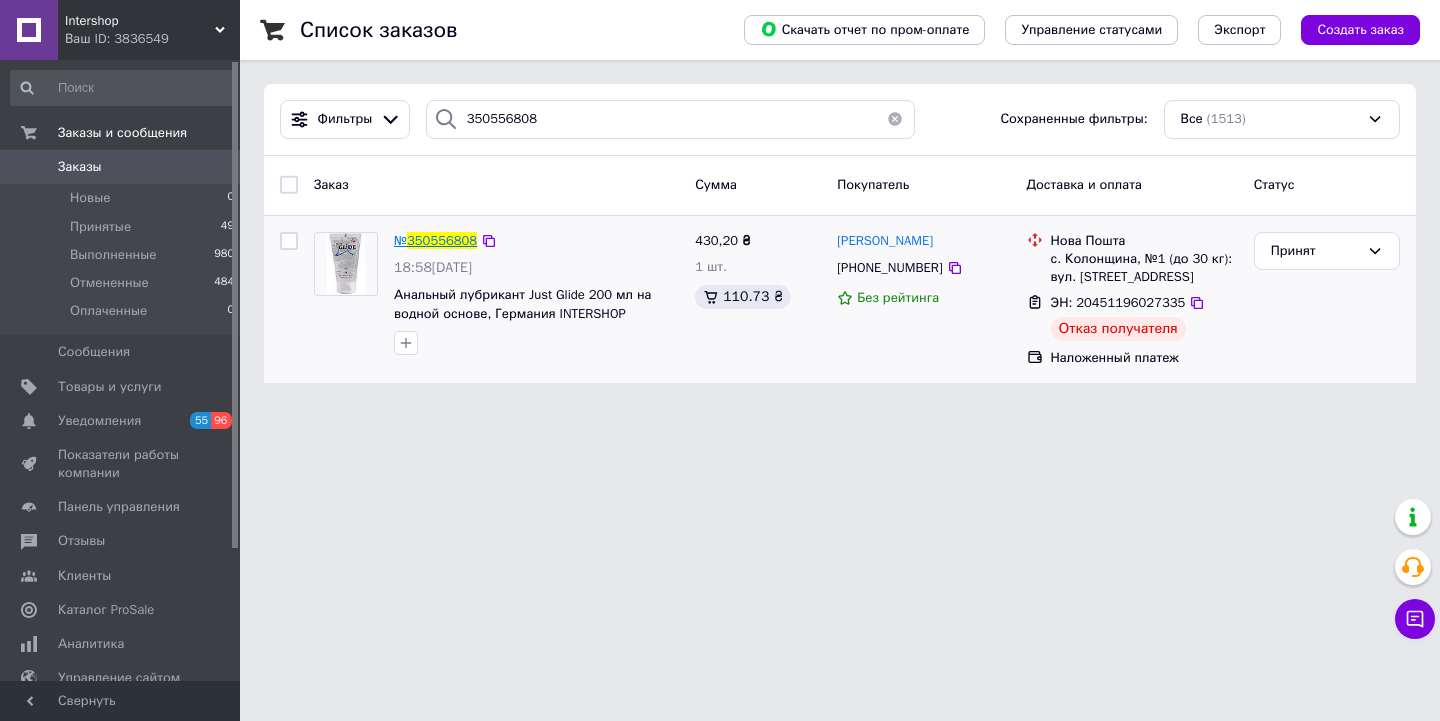click on "350556808" at bounding box center [442, 240] 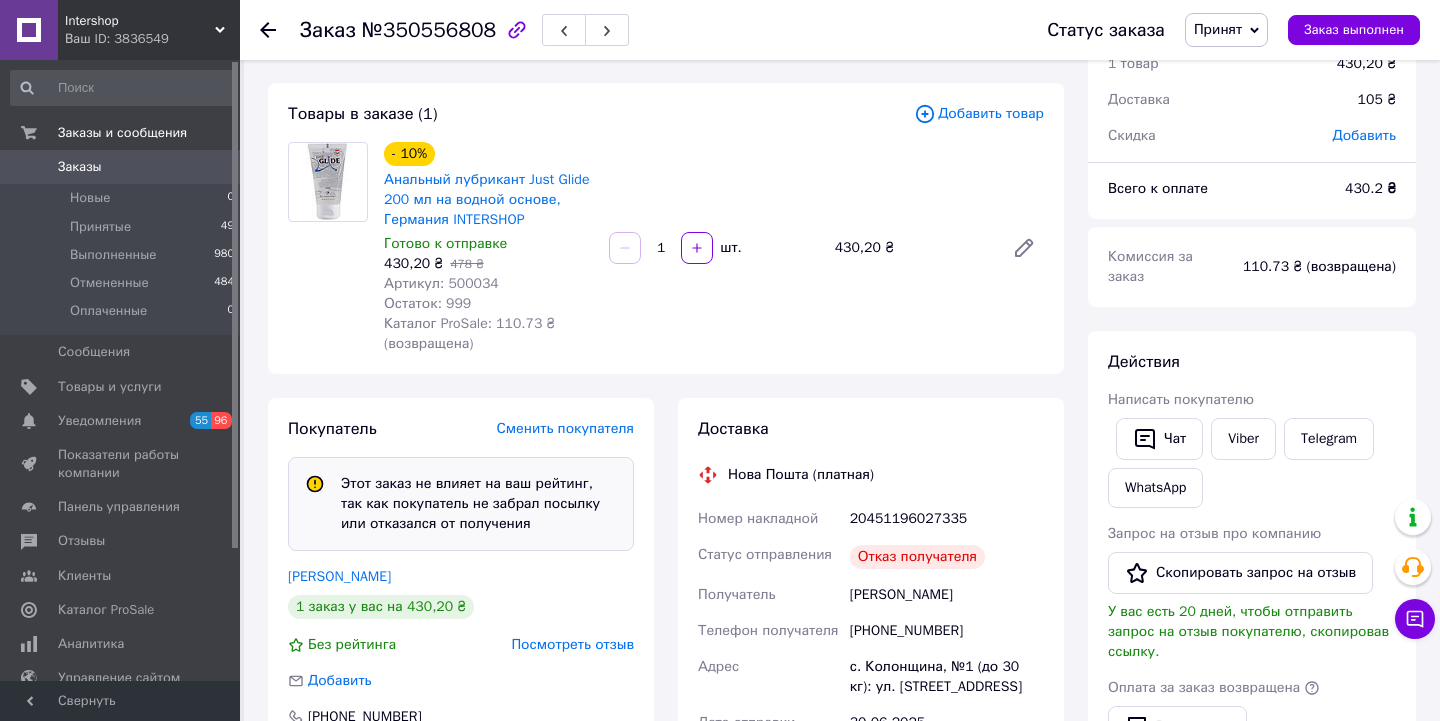 scroll, scrollTop: 105, scrollLeft: 0, axis: vertical 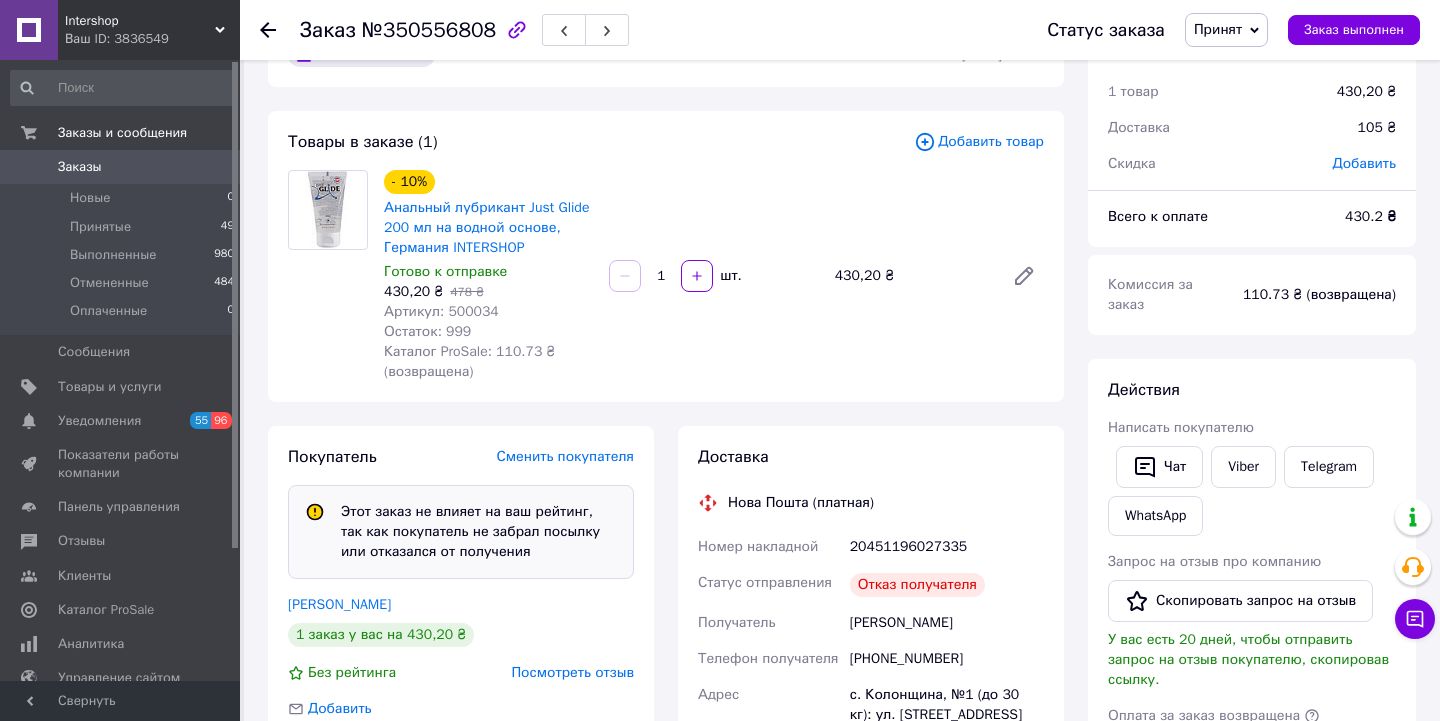 click on "Принят" at bounding box center [1218, 29] 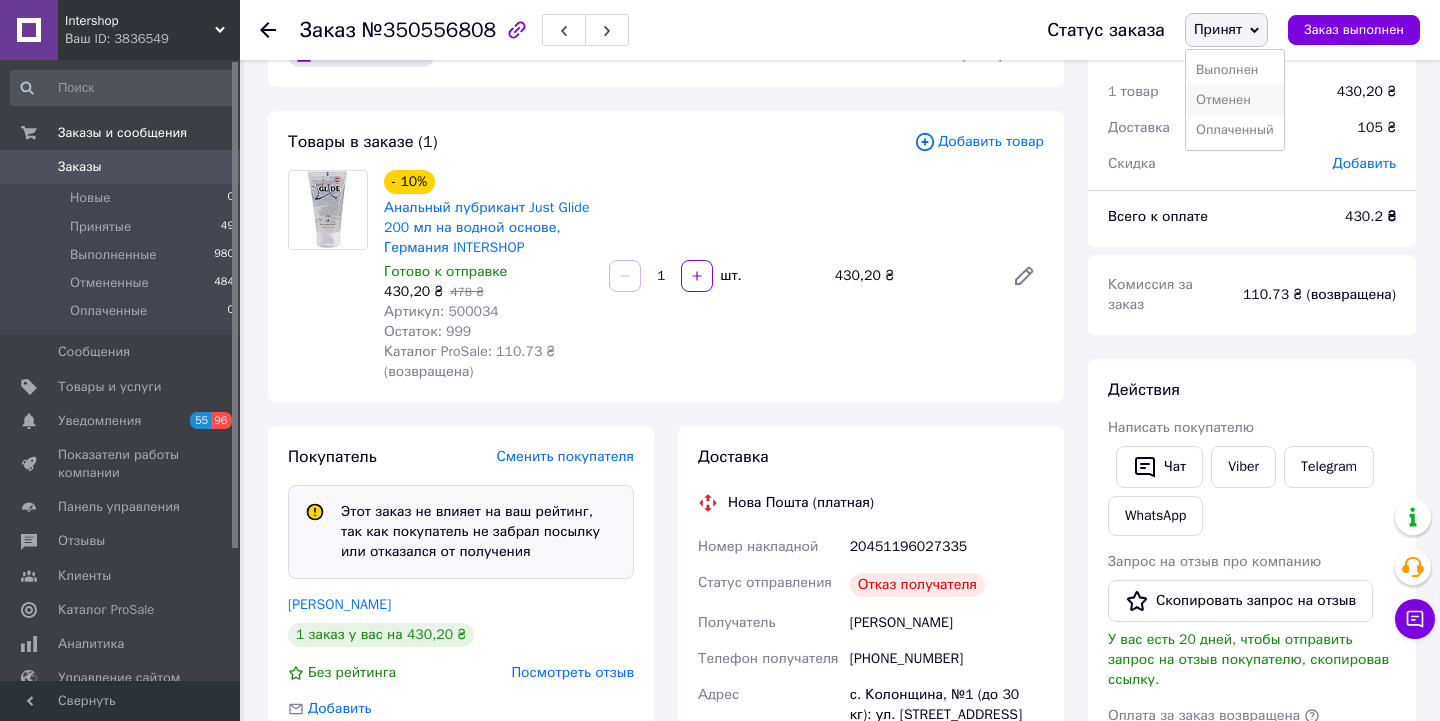click on "Отменен" at bounding box center [1235, 100] 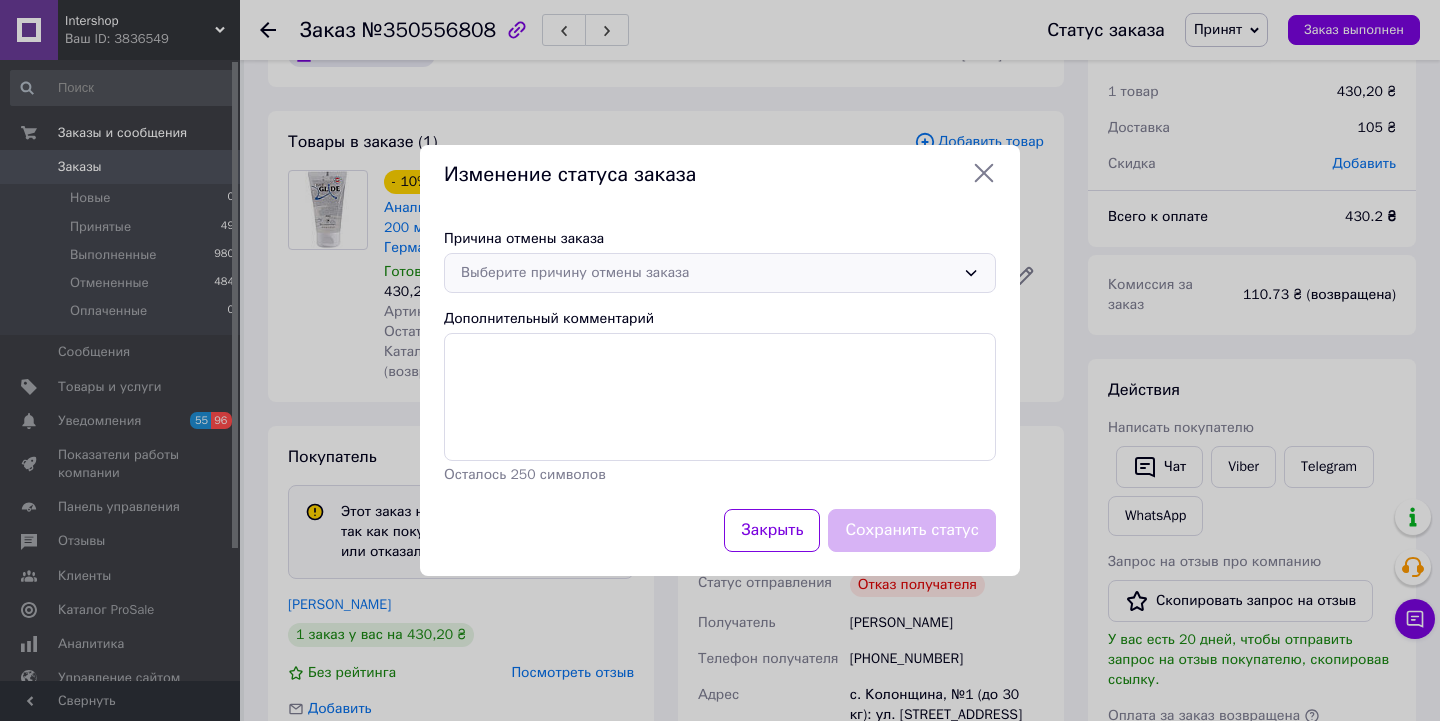click on "Выберите причину отмены заказа" at bounding box center (708, 273) 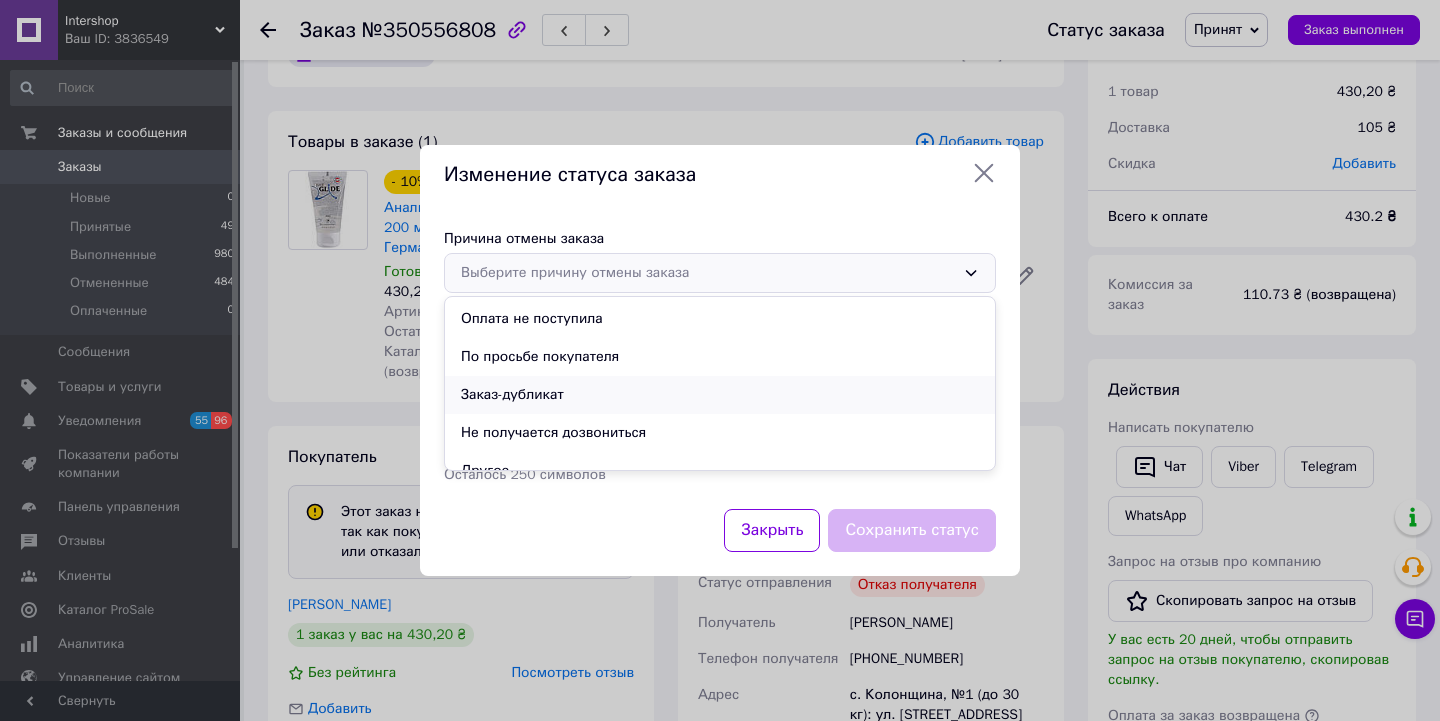 scroll, scrollTop: 94, scrollLeft: 0, axis: vertical 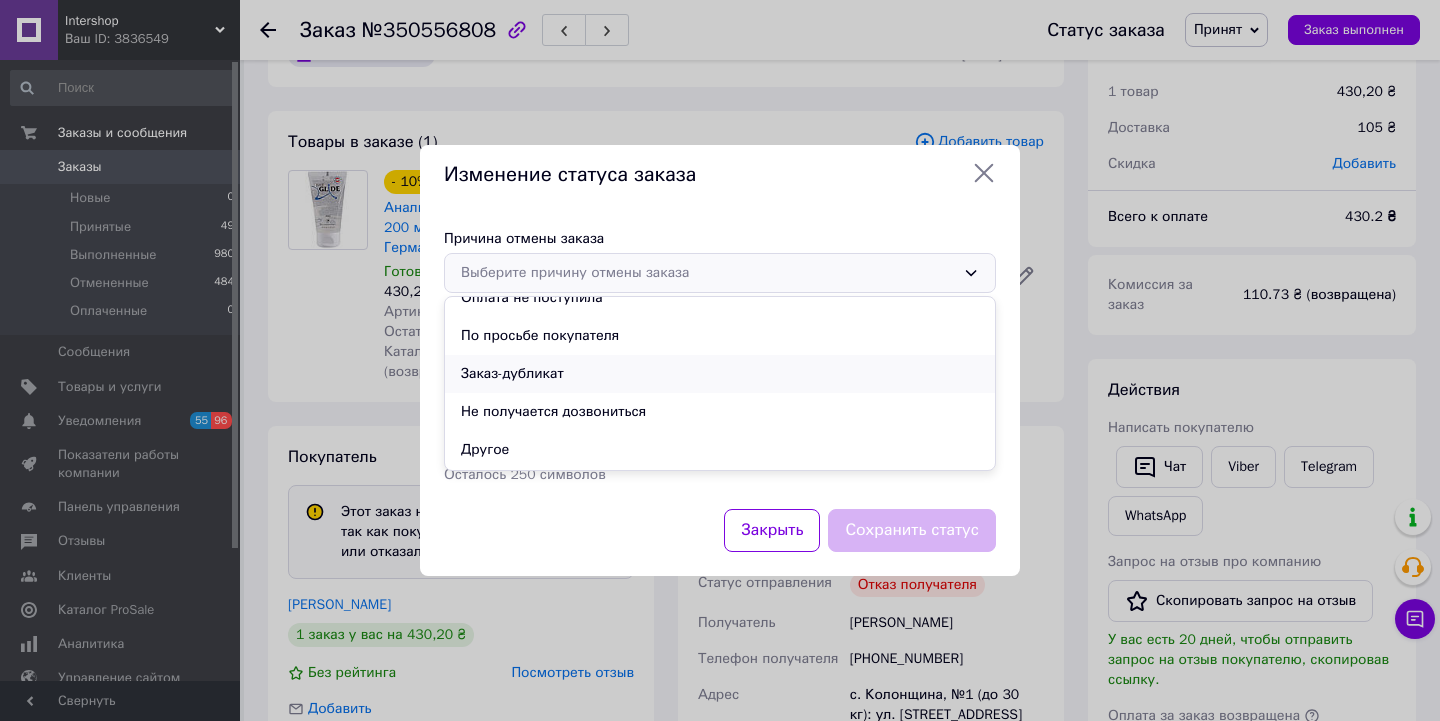 click on "Другое" at bounding box center [720, 450] 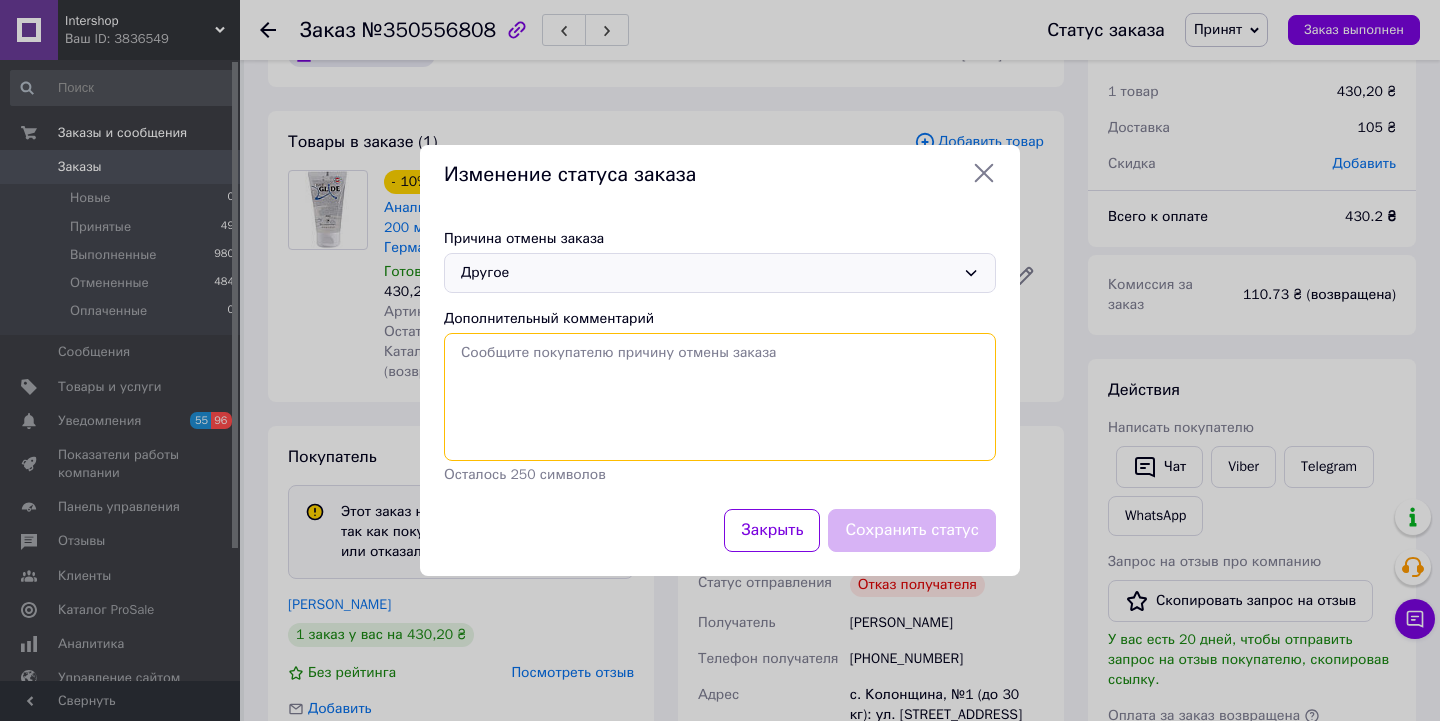 click on "Дополнительный комментарий" at bounding box center (720, 397) 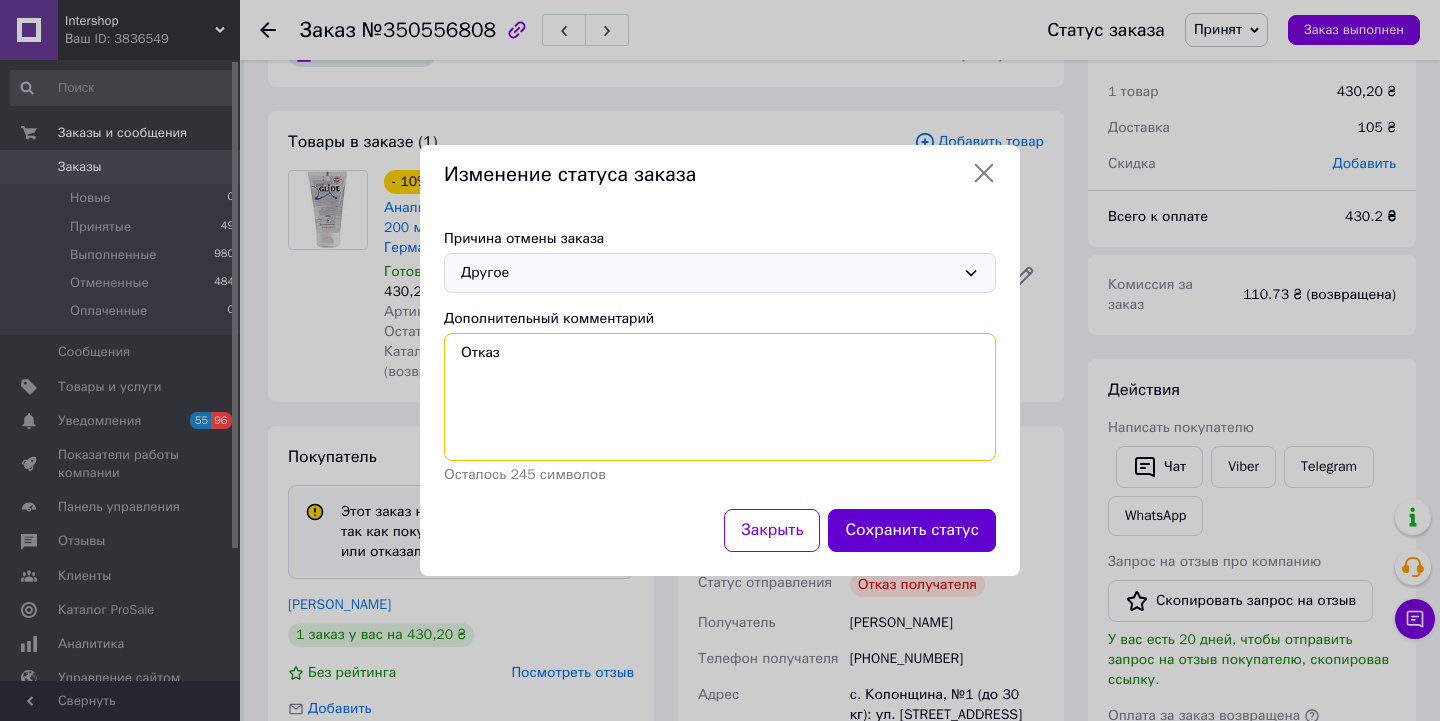 type on "Отказ" 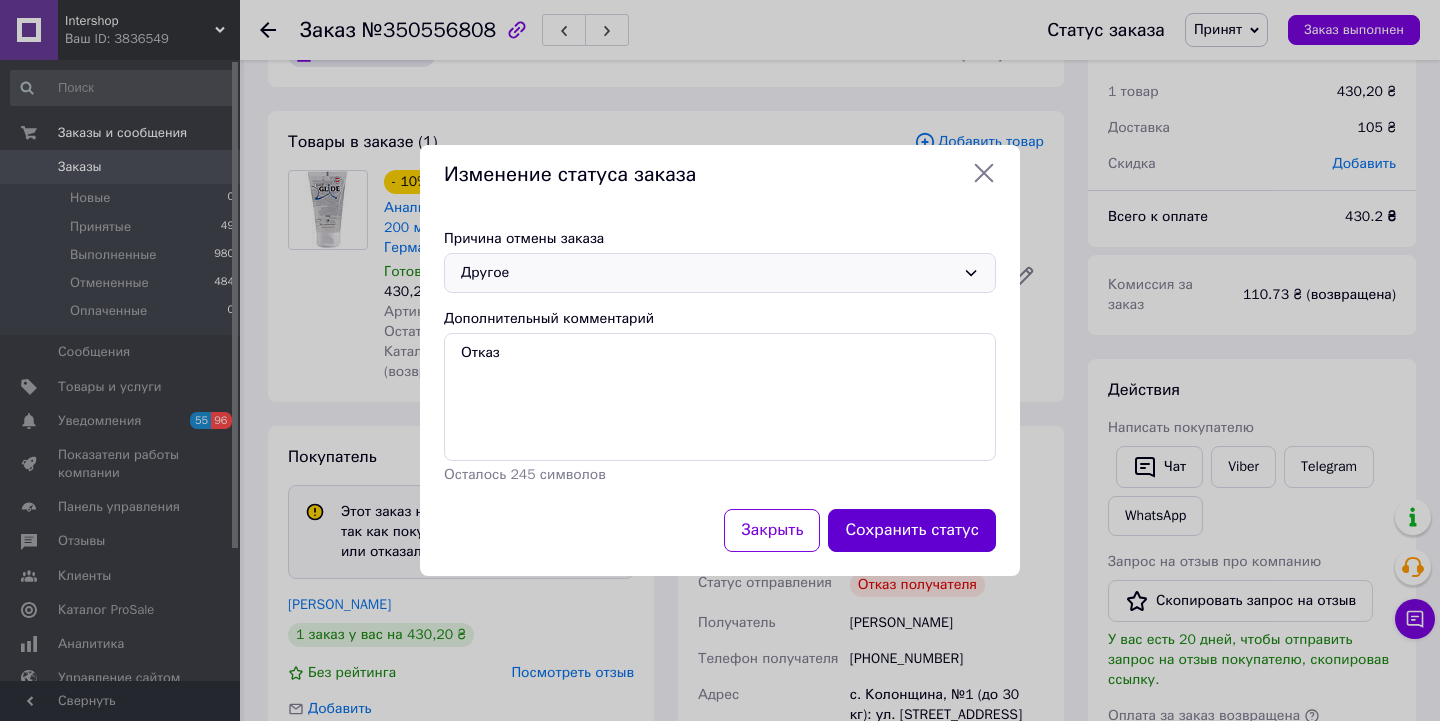 click on "Сохранить статус" at bounding box center [912, 530] 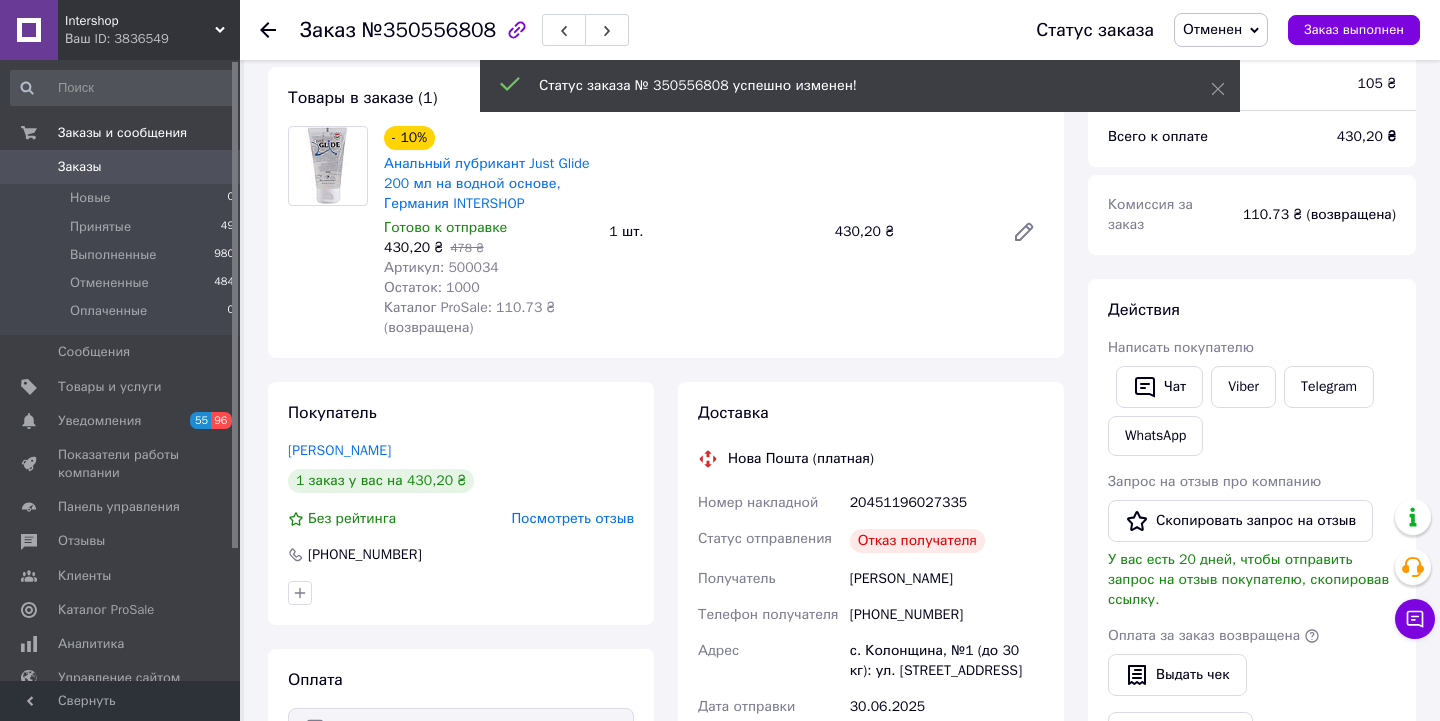 scroll, scrollTop: 61, scrollLeft: 0, axis: vertical 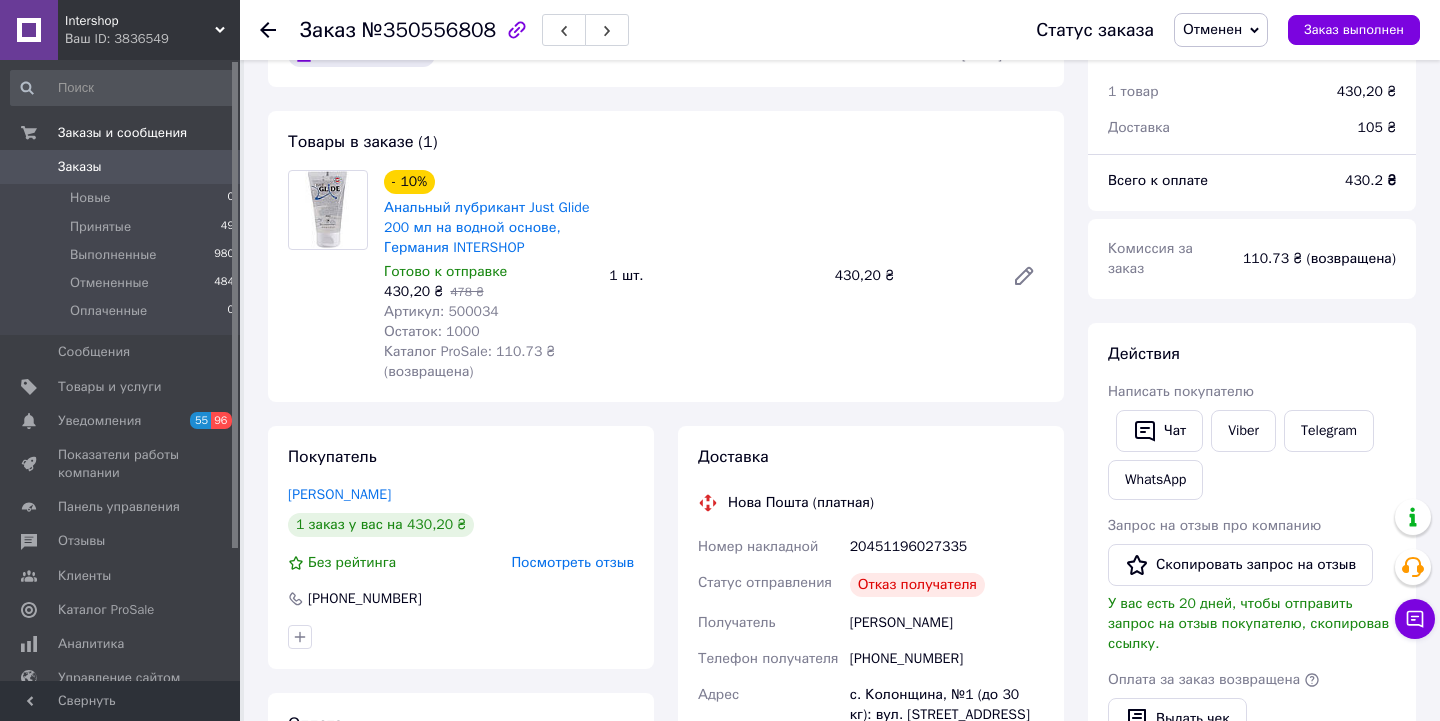 click on "Заказы" at bounding box center [80, 167] 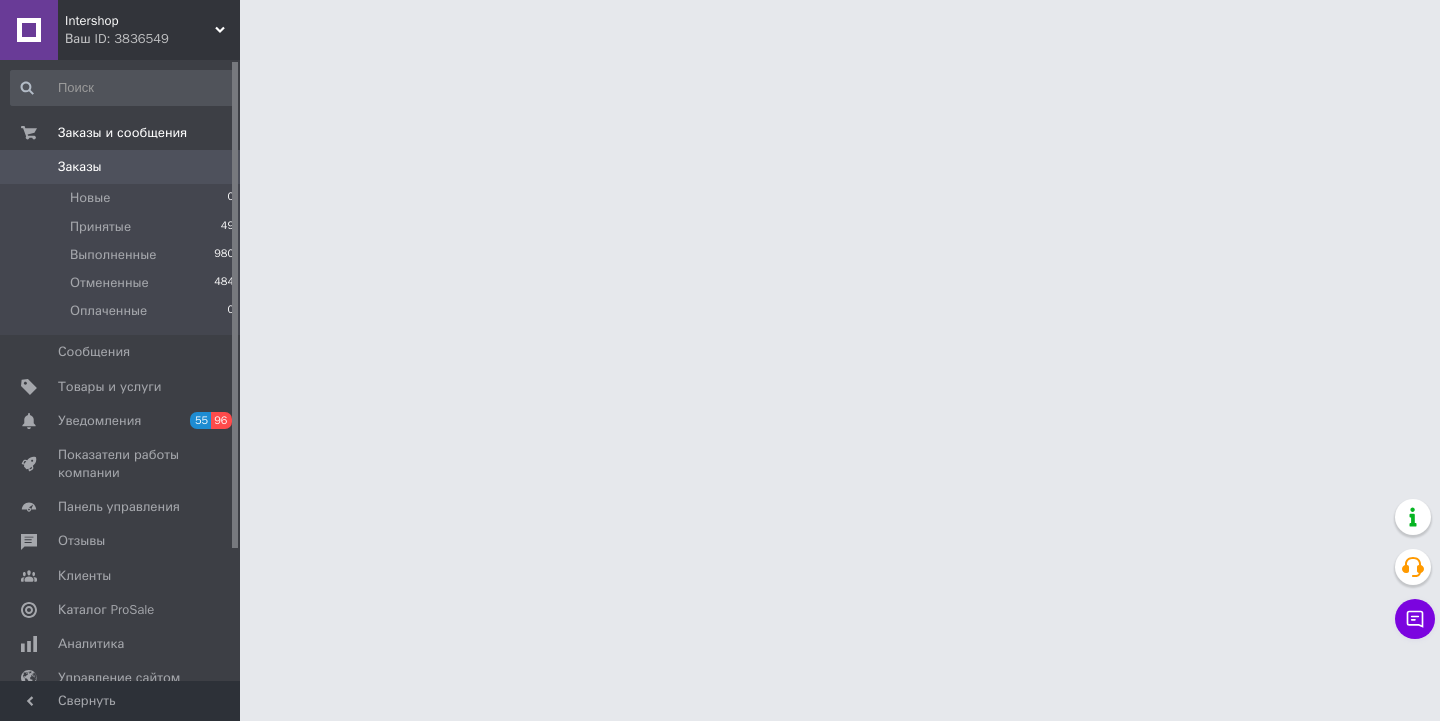 scroll, scrollTop: 0, scrollLeft: 0, axis: both 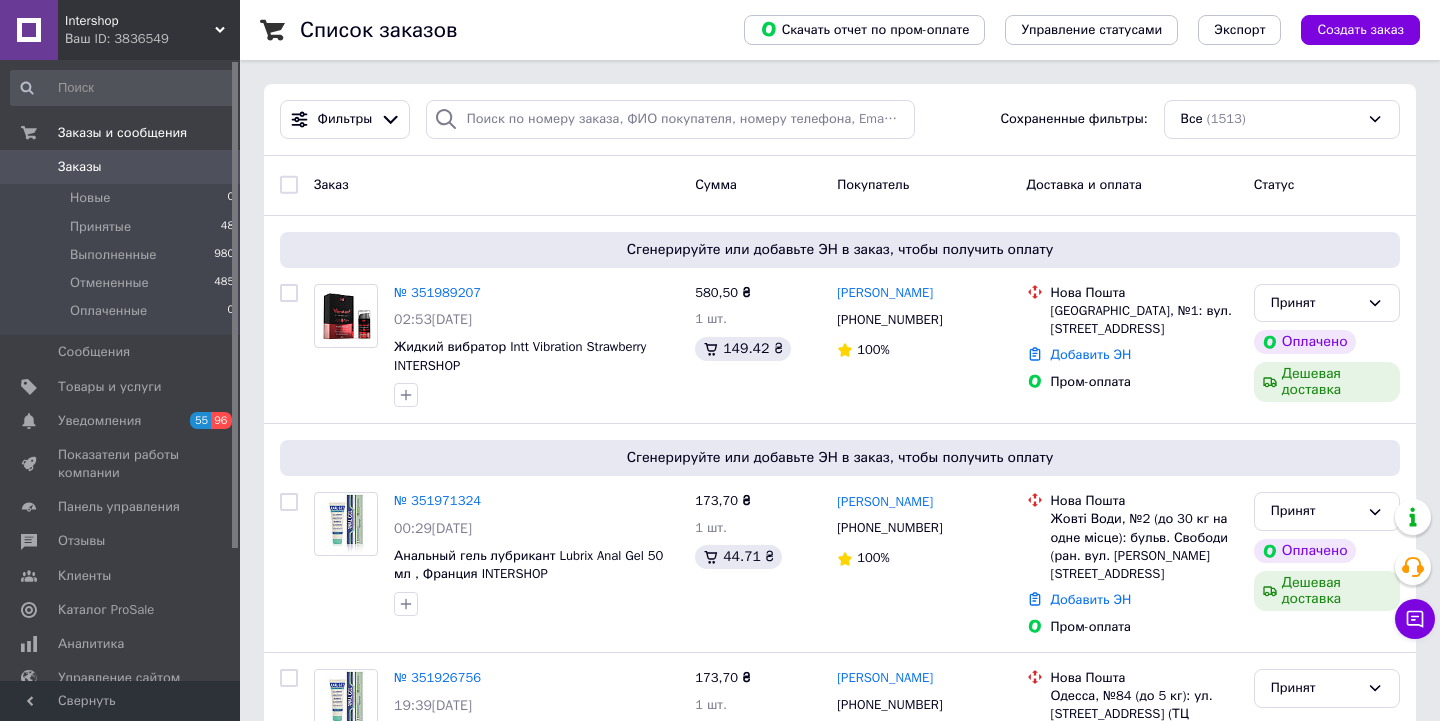 click on "Intershop" at bounding box center [140, 21] 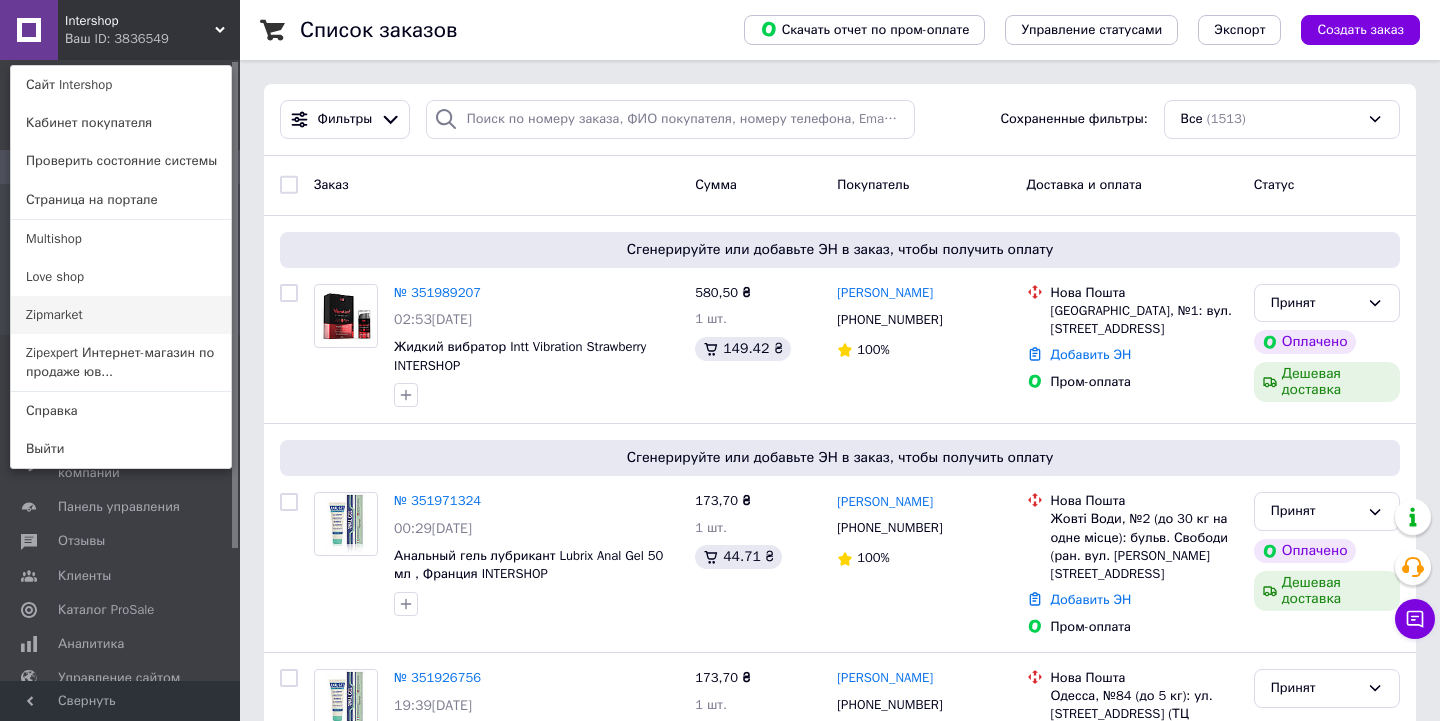 click on "Zipmarket" at bounding box center (121, 315) 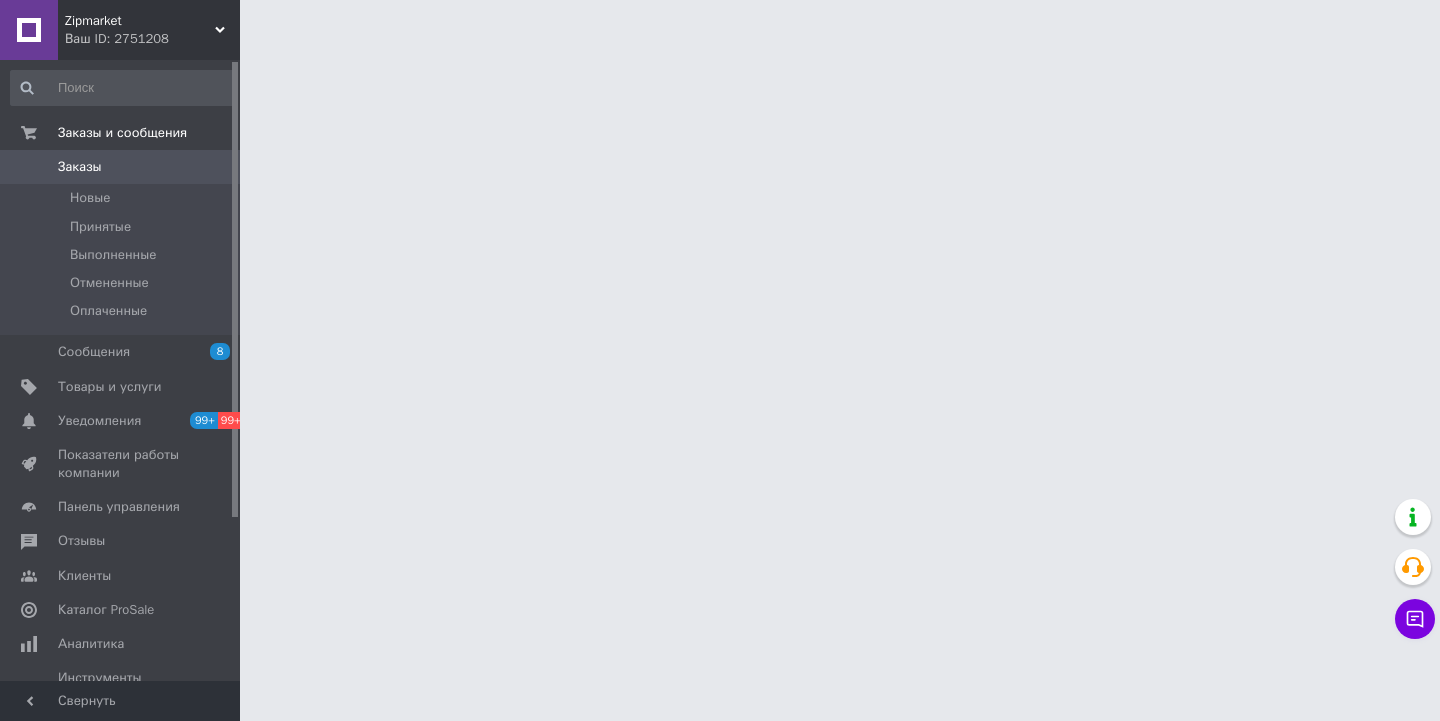 scroll, scrollTop: 0, scrollLeft: 0, axis: both 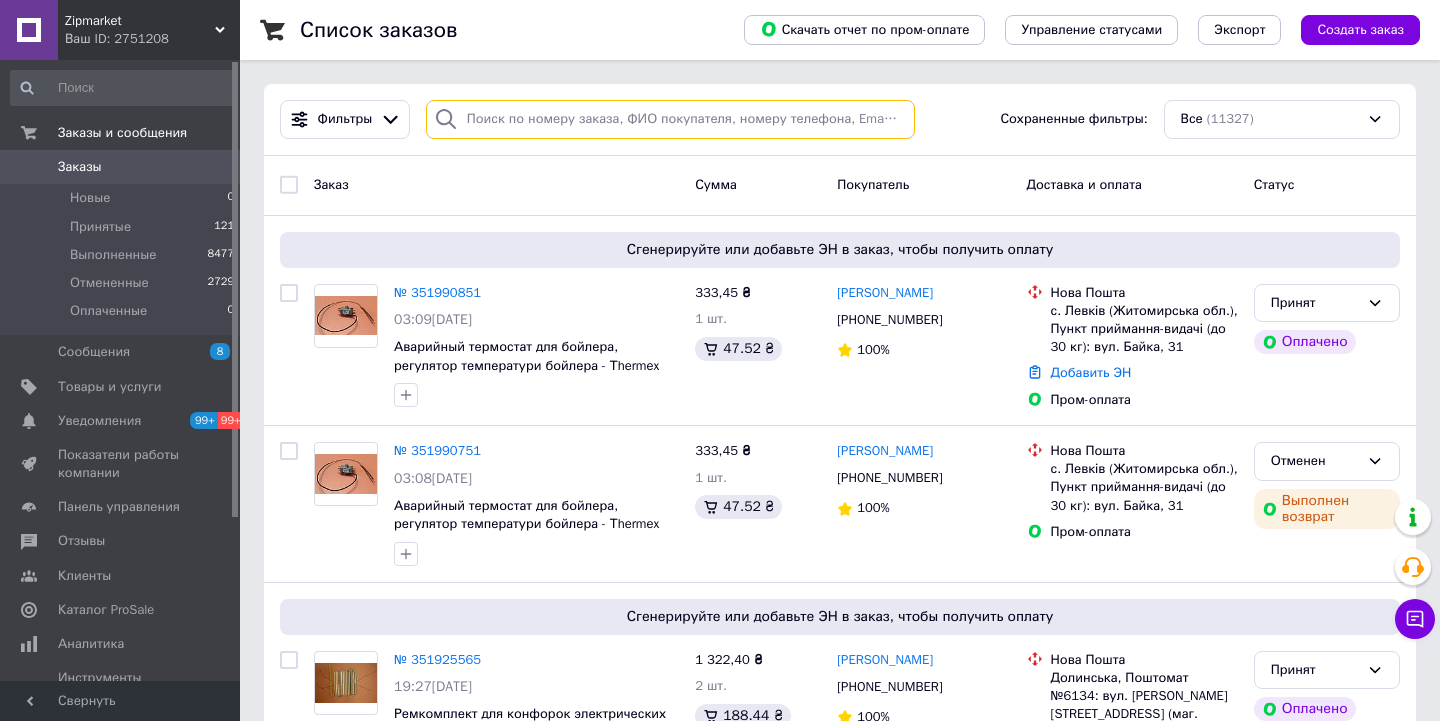click at bounding box center [670, 119] 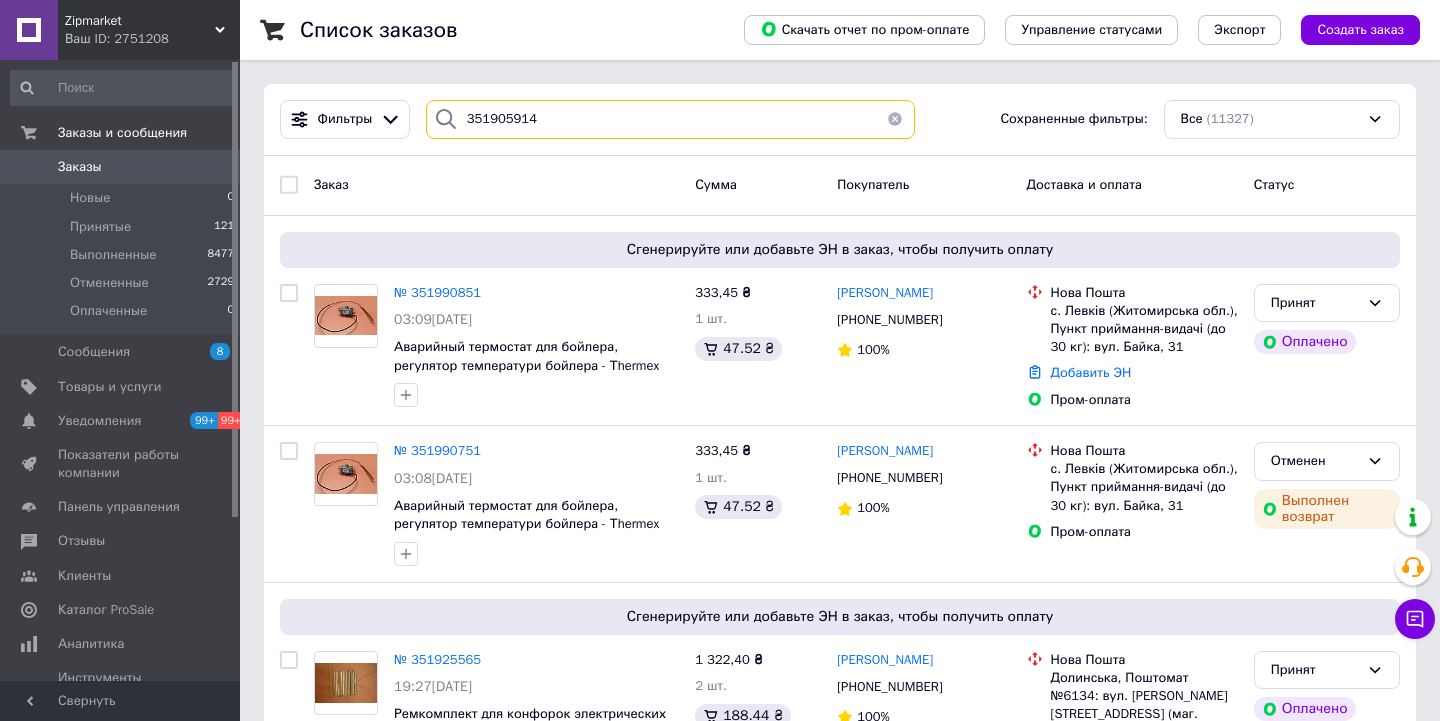 type on "351905914" 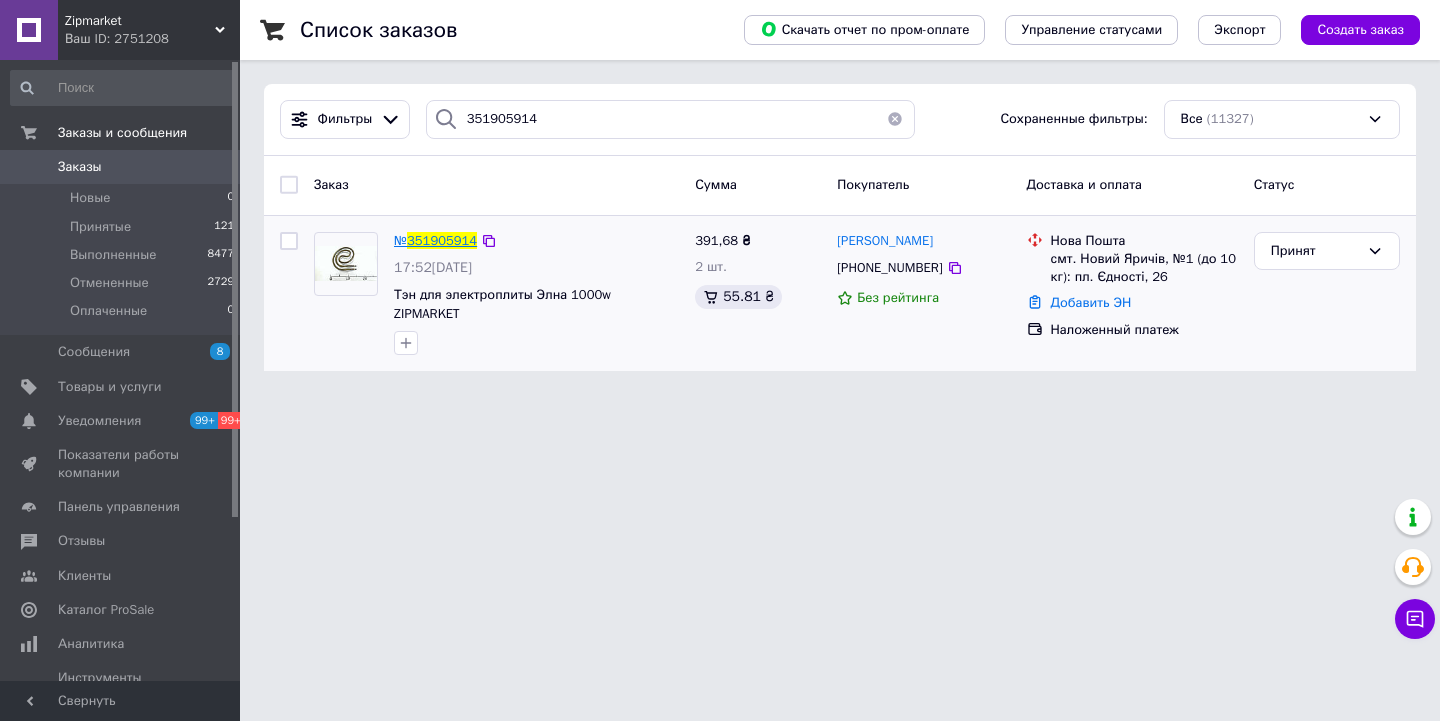 click on "351905914" at bounding box center [442, 240] 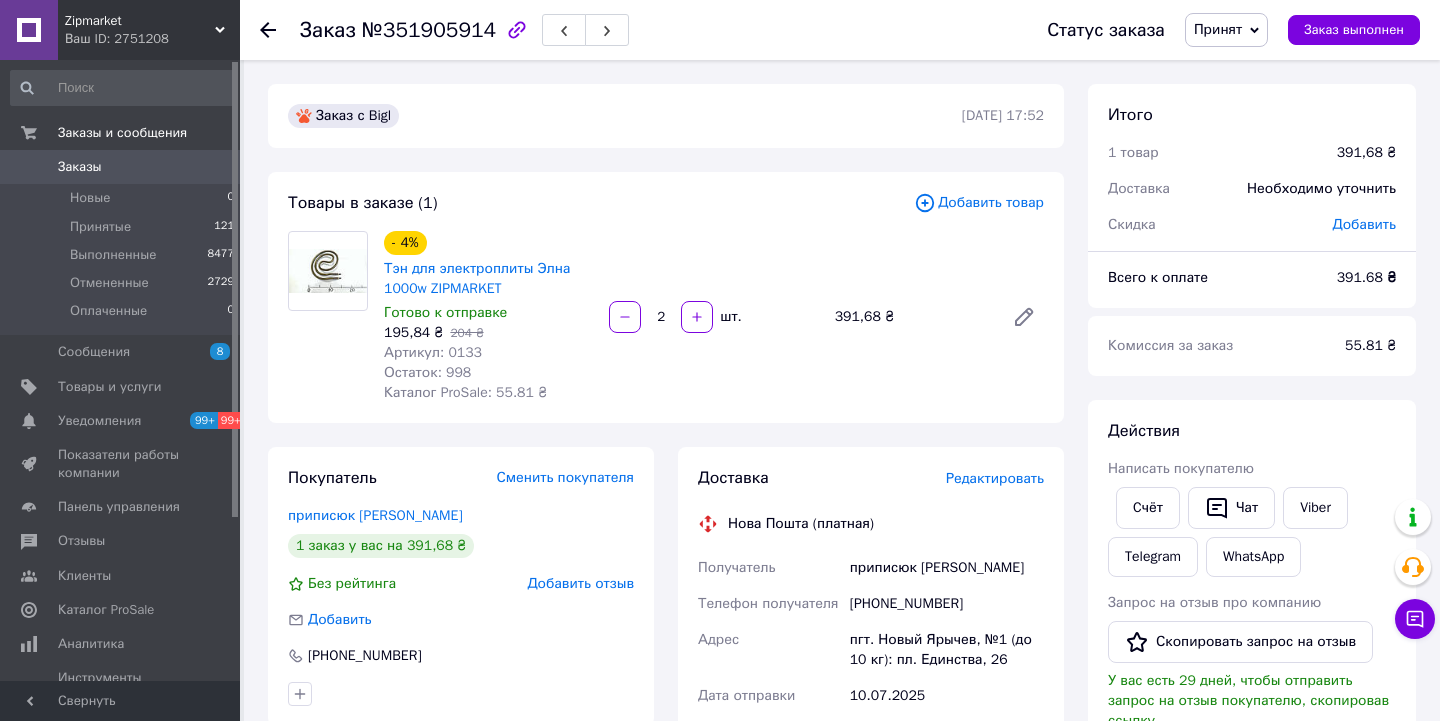 click on "Редактировать" at bounding box center [995, 478] 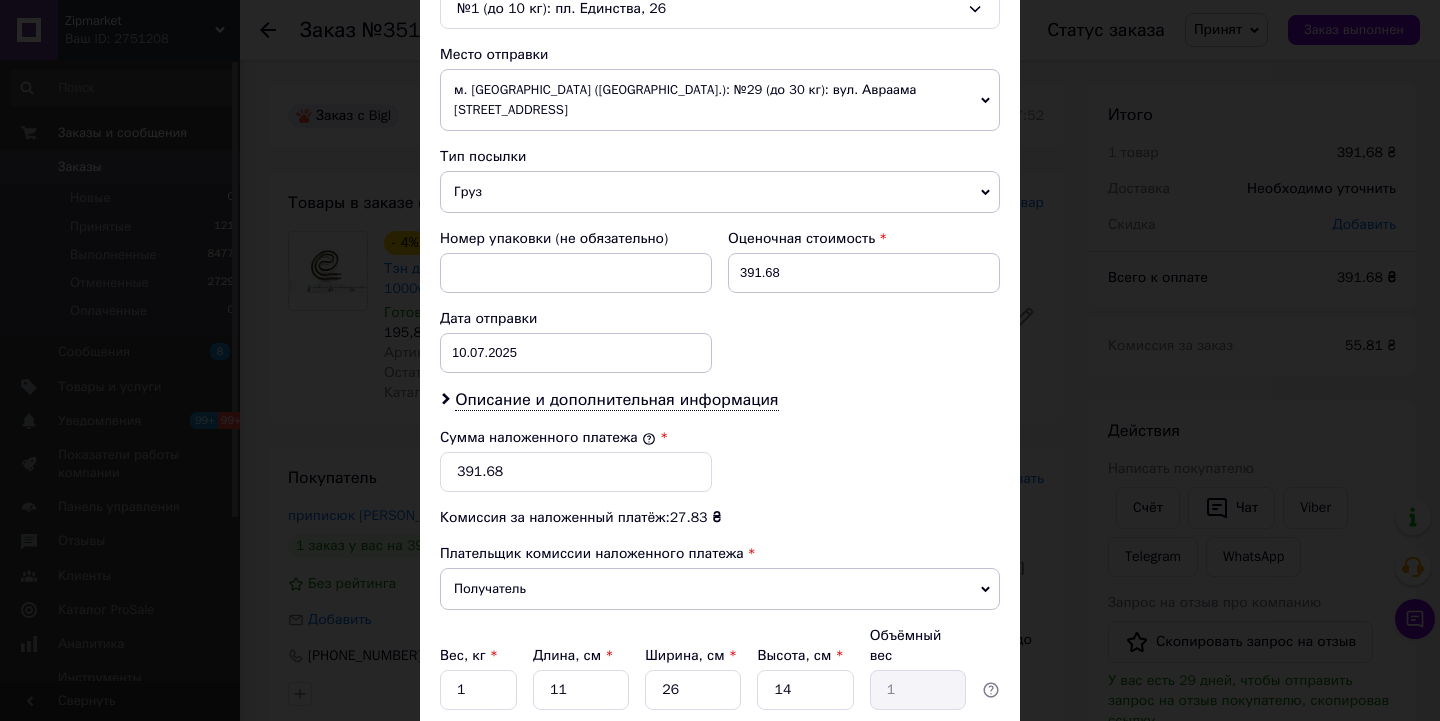 scroll, scrollTop: 658, scrollLeft: 0, axis: vertical 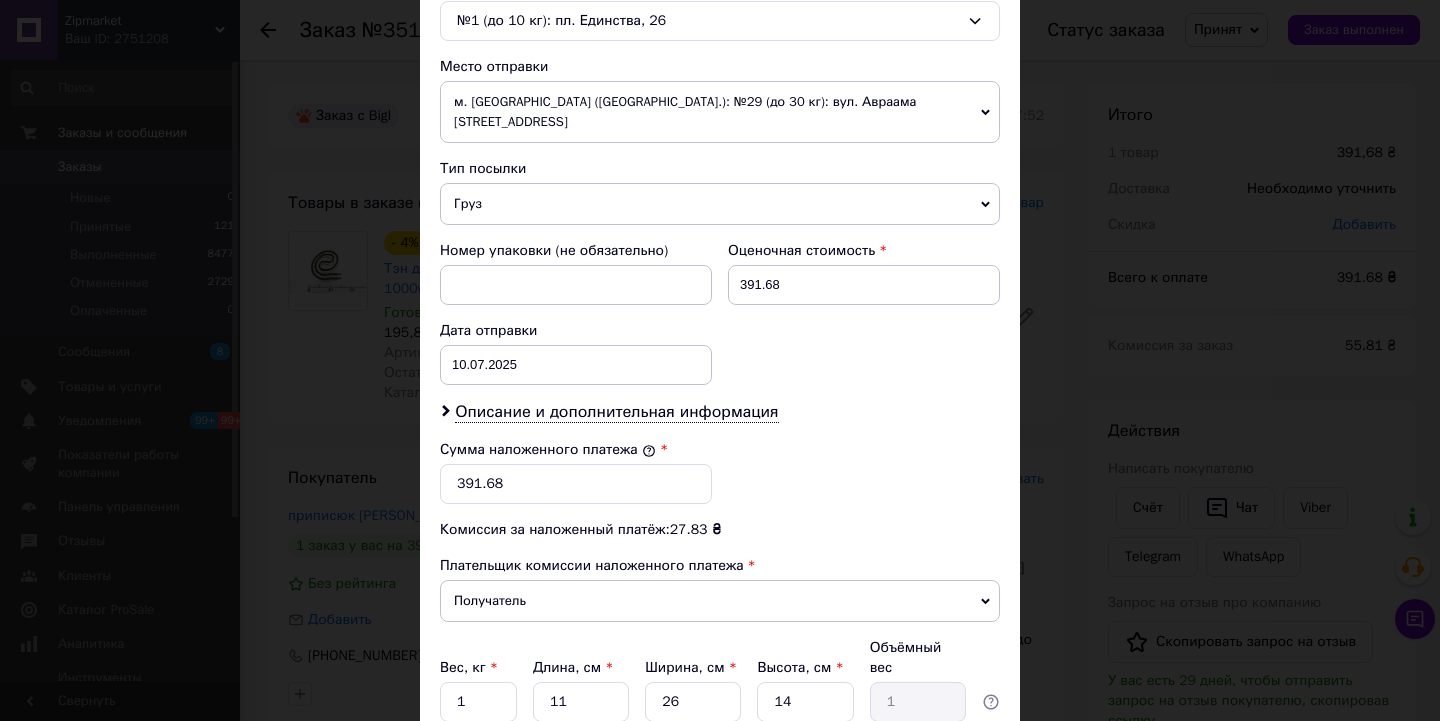 click on "м. [GEOGRAPHIC_DATA] ([GEOGRAPHIC_DATA].): №29 (до 30 кг): вул. Авраама [STREET_ADDRESS]" at bounding box center [720, 112] 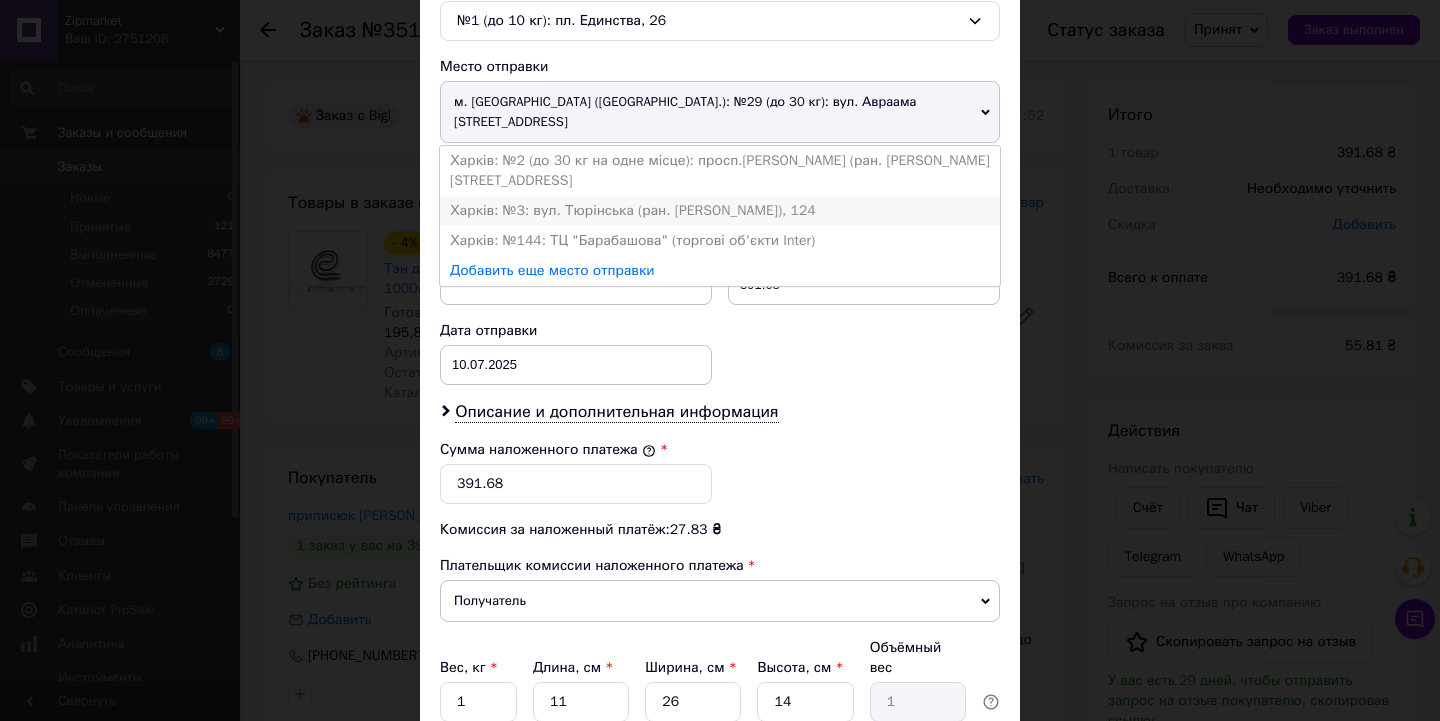 click on "Харків: №3: вул. Тюрінська (ран. [PERSON_NAME]), 124" at bounding box center [720, 211] 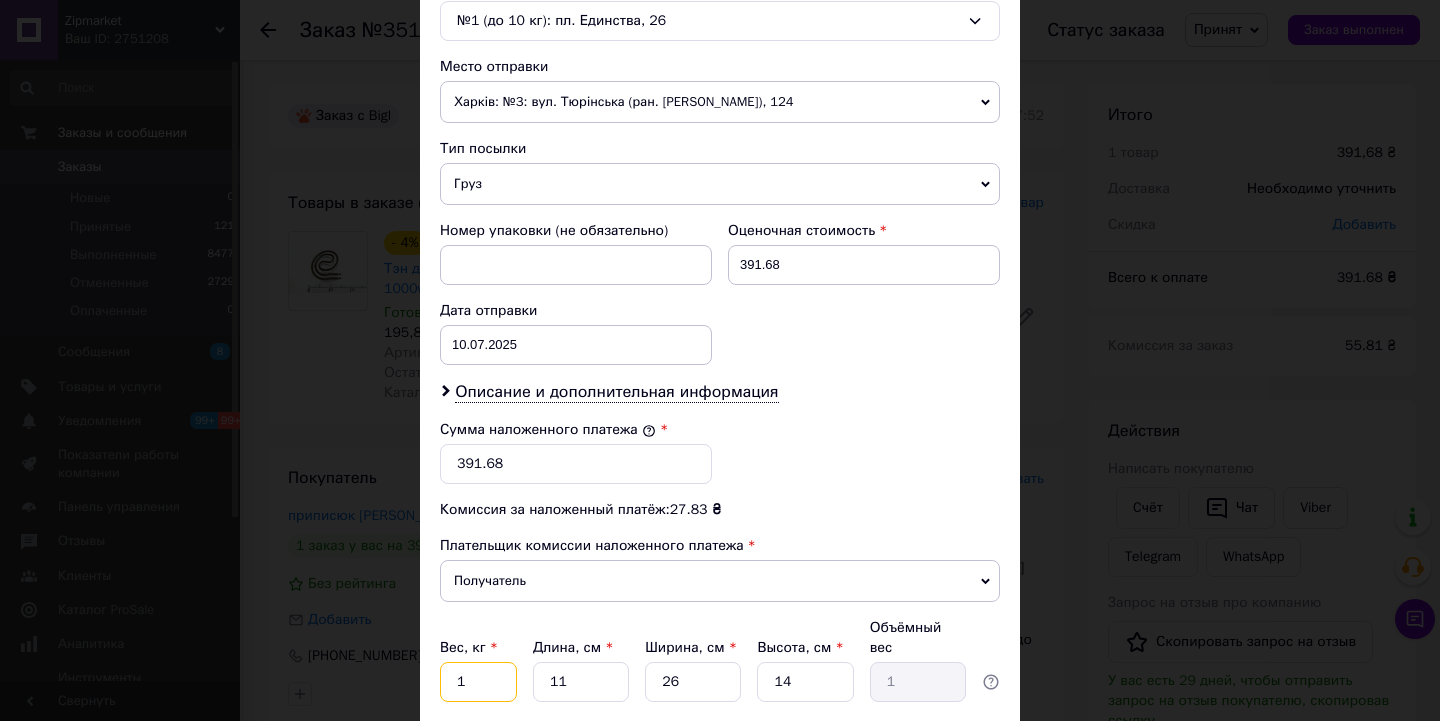 click on "1" at bounding box center [478, 682] 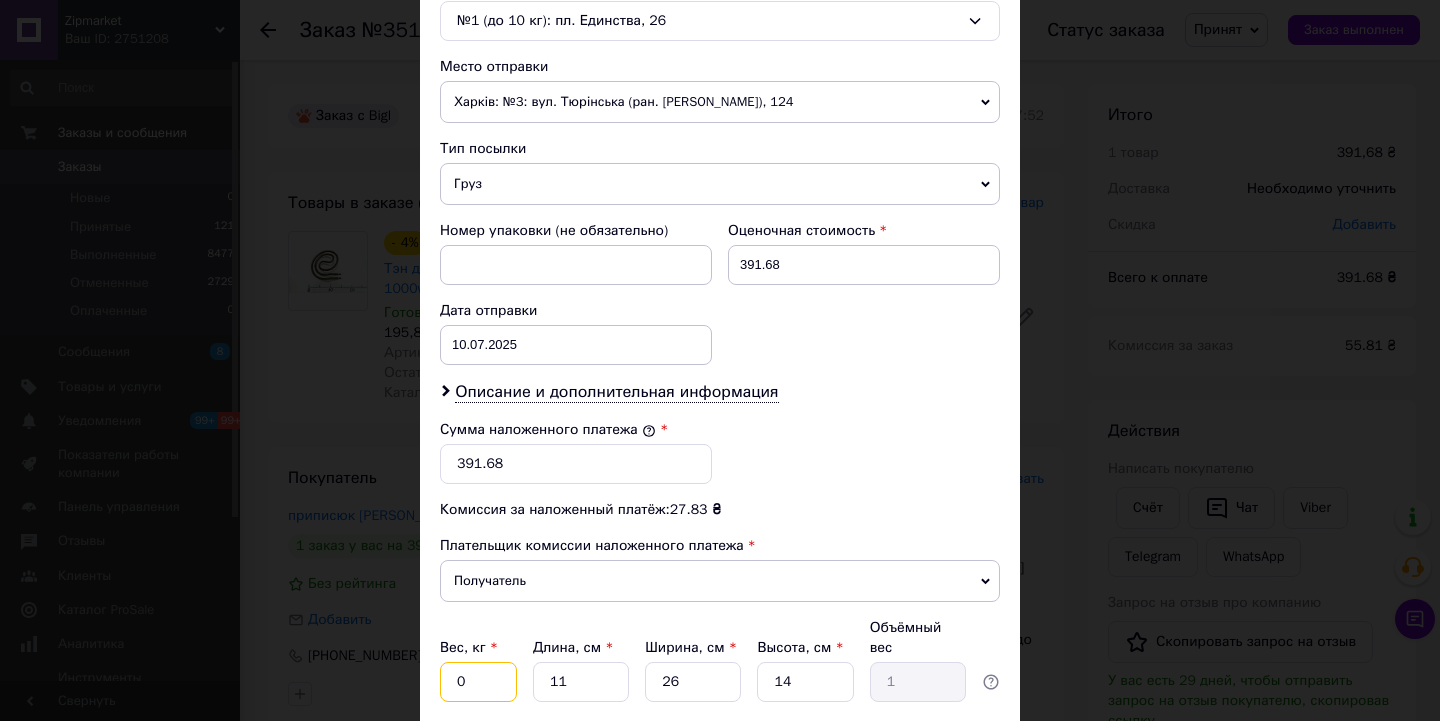 type on "05" 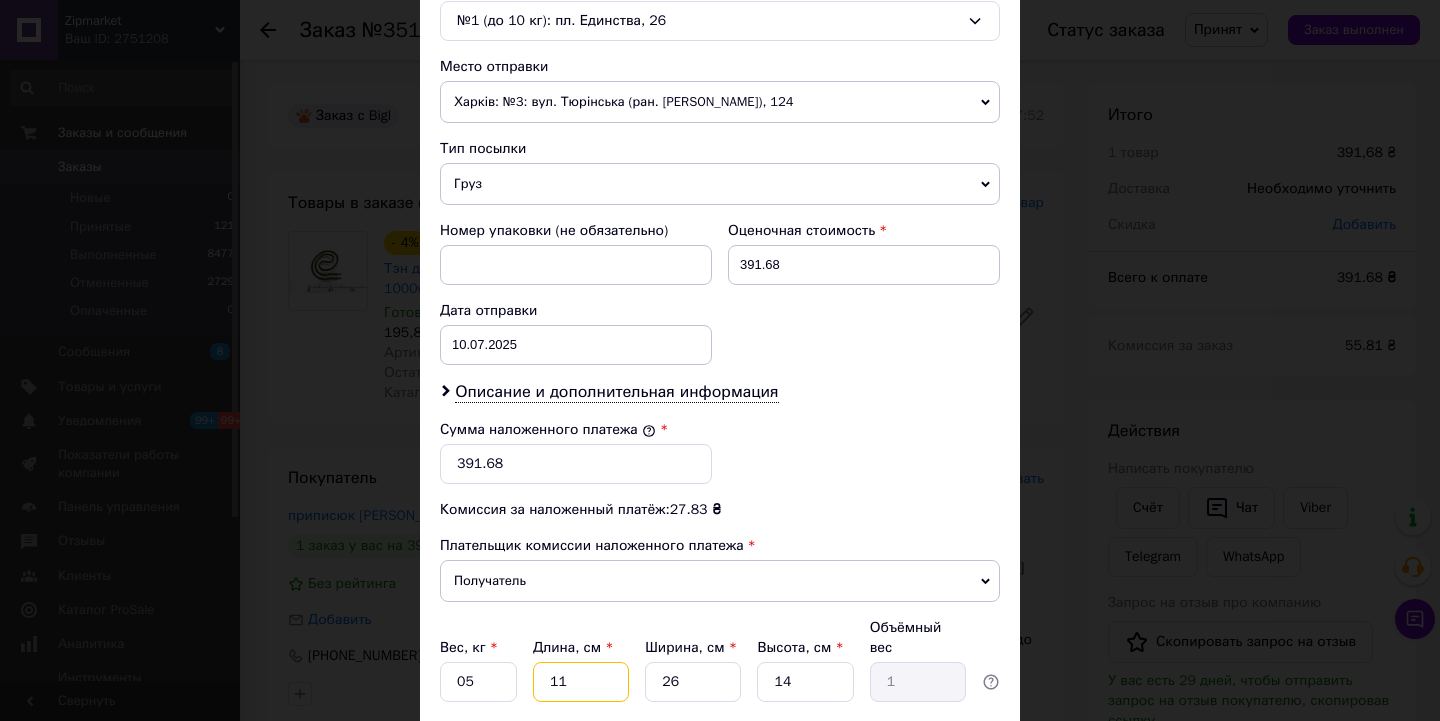 type on "2" 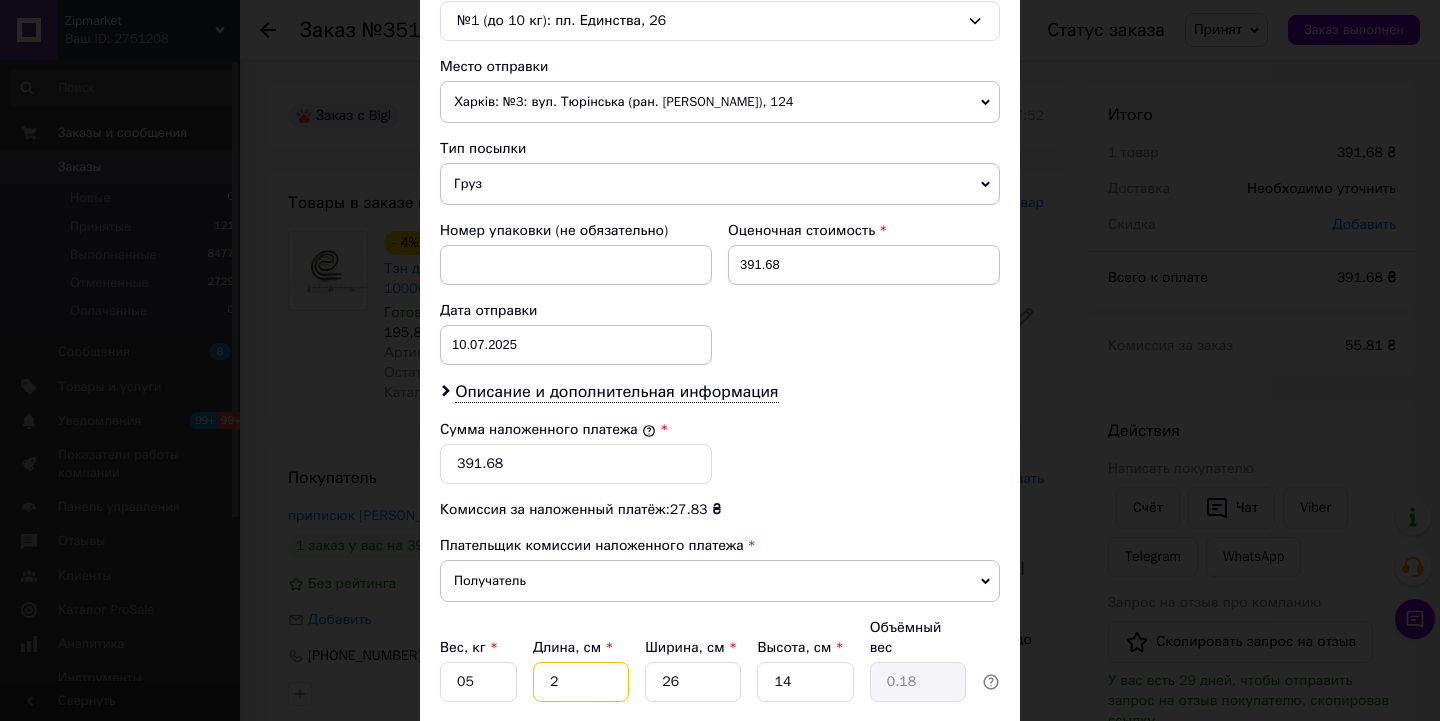 type on "20" 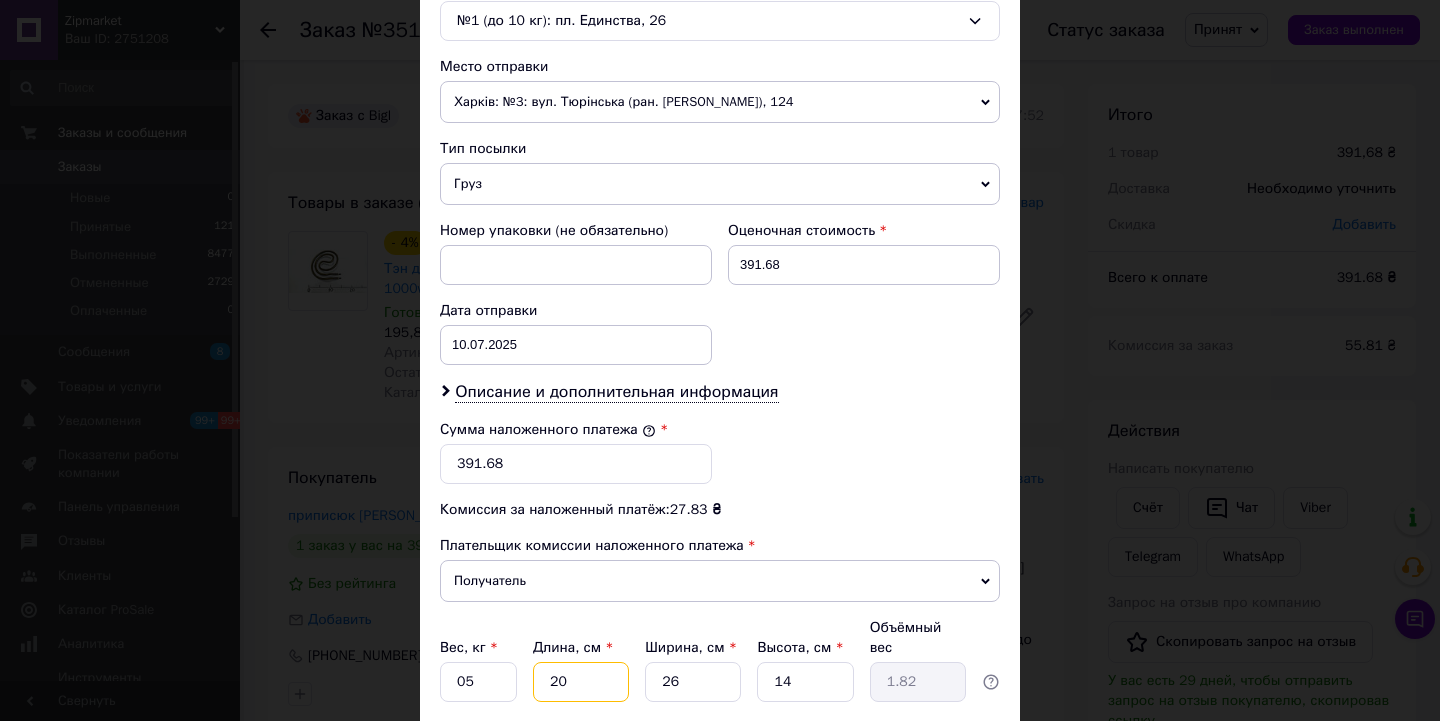 type on "20" 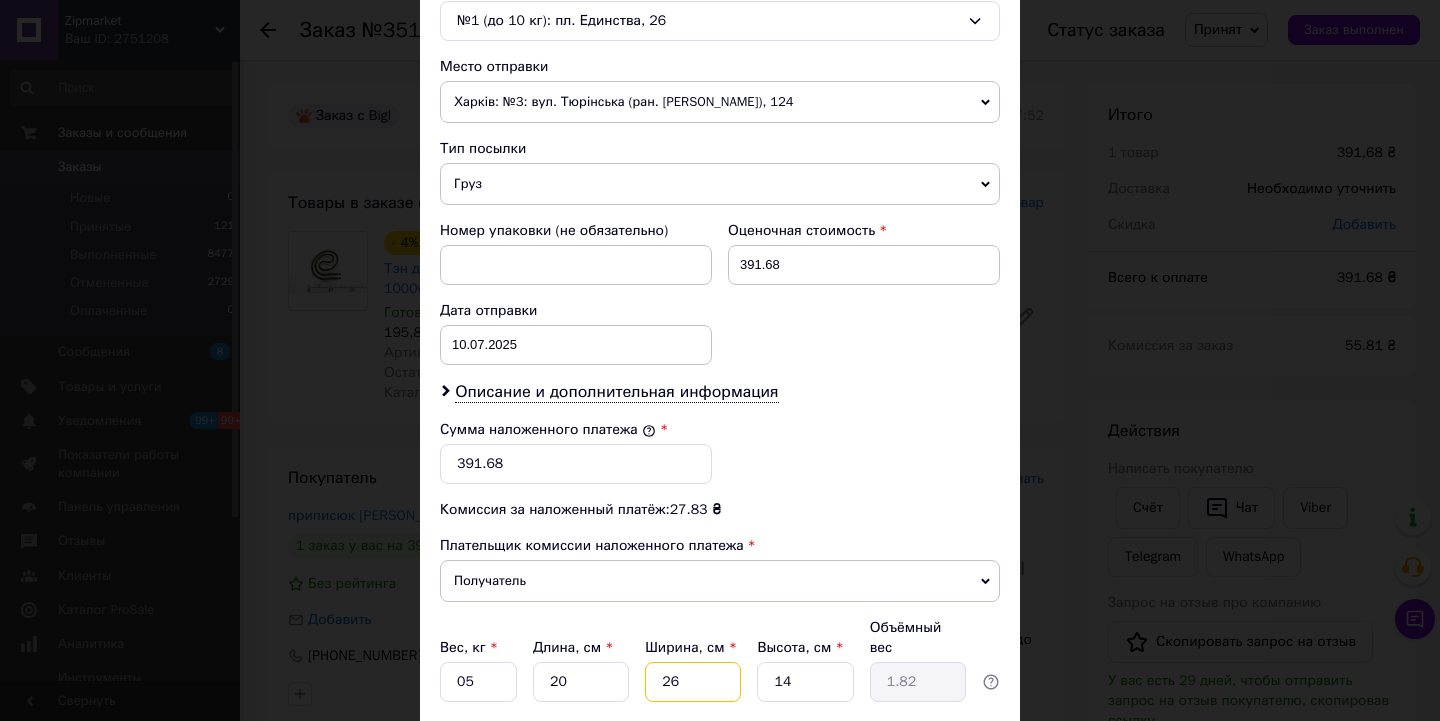 type on "1" 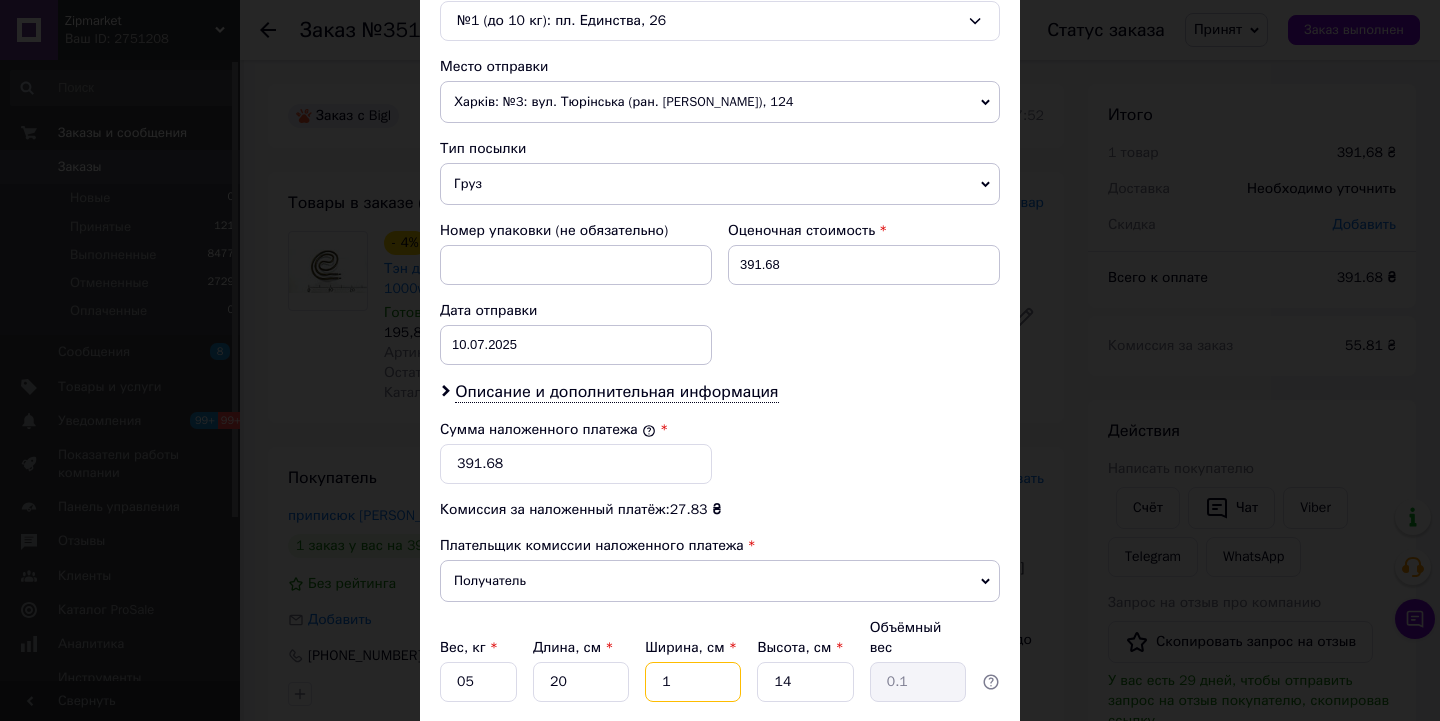 type on "10" 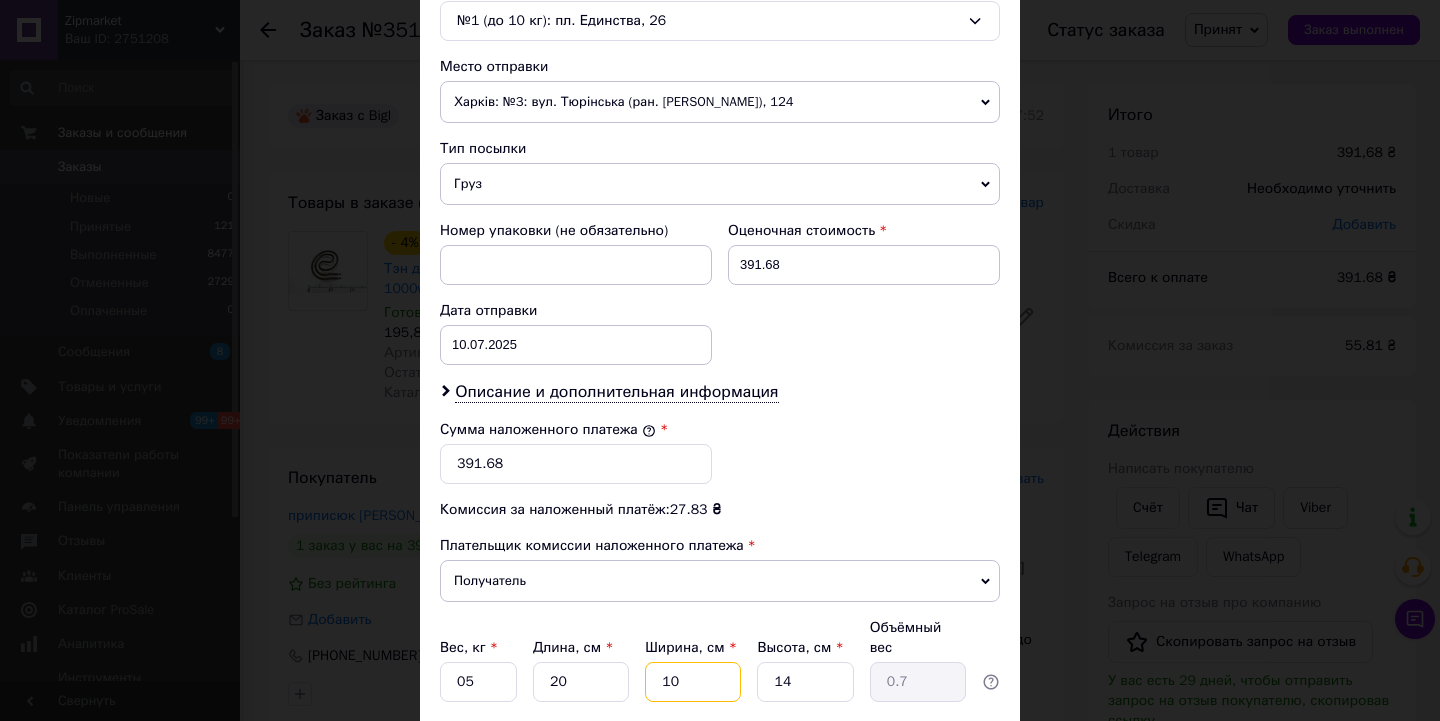 type on "10" 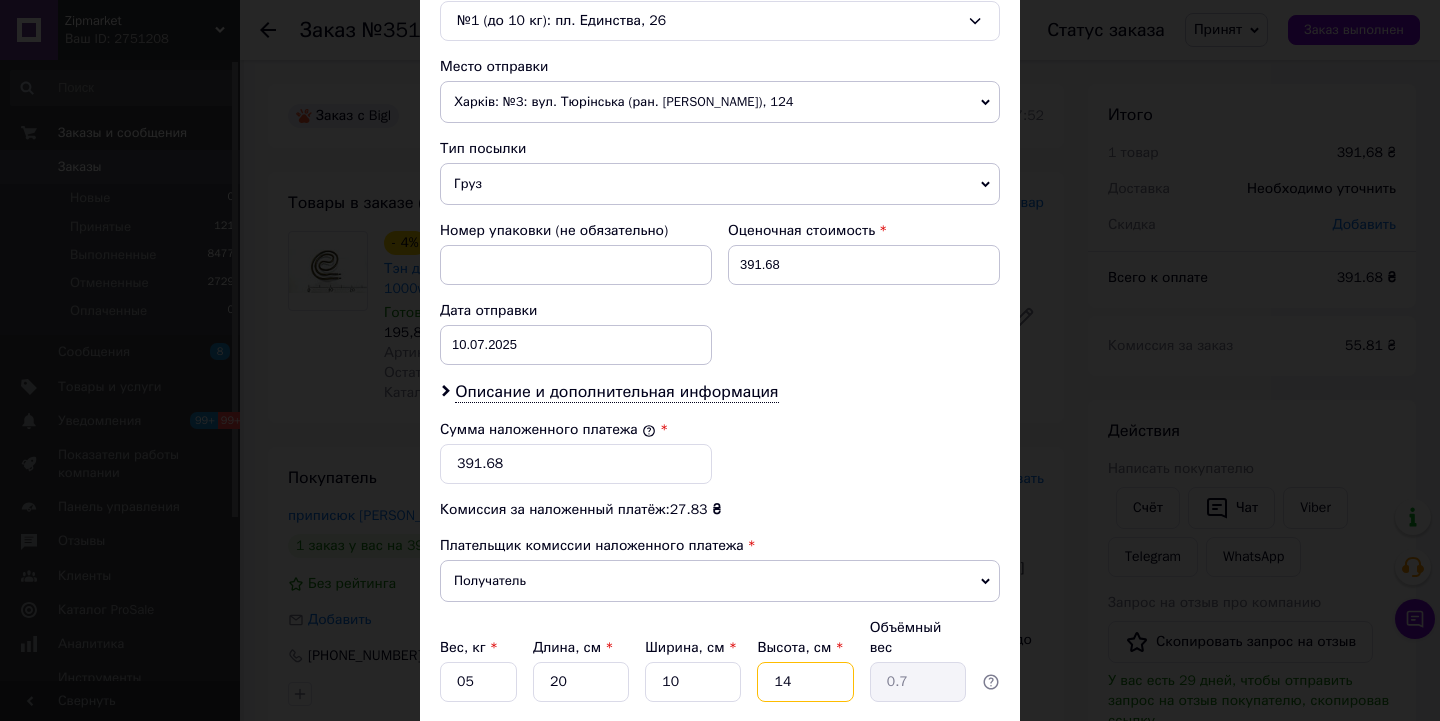 type on "5" 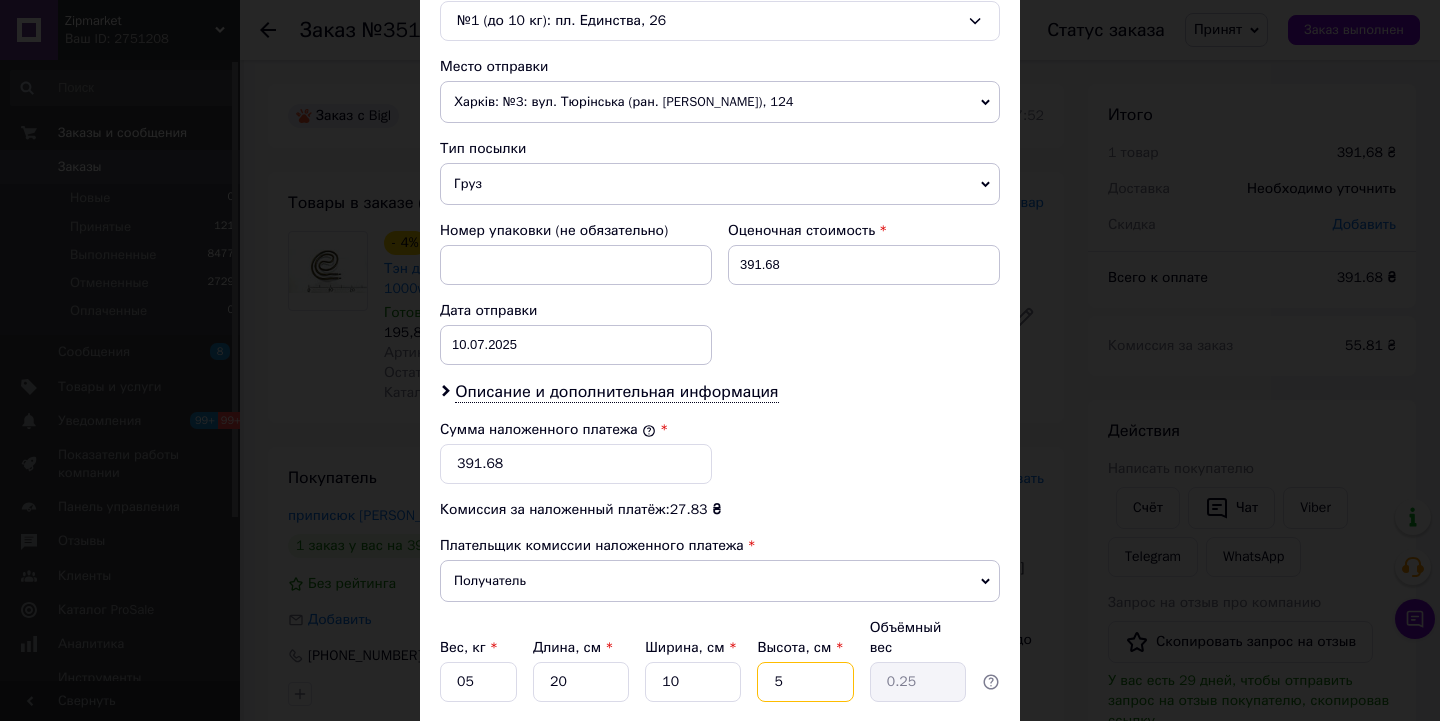 scroll, scrollTop: 742, scrollLeft: 0, axis: vertical 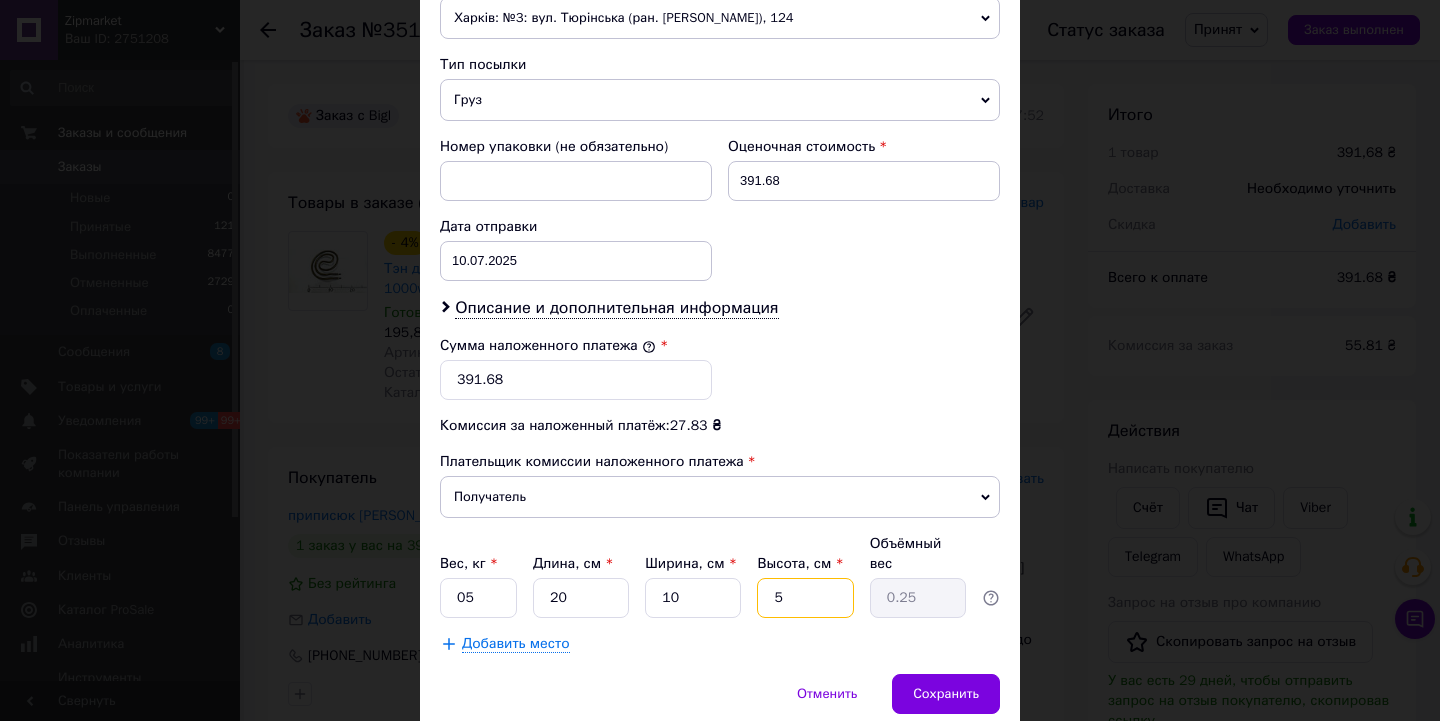 type on "5" 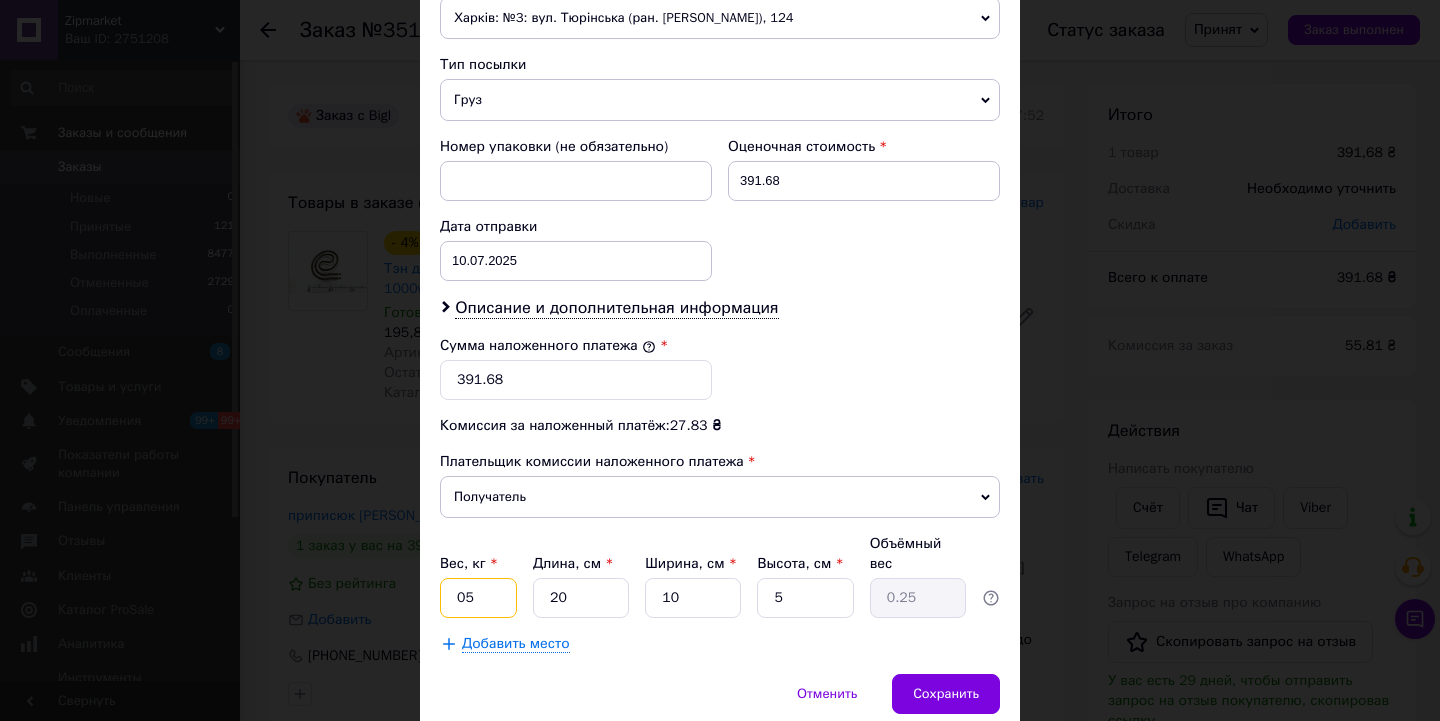 click on "05" at bounding box center (478, 598) 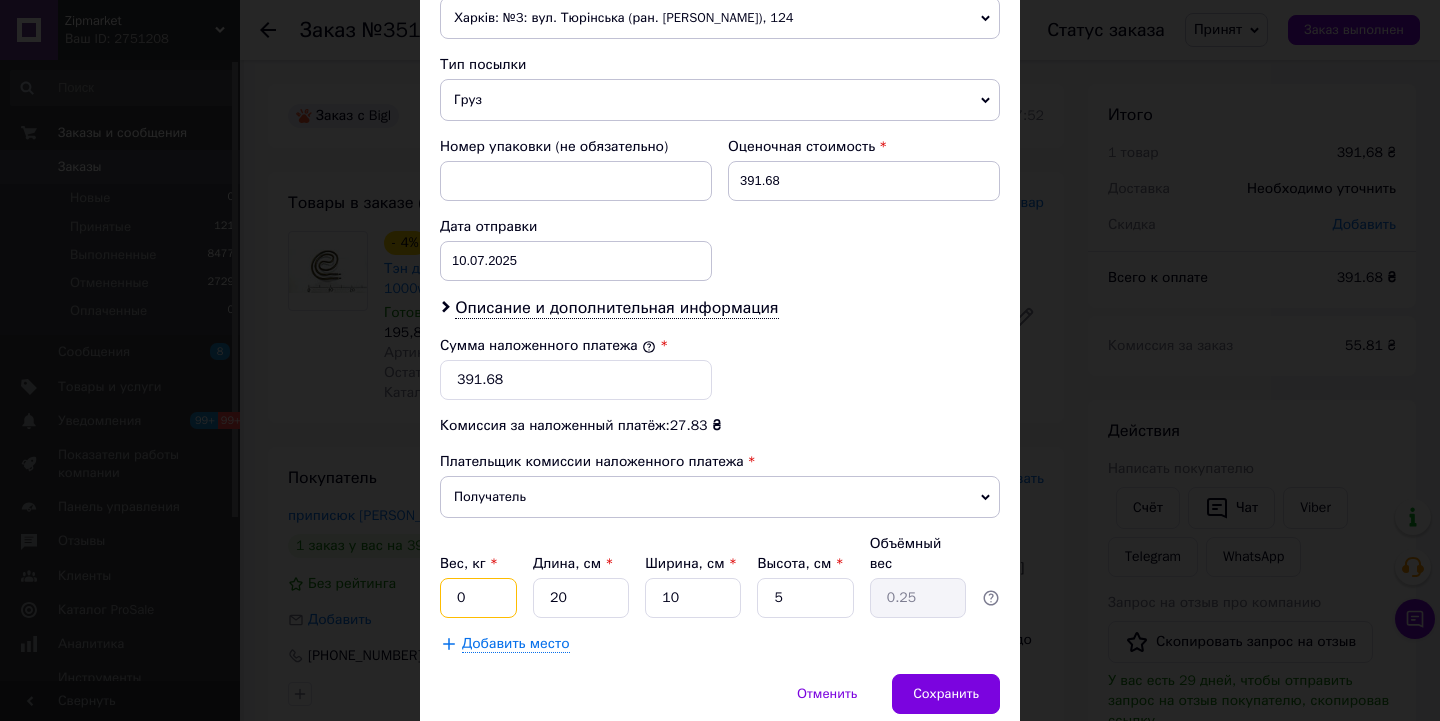 type on "0.5" 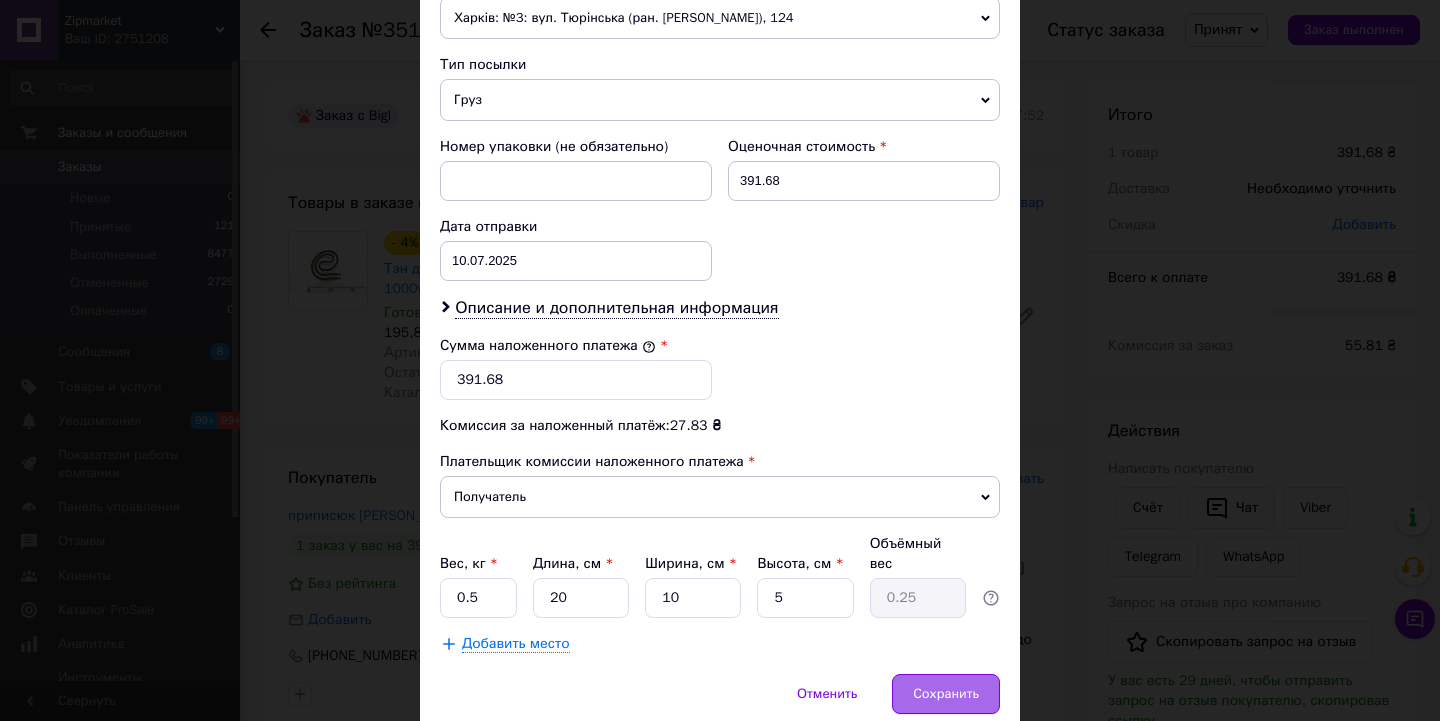 click on "Сохранить" at bounding box center [946, 694] 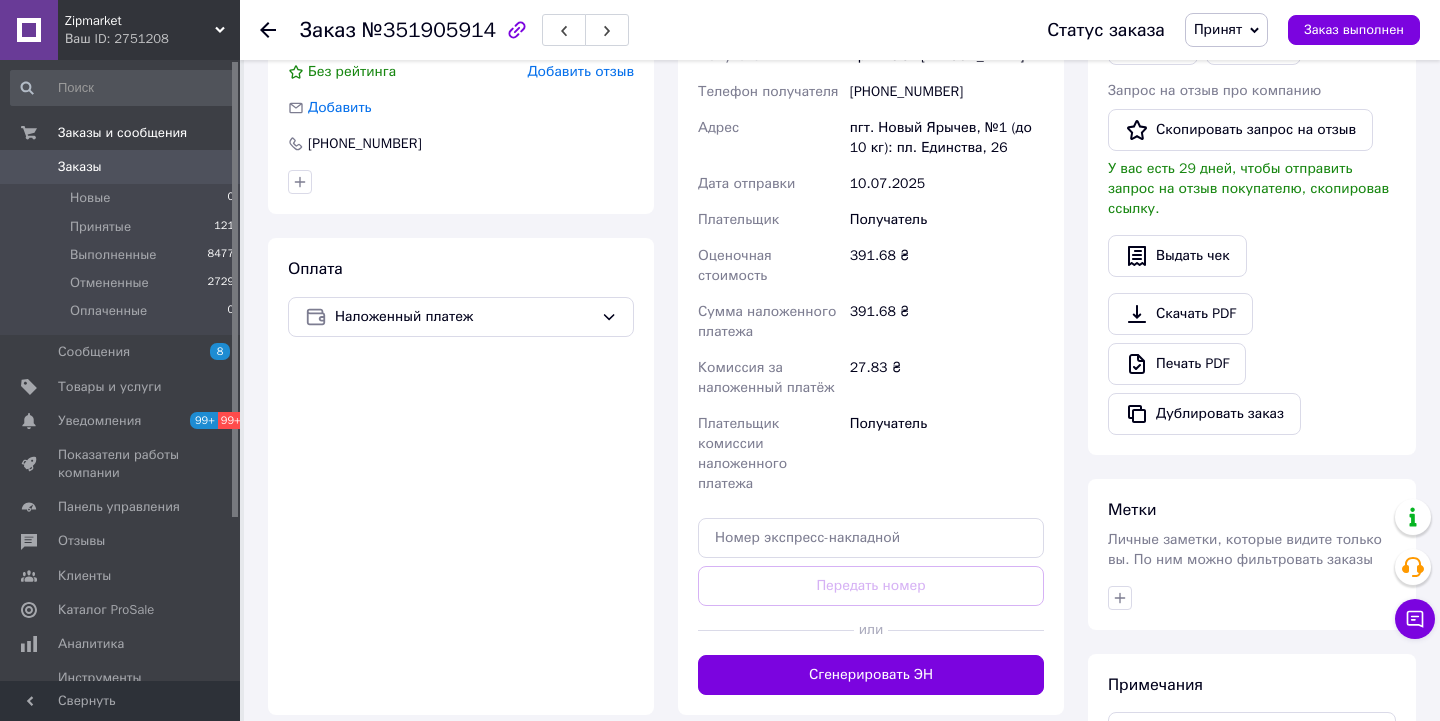 scroll, scrollTop: 532, scrollLeft: 0, axis: vertical 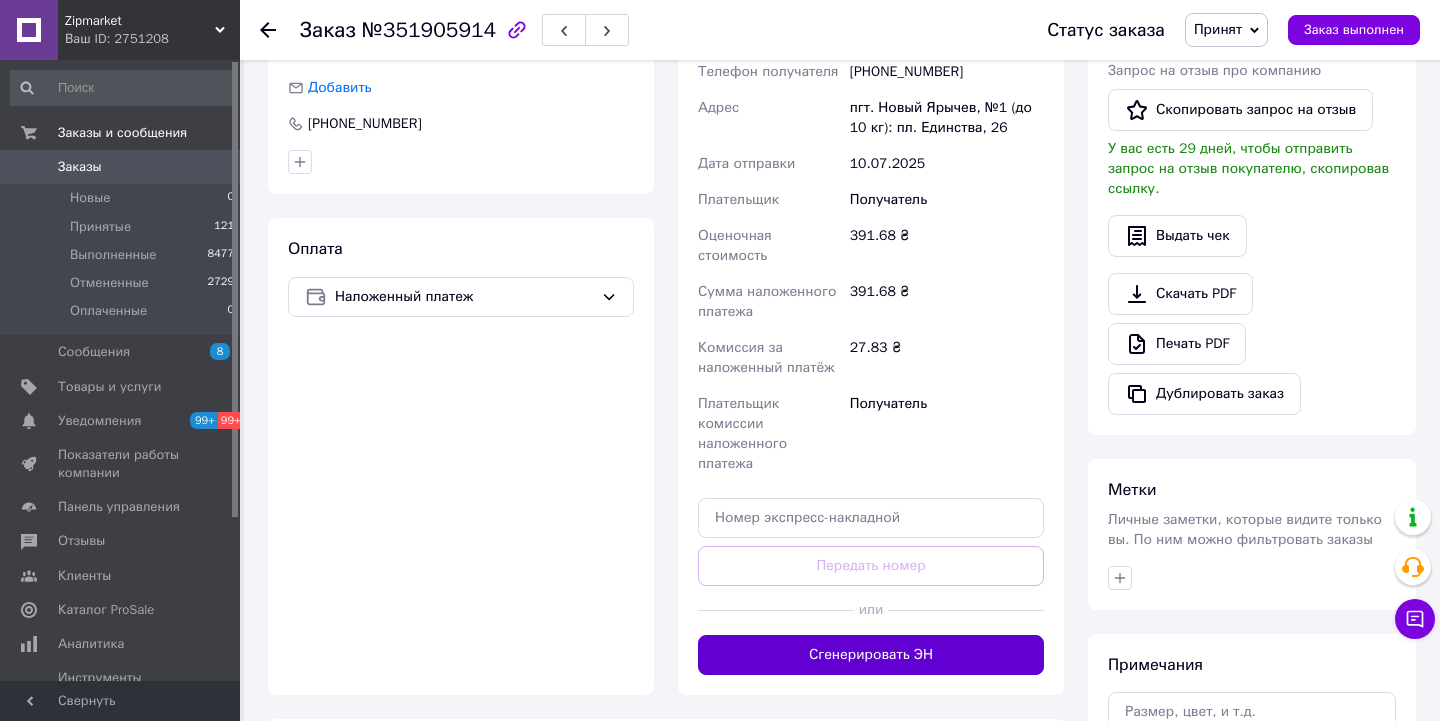 click on "Сгенерировать ЭН" at bounding box center (871, 655) 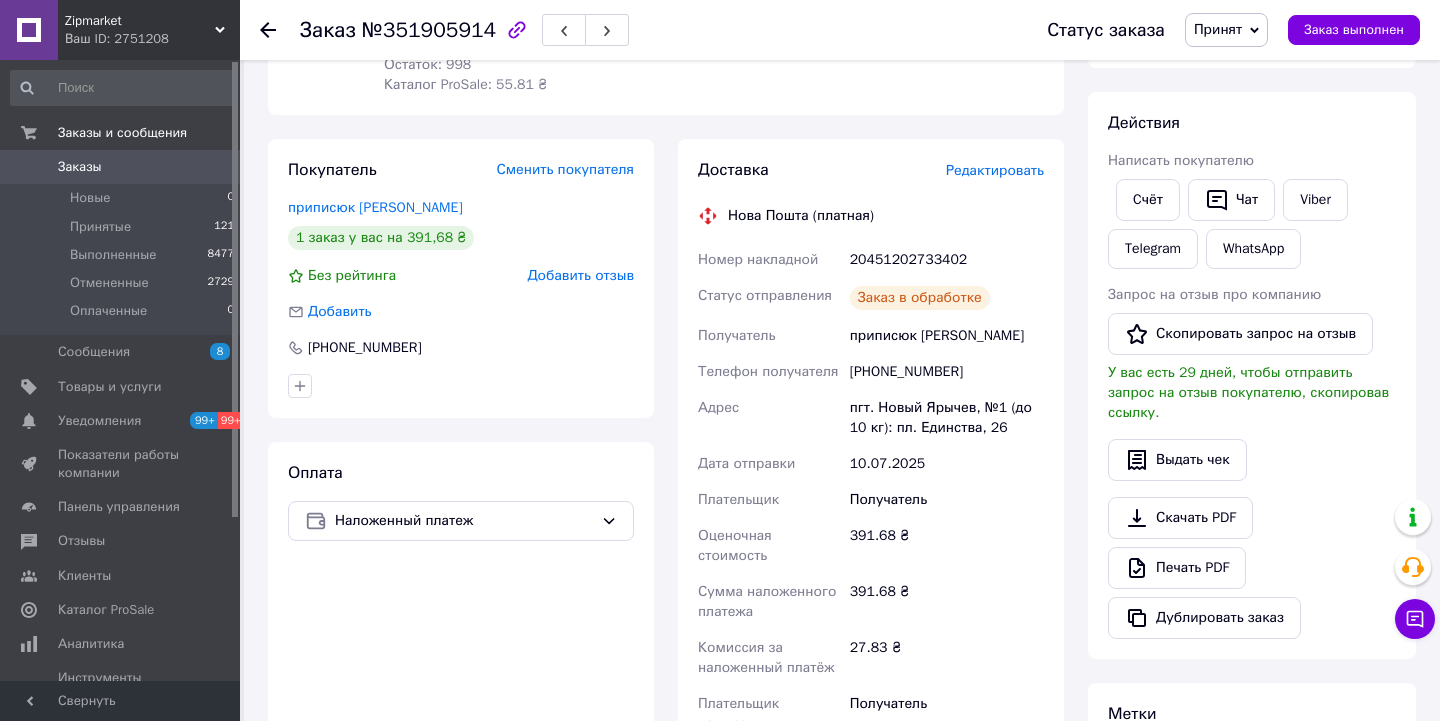 scroll, scrollTop: 296, scrollLeft: 0, axis: vertical 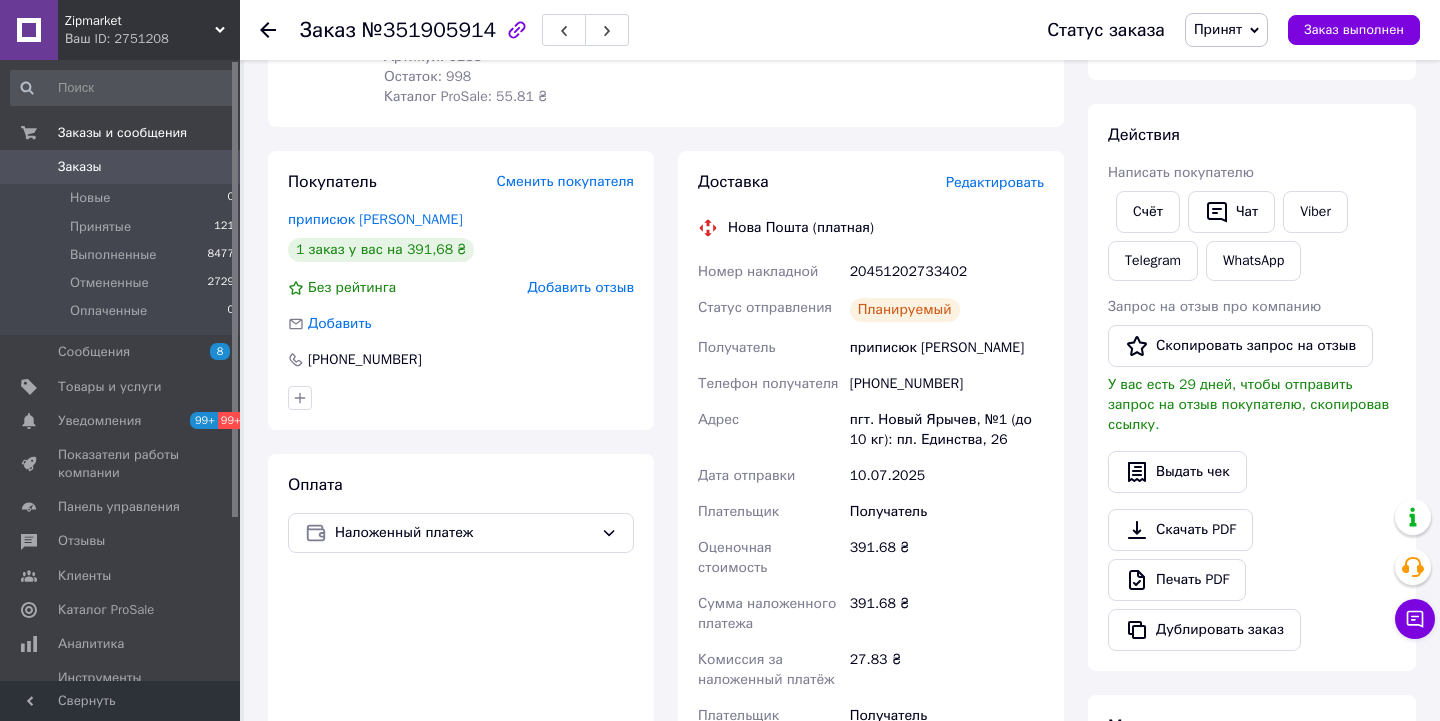 click on "20451202733402" at bounding box center [947, 272] 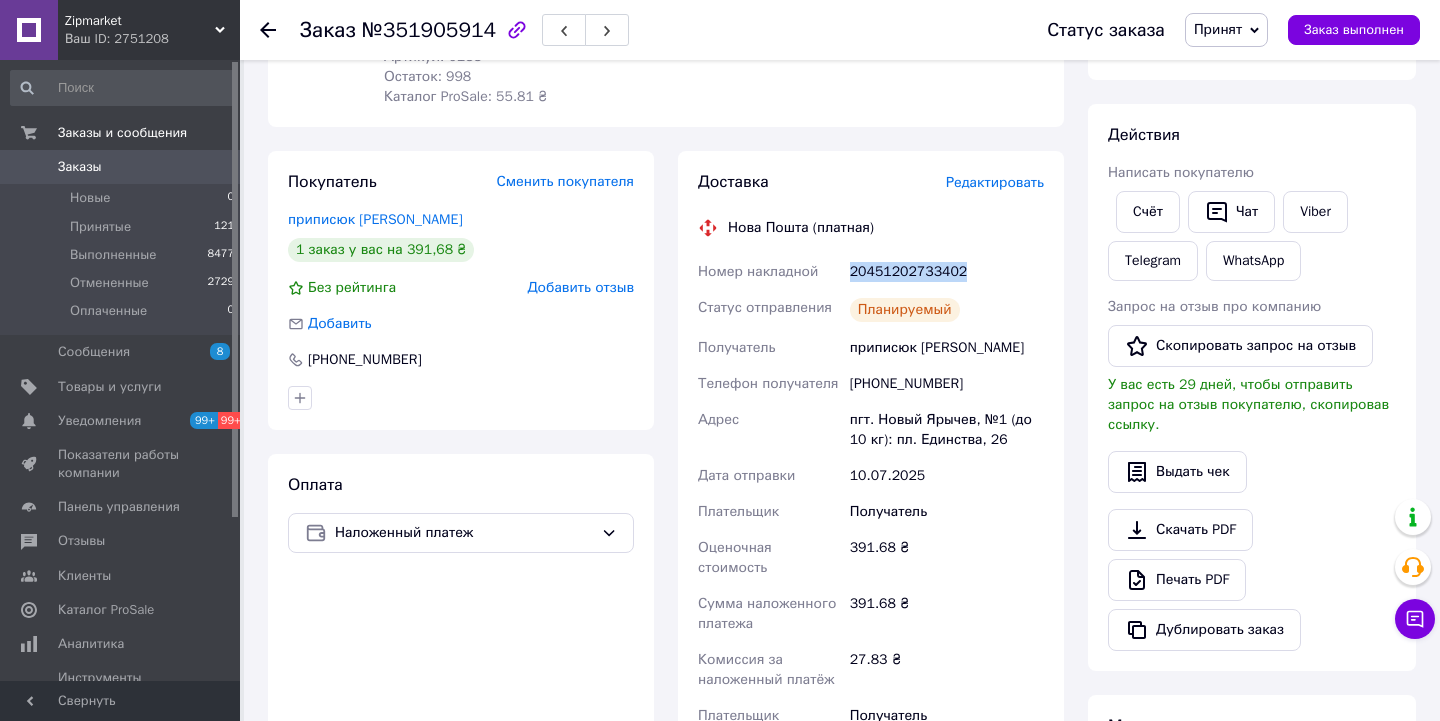click on "20451202733402" at bounding box center (947, 272) 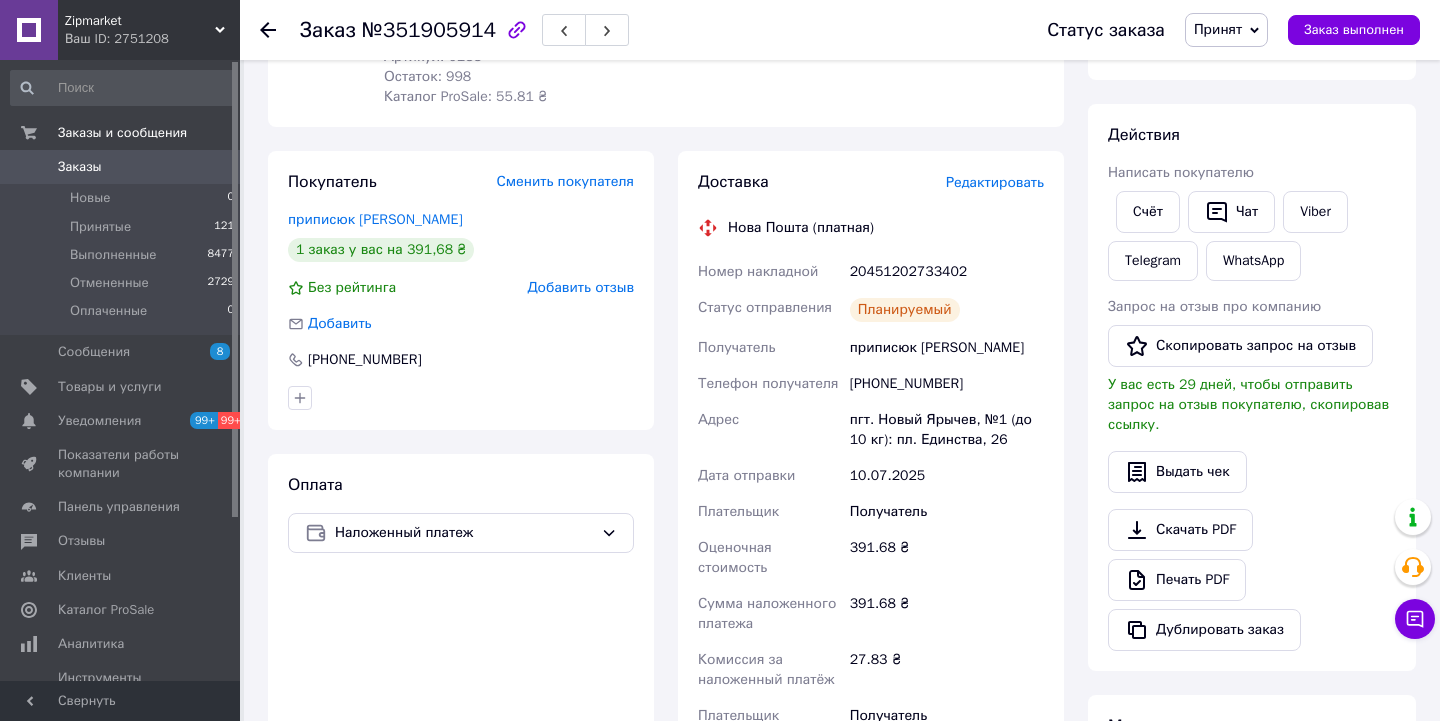 click on "Ваш ID: 2751208" at bounding box center (152, 39) 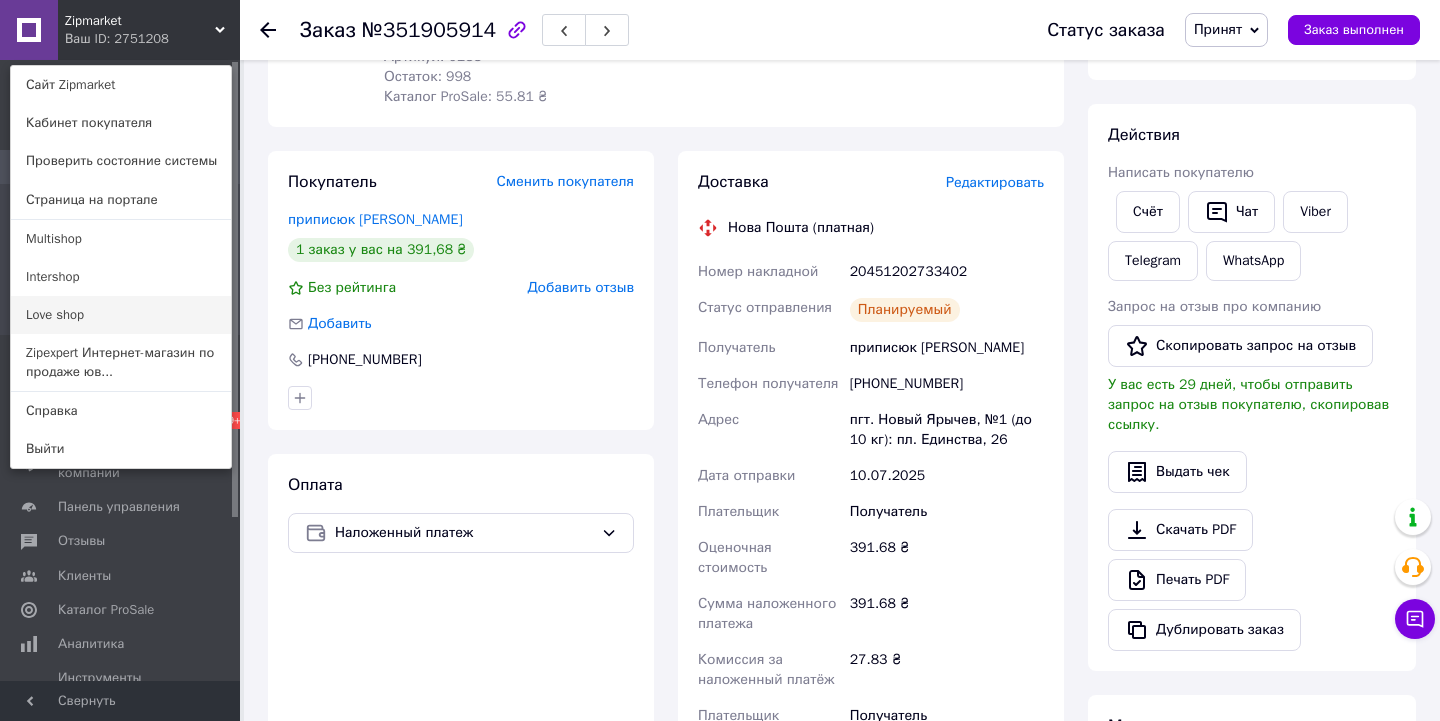 click on "Love shop" at bounding box center (121, 315) 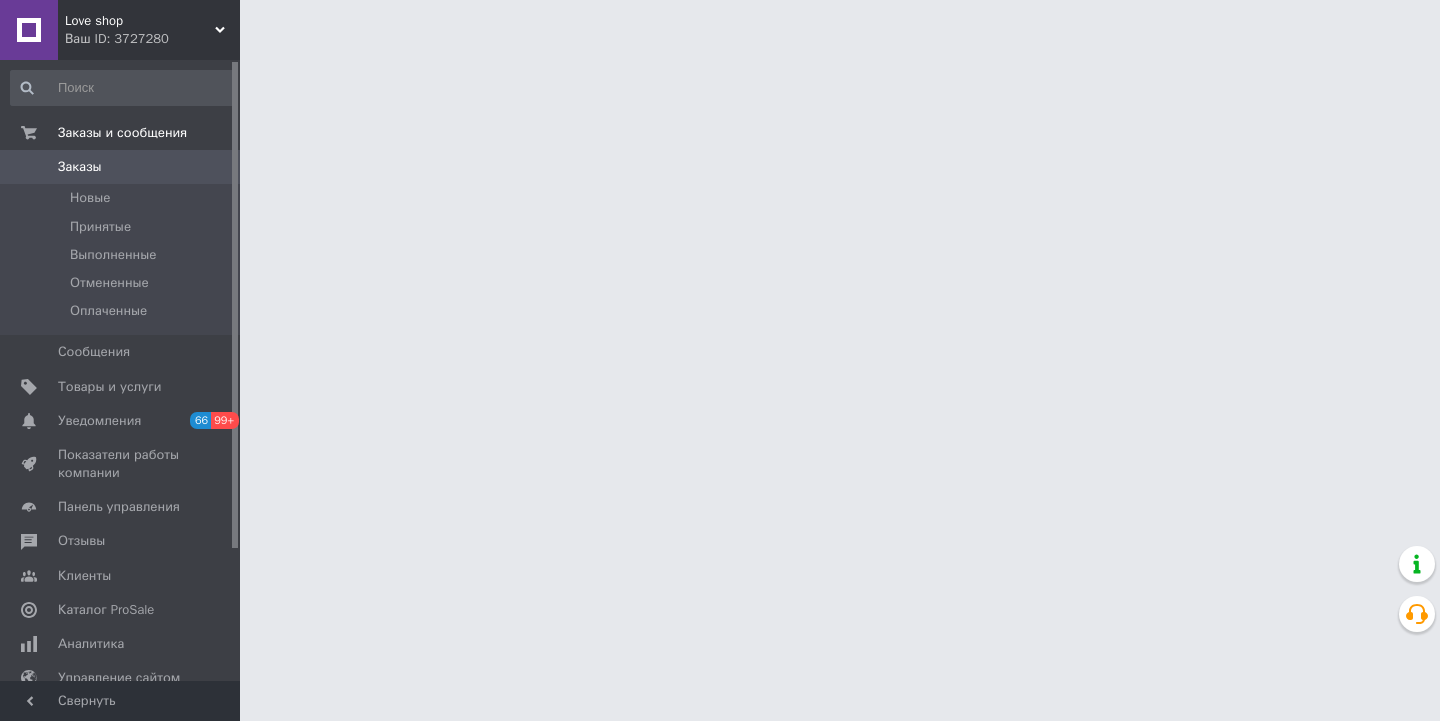 scroll, scrollTop: 0, scrollLeft: 0, axis: both 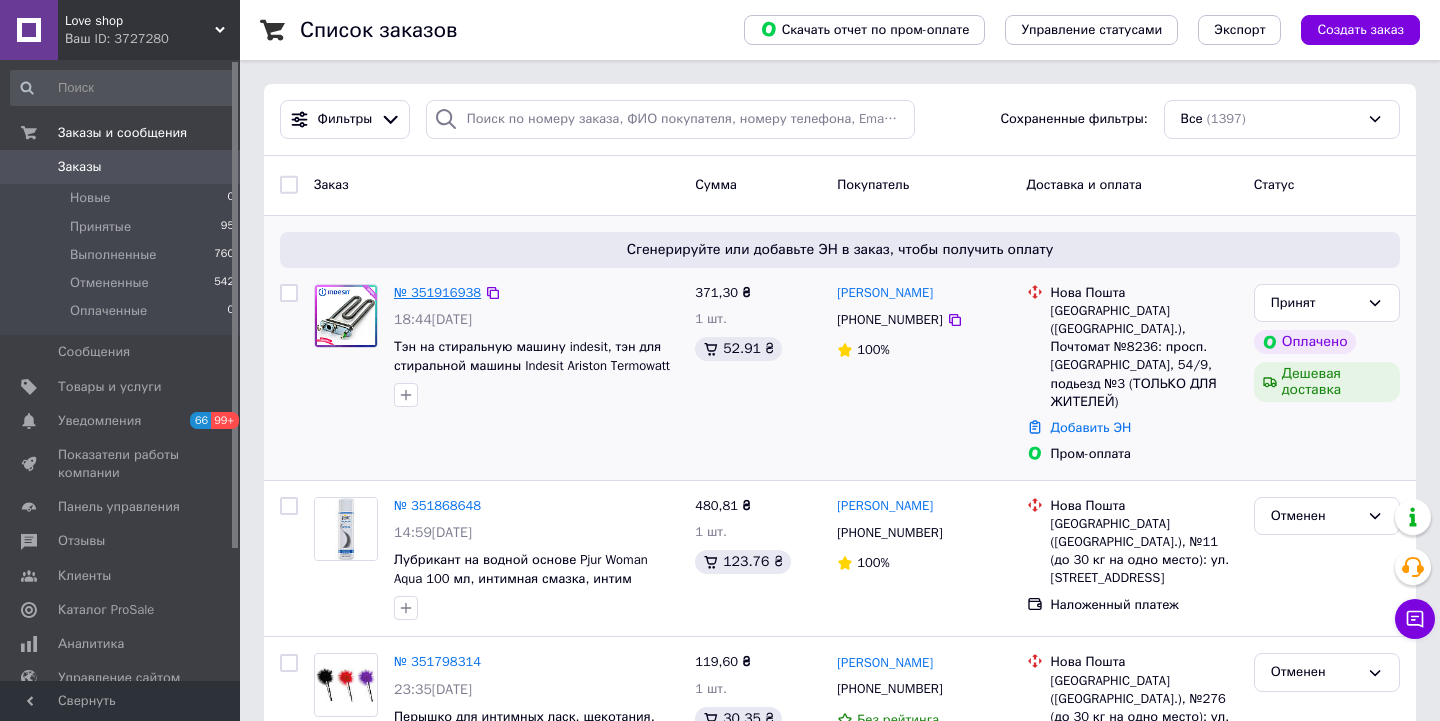 click on "№ 351916938" at bounding box center [437, 292] 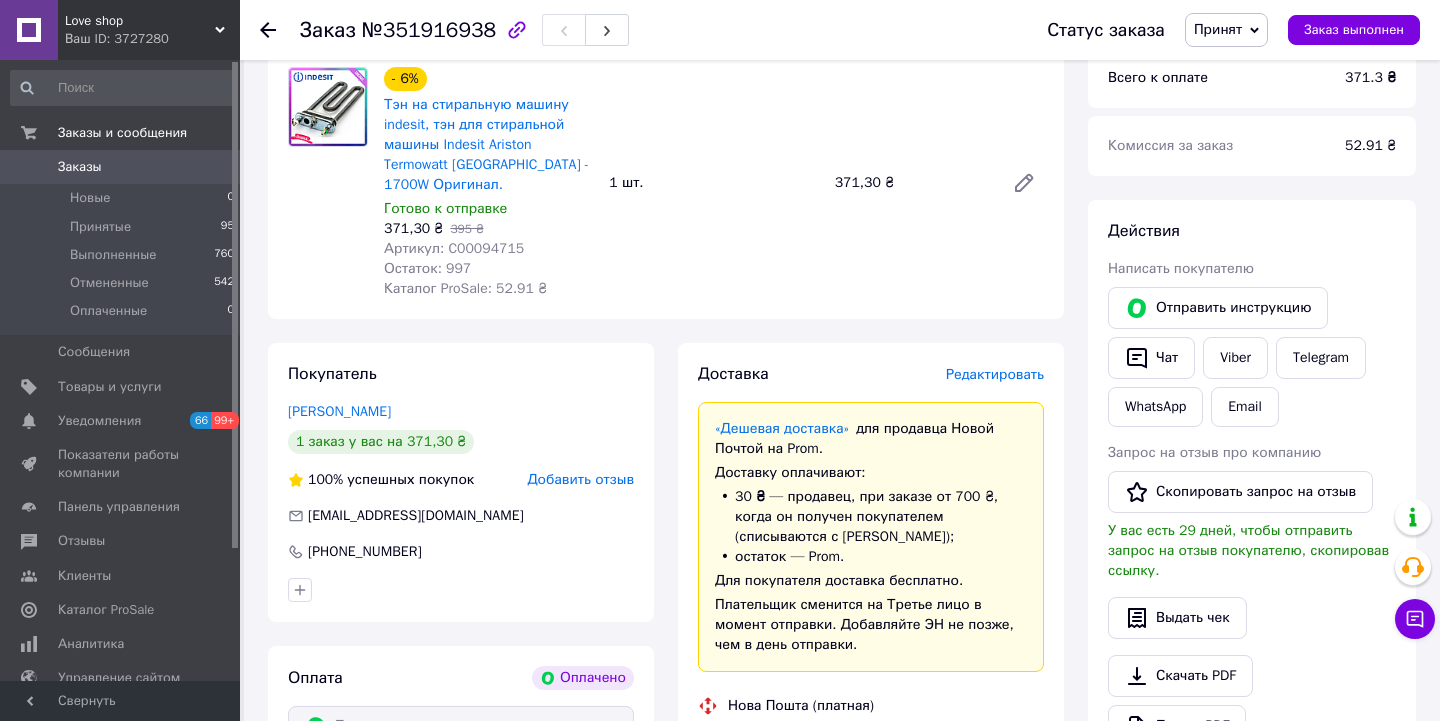 scroll, scrollTop: 759, scrollLeft: 0, axis: vertical 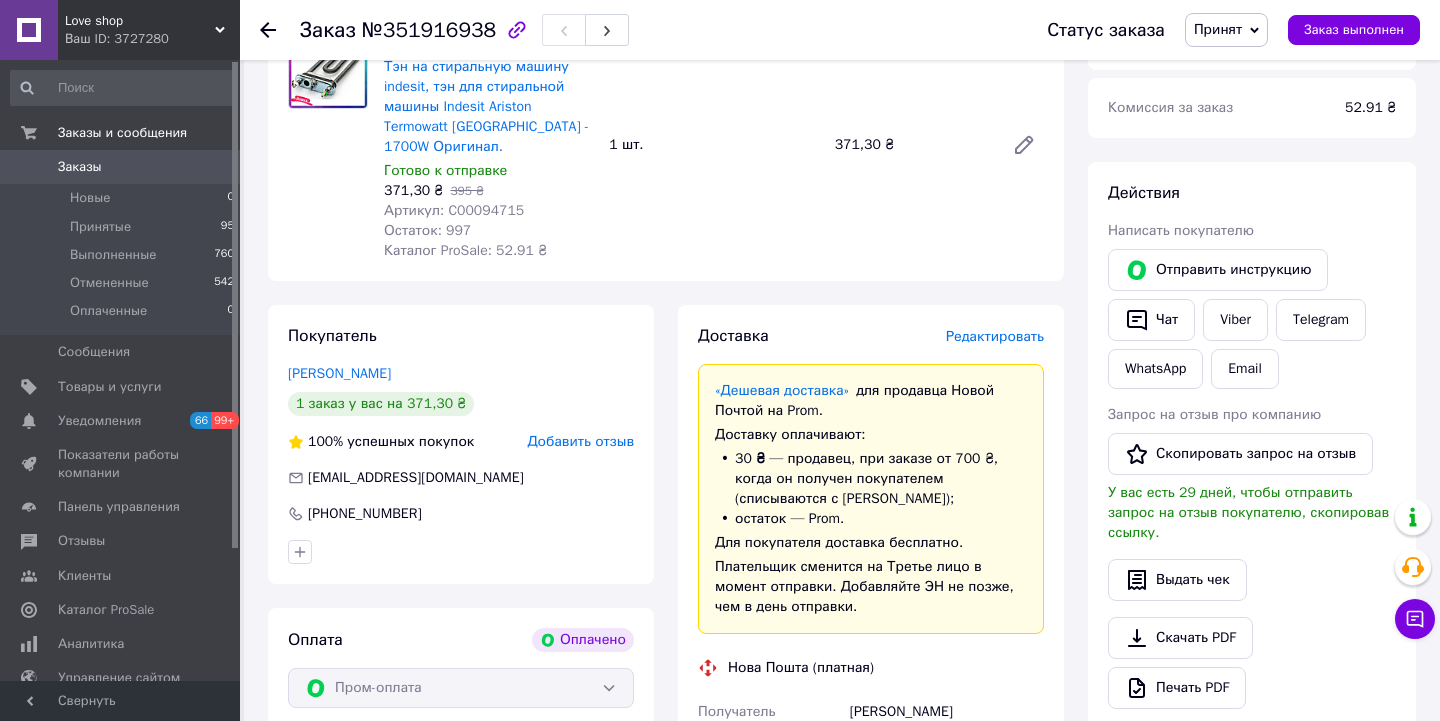 click on "Редактировать" at bounding box center [995, 336] 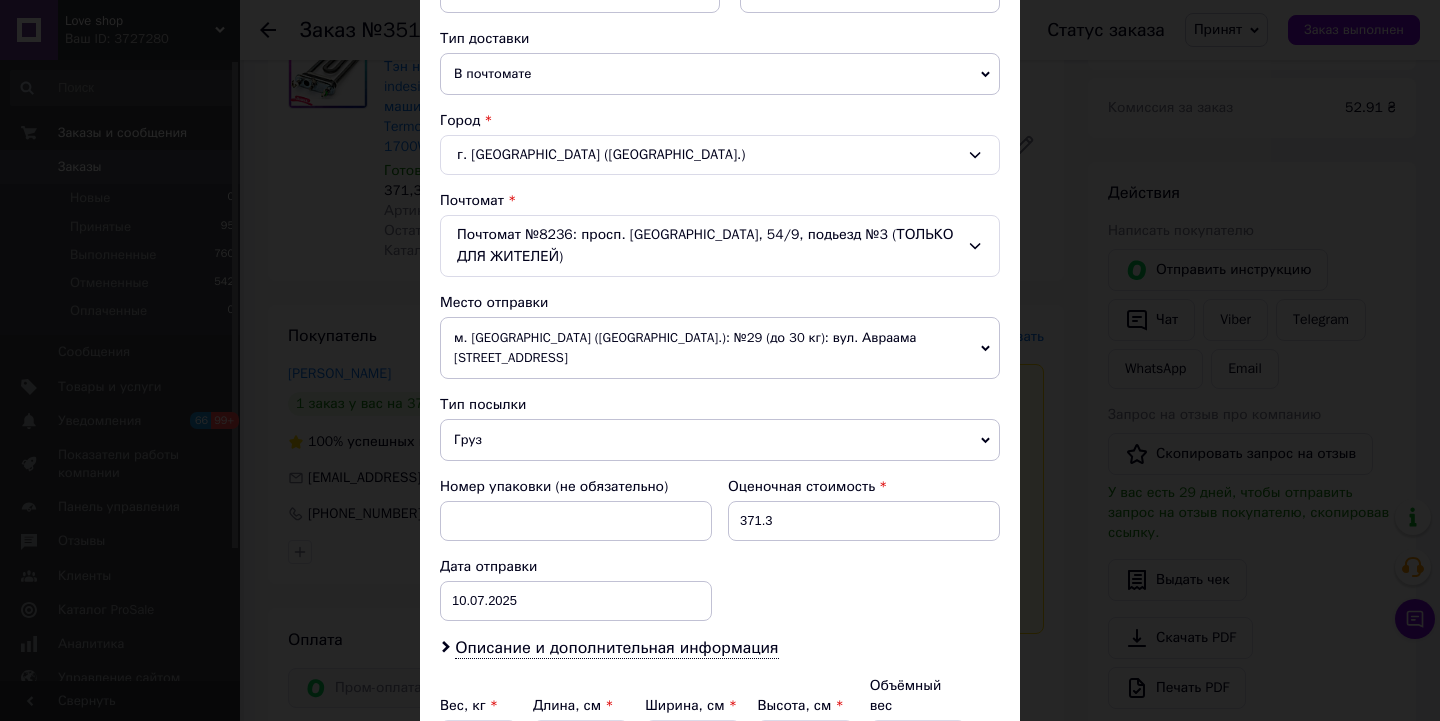scroll, scrollTop: 449, scrollLeft: 0, axis: vertical 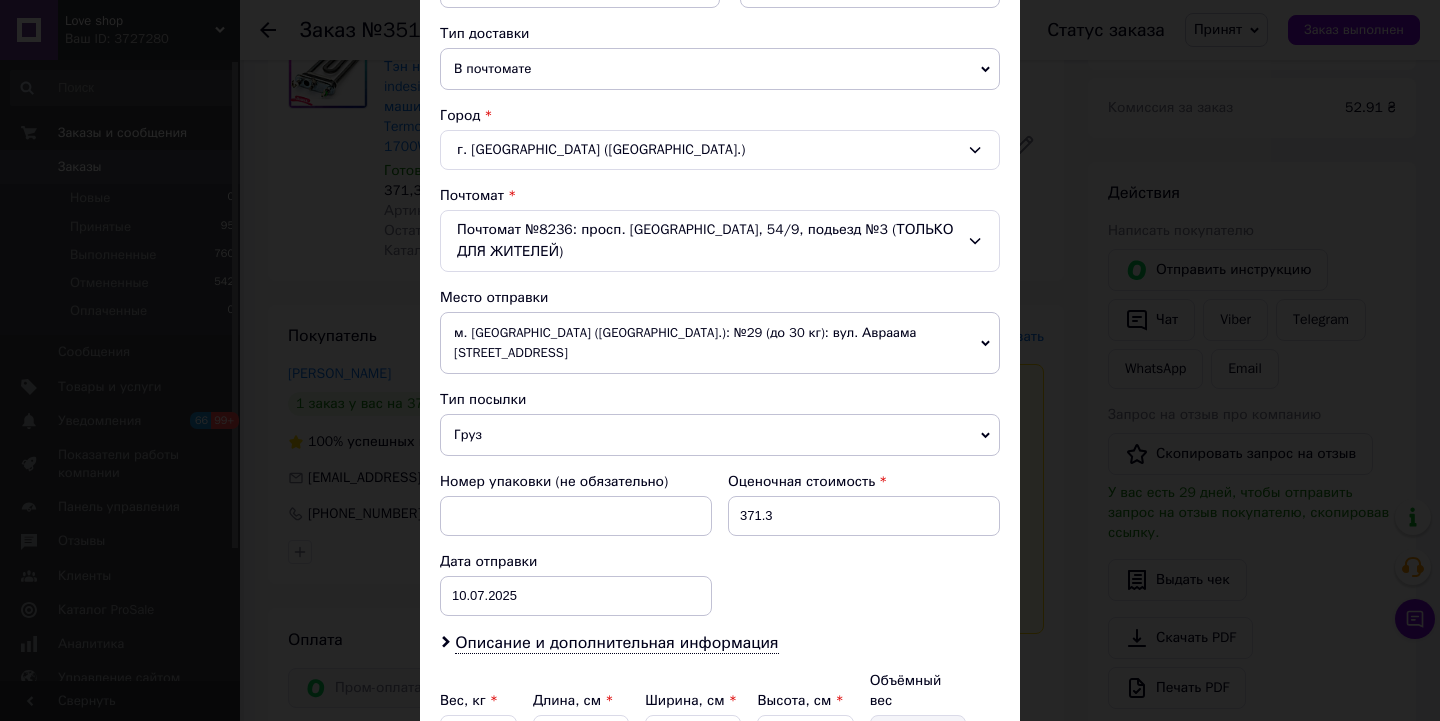 click on "м. [GEOGRAPHIC_DATA] ([GEOGRAPHIC_DATA].): №29 (до 30 кг): вул. Авраама [STREET_ADDRESS]" at bounding box center (720, 343) 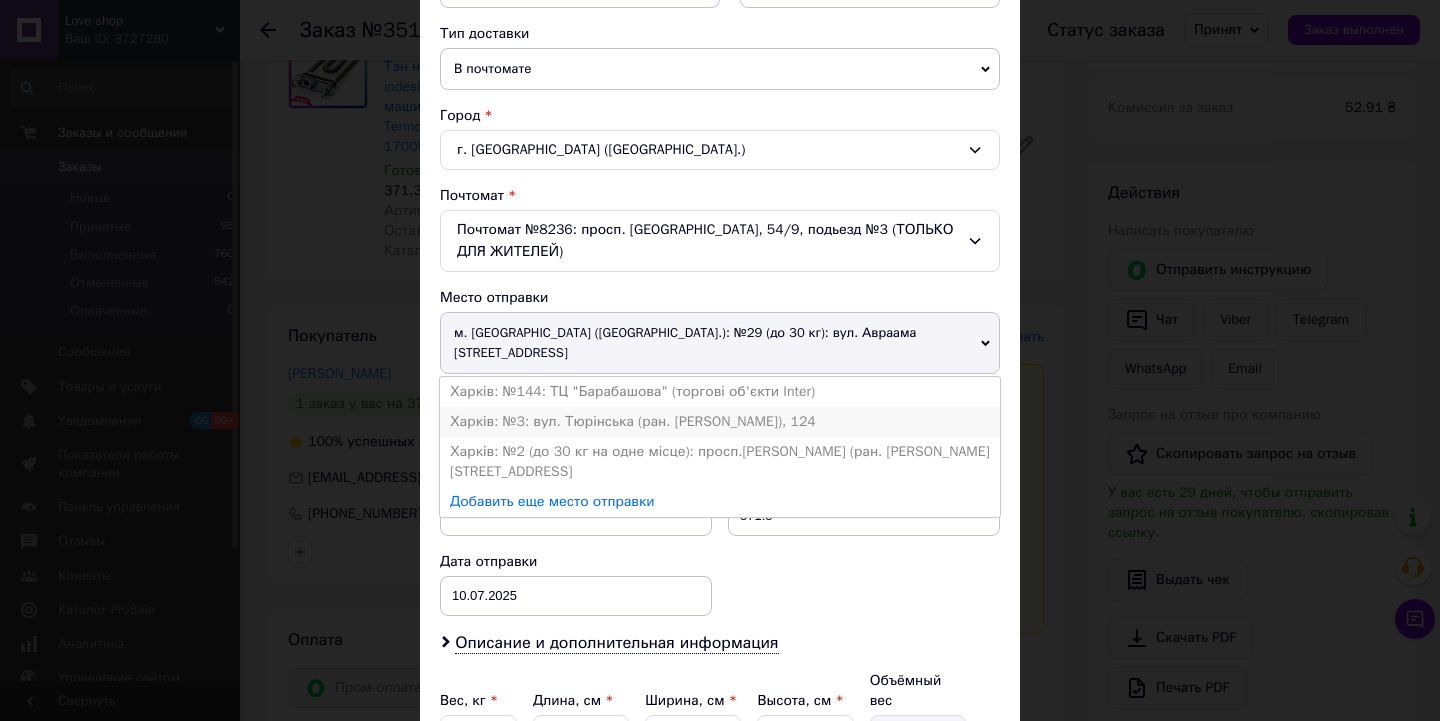 click on "Харків: №3: вул. Тюрінська (ран. [PERSON_NAME]), 124" at bounding box center [720, 422] 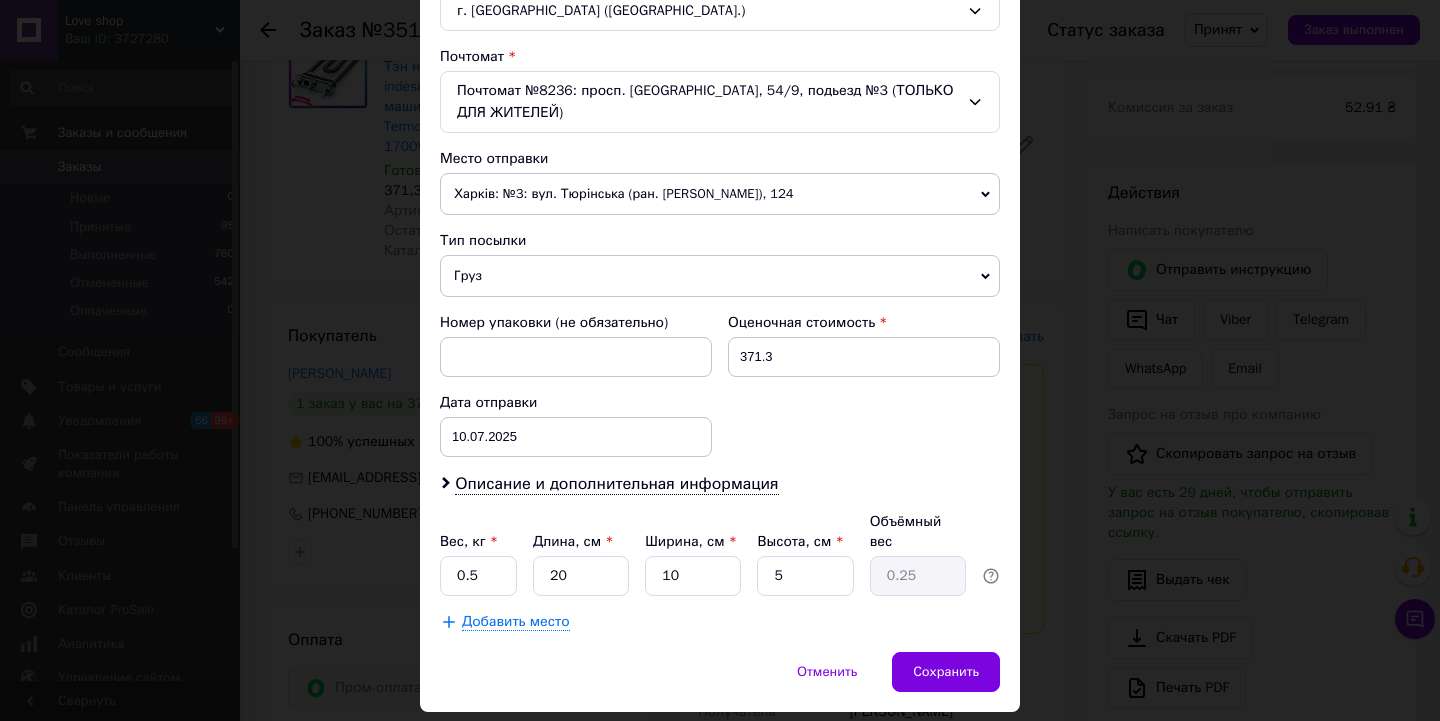 scroll, scrollTop: 600, scrollLeft: 0, axis: vertical 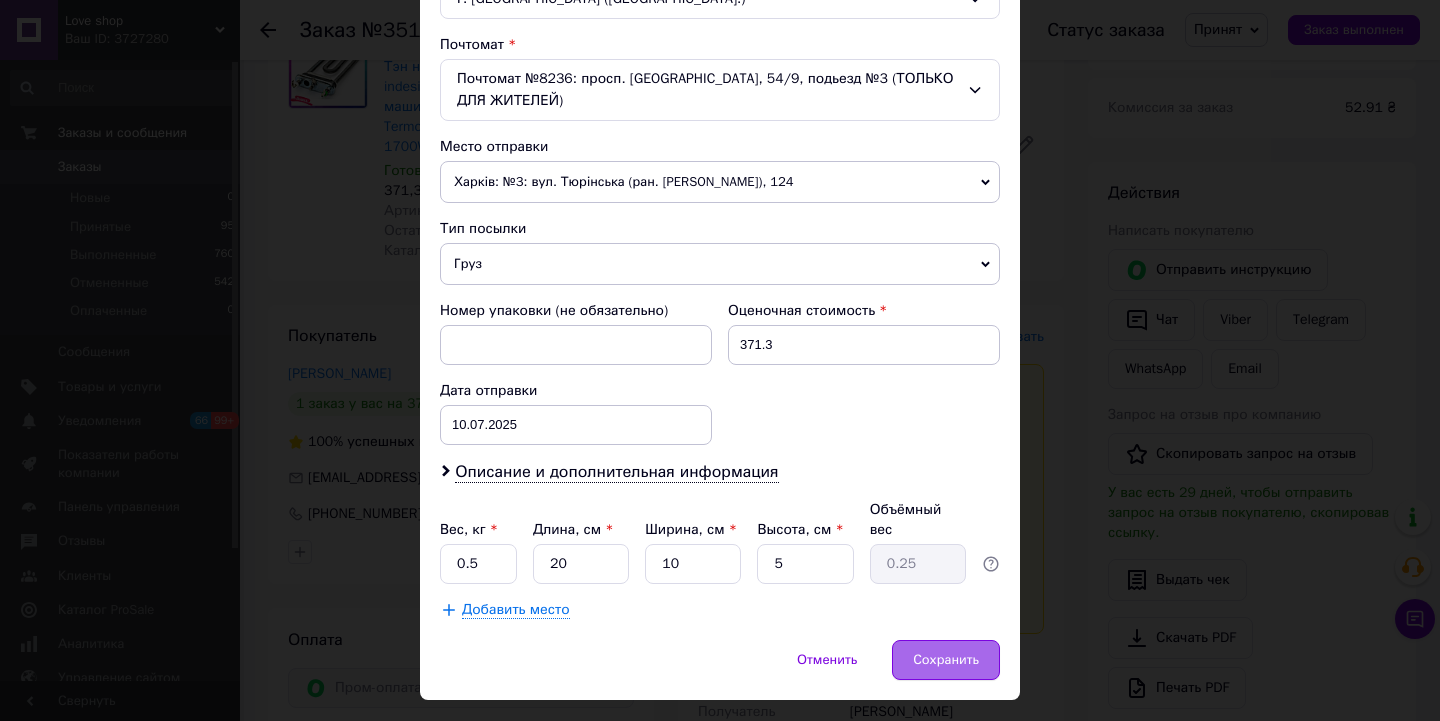 click on "Сохранить" at bounding box center [946, 660] 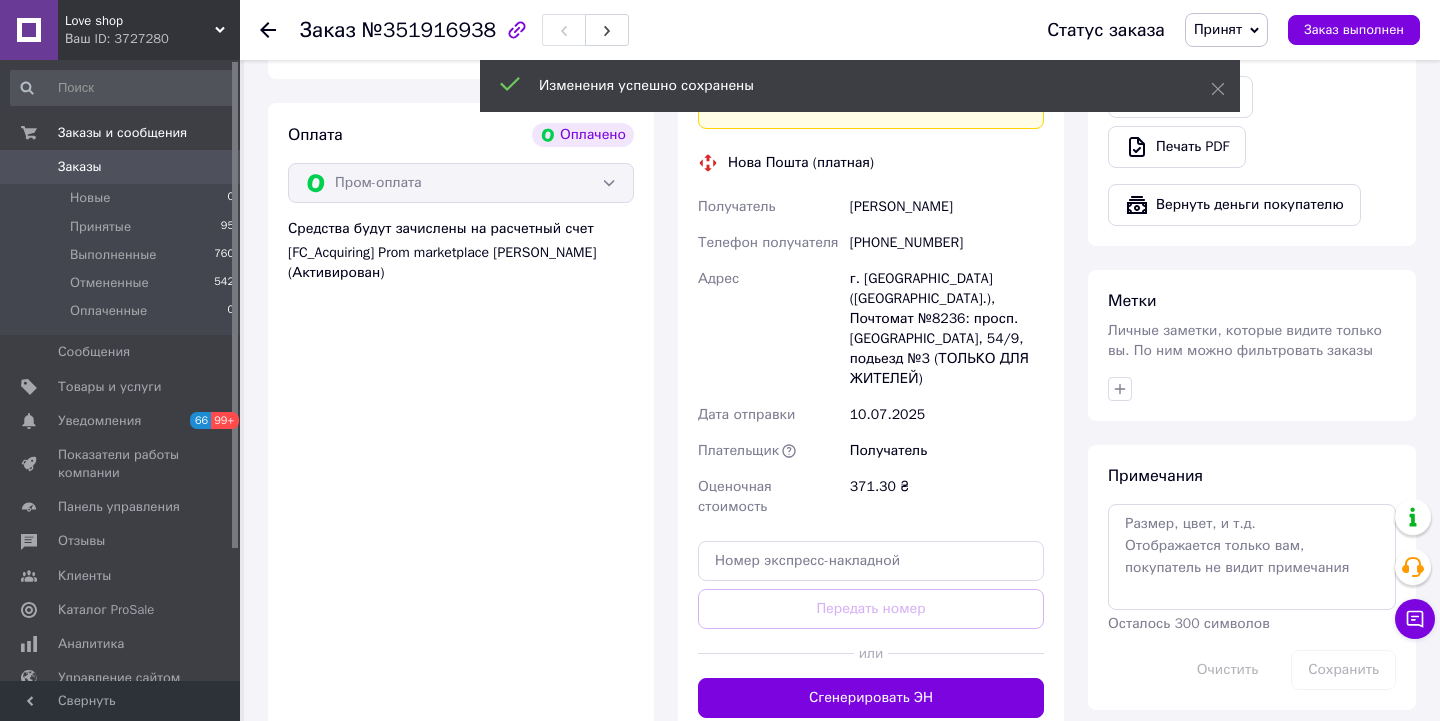 scroll, scrollTop: 1270, scrollLeft: 0, axis: vertical 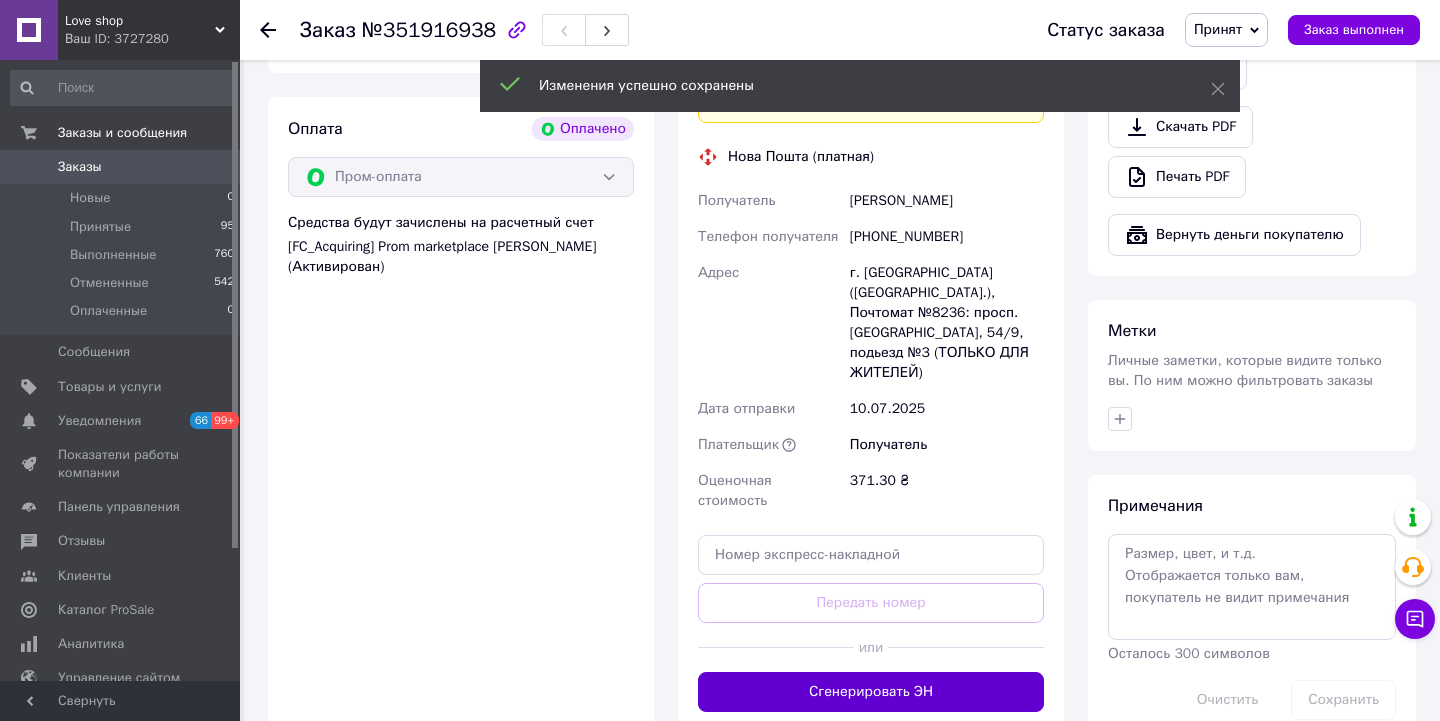 click on "Сгенерировать ЭН" at bounding box center [871, 692] 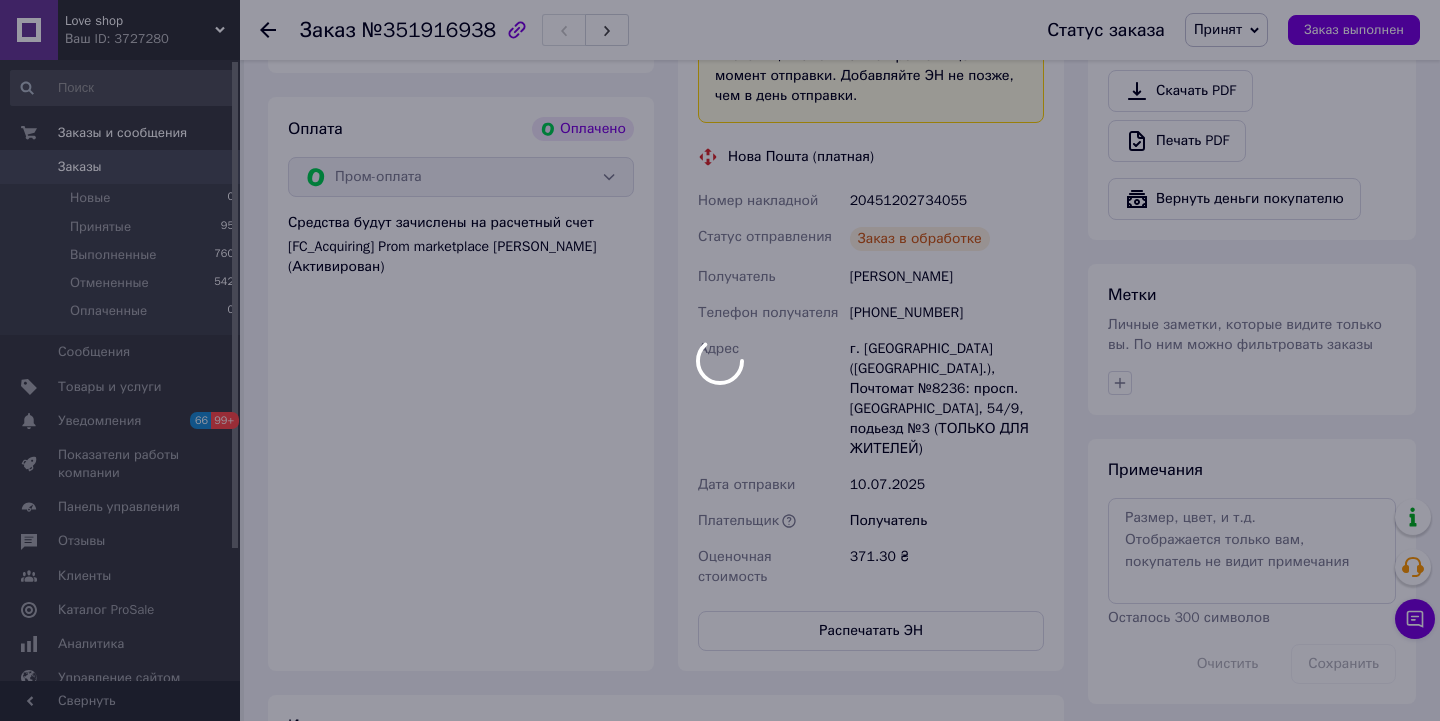 click at bounding box center (720, 360) 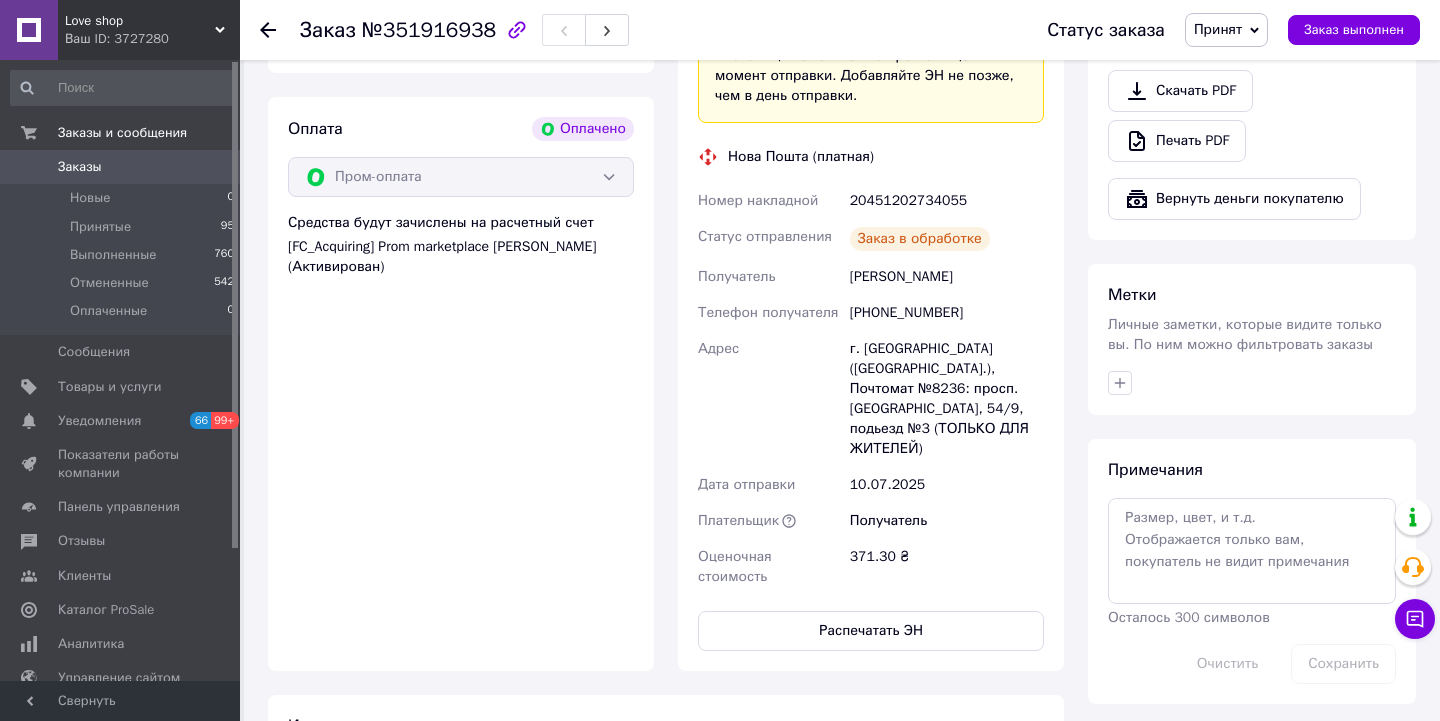 click on "20451202734055" at bounding box center [947, 201] 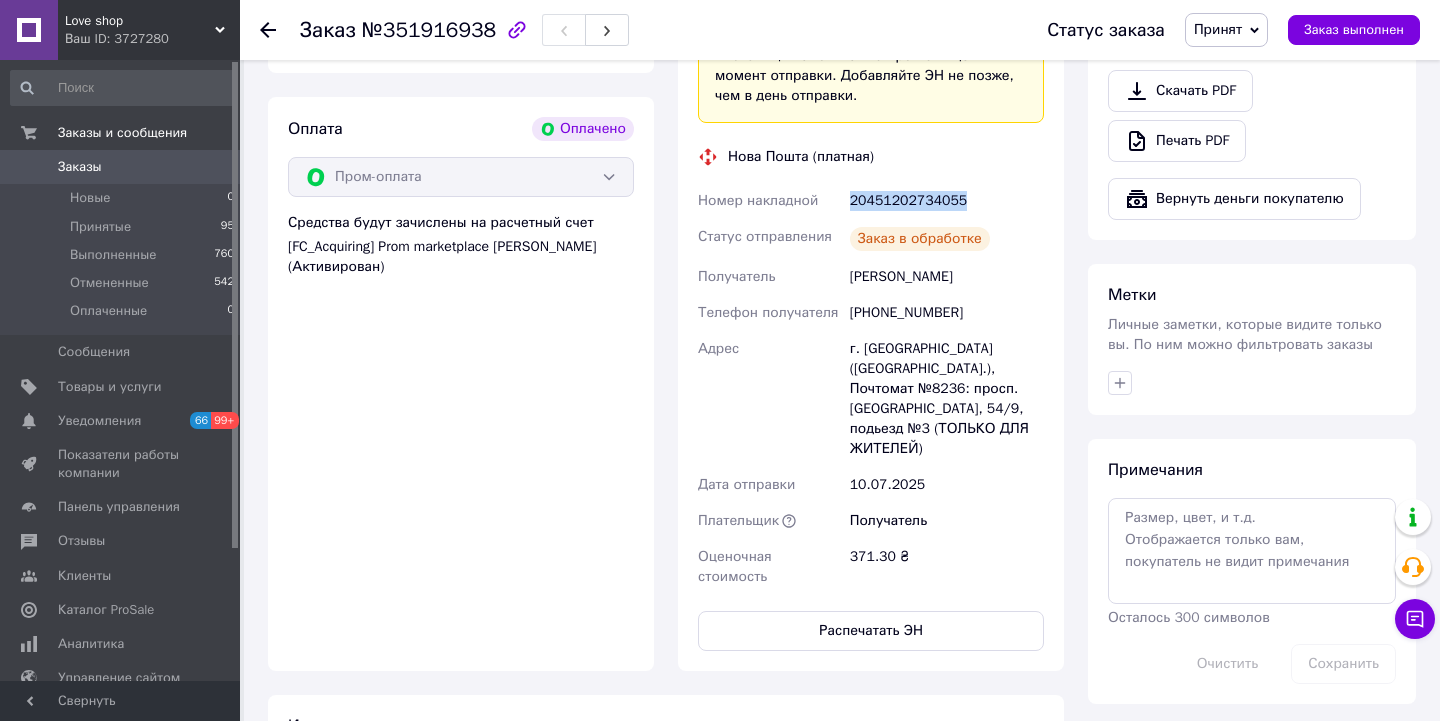 click on "20451202734055" at bounding box center (947, 201) 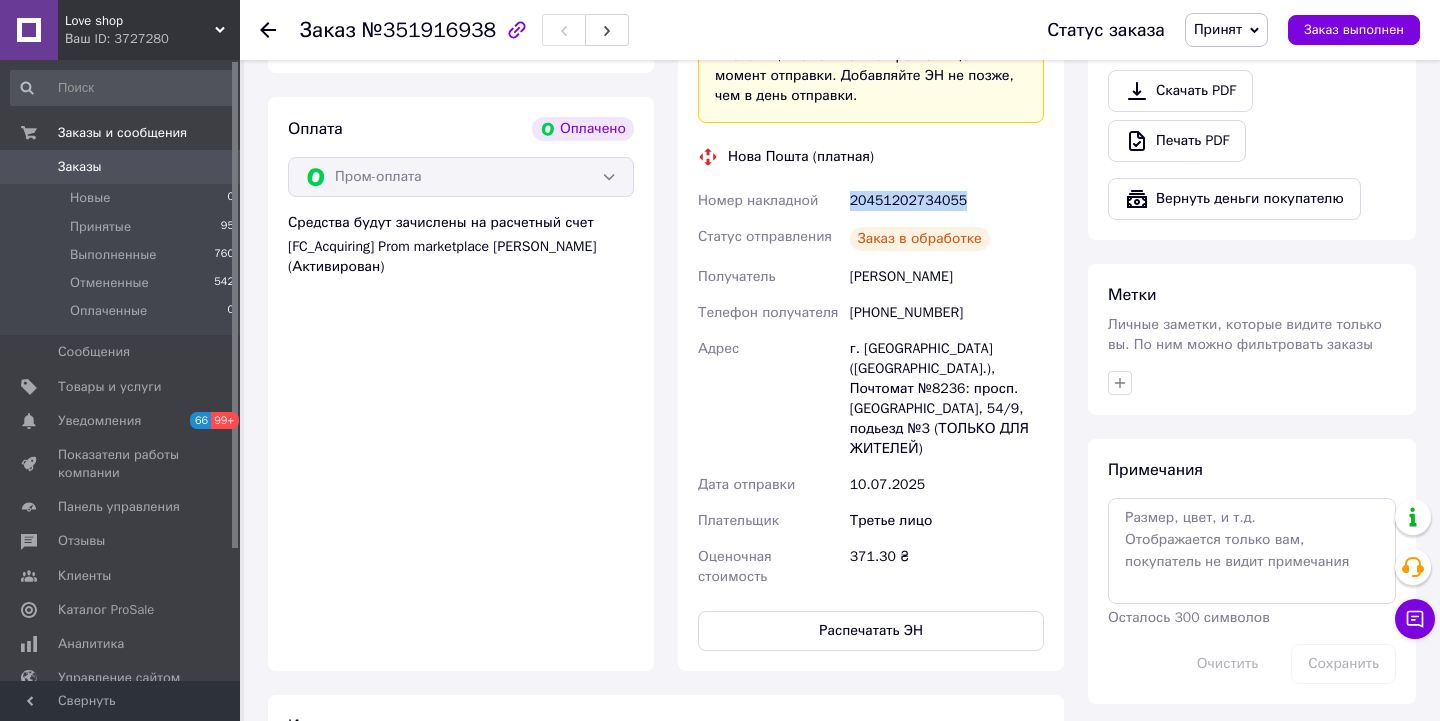 copy on "20451202734055" 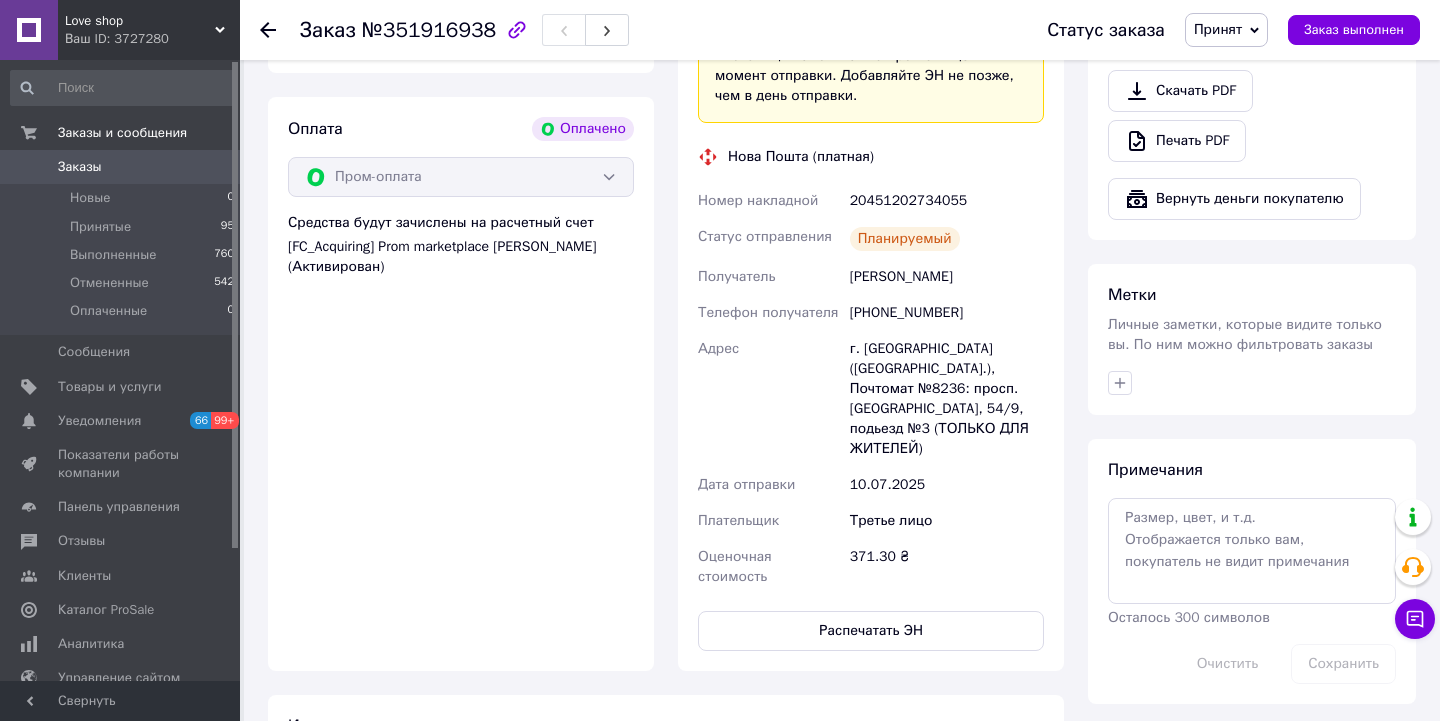 click on "Ваш ID: 3727280" at bounding box center (152, 39) 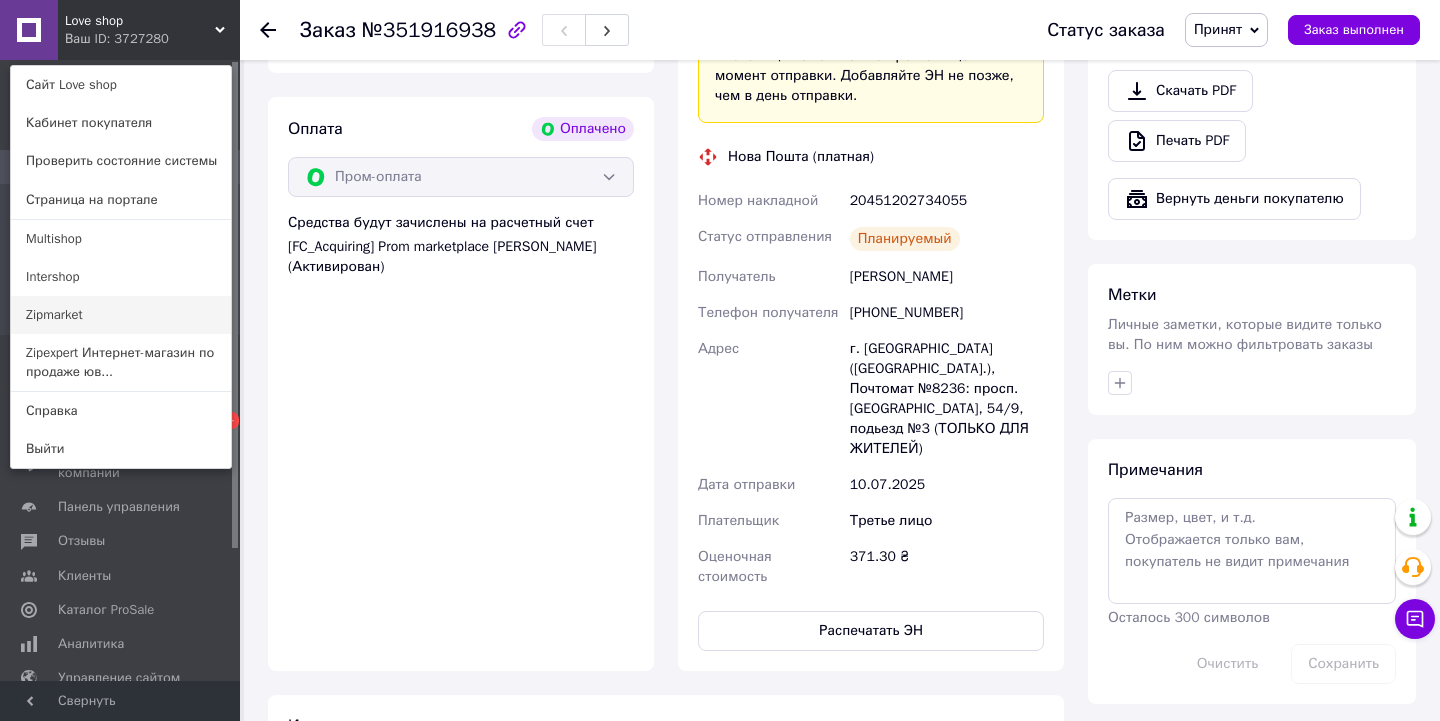 click on "Zipmarket" at bounding box center [121, 315] 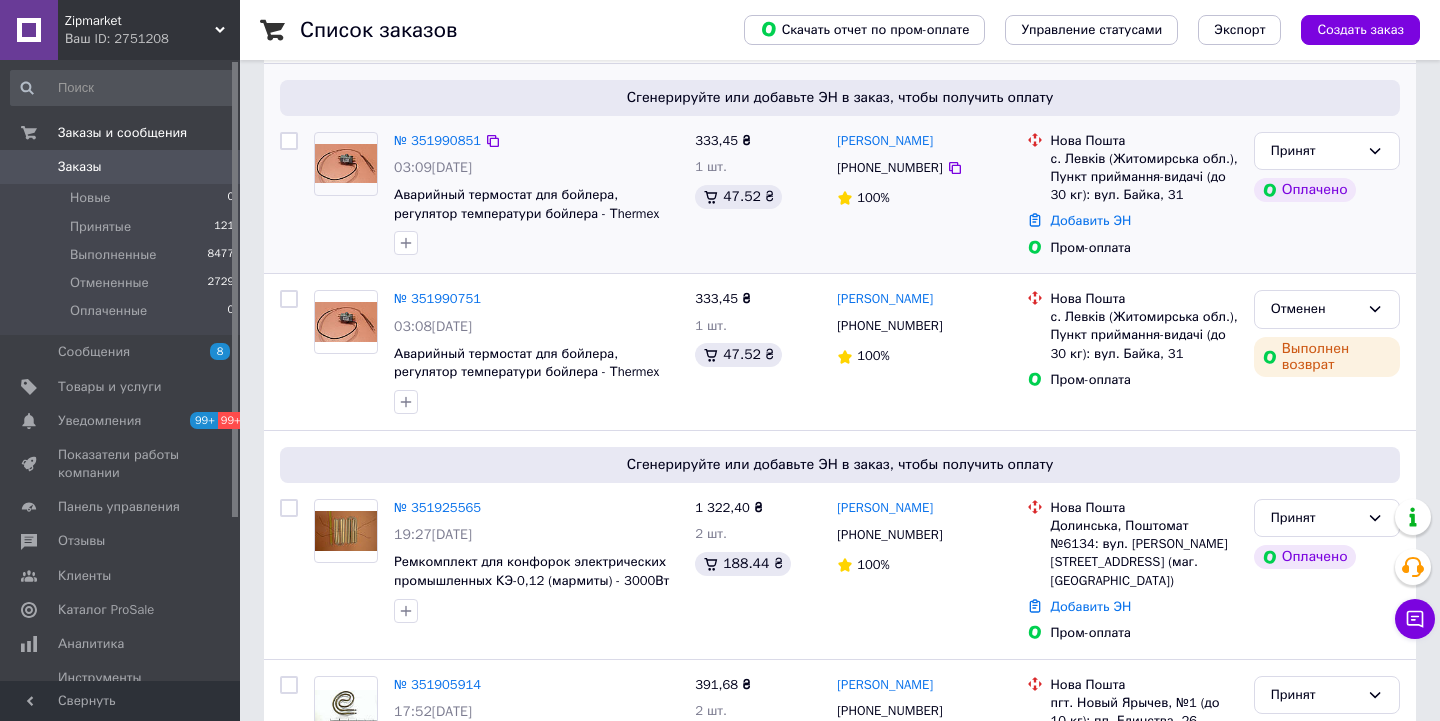scroll, scrollTop: 159, scrollLeft: 0, axis: vertical 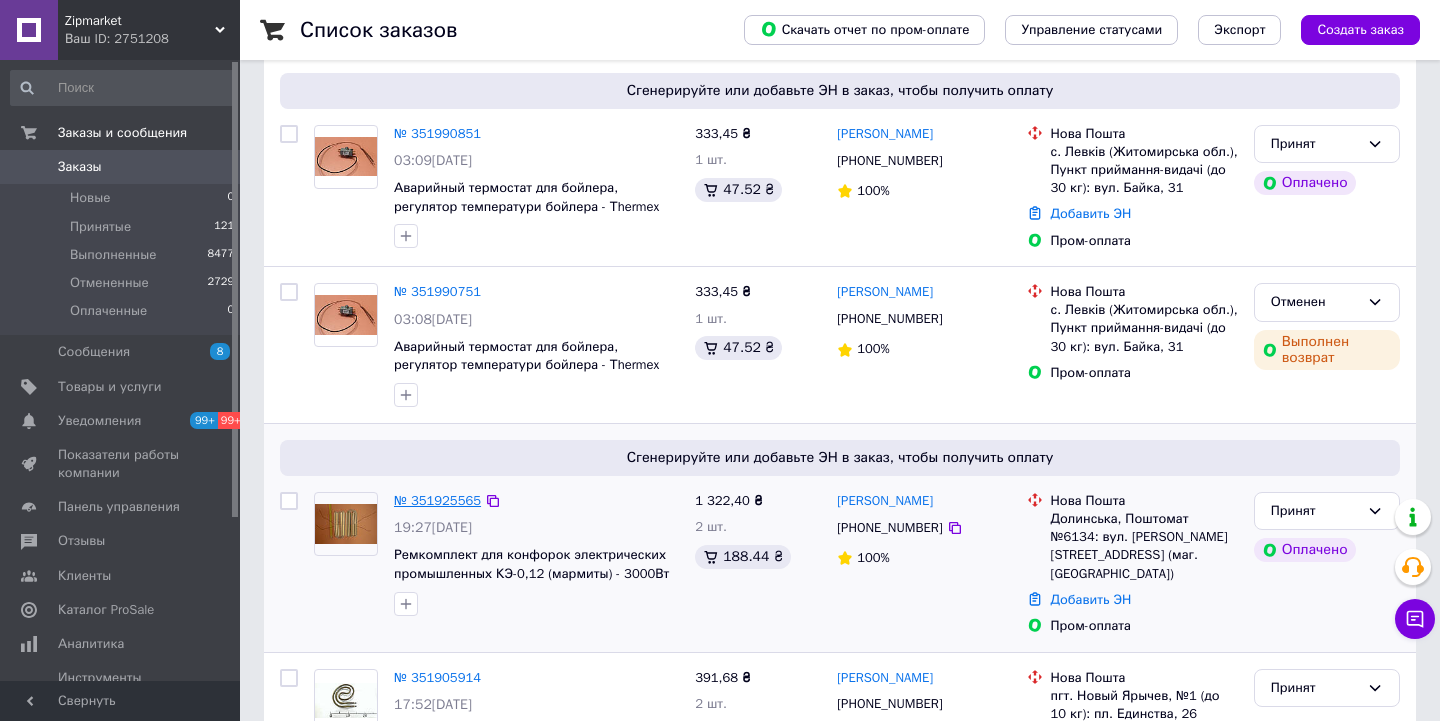 click on "№ 351925565" at bounding box center (437, 500) 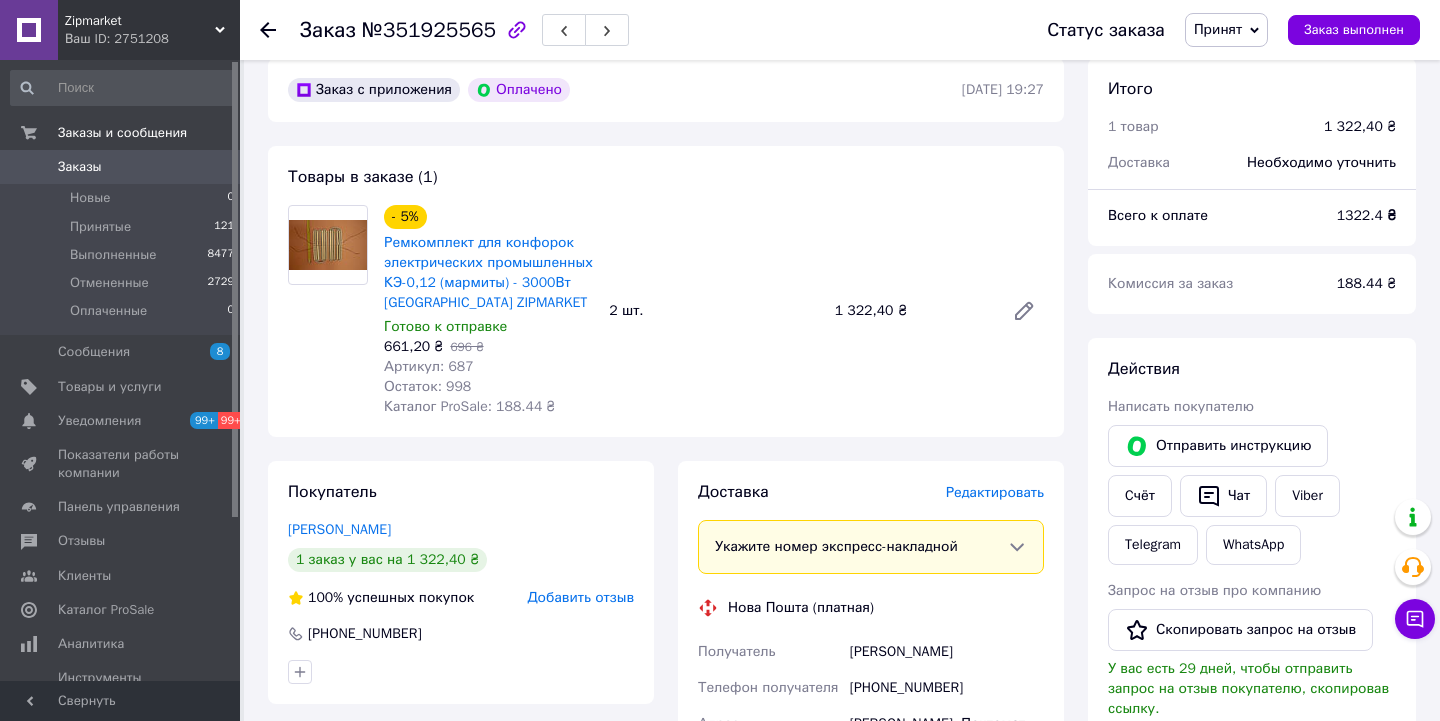 scroll, scrollTop: 588, scrollLeft: 0, axis: vertical 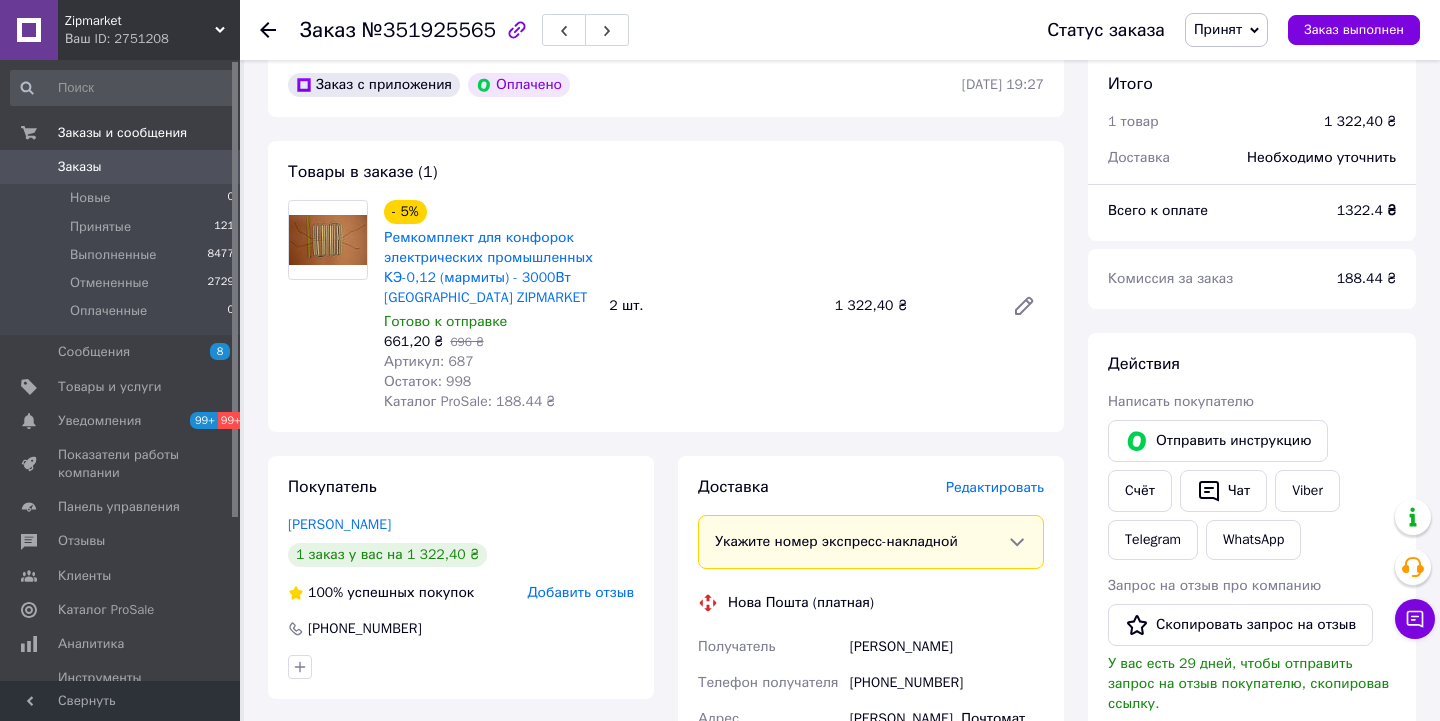 click on "Редактировать" at bounding box center [995, 487] 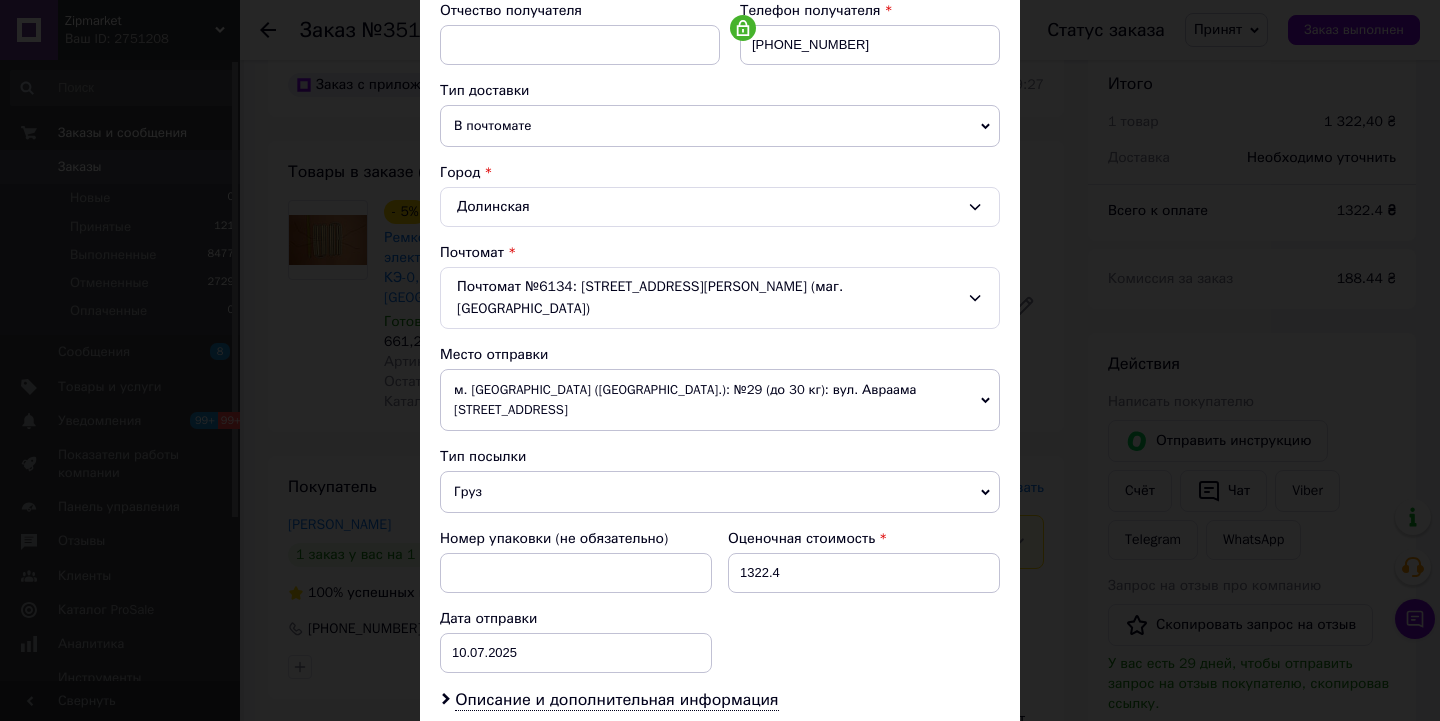 scroll, scrollTop: 397, scrollLeft: 0, axis: vertical 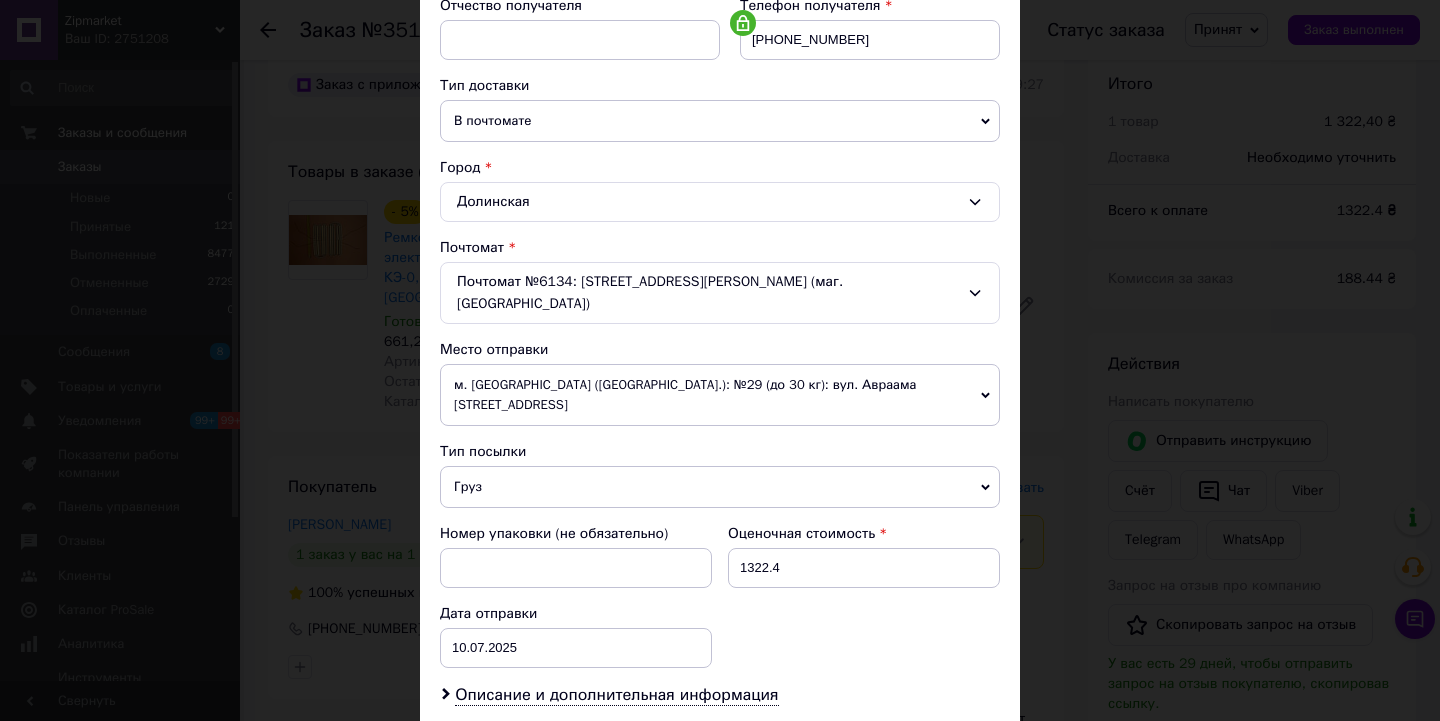 click on "м. [GEOGRAPHIC_DATA] ([GEOGRAPHIC_DATA].): №29 (до 30 кг): вул. Авраама [STREET_ADDRESS]" at bounding box center (720, 395) 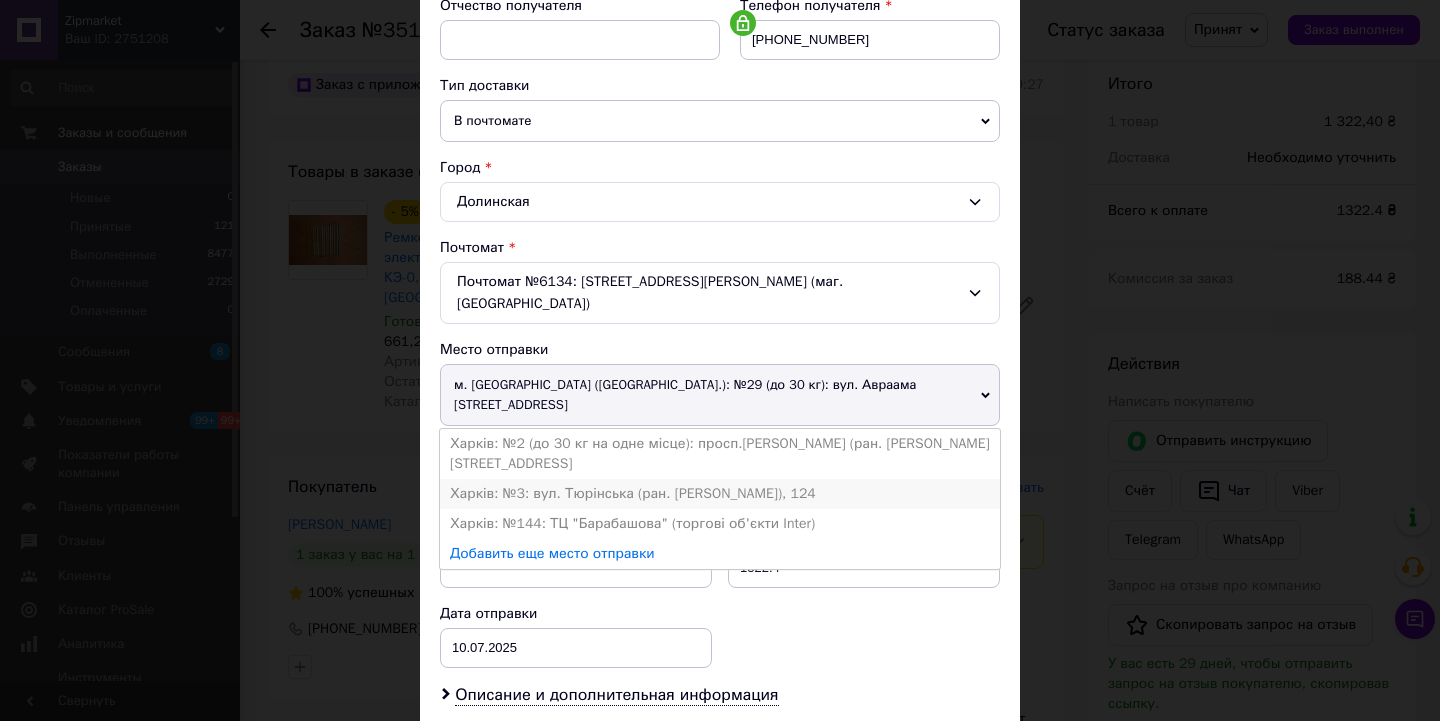 click on "Харків: №3: вул. Тюрінська (ран. [PERSON_NAME]), 124" at bounding box center (720, 494) 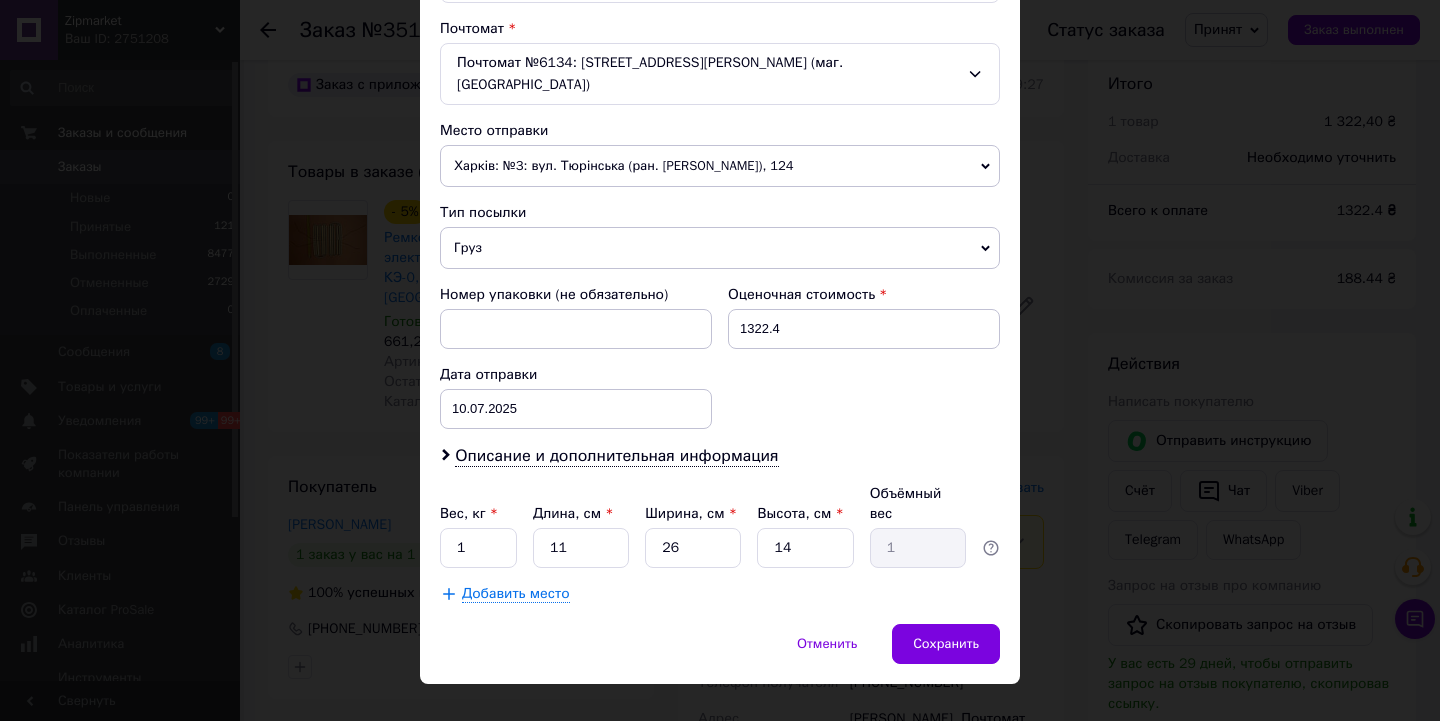 scroll, scrollTop: 627, scrollLeft: 0, axis: vertical 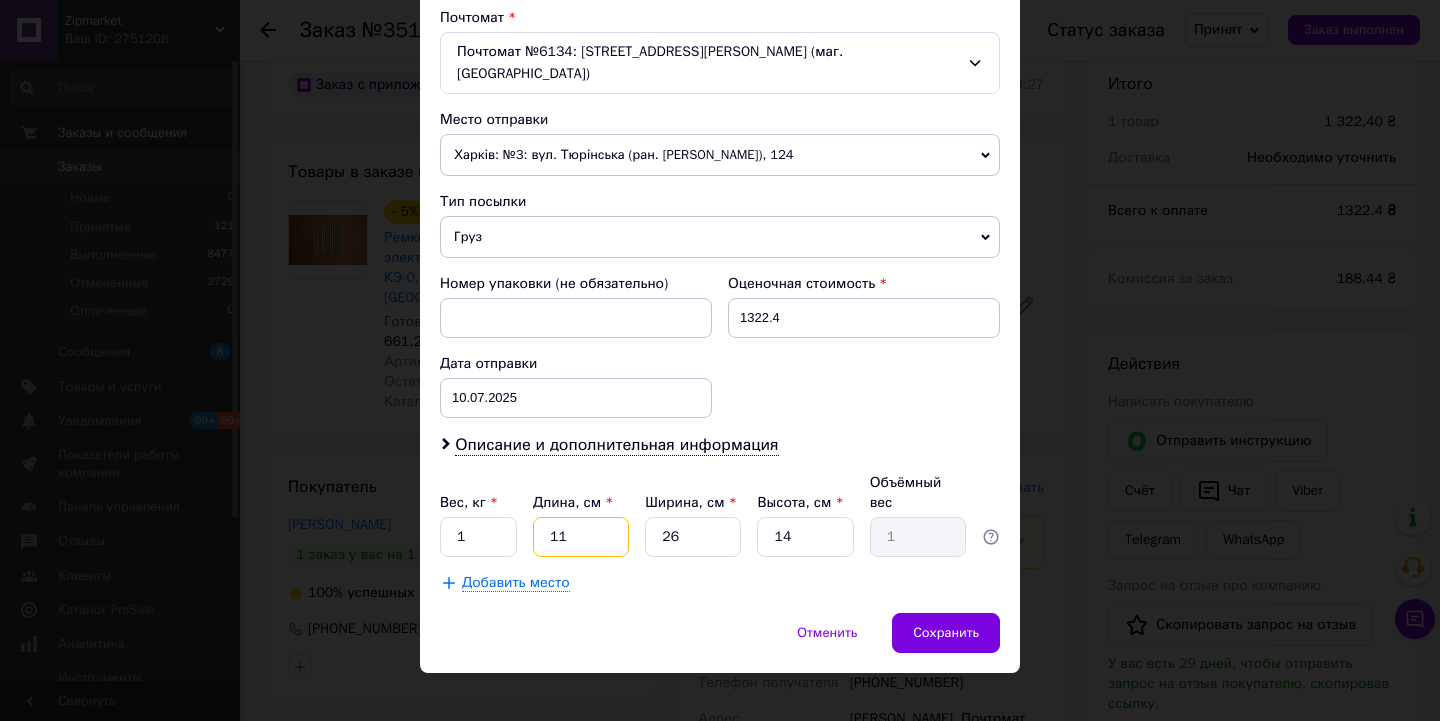 click on "11" at bounding box center (581, 537) 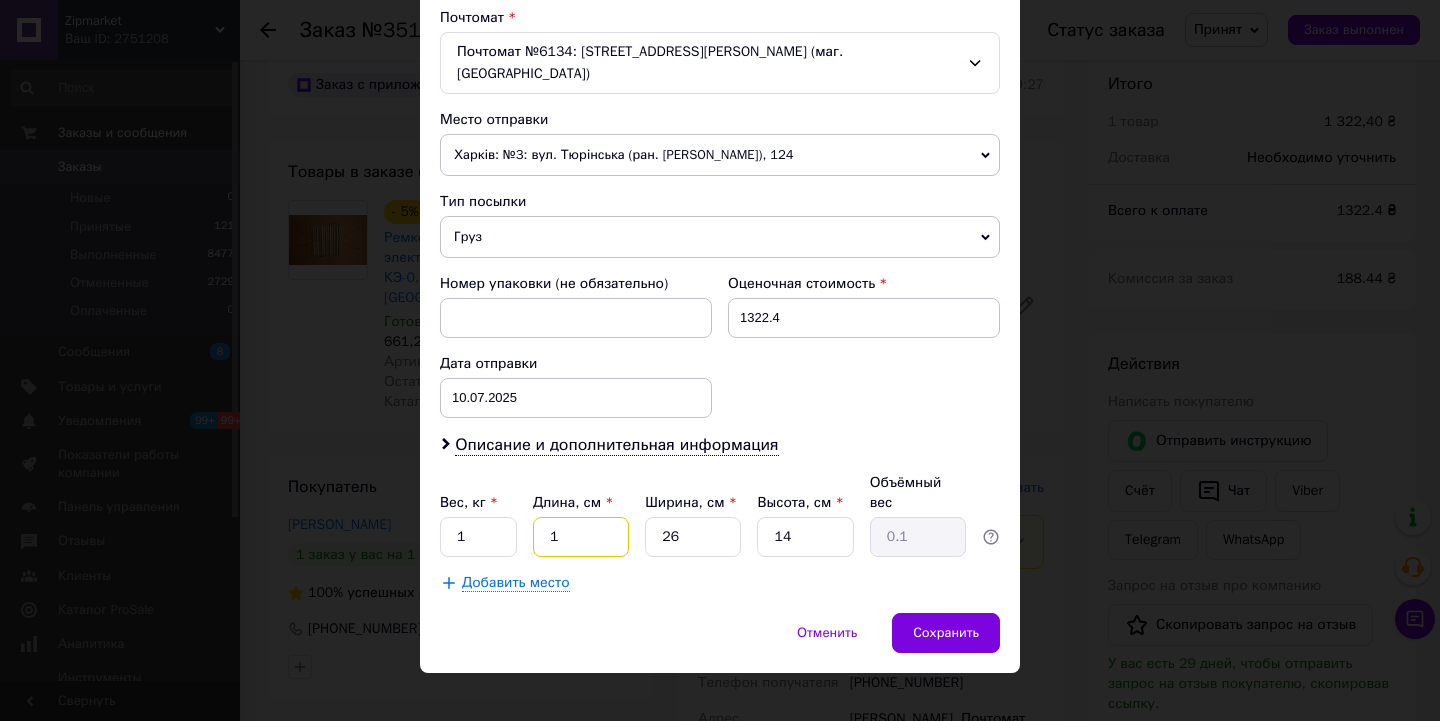 type 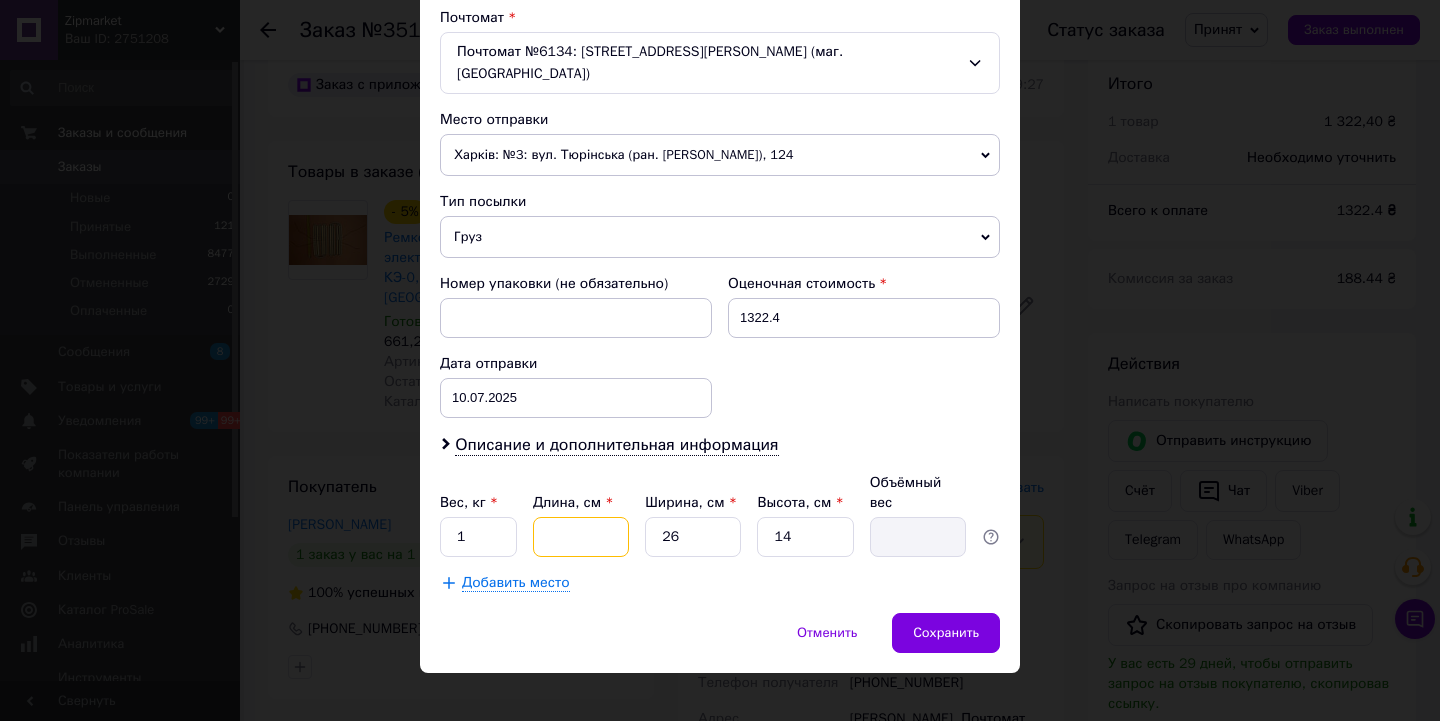 type on "2" 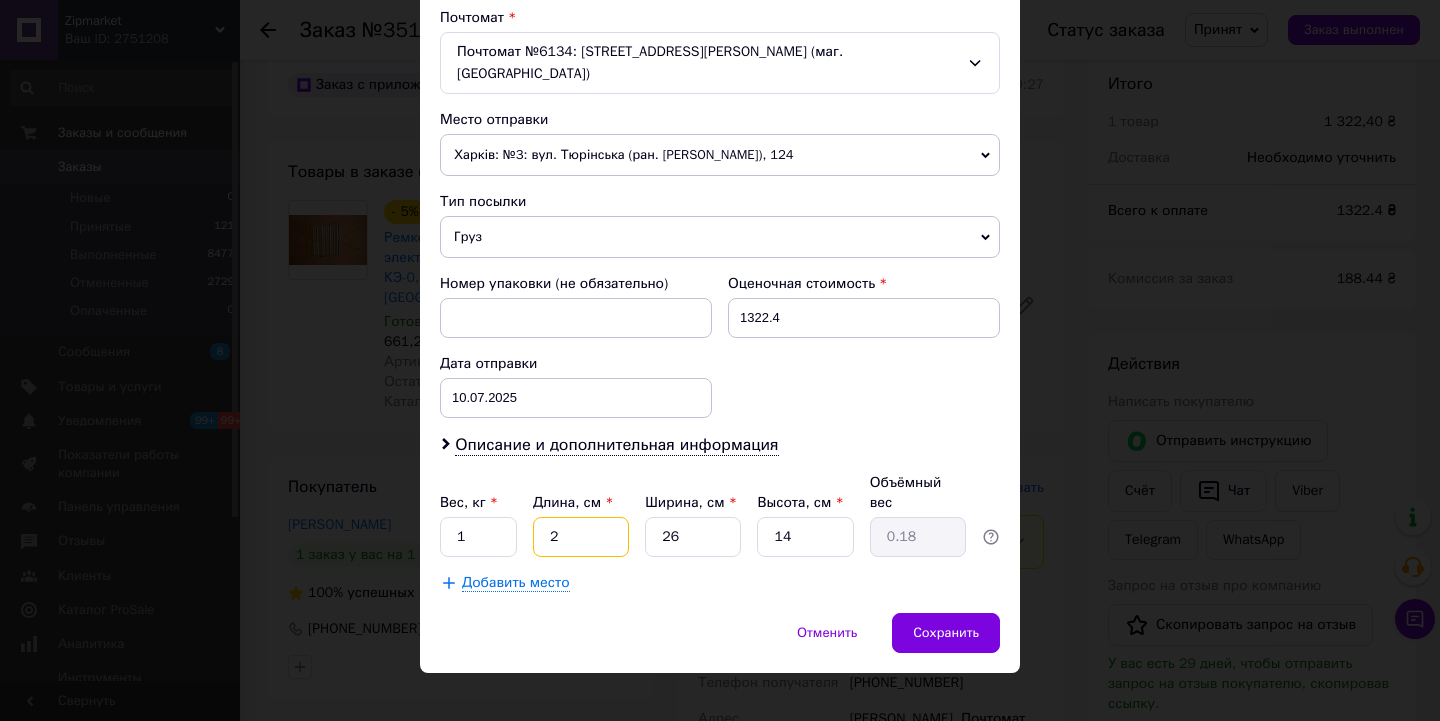 type on "20" 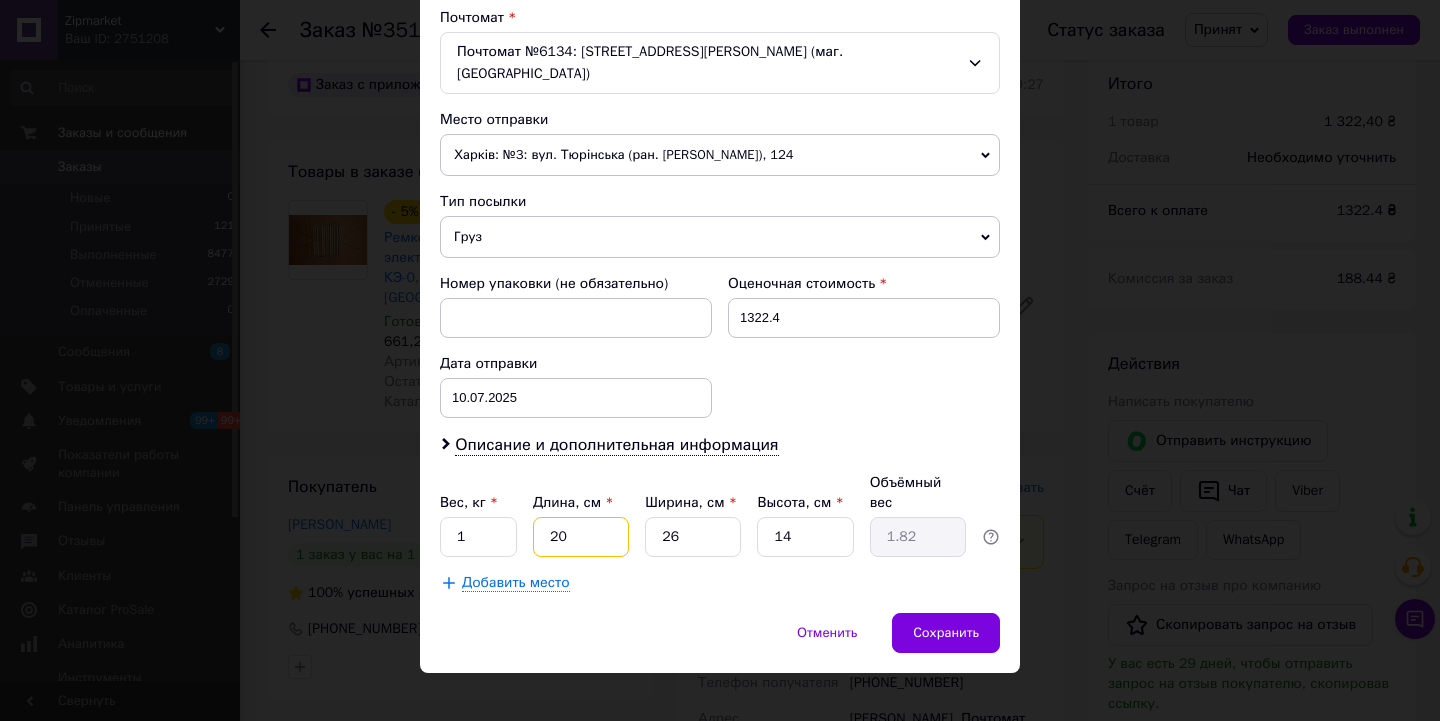 type on "20" 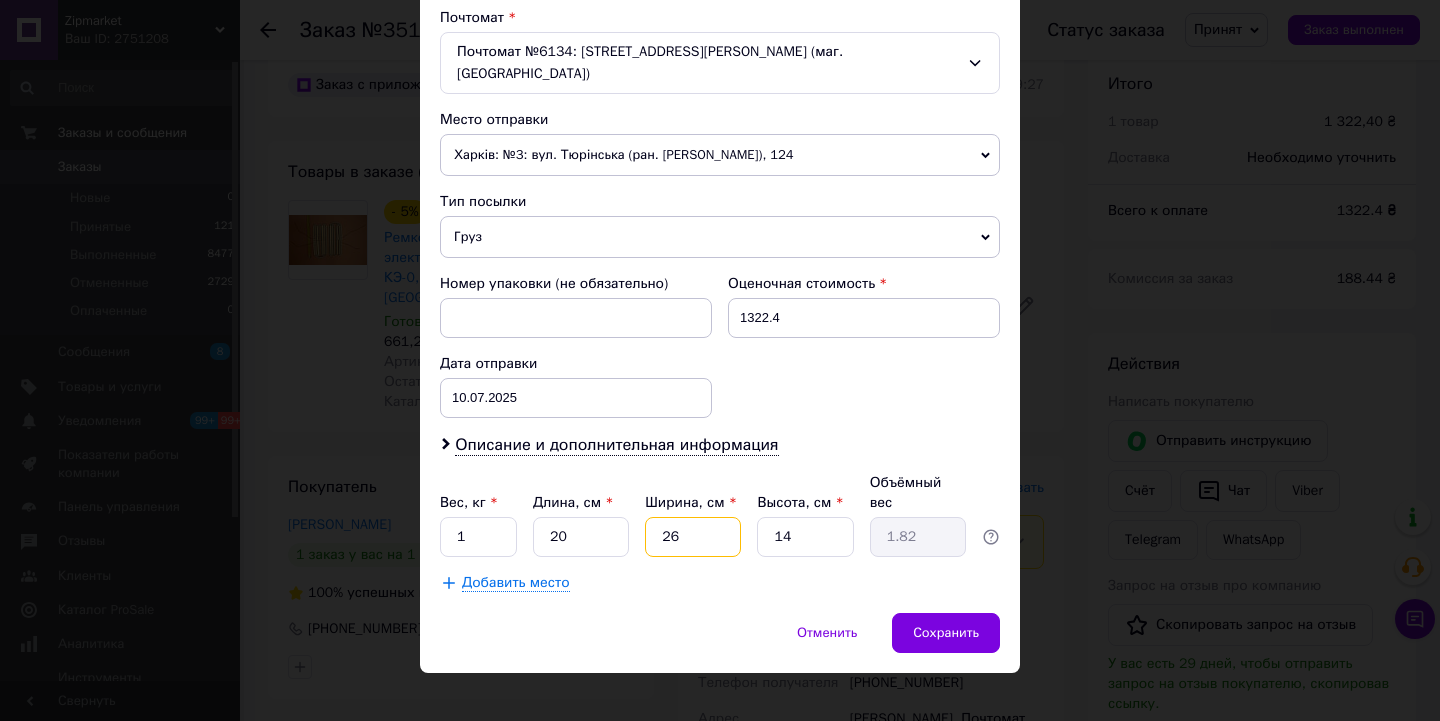 type on "1" 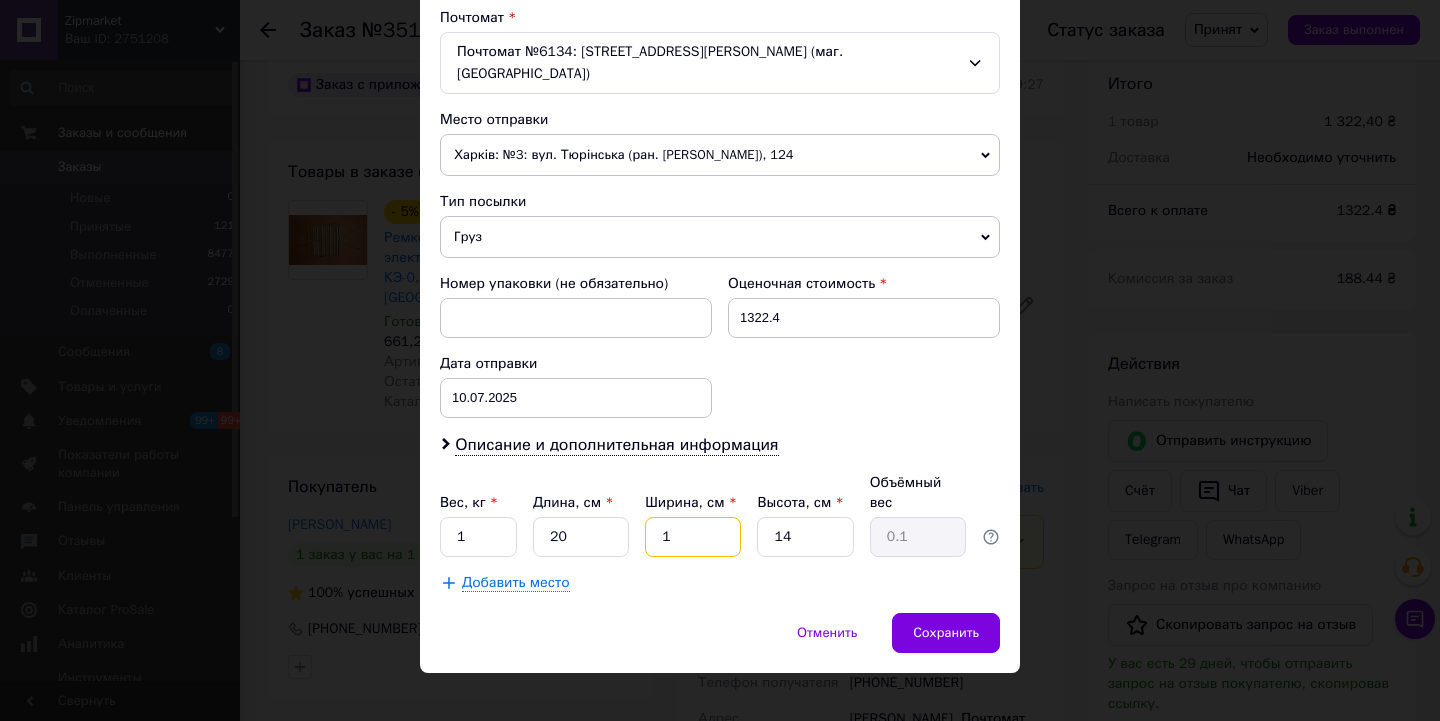 type on "10" 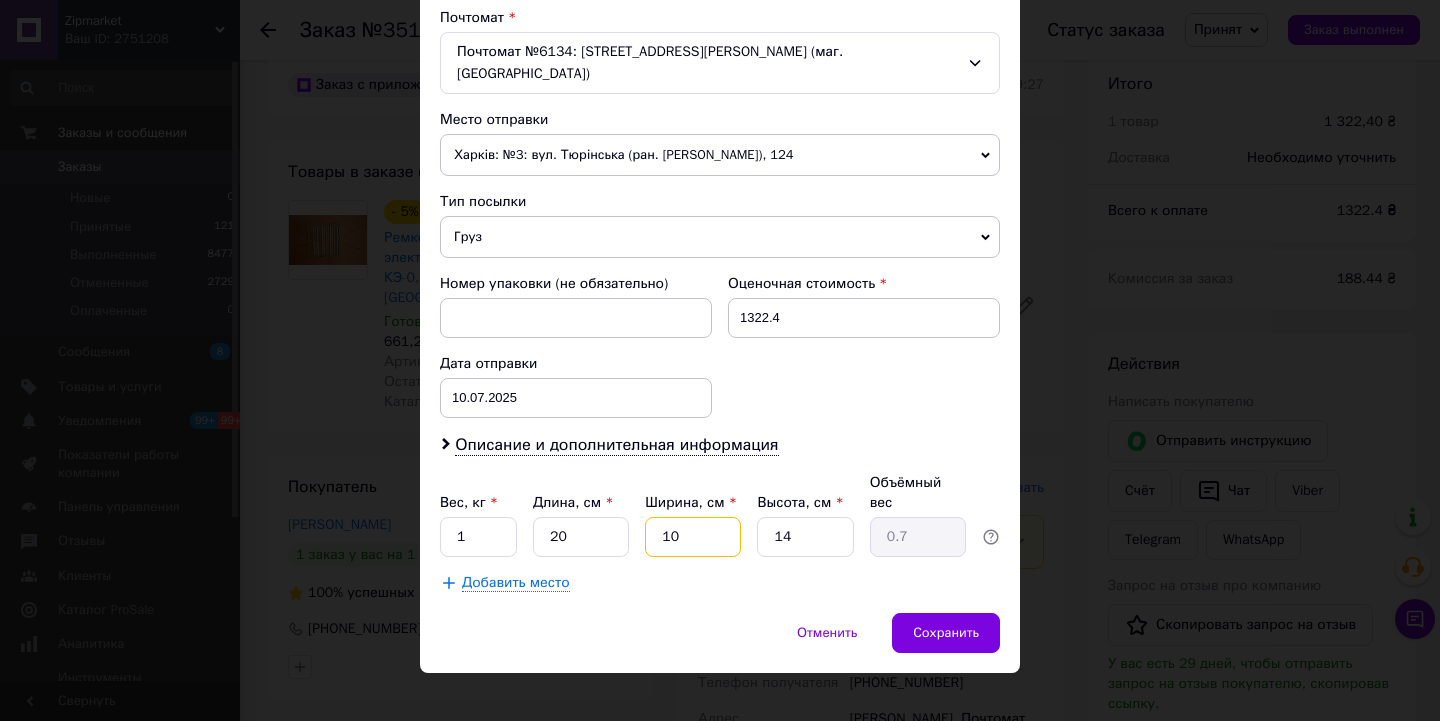 type on "10" 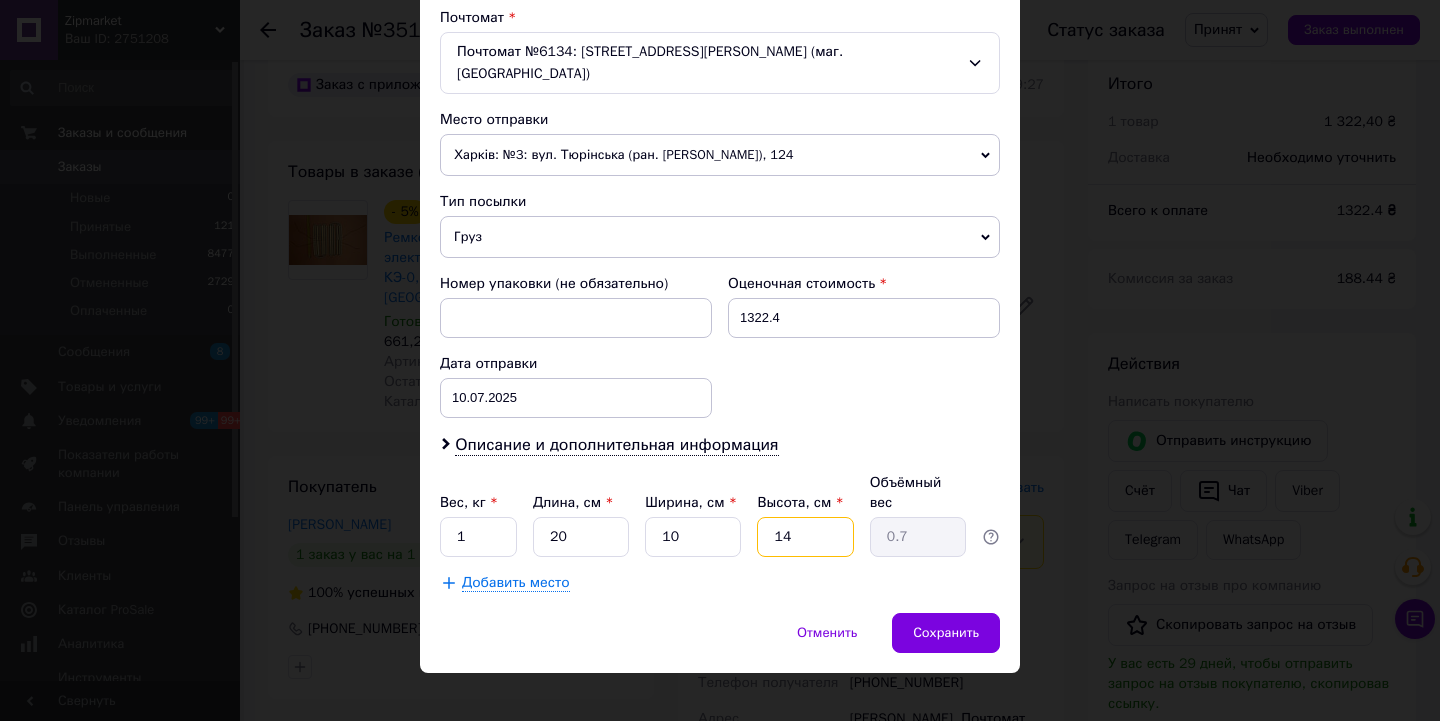 type on "1" 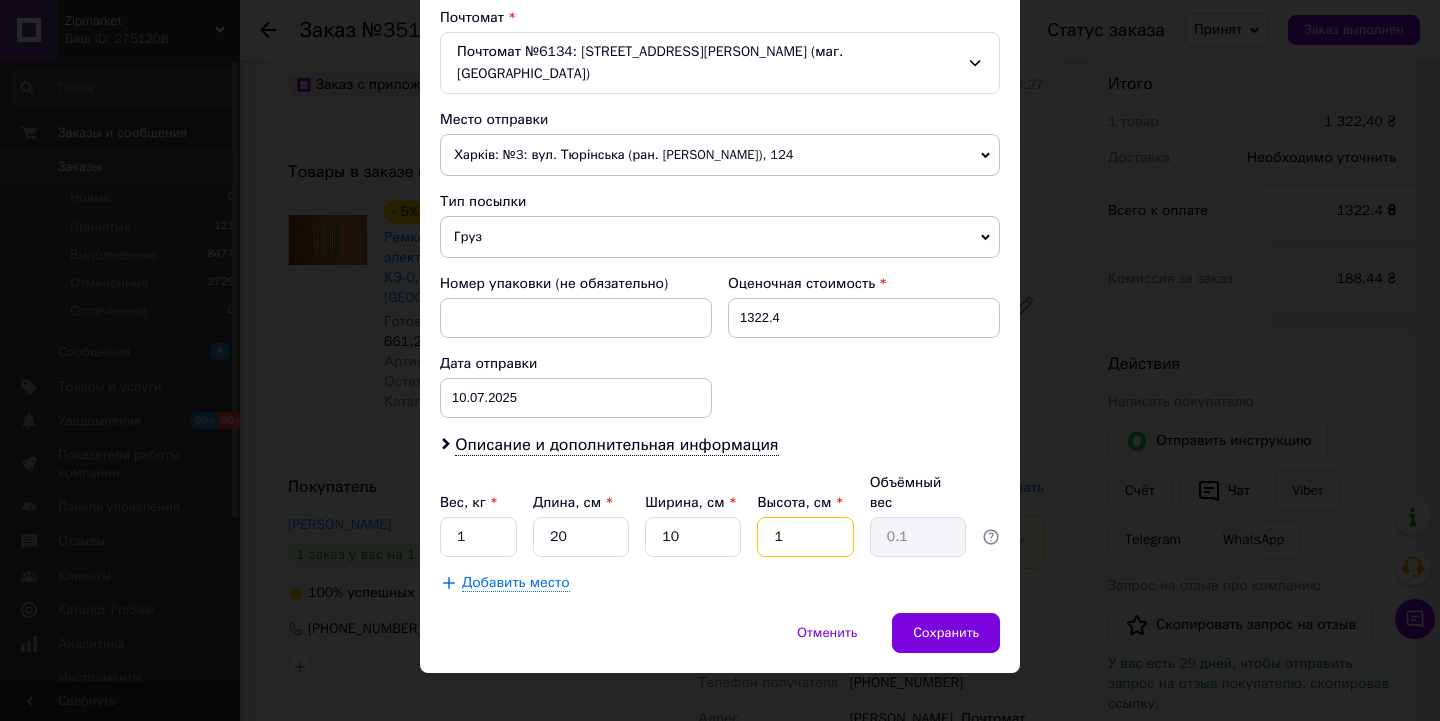 type on "10" 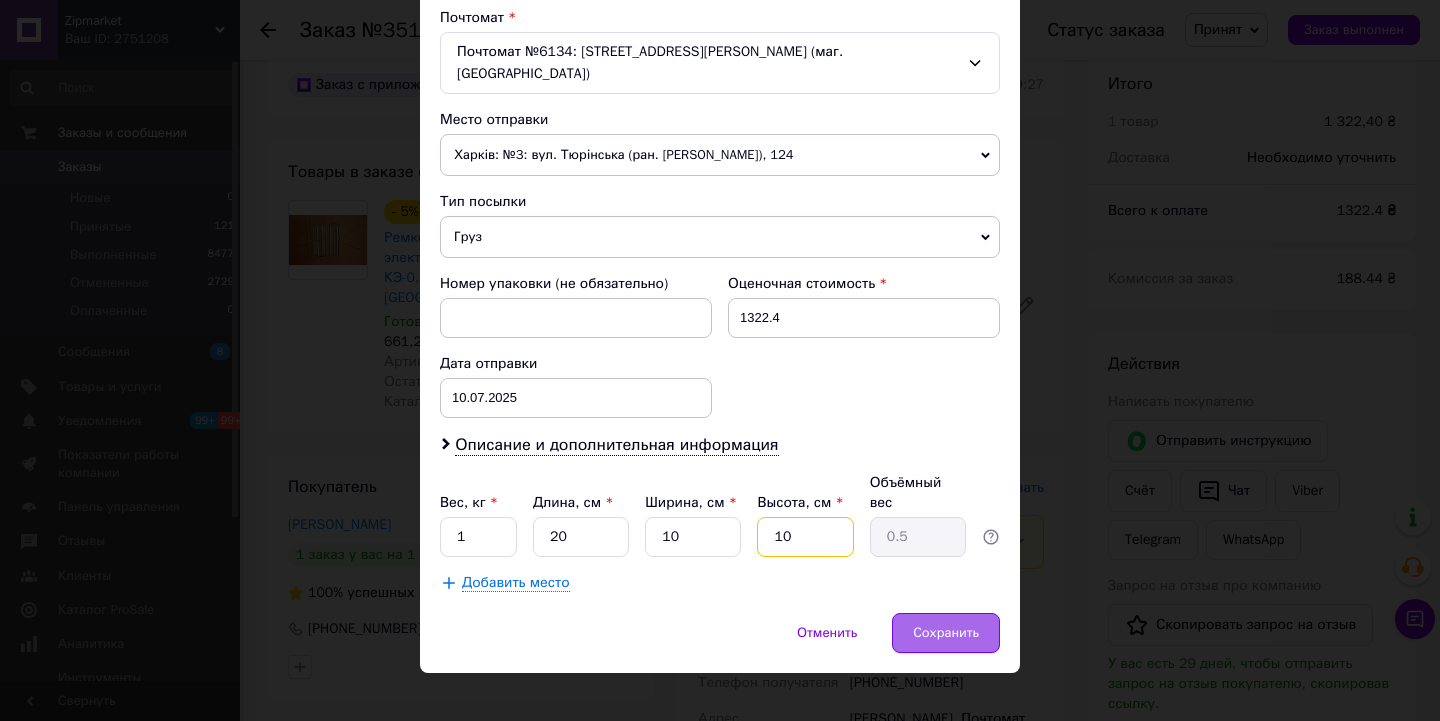 type on "10" 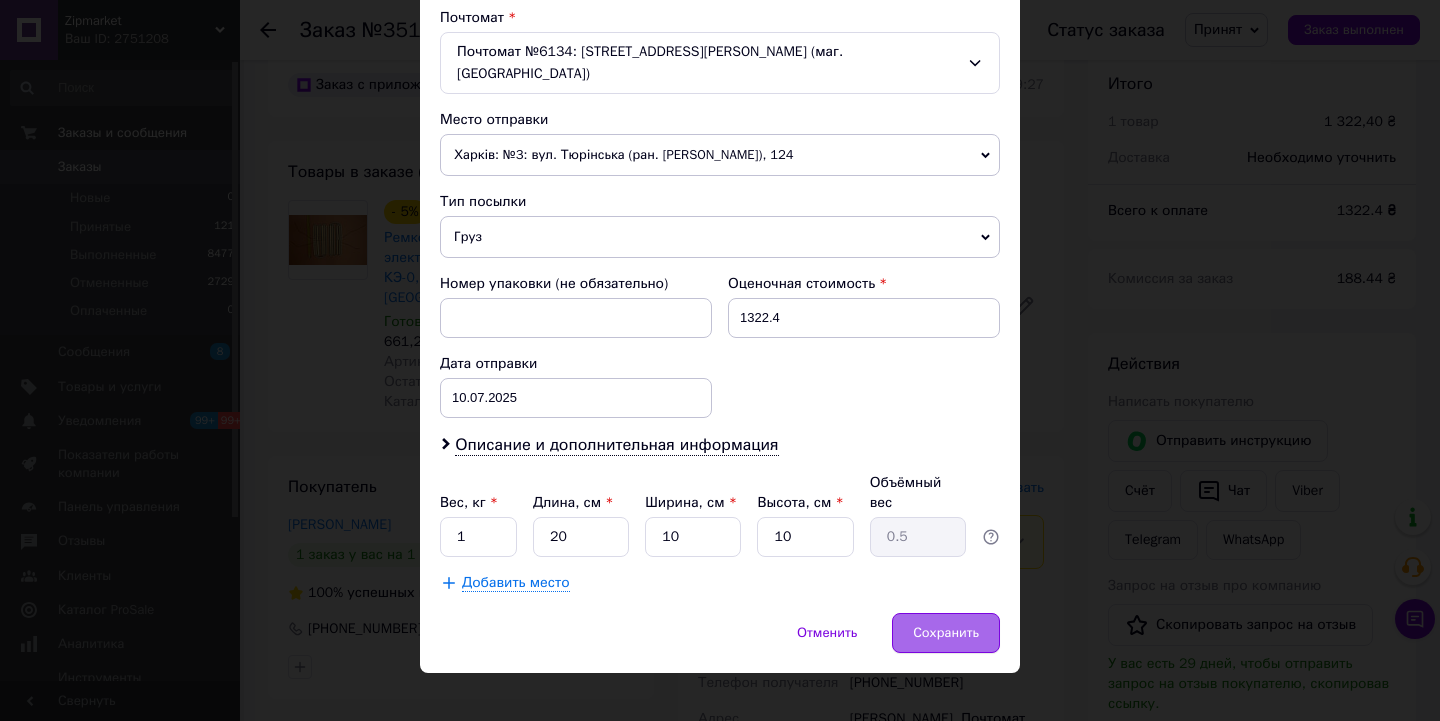 click on "Сохранить" at bounding box center [946, 633] 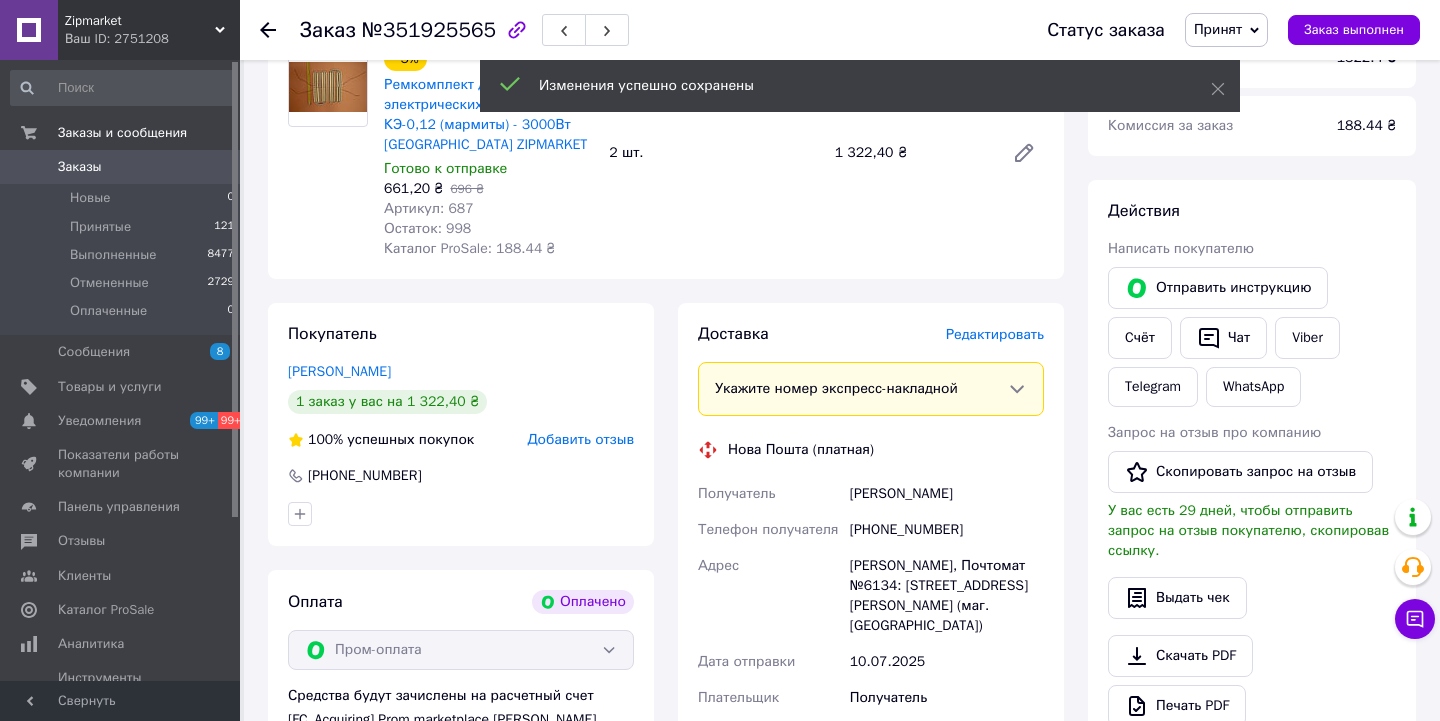 scroll, scrollTop: 744, scrollLeft: 0, axis: vertical 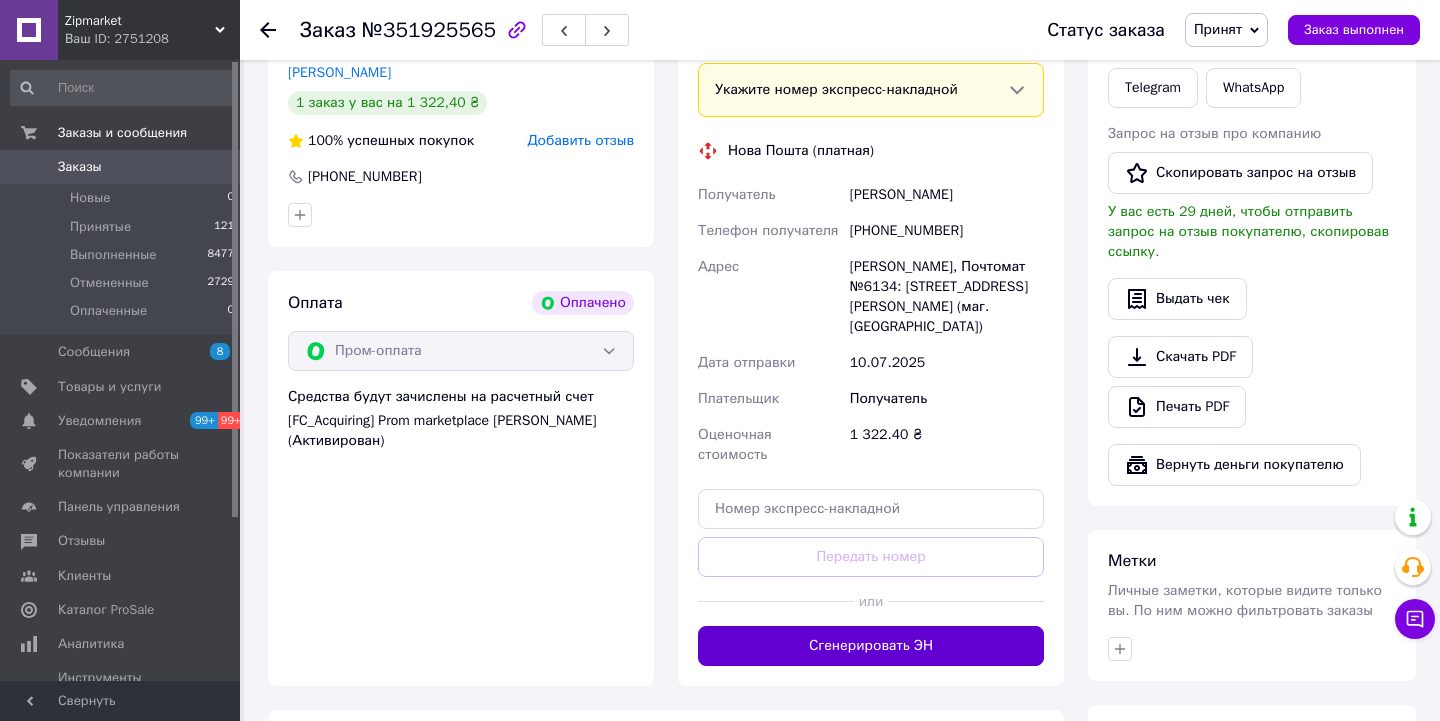 click on "Сгенерировать ЭН" at bounding box center (871, 646) 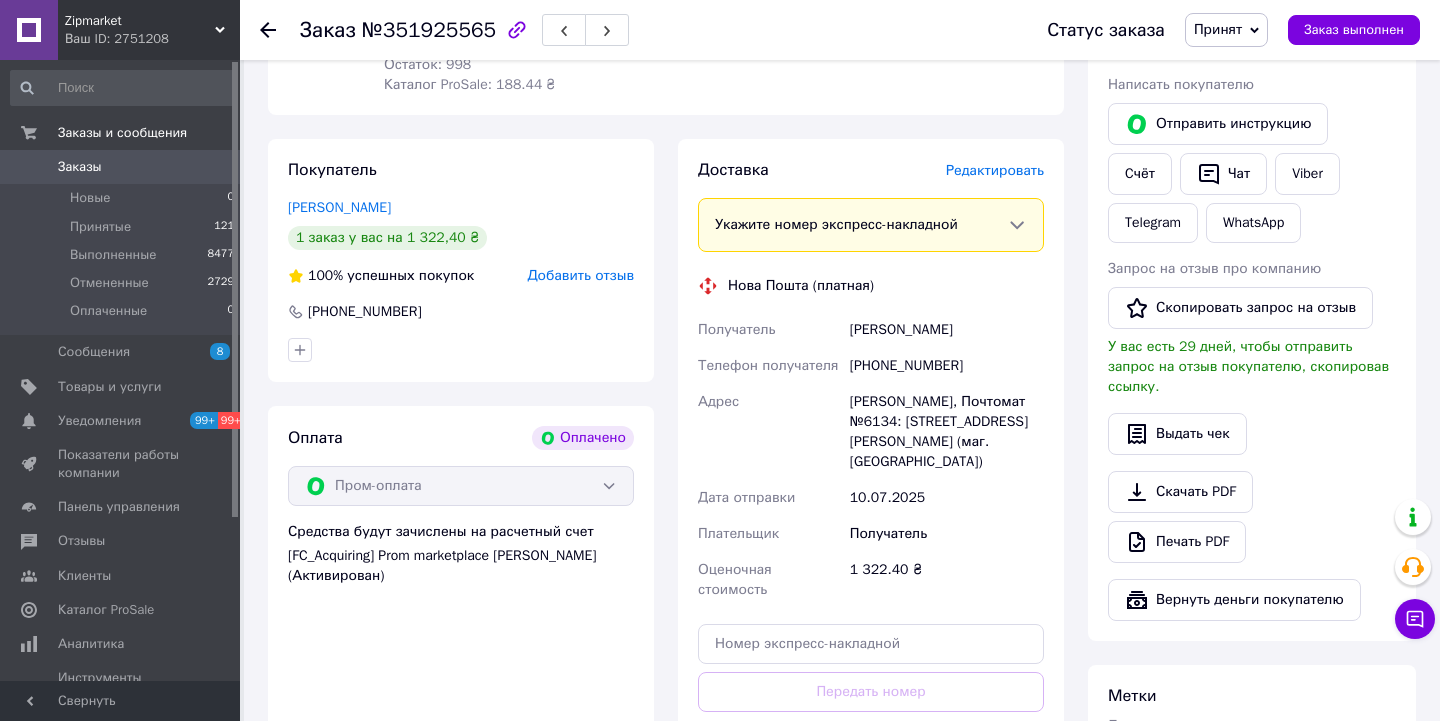 scroll, scrollTop: 875, scrollLeft: 0, axis: vertical 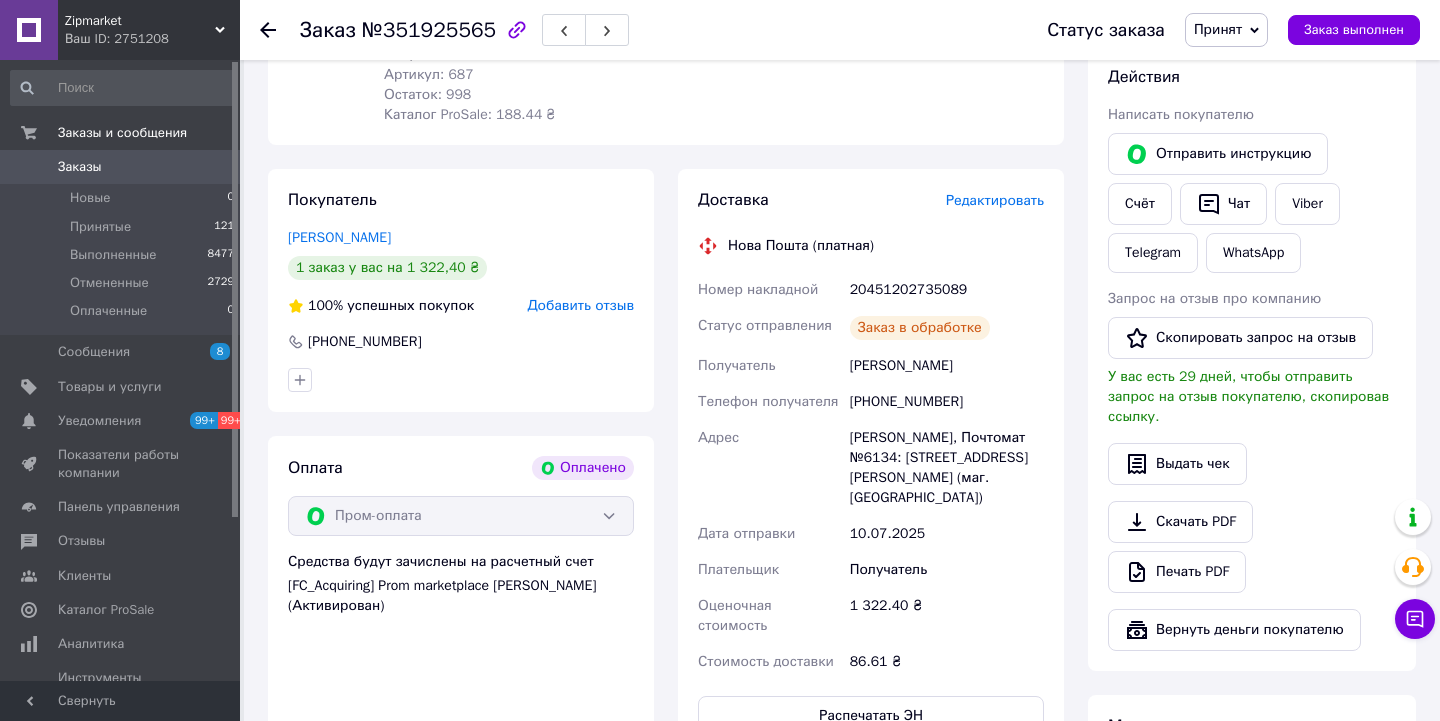 click on "20451202735089" at bounding box center [947, 290] 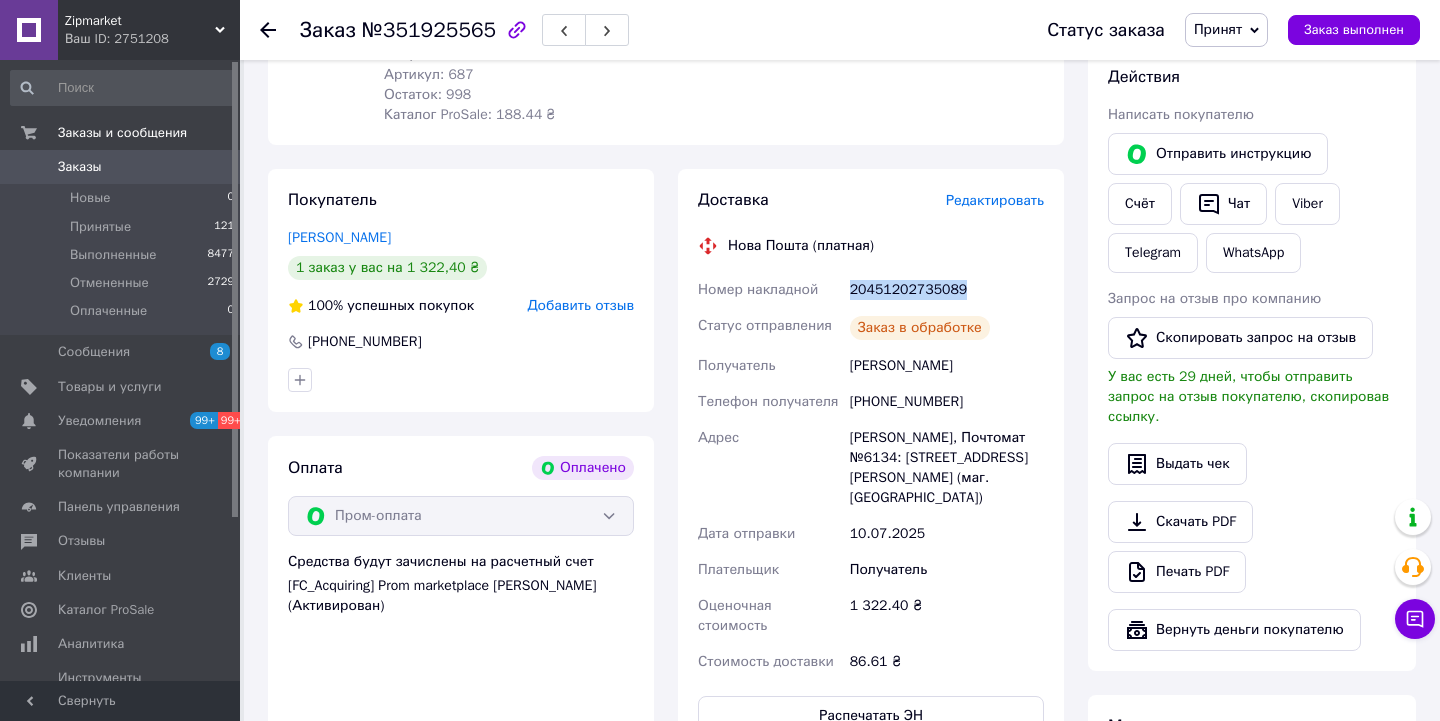 click on "20451202735089" at bounding box center (947, 290) 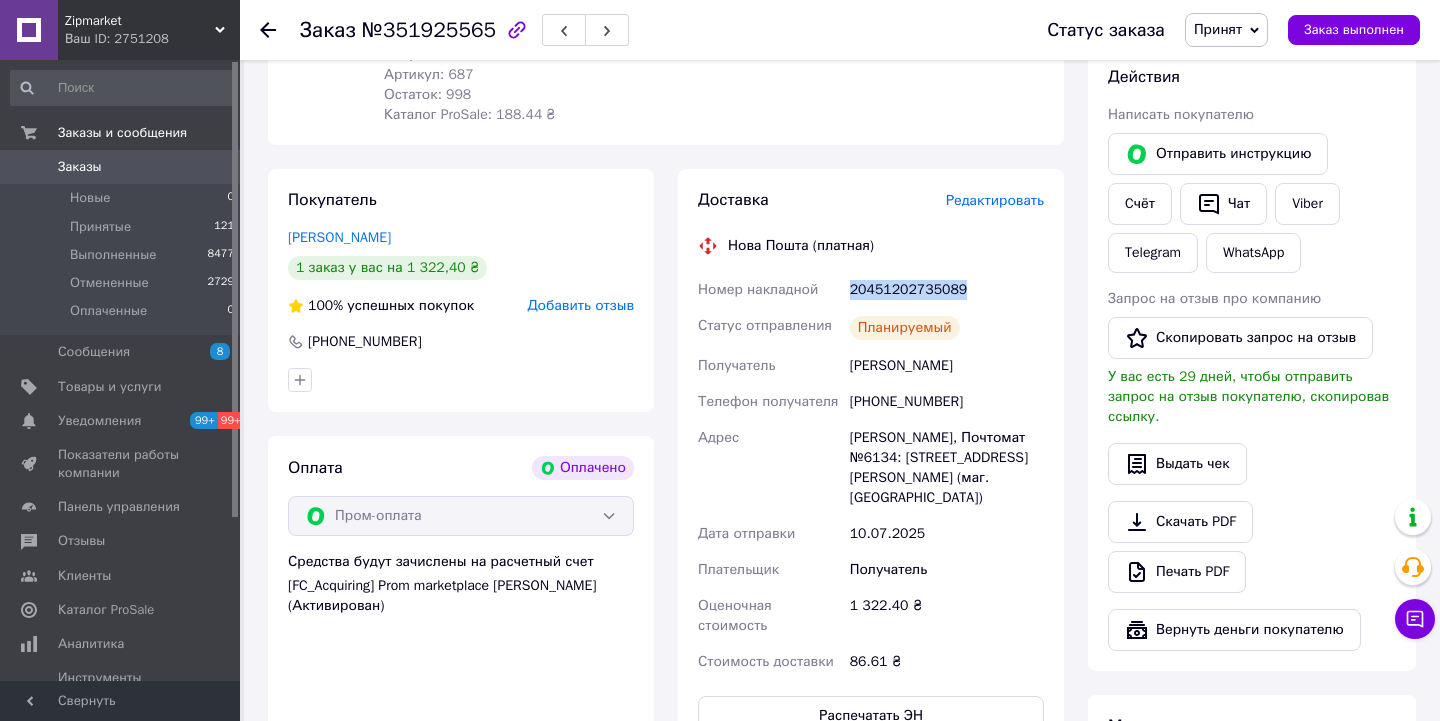 click on "Заказы" at bounding box center (80, 167) 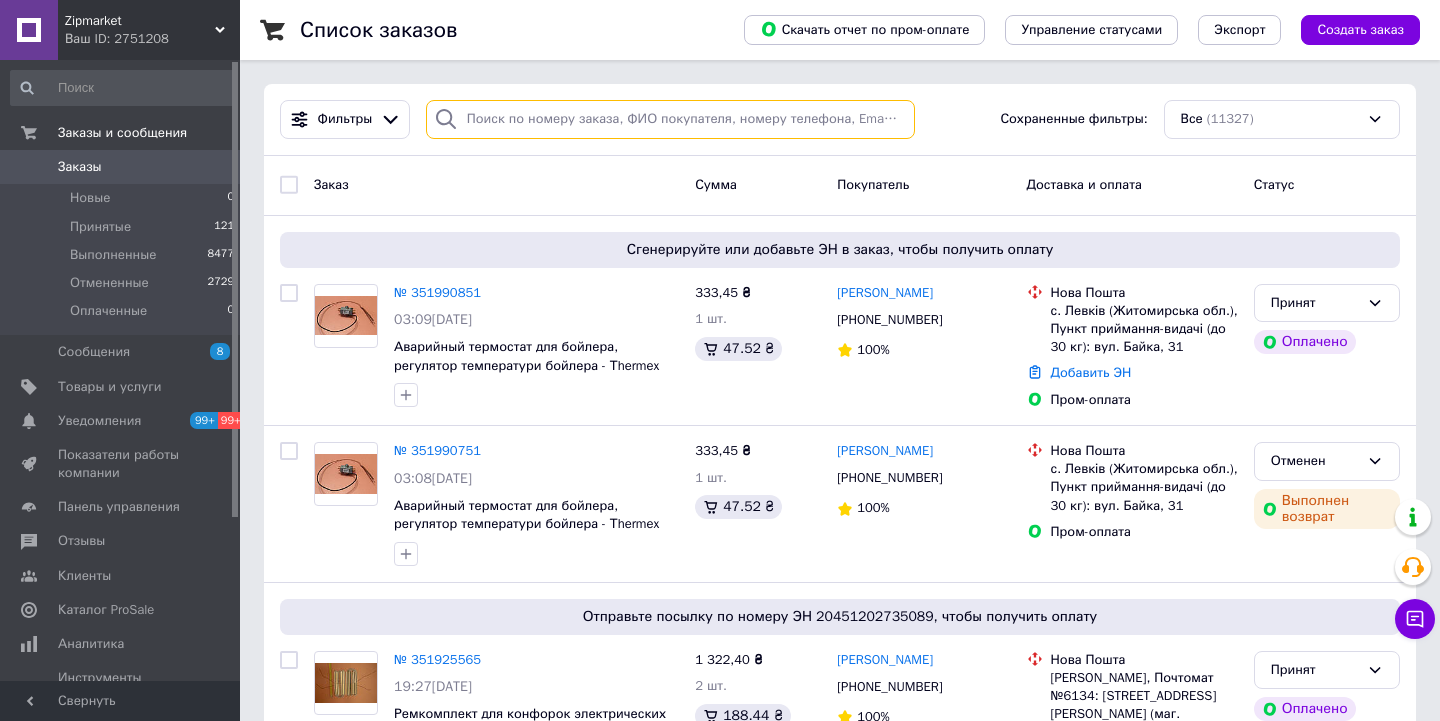 click at bounding box center (670, 119) 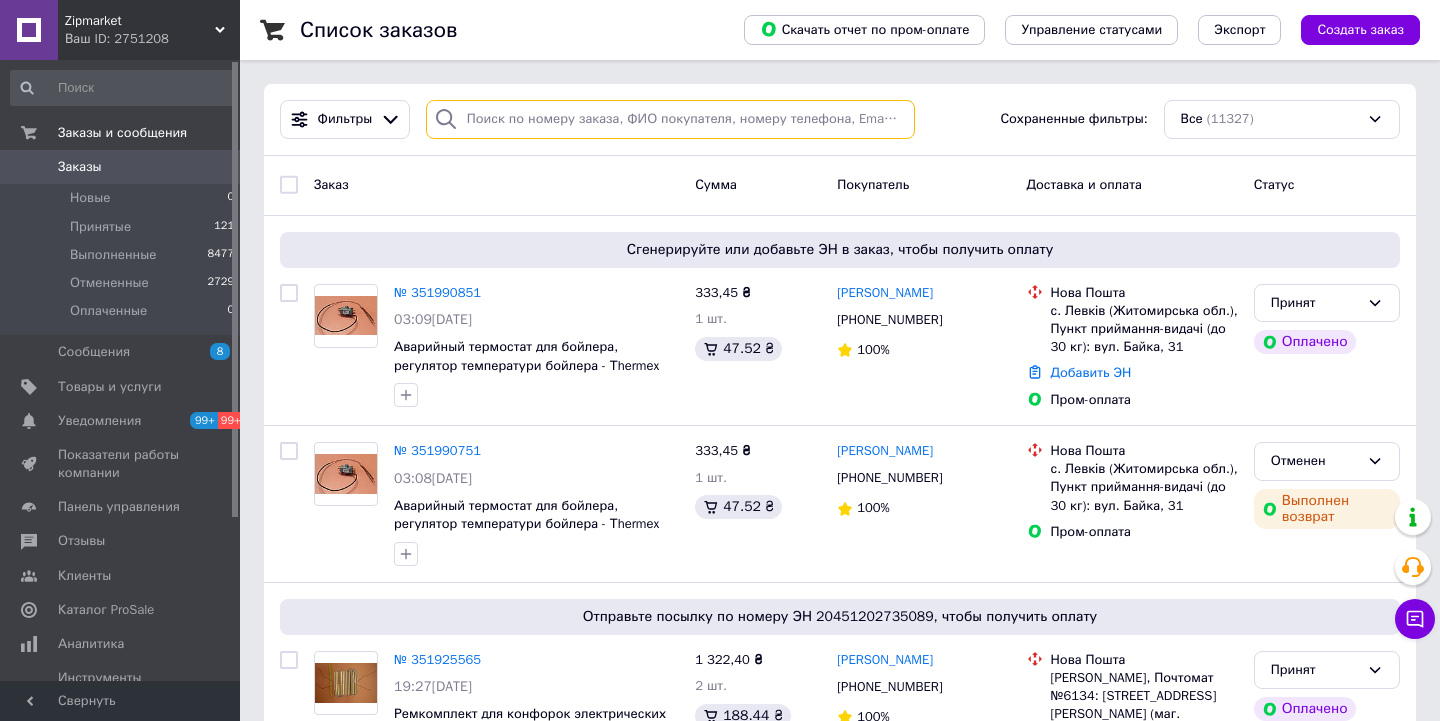 paste on "351990751" 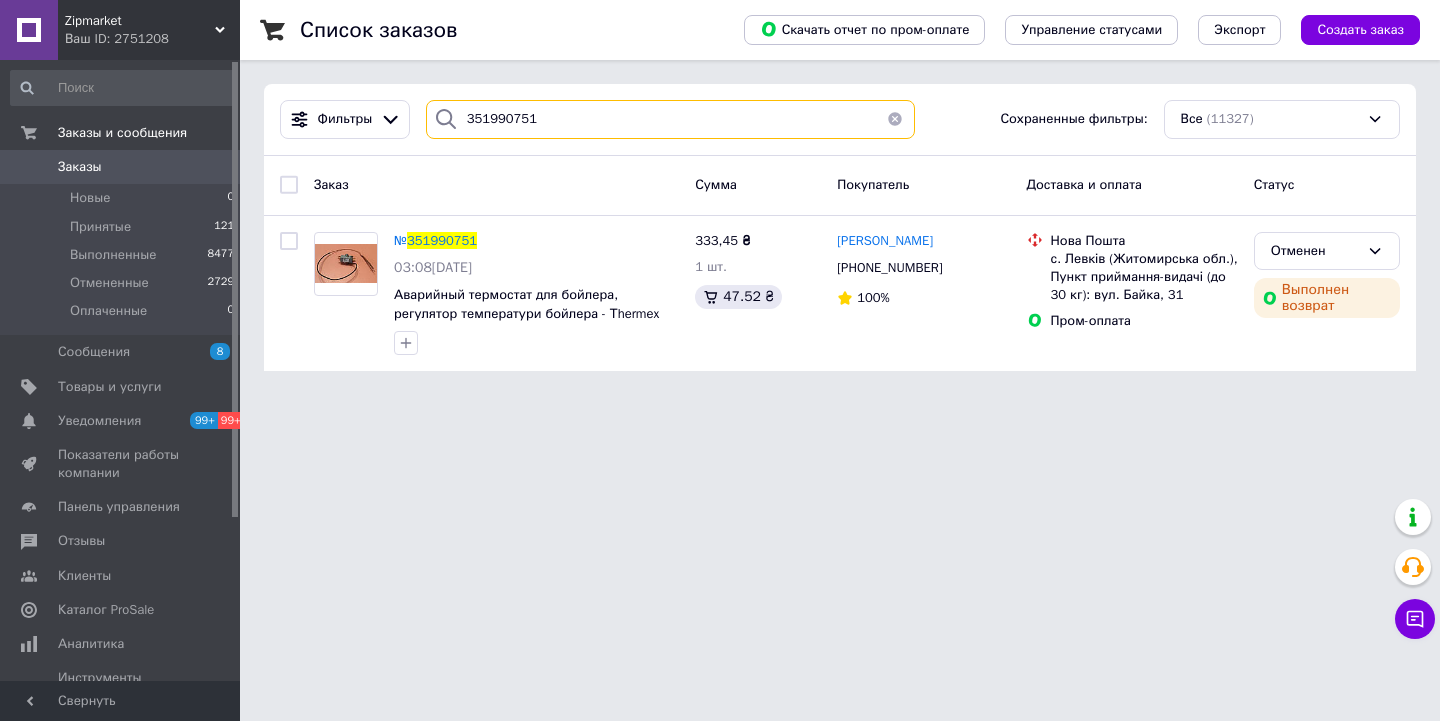 type 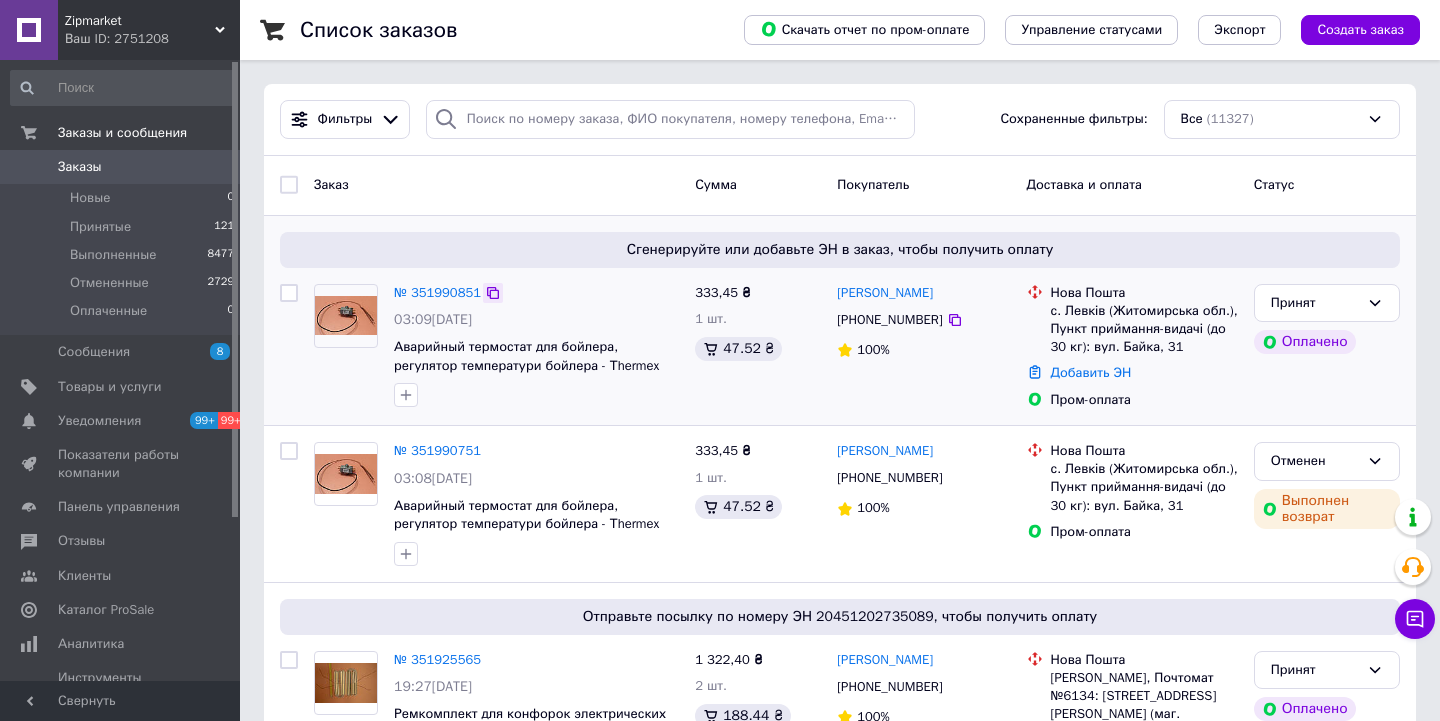 click 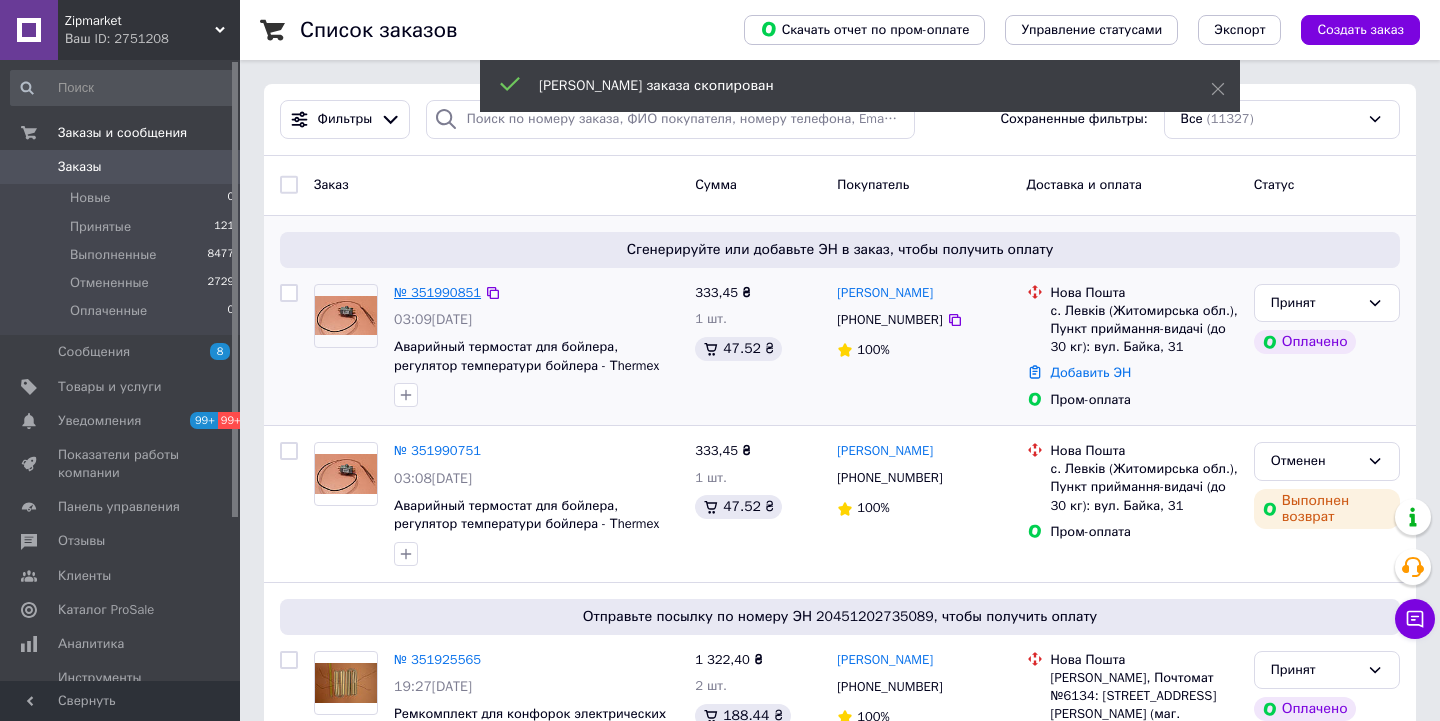 click on "№ 351990851" at bounding box center [437, 292] 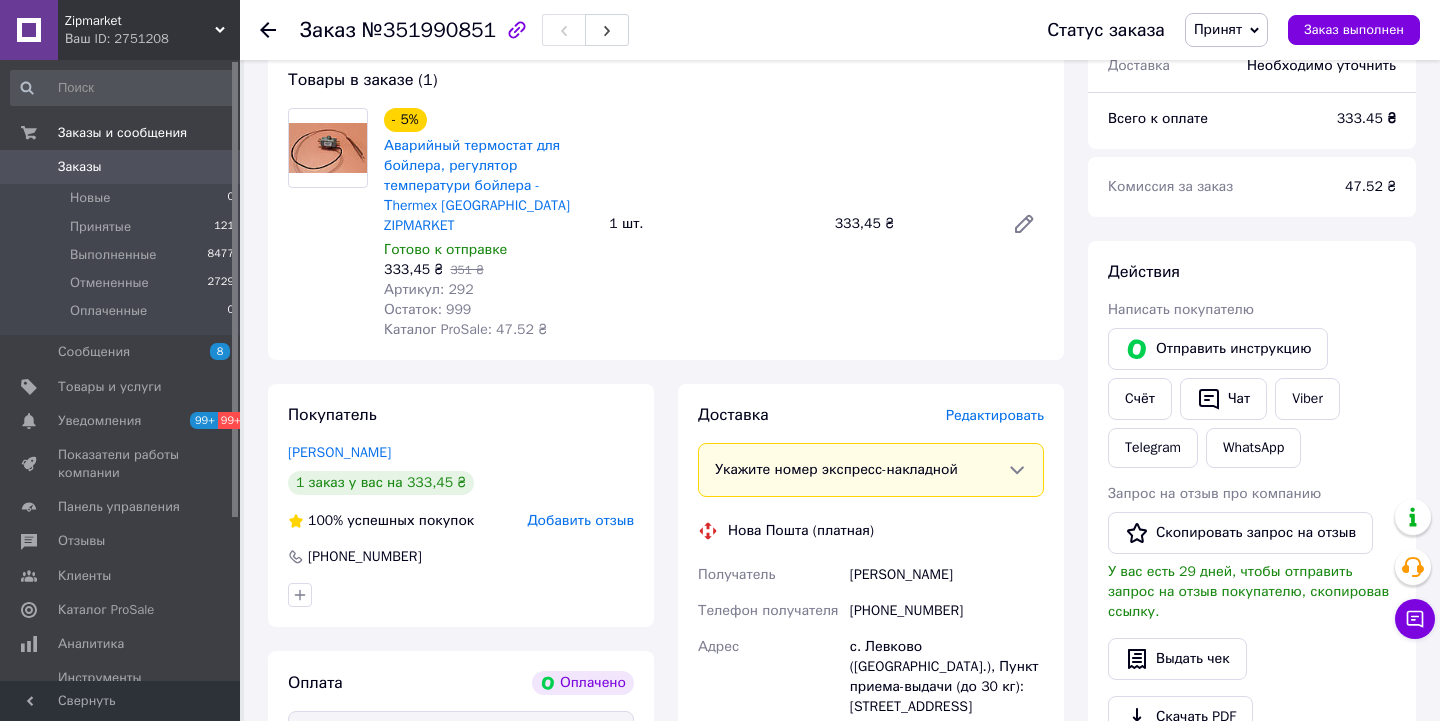 scroll, scrollTop: 684, scrollLeft: 0, axis: vertical 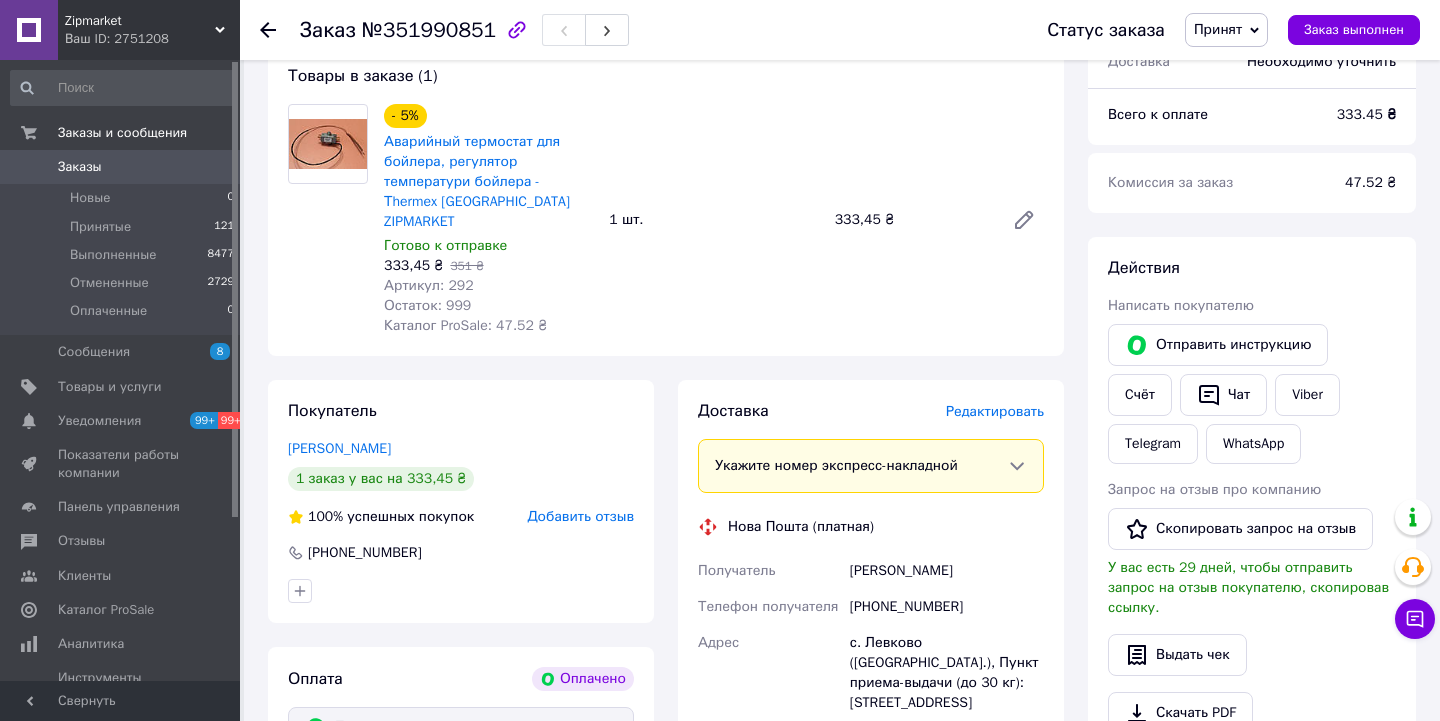 click on "Редактировать" at bounding box center (995, 411) 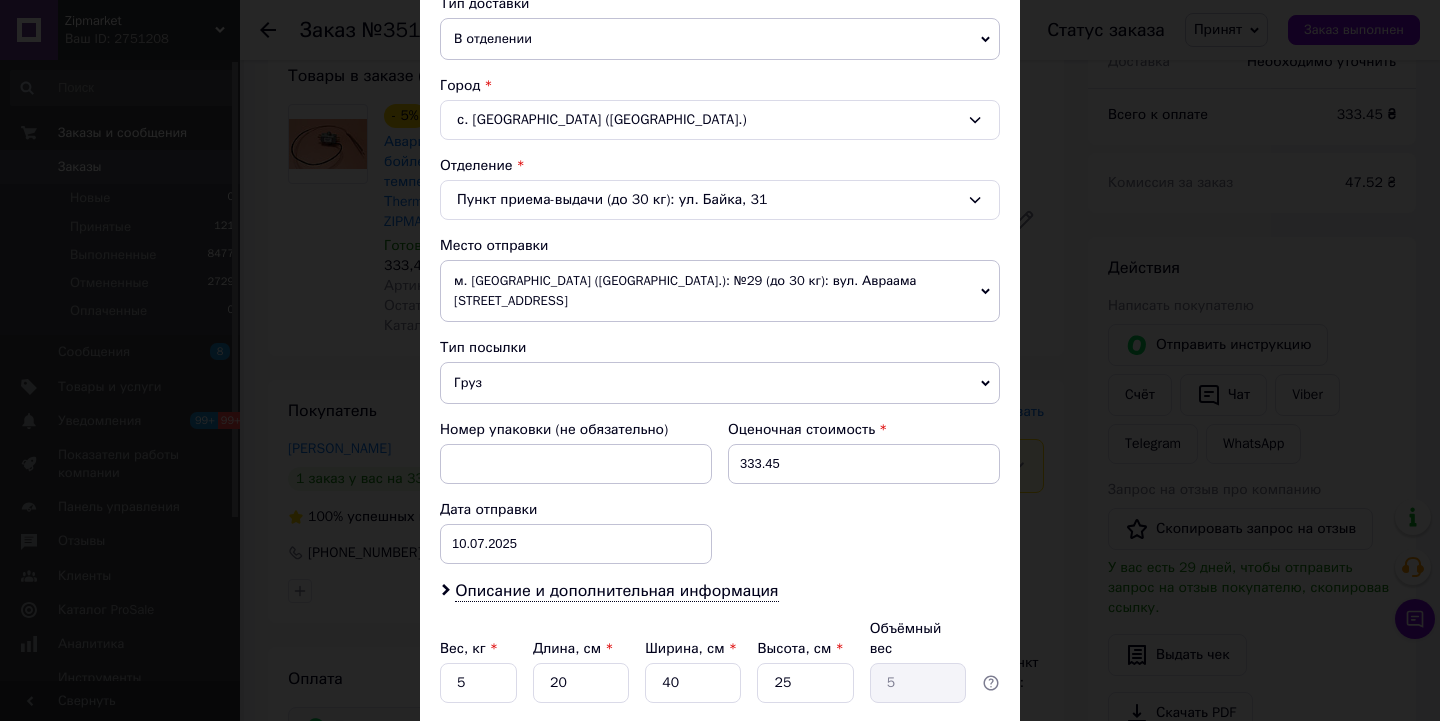 scroll, scrollTop: 512, scrollLeft: 0, axis: vertical 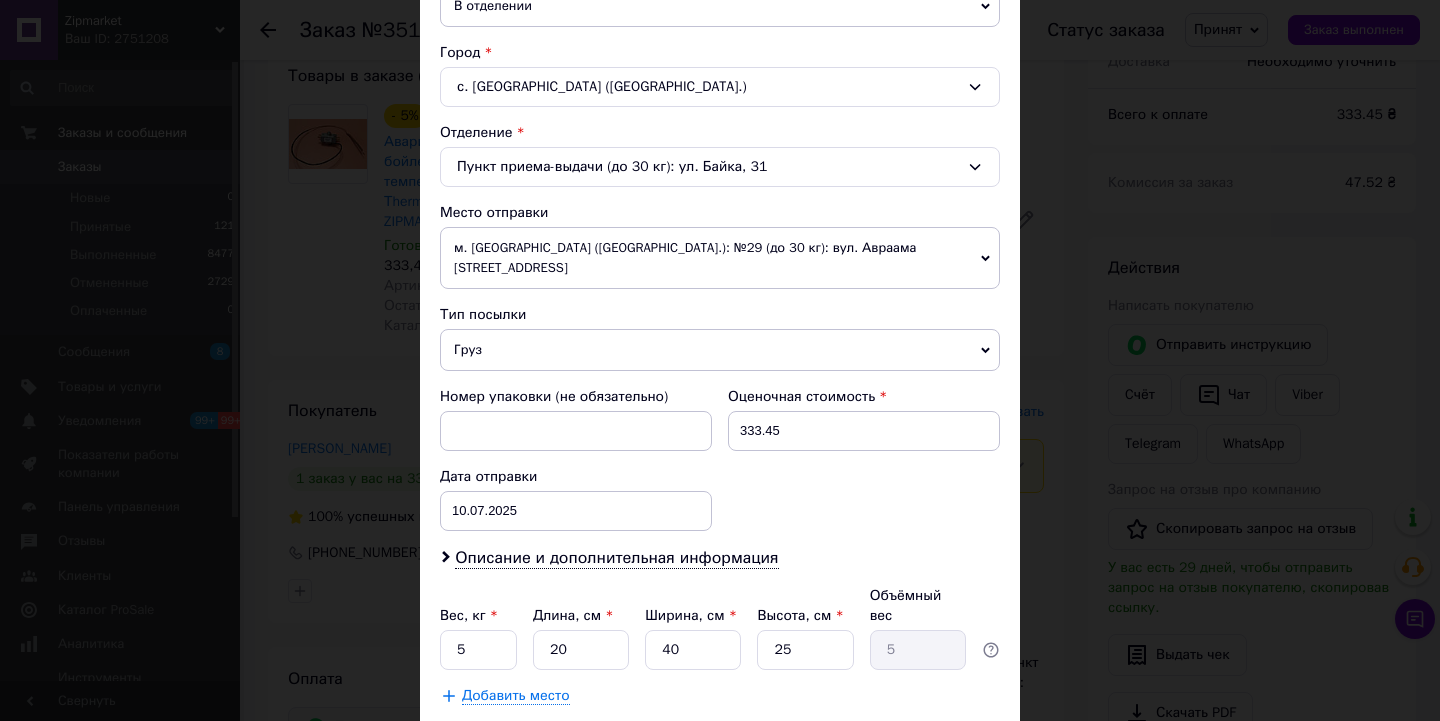 click on "м. [GEOGRAPHIC_DATA] ([GEOGRAPHIC_DATA].): №29 (до 30 кг): вул. Авраама [STREET_ADDRESS]" at bounding box center [720, 258] 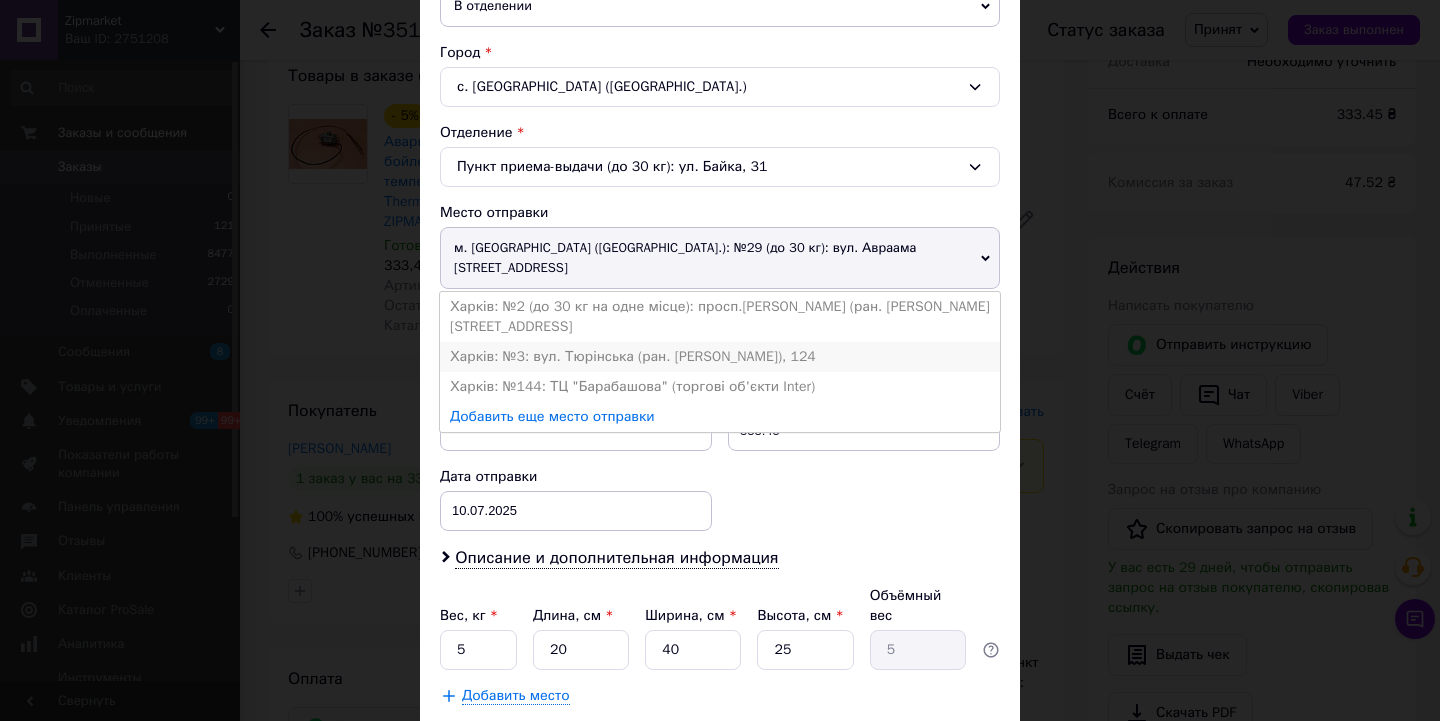 click on "Харків: №3: вул. Тюрінська (ран. [PERSON_NAME]), 124" at bounding box center (720, 357) 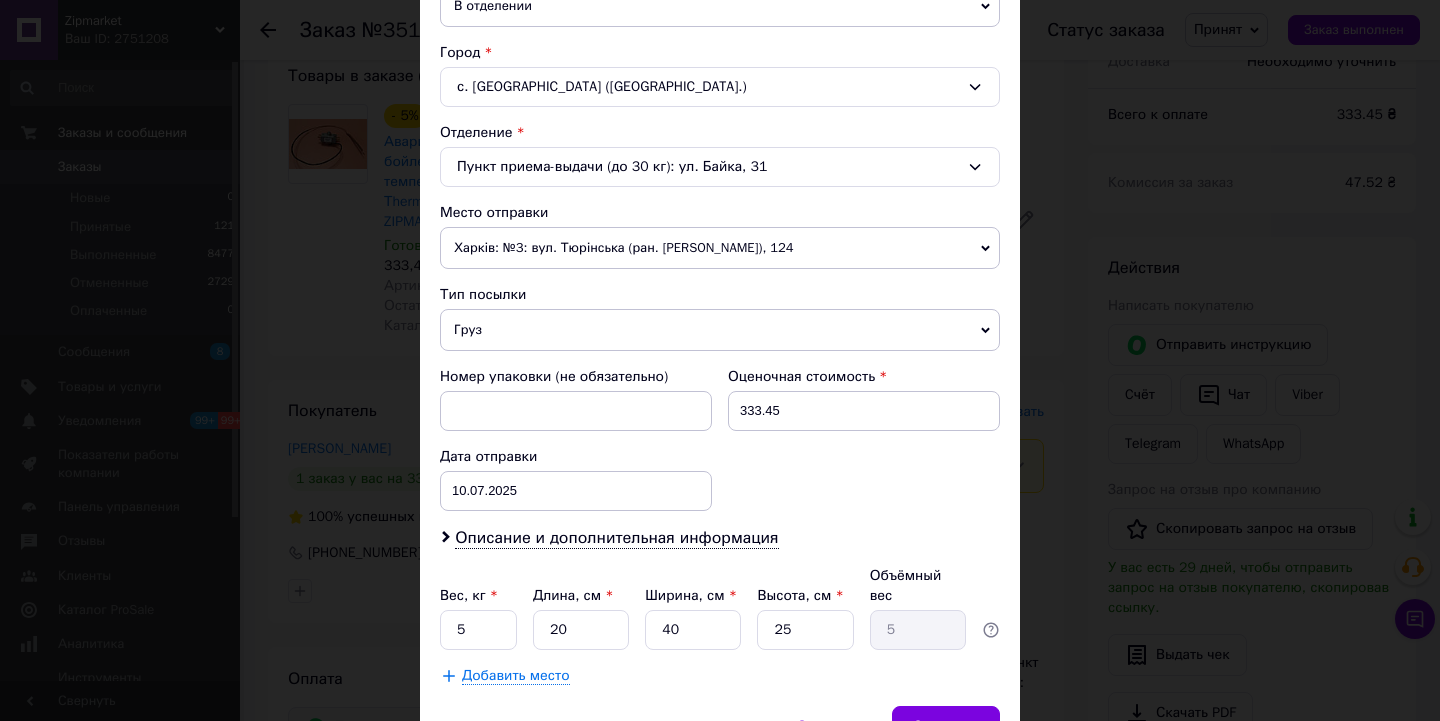 scroll, scrollTop: 627, scrollLeft: 0, axis: vertical 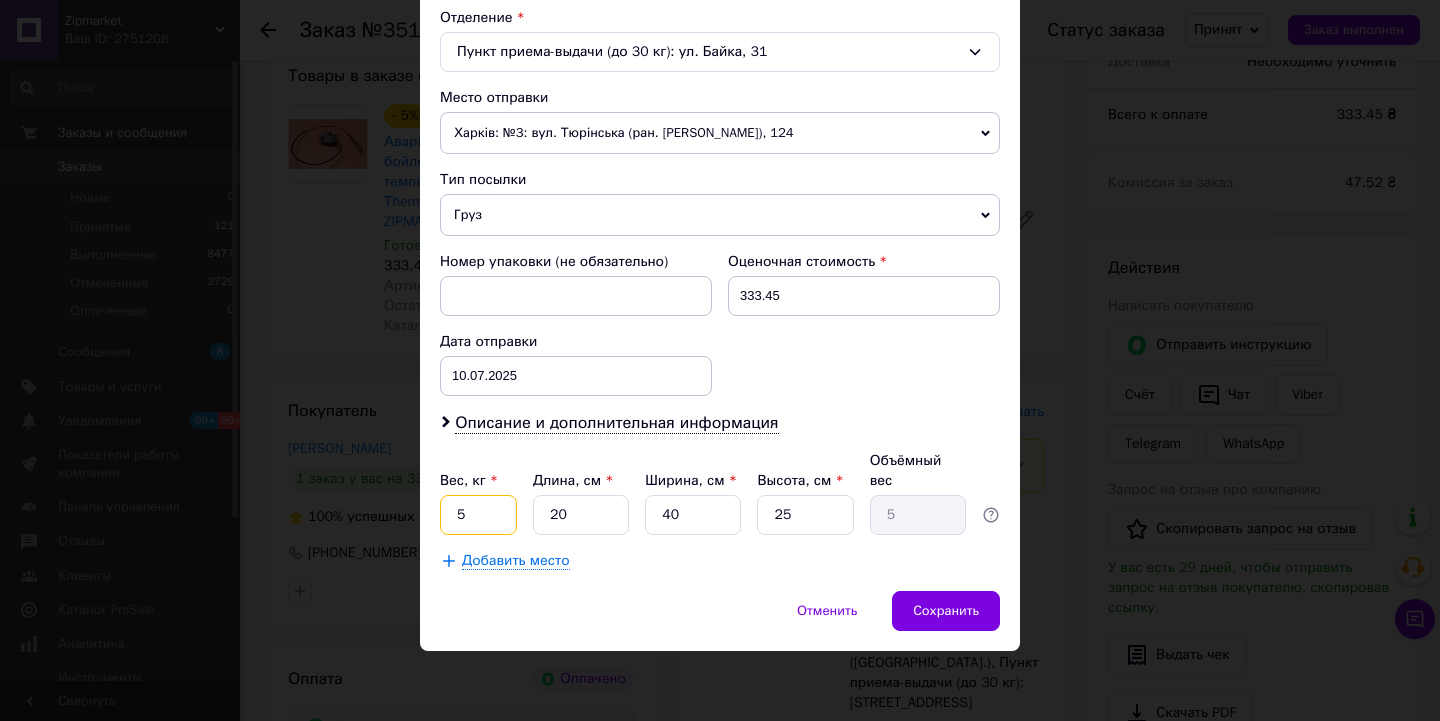 click on "5" at bounding box center [478, 515] 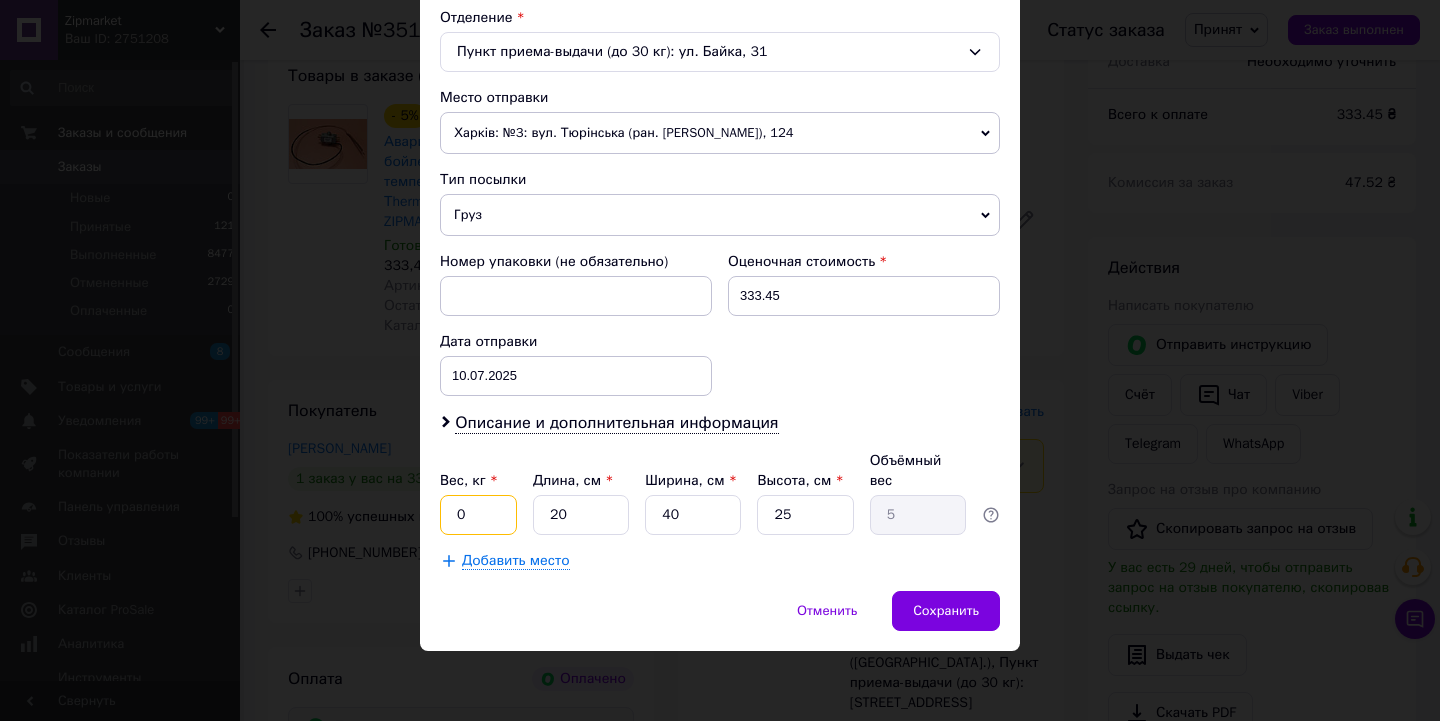 type on "0.5" 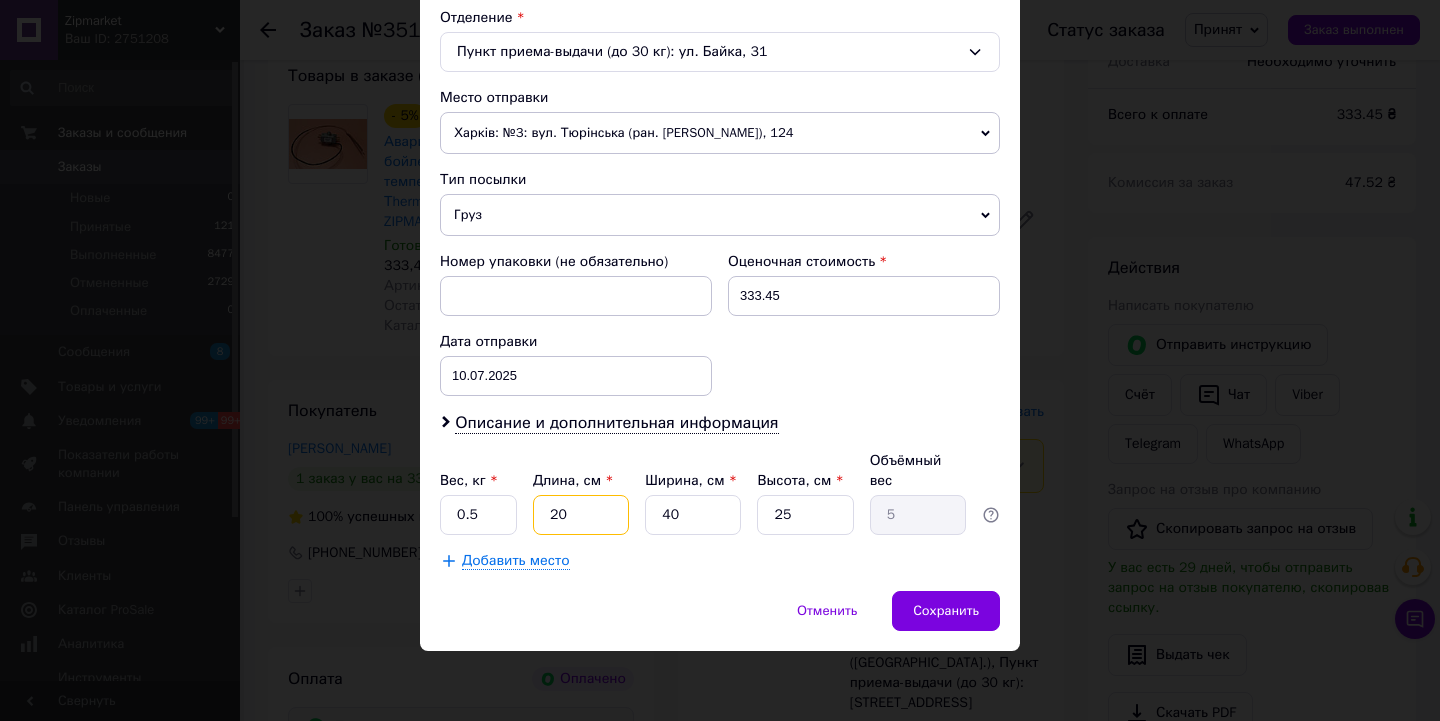 type on "1" 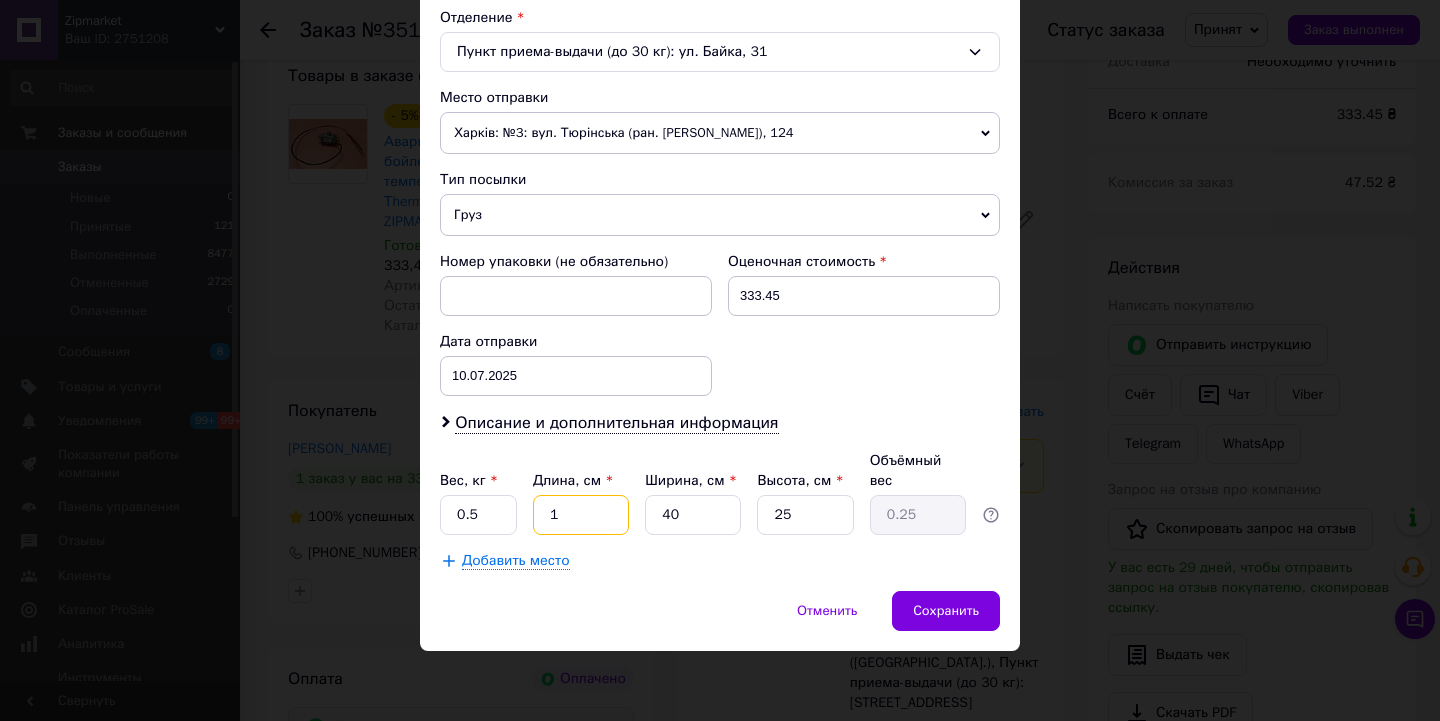 type on "15" 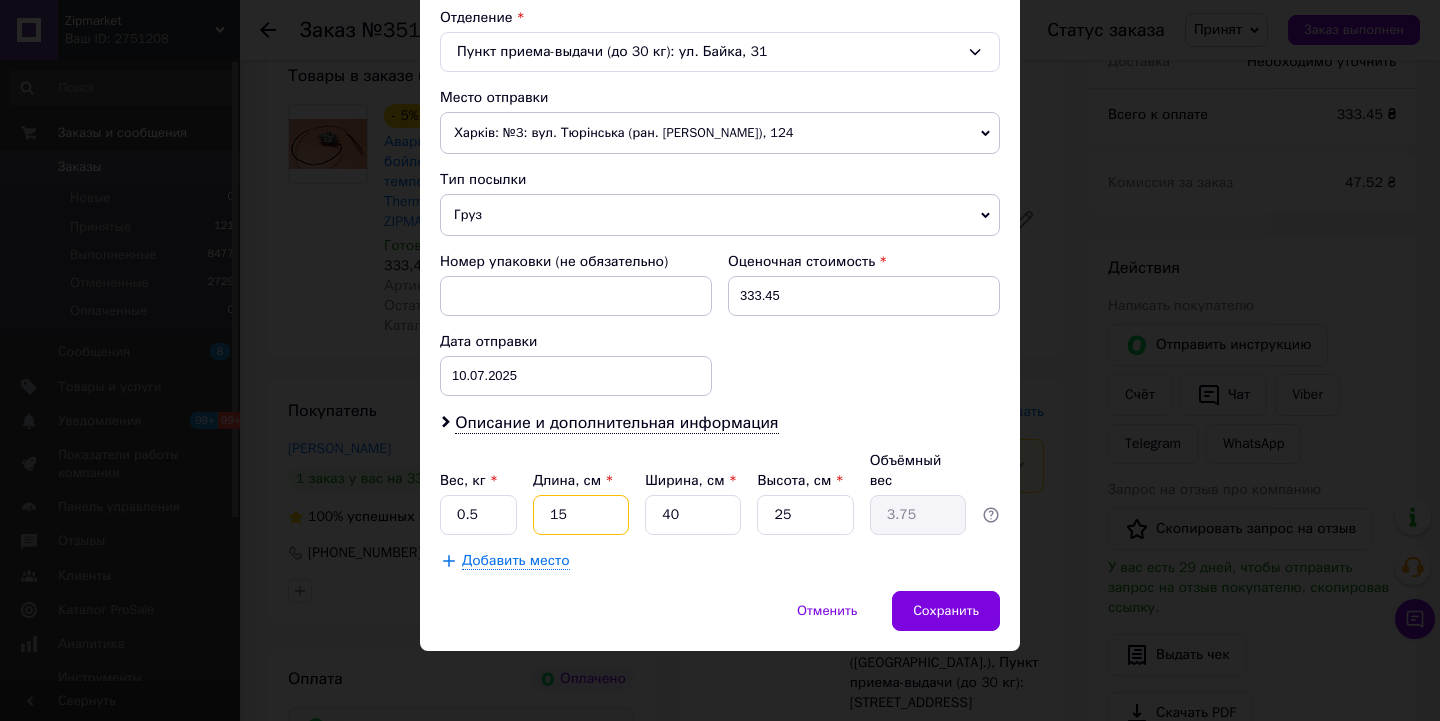 type on "15" 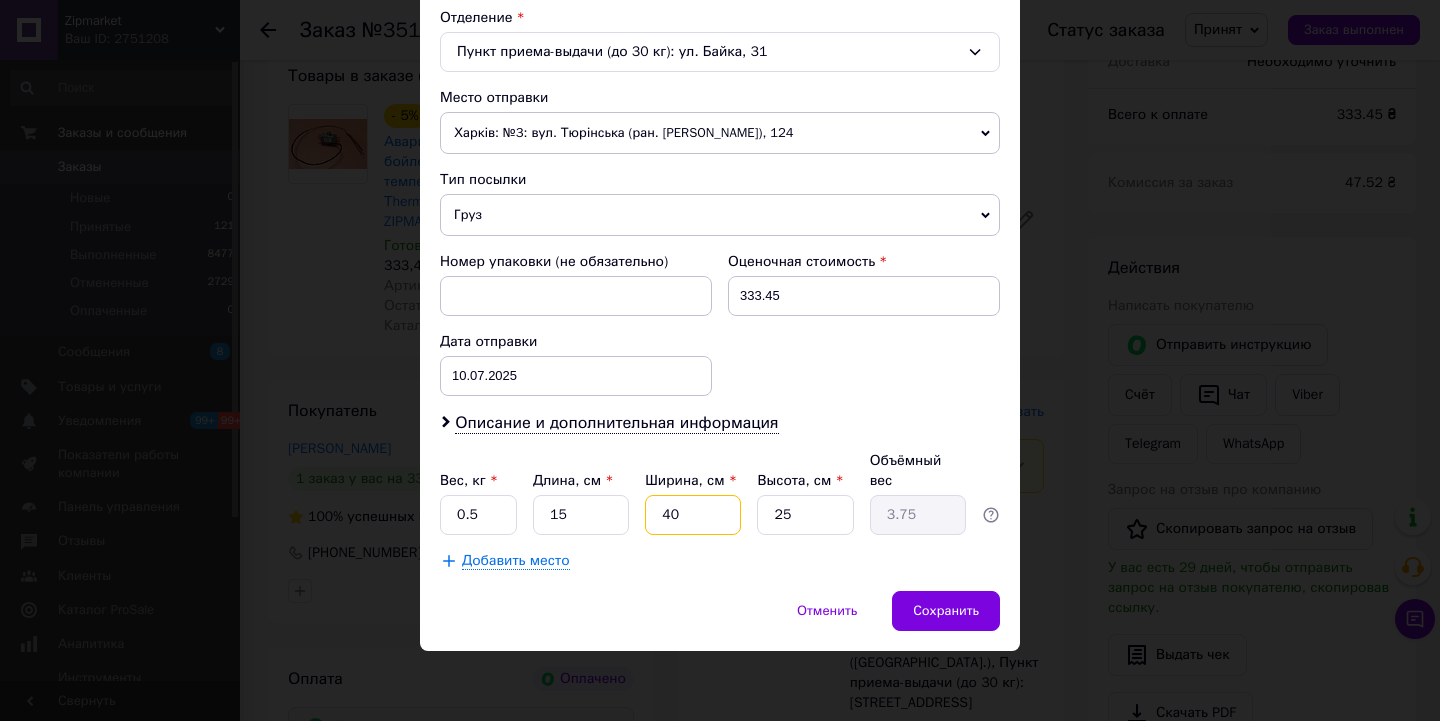type on "1" 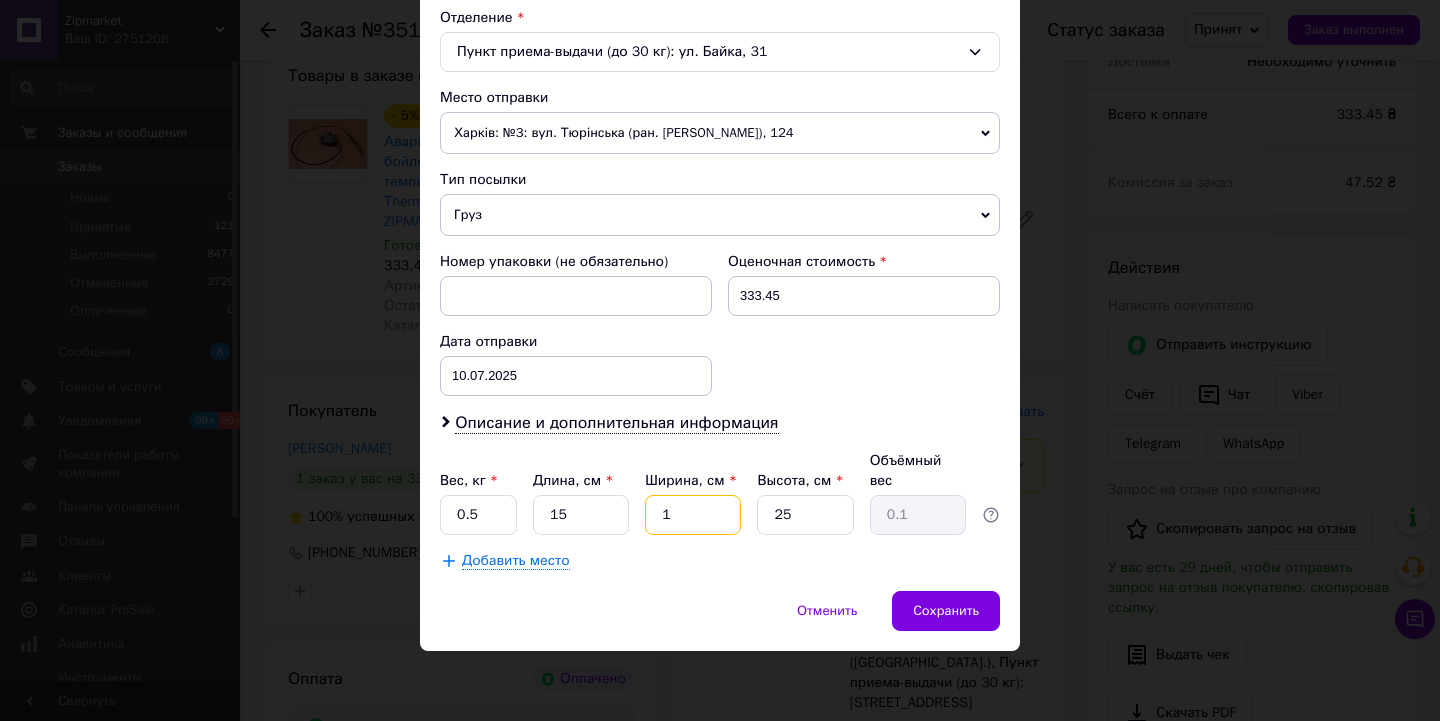 type on "10" 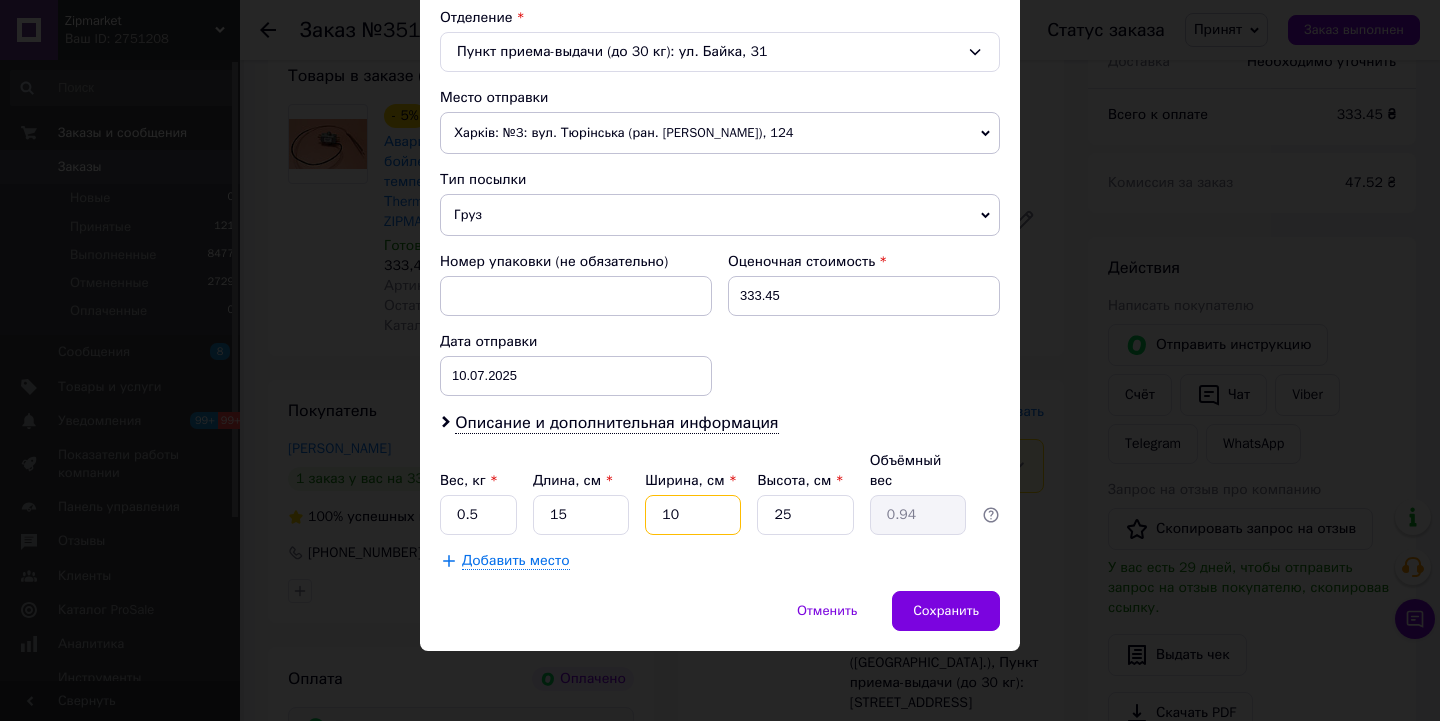 type on "10" 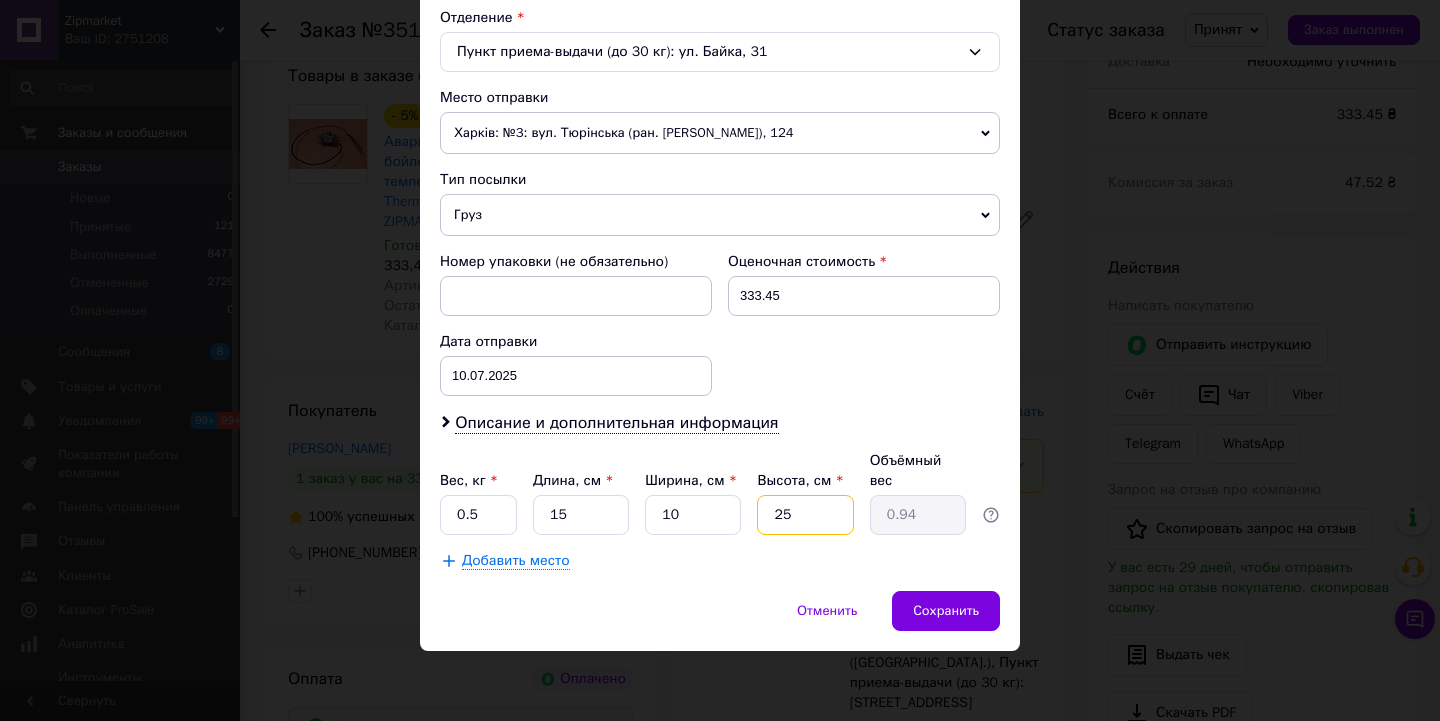 type on "5" 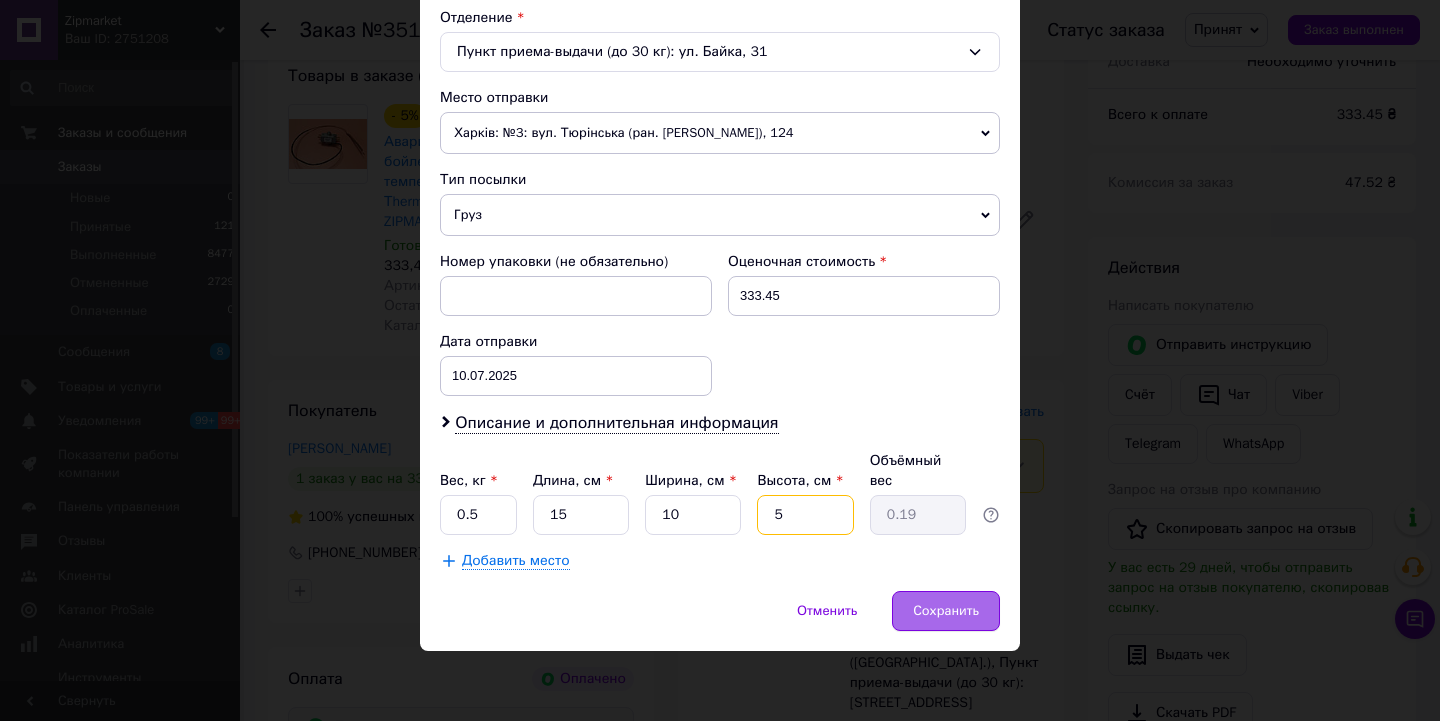 type on "5" 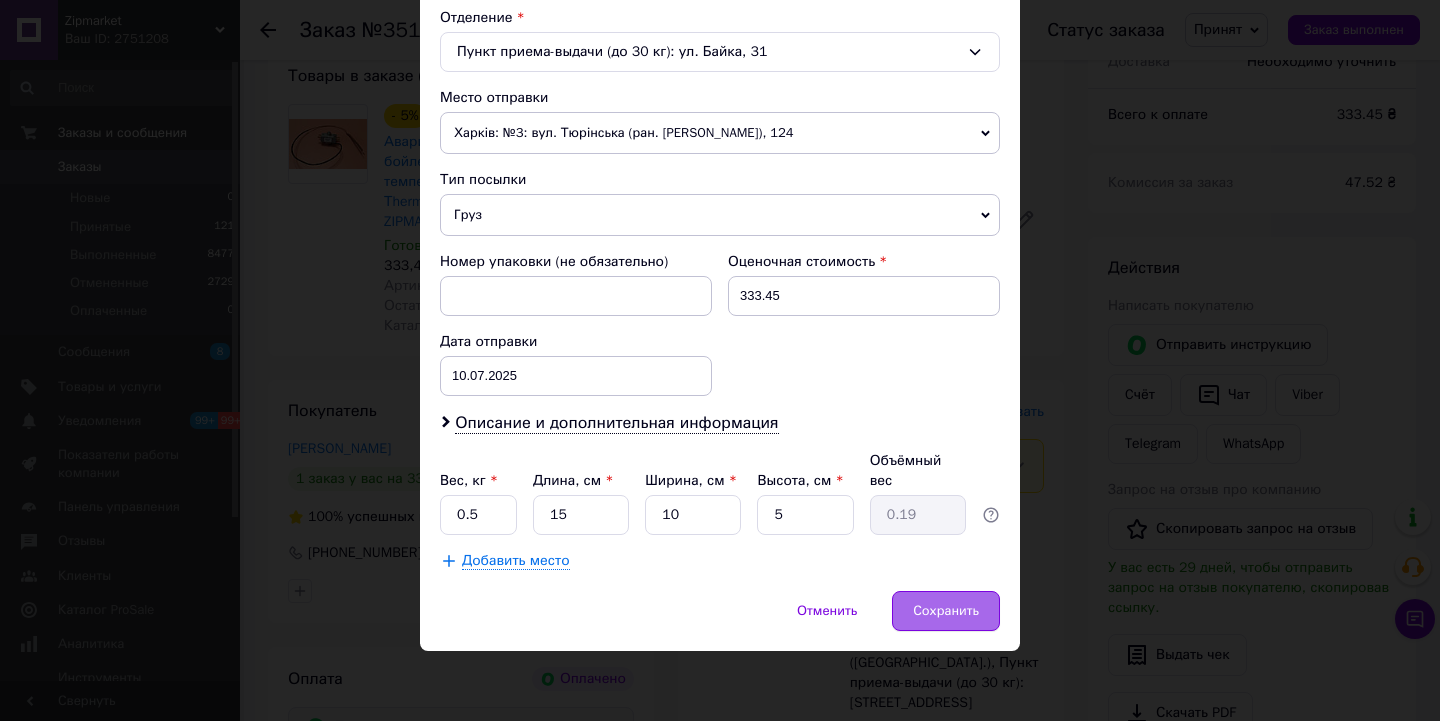 click on "Сохранить" at bounding box center (946, 611) 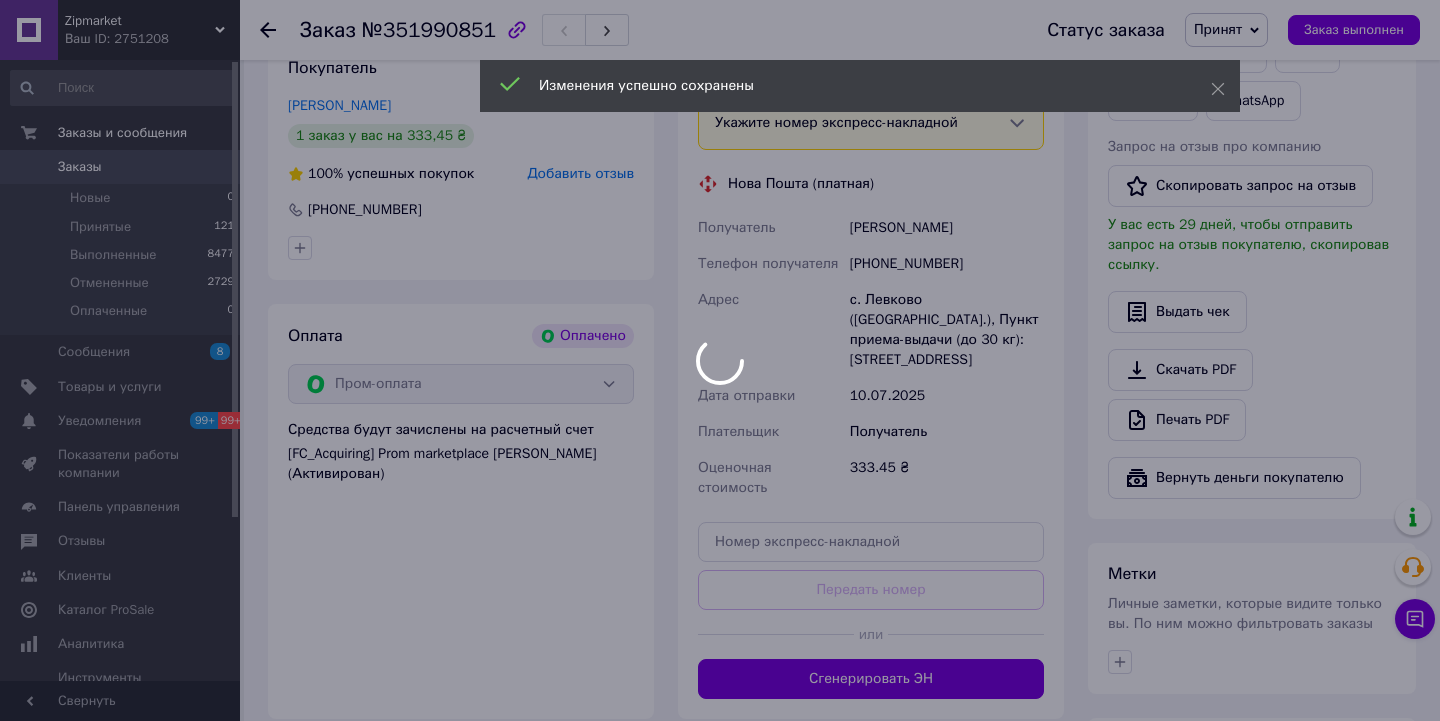 scroll, scrollTop: 1047, scrollLeft: 0, axis: vertical 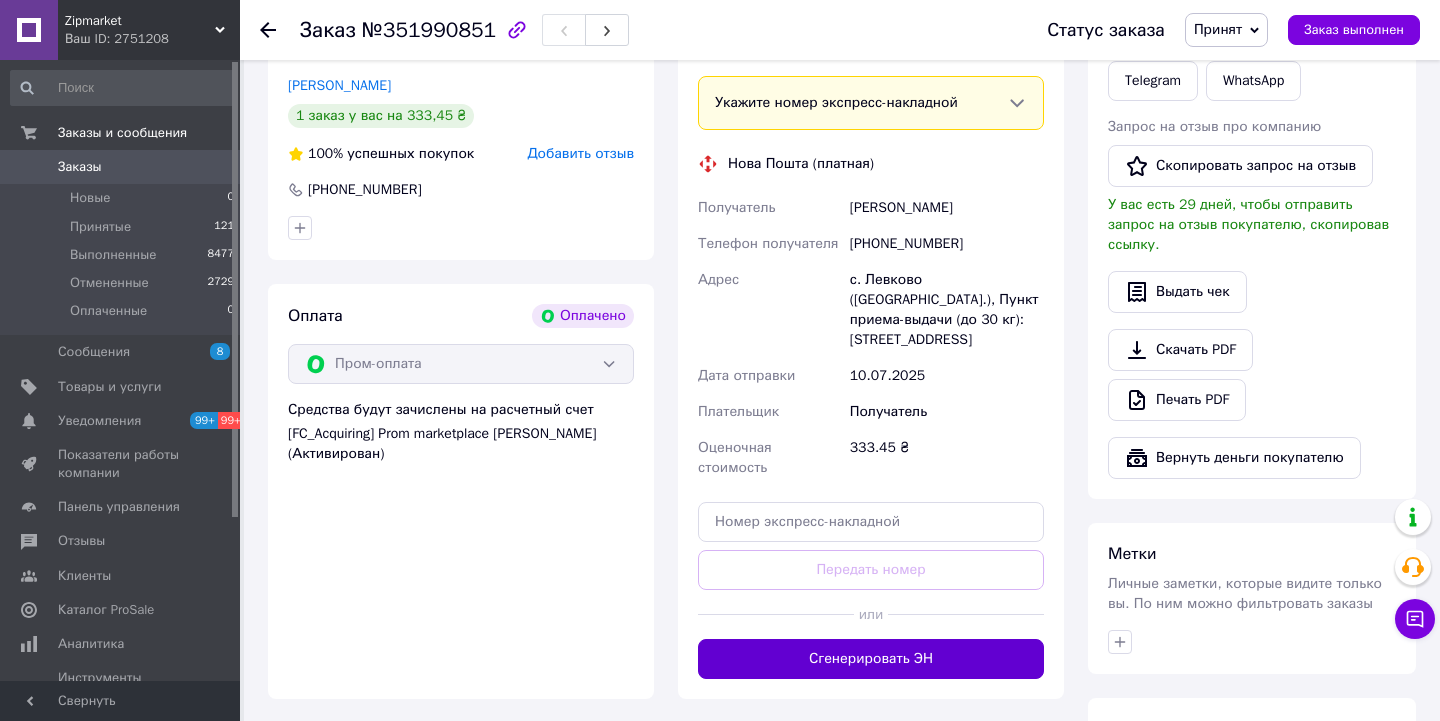 click on "Сгенерировать ЭН" at bounding box center [871, 659] 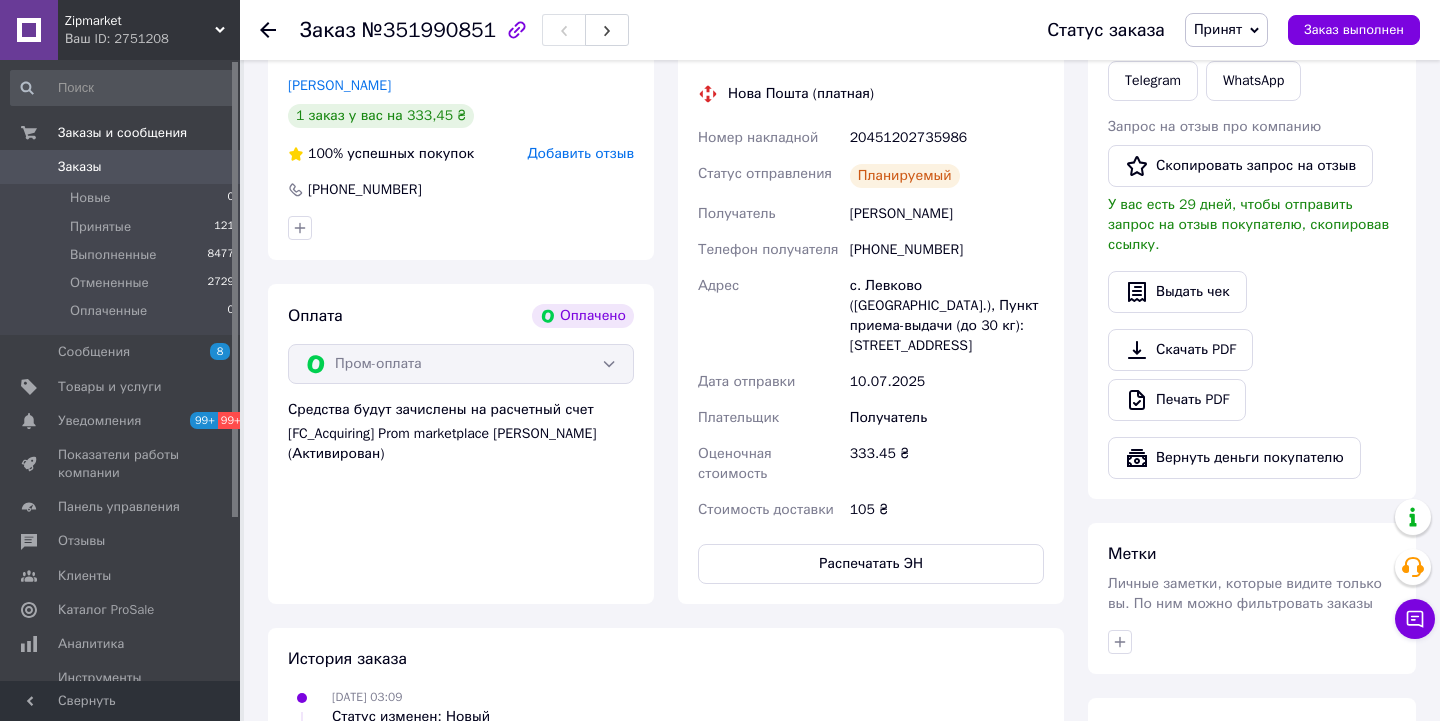 click on "20451202735986" at bounding box center (947, 138) 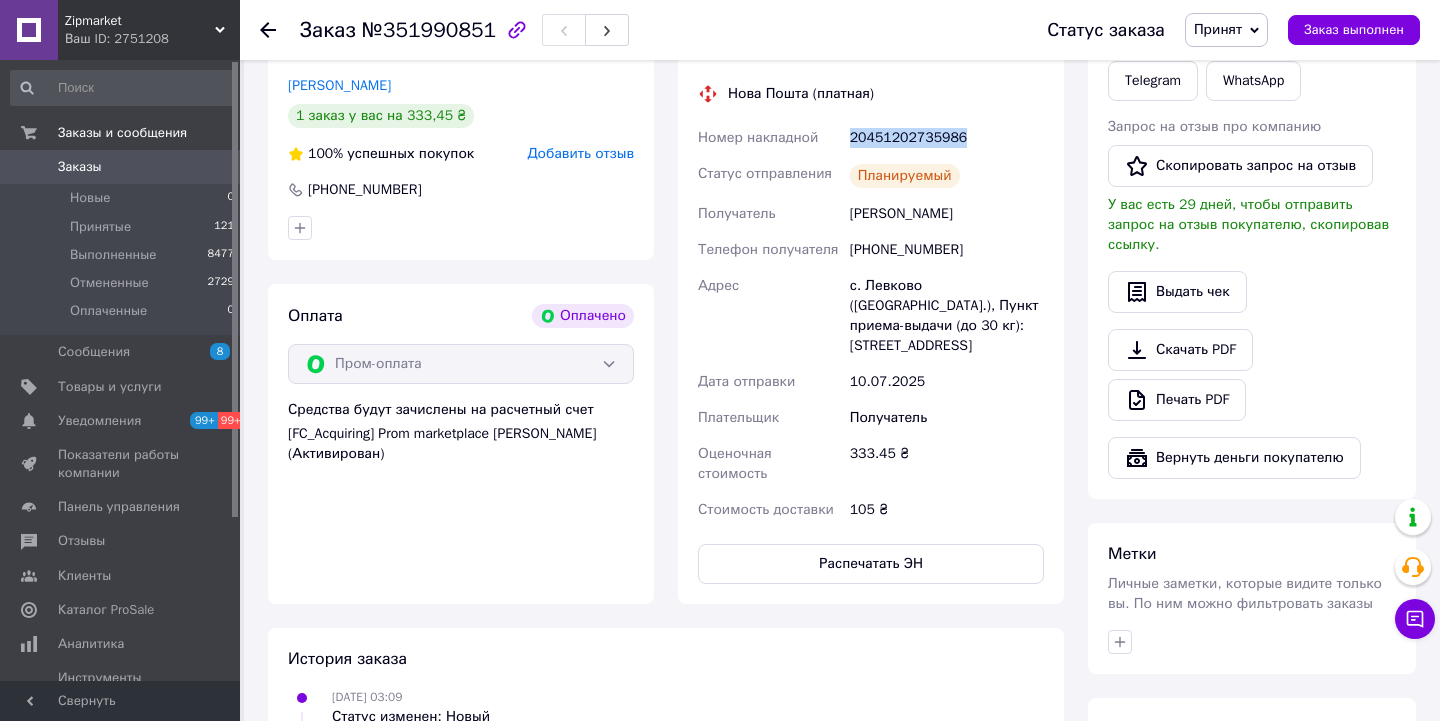 click on "20451202735986" at bounding box center [947, 138] 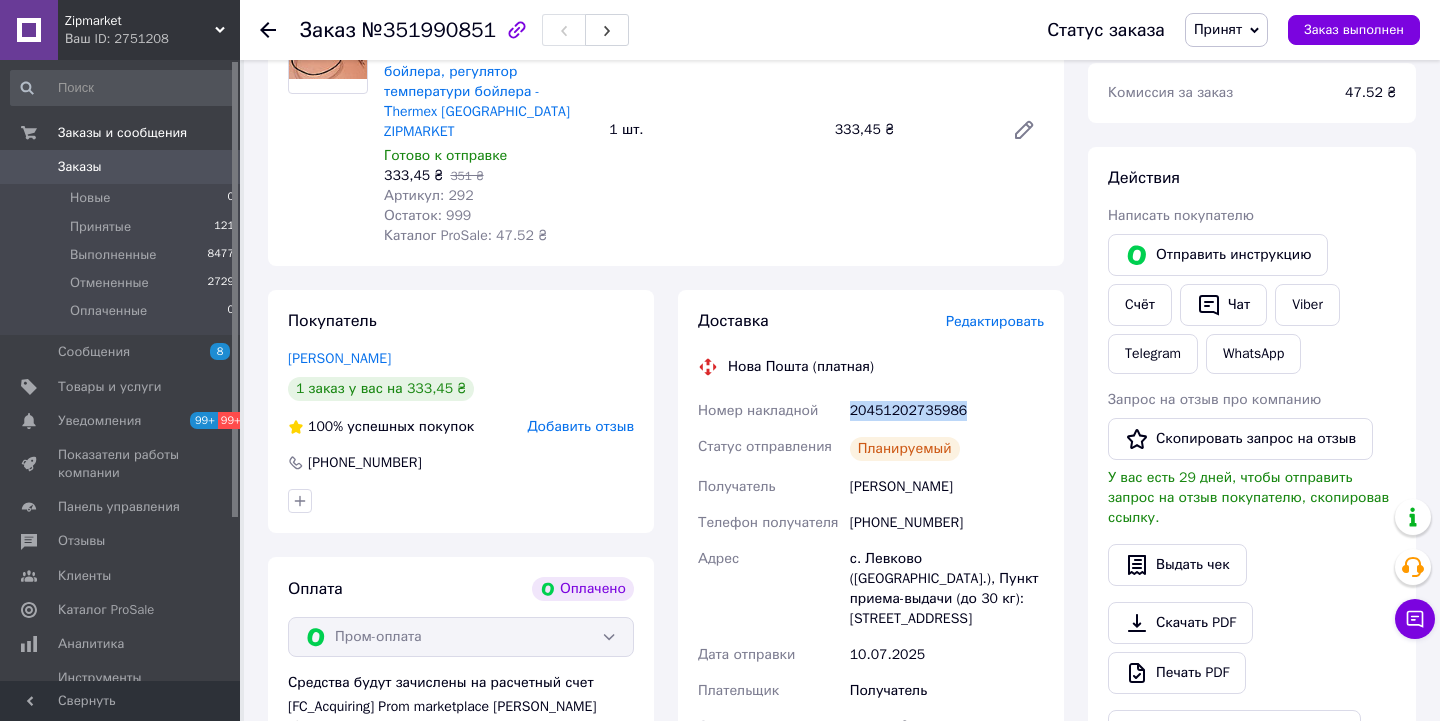 scroll, scrollTop: 773, scrollLeft: 0, axis: vertical 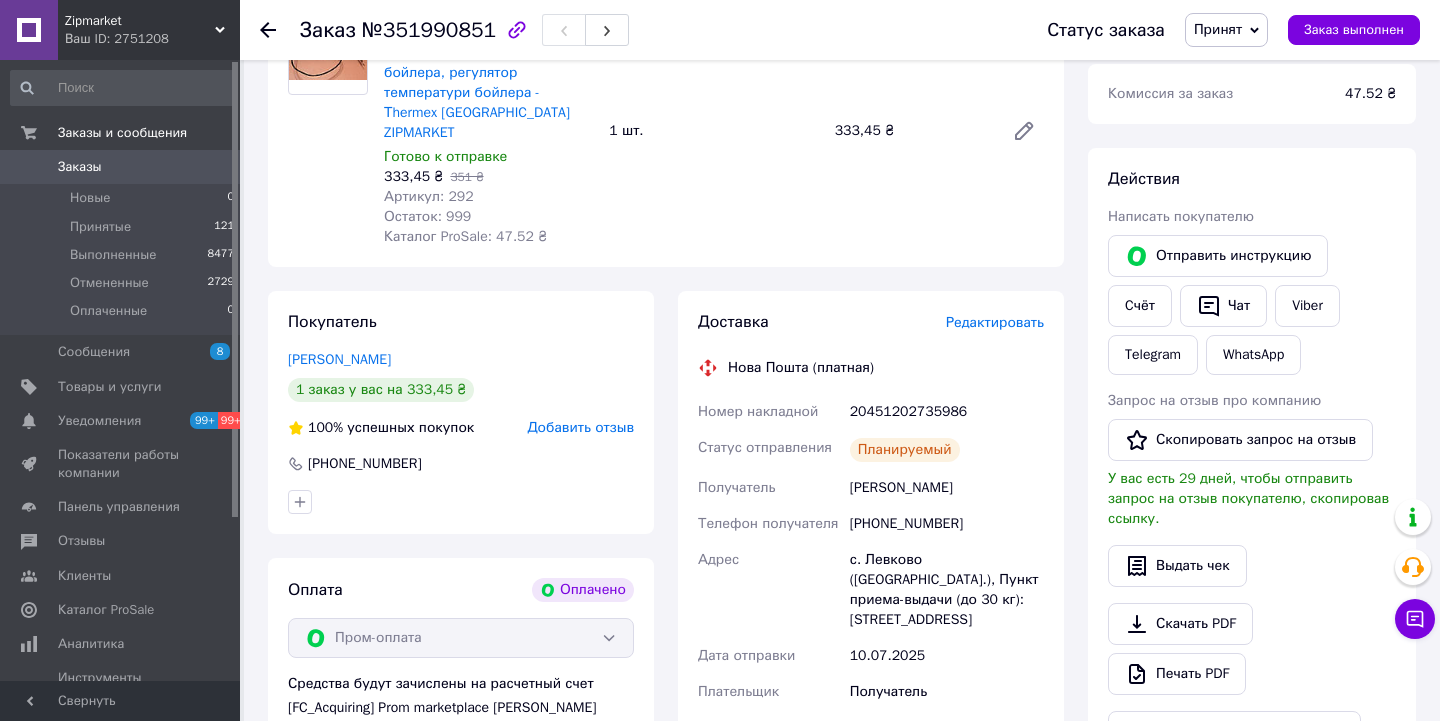 click on "Zipmarket" at bounding box center (140, 21) 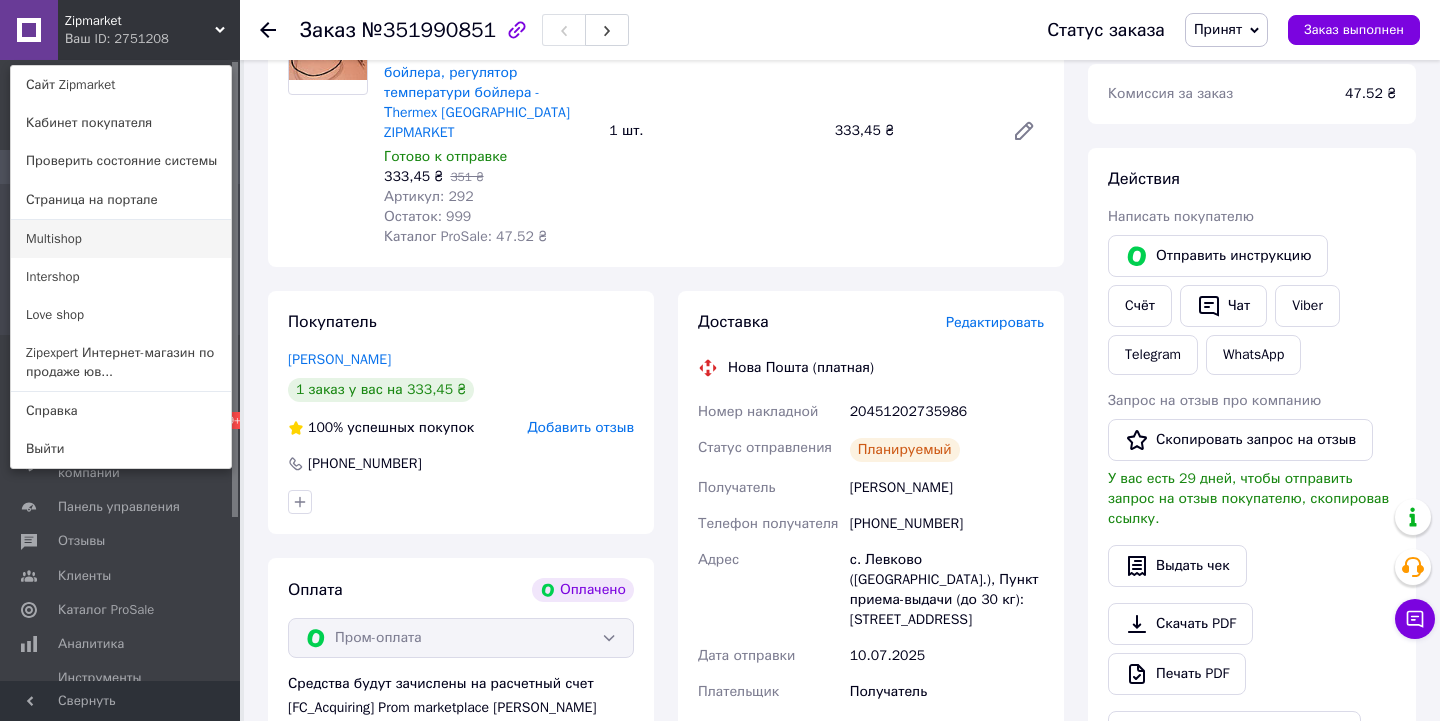 click on "Multishop" at bounding box center [121, 239] 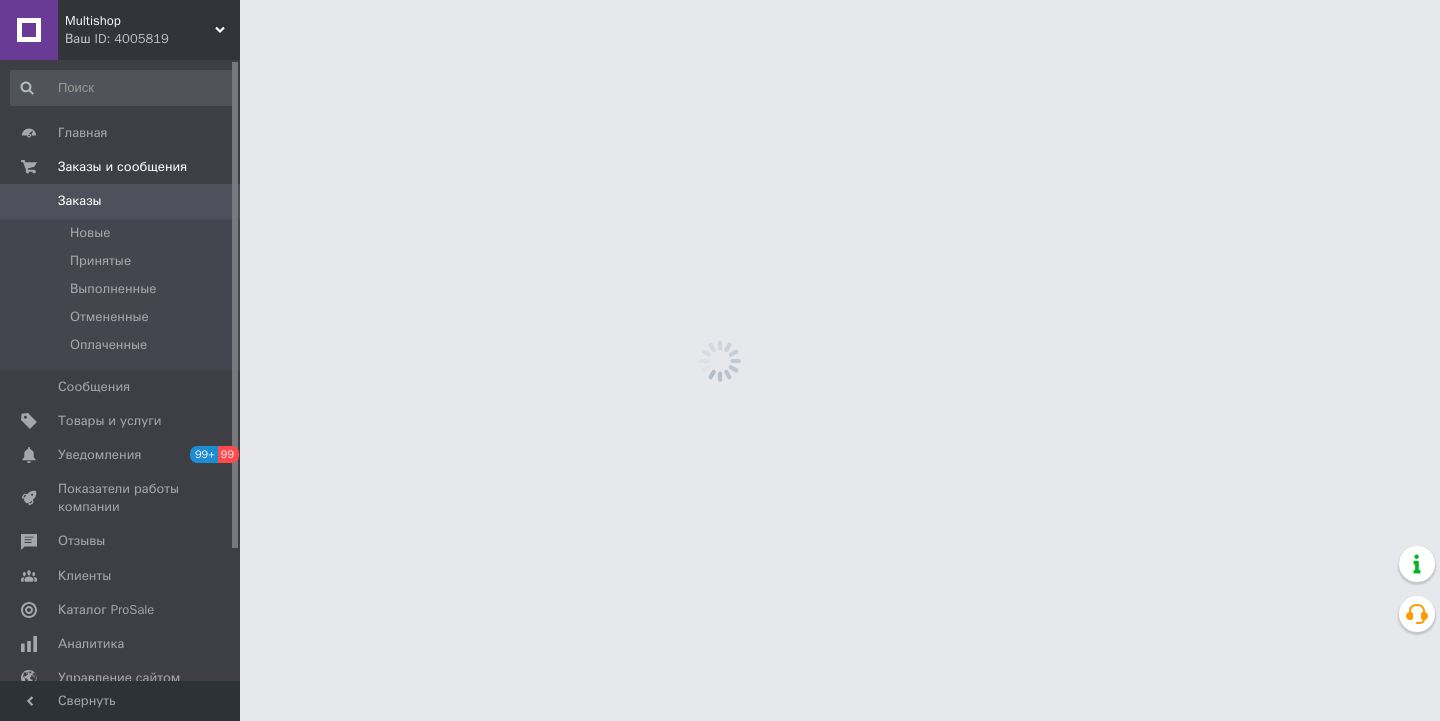 scroll, scrollTop: 0, scrollLeft: 0, axis: both 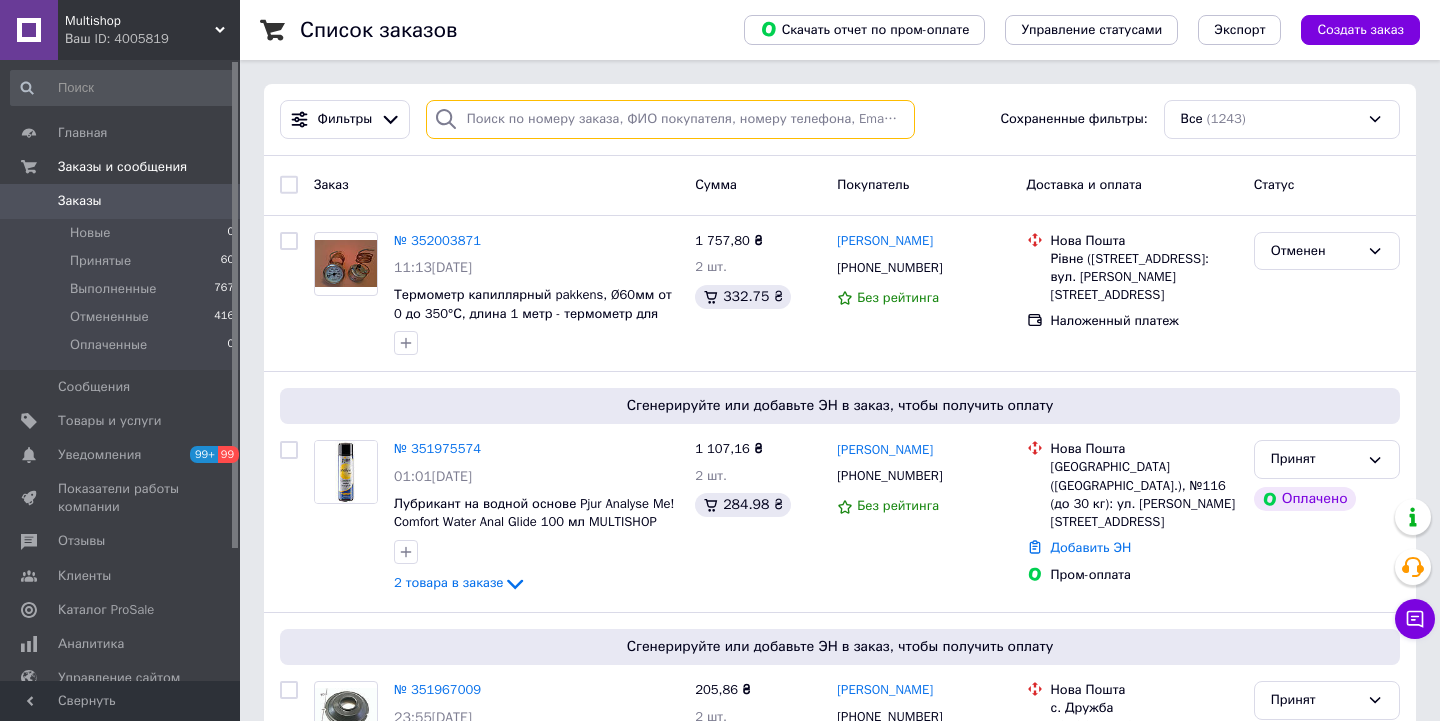 click at bounding box center (670, 119) 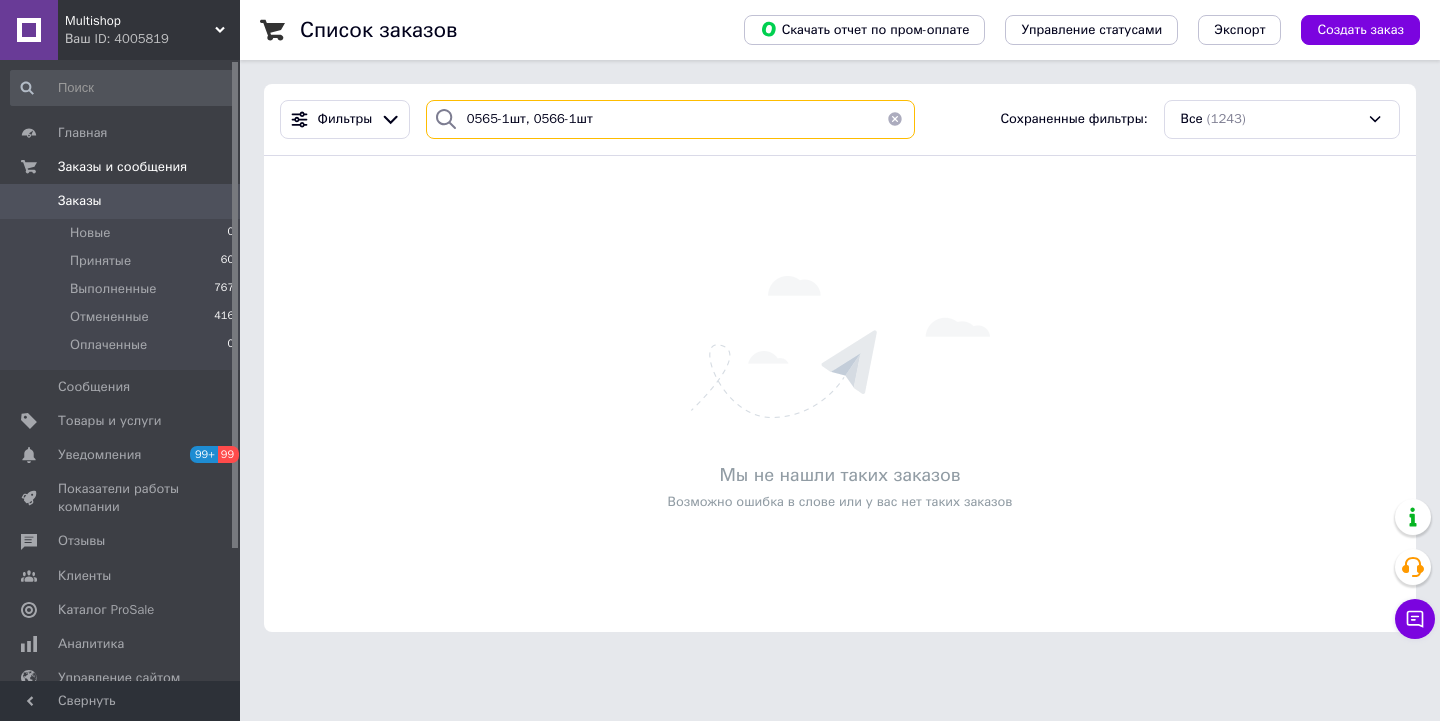 type on "0565-1шт, 0566-1шт" 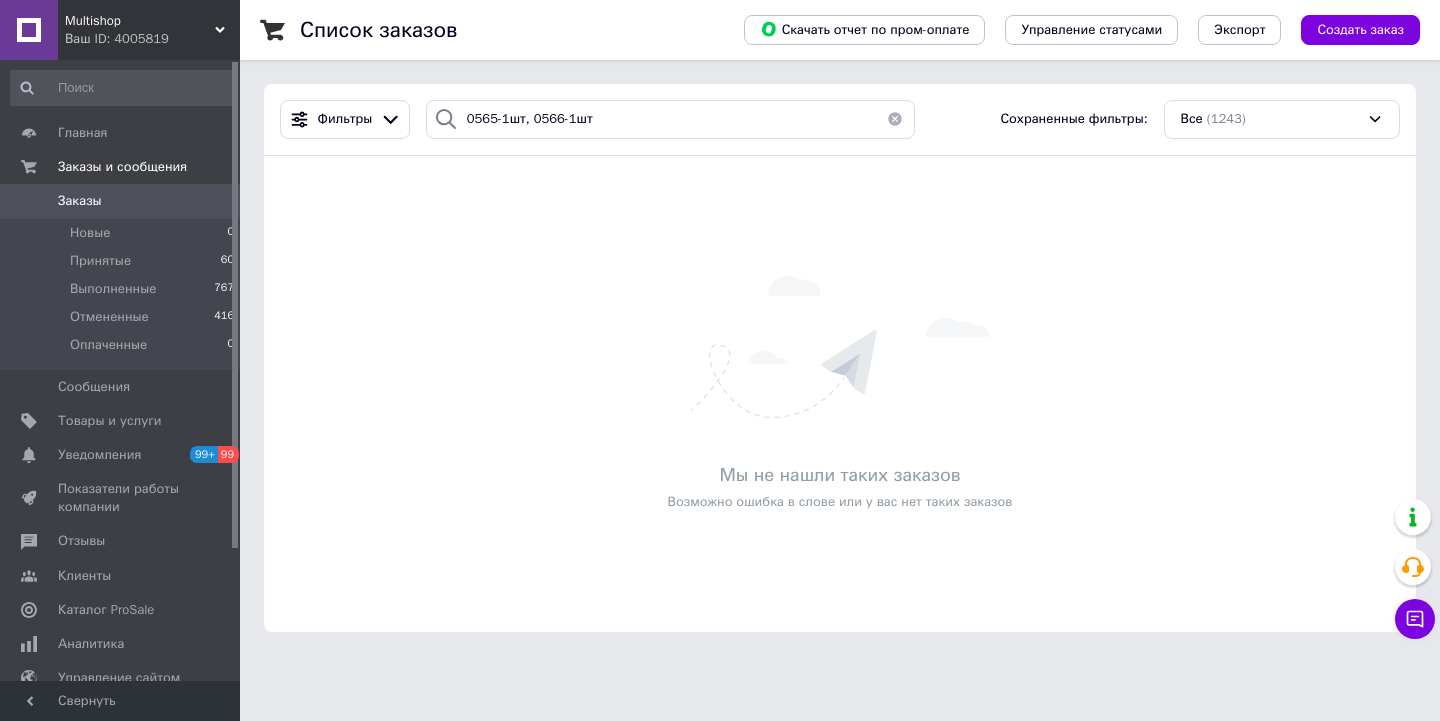 click on "Заказы" at bounding box center (80, 201) 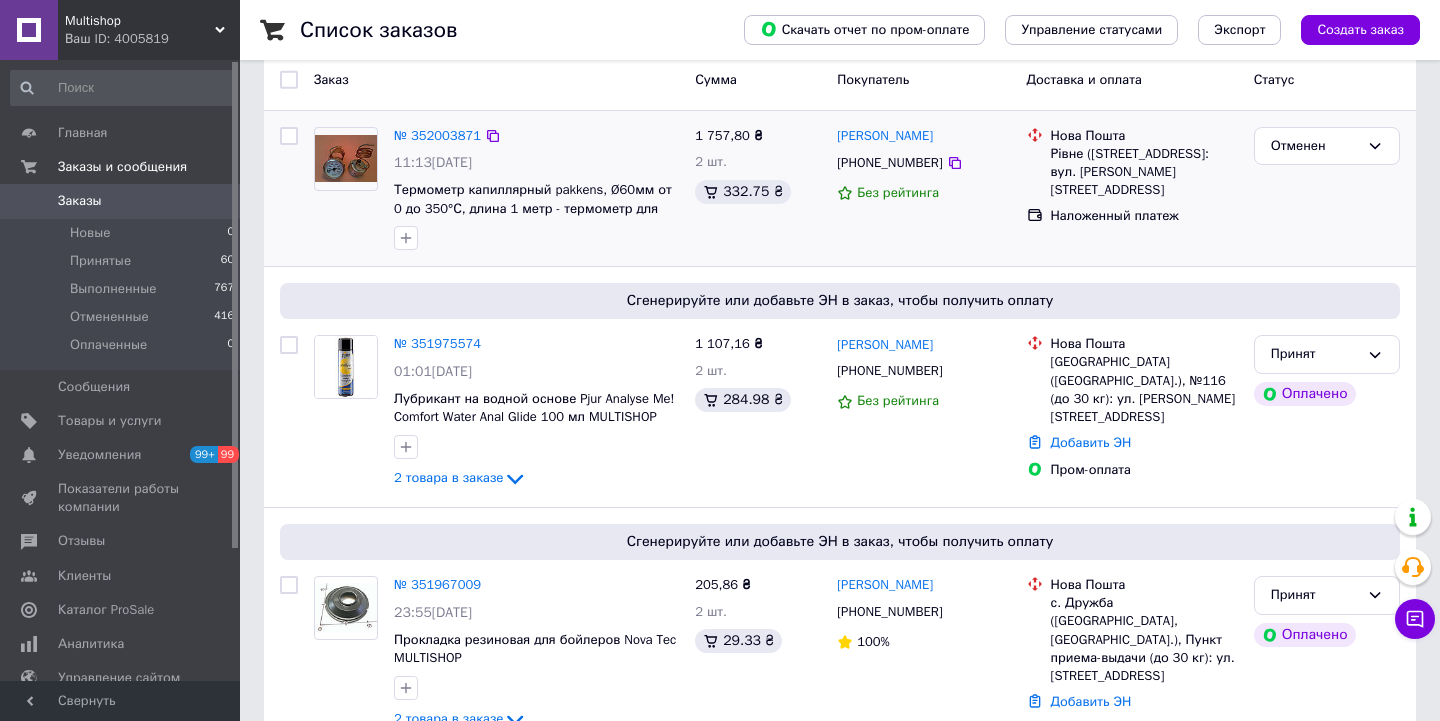 scroll, scrollTop: 118, scrollLeft: 0, axis: vertical 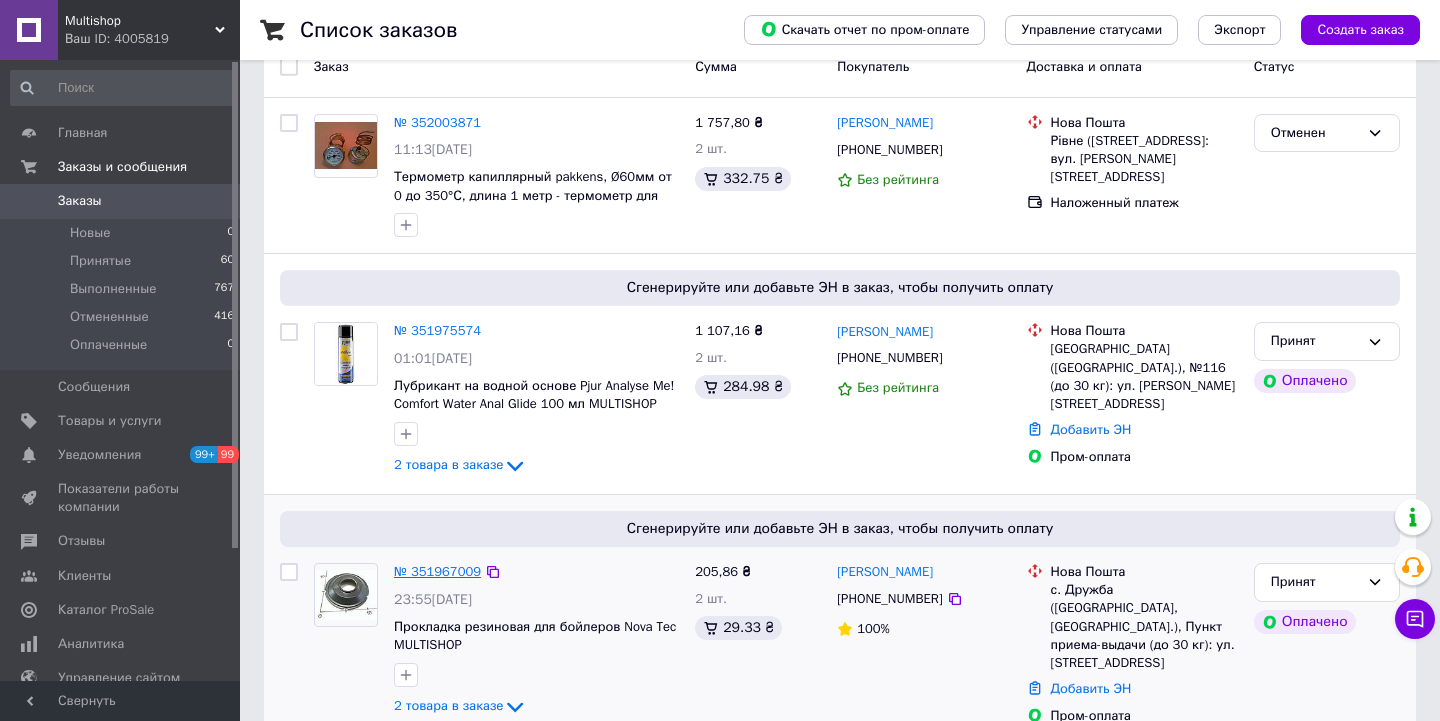 click on "№ 351967009" at bounding box center (437, 571) 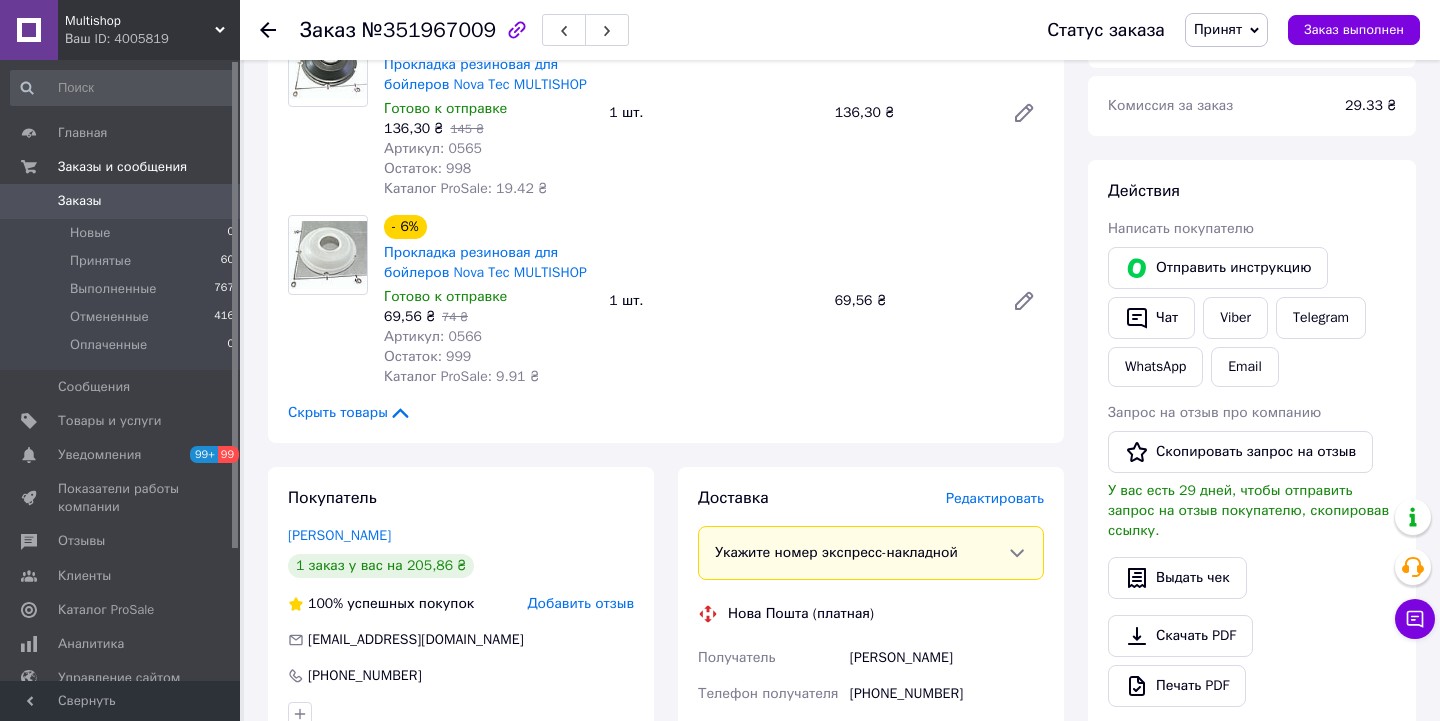 scroll, scrollTop: 765, scrollLeft: 0, axis: vertical 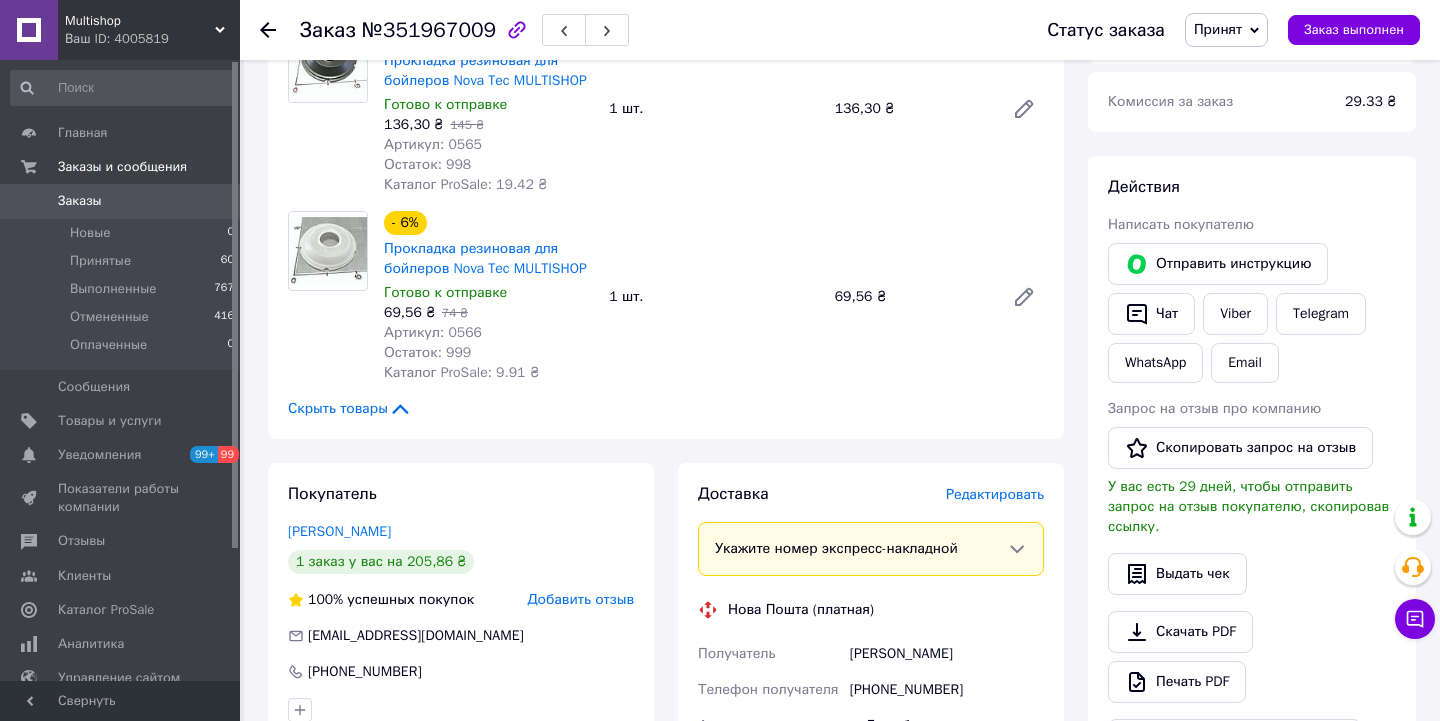 click on "Редактировать" at bounding box center (995, 494) 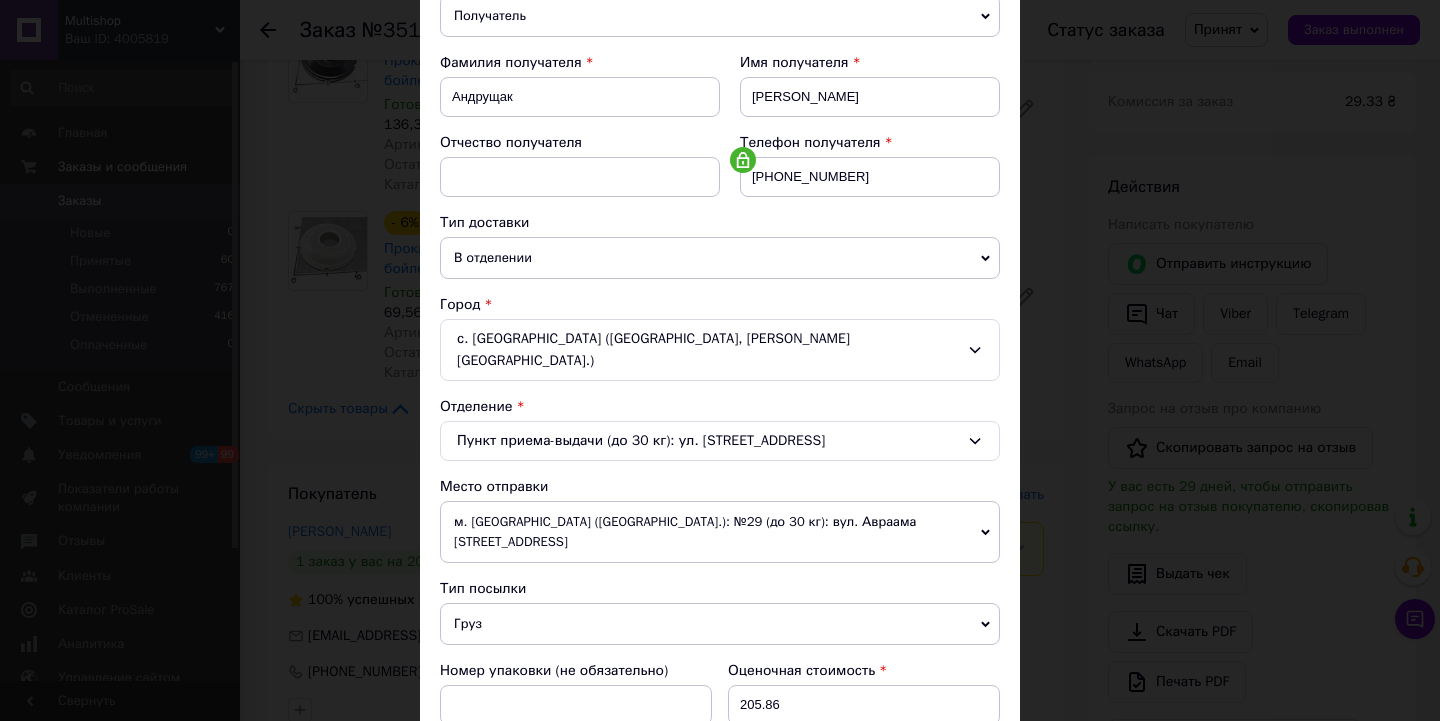 scroll, scrollTop: 290, scrollLeft: 0, axis: vertical 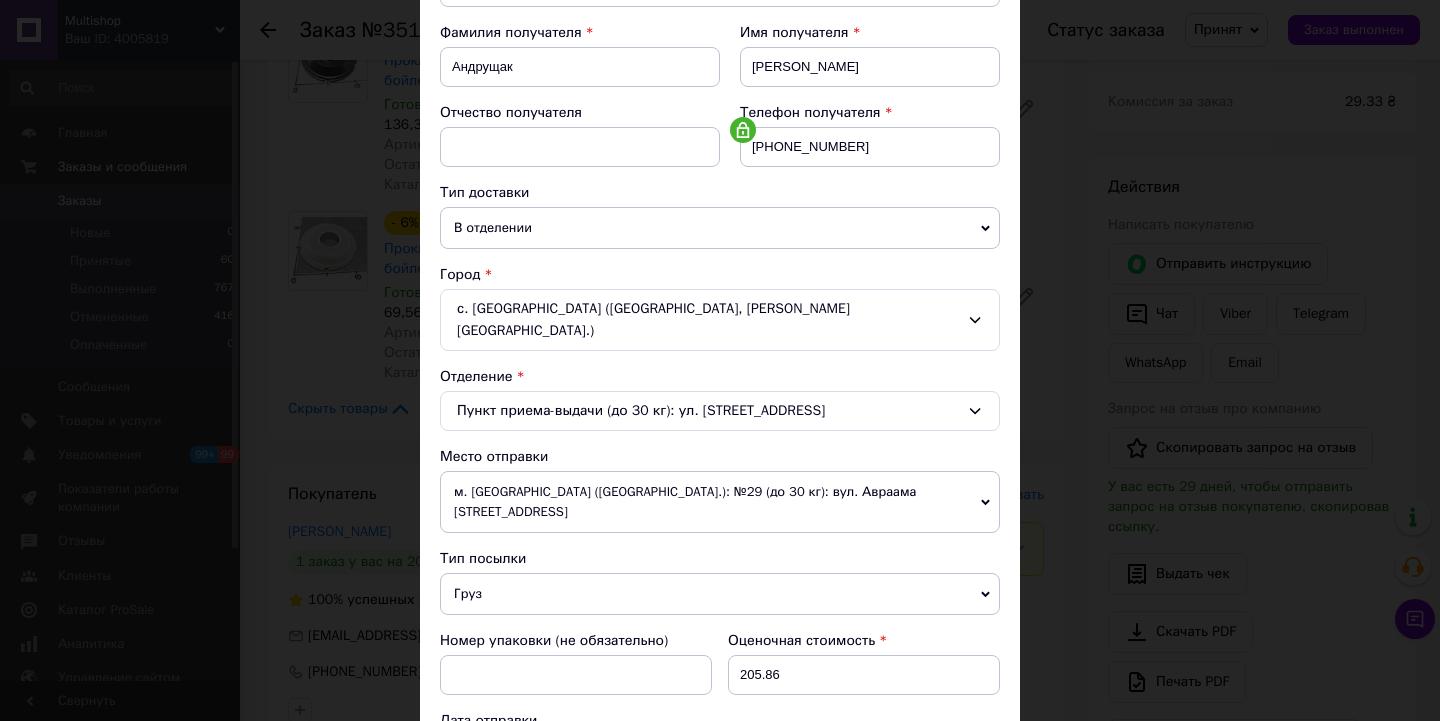 click on "м. Львів (Львівська обл.): №29 (до 30 кг): вул. Авраама Лінкольна, 57" at bounding box center (720, 502) 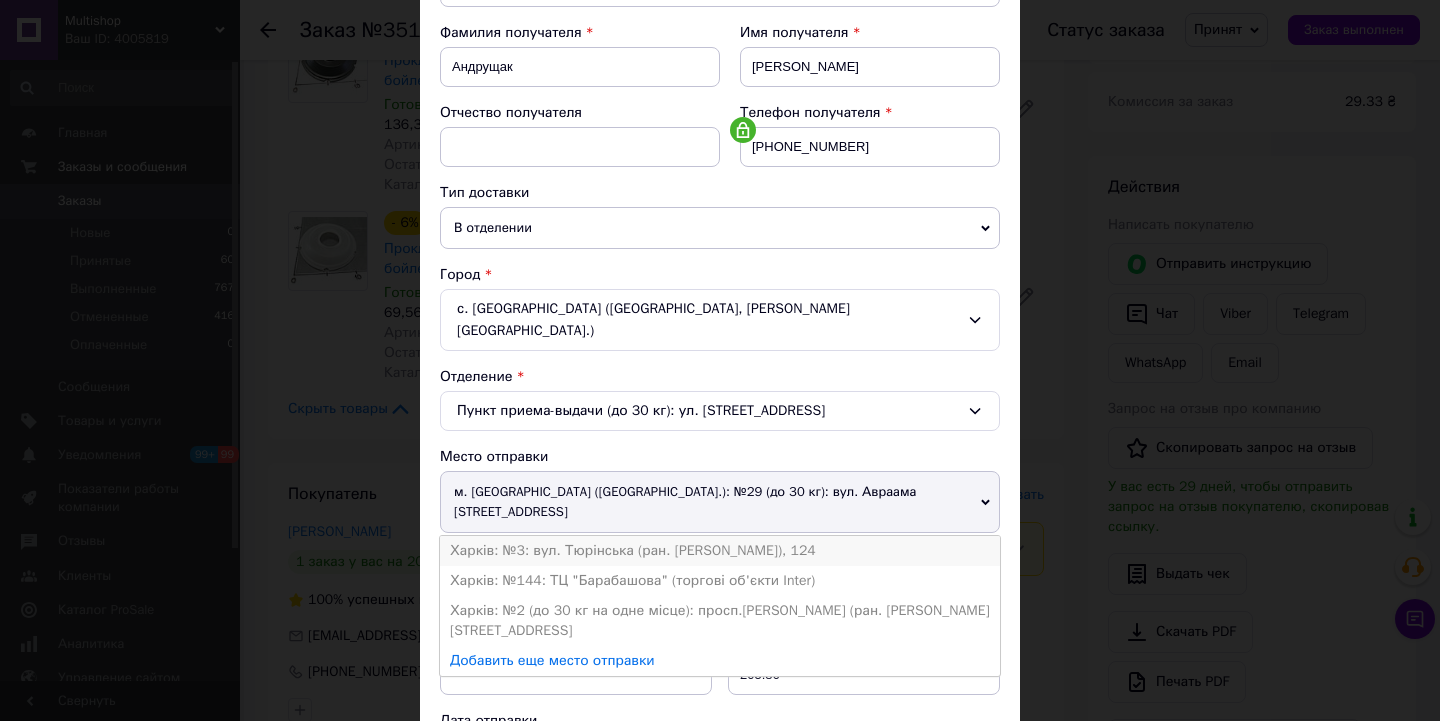 click on "Харків: №3: вул. Тюрінська (ран. Якіра), 124" at bounding box center [720, 551] 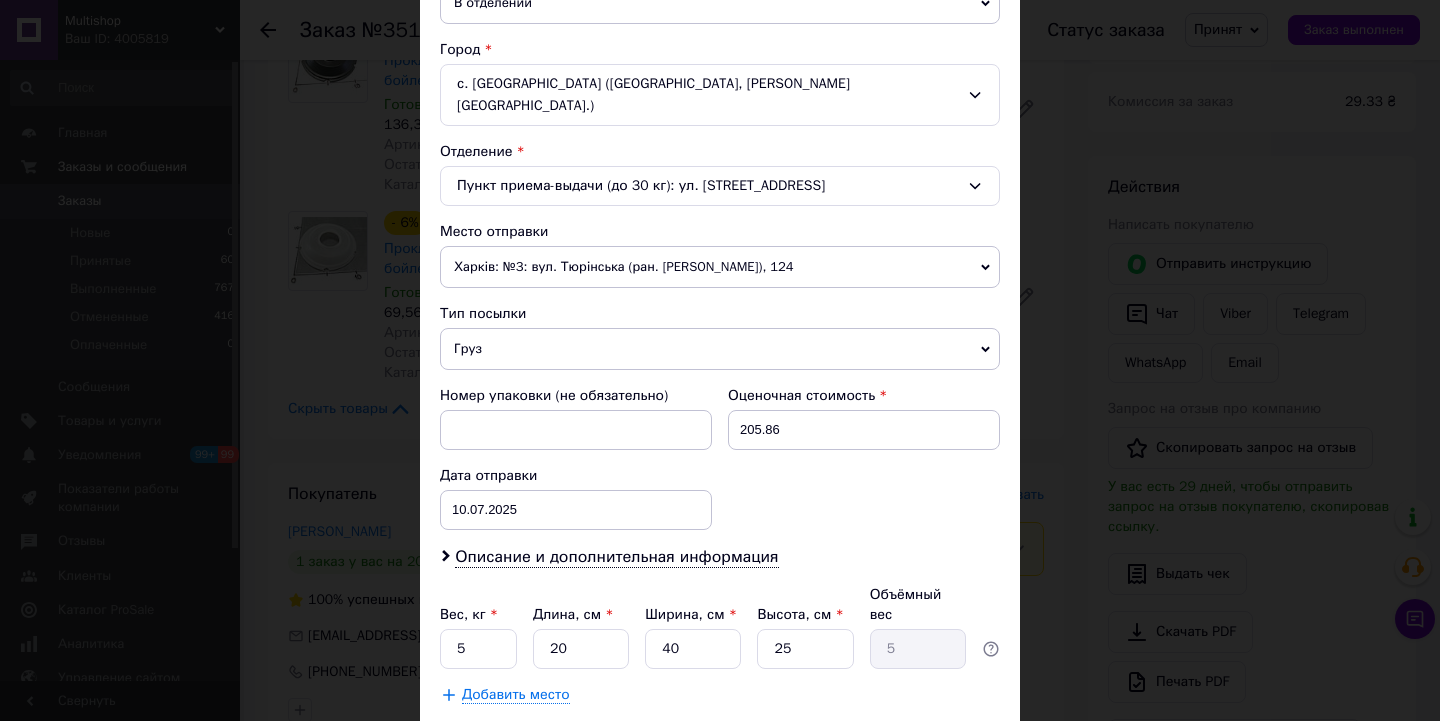 scroll, scrollTop: 521, scrollLeft: 0, axis: vertical 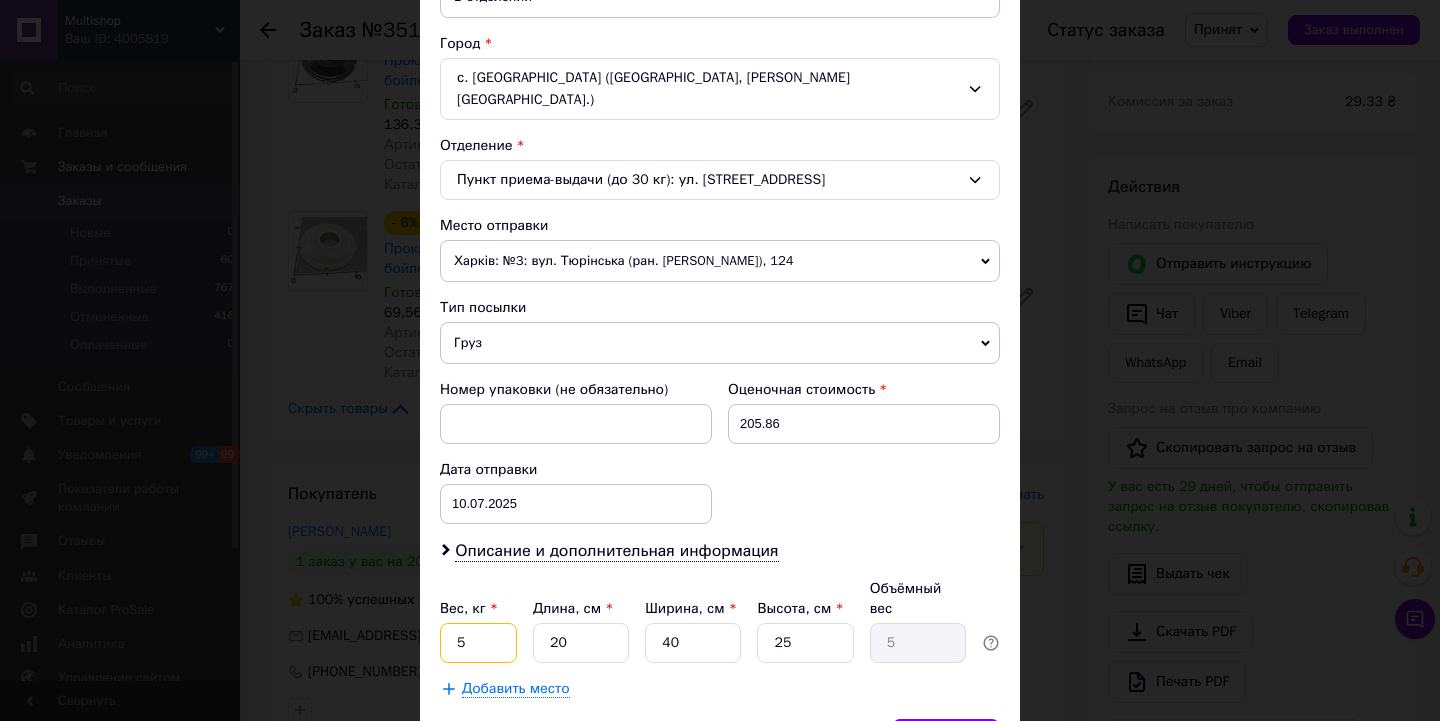 click on "5" at bounding box center [478, 643] 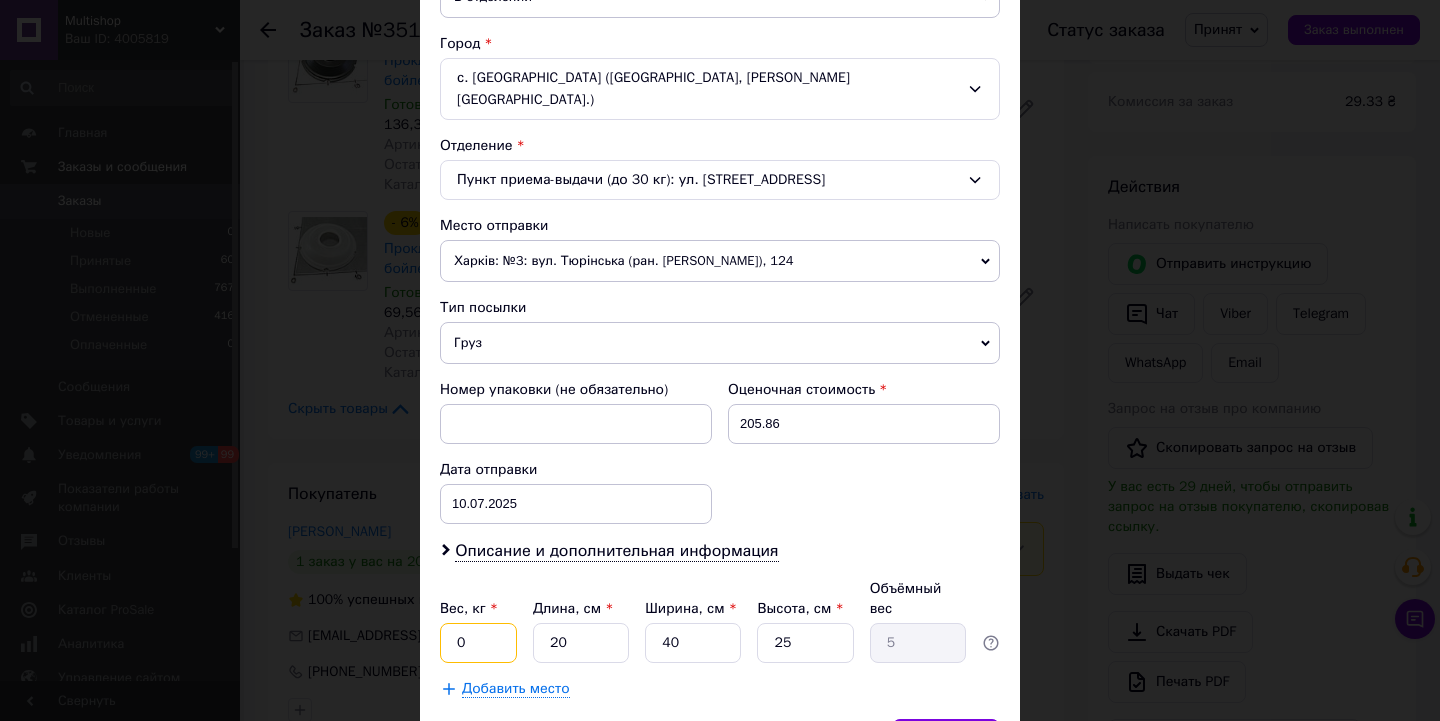 type on "0.5" 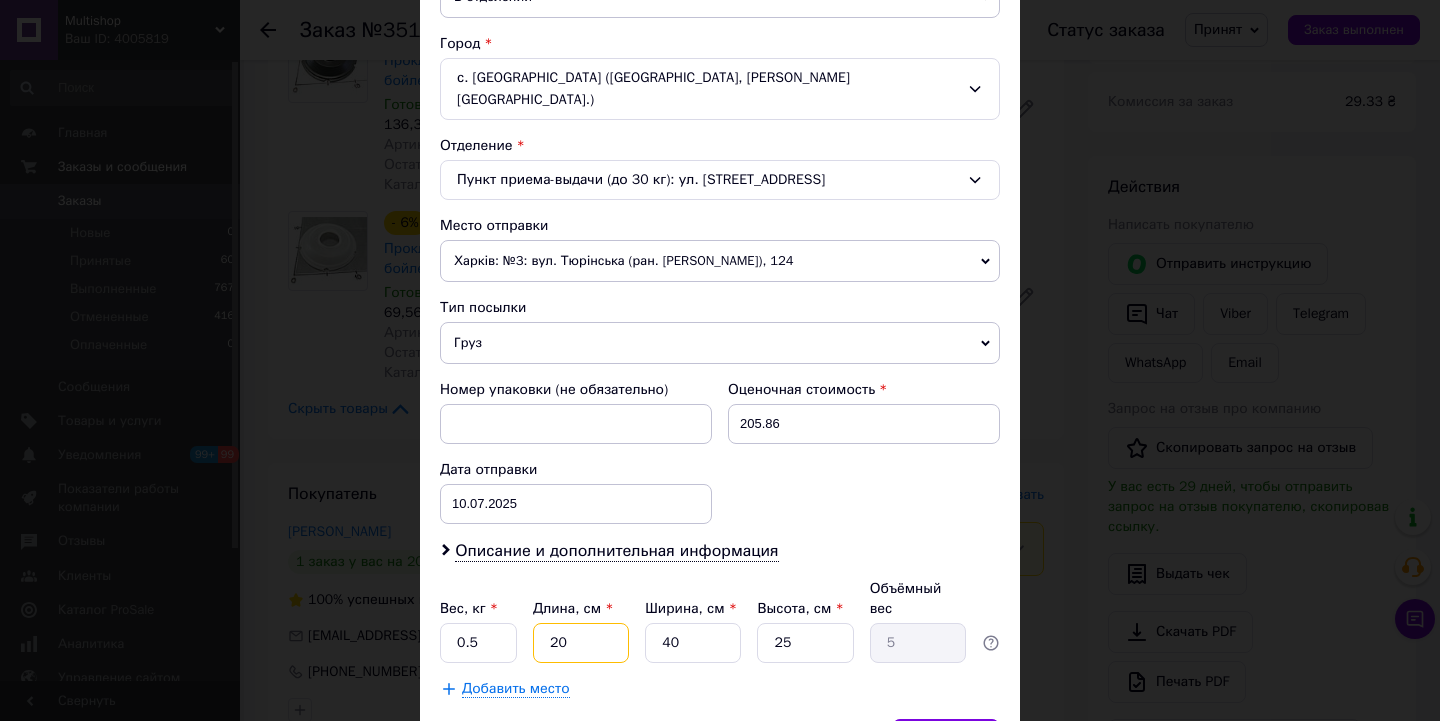 type on "1" 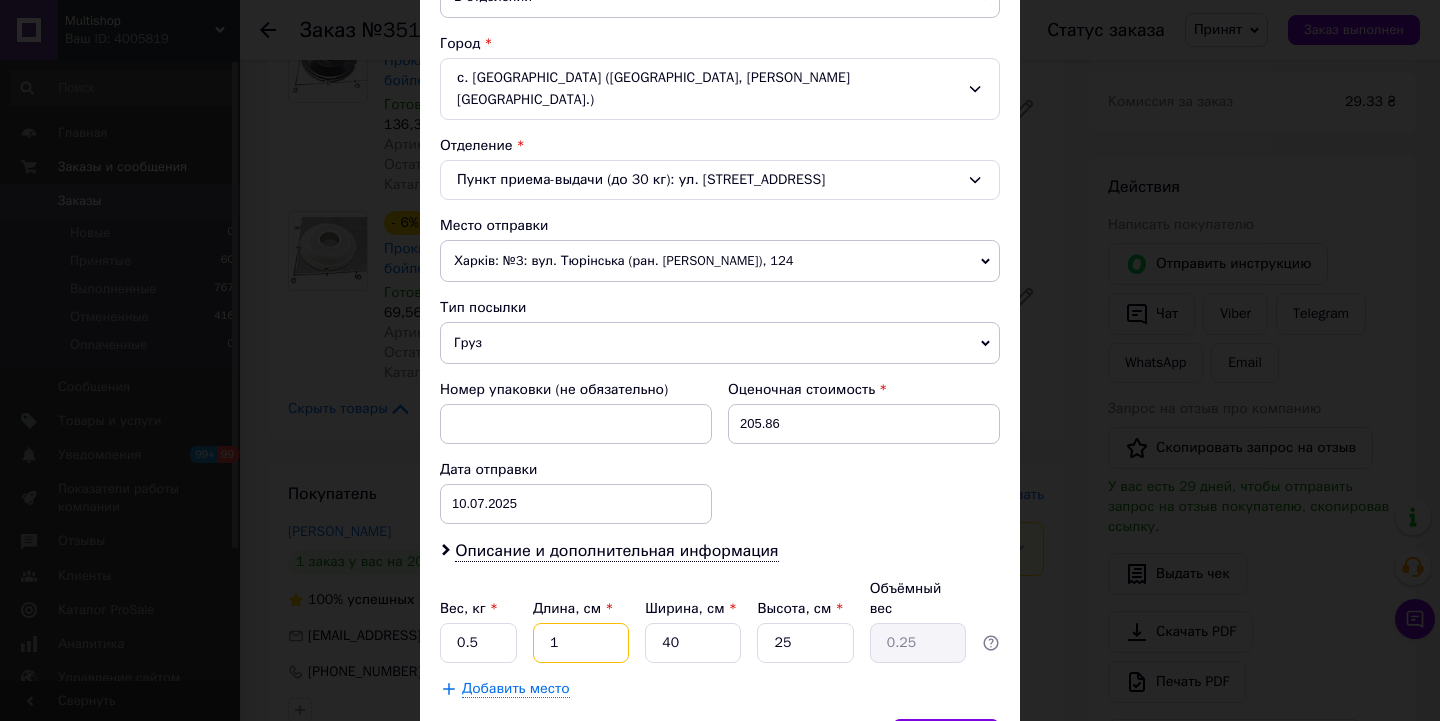 type on "15" 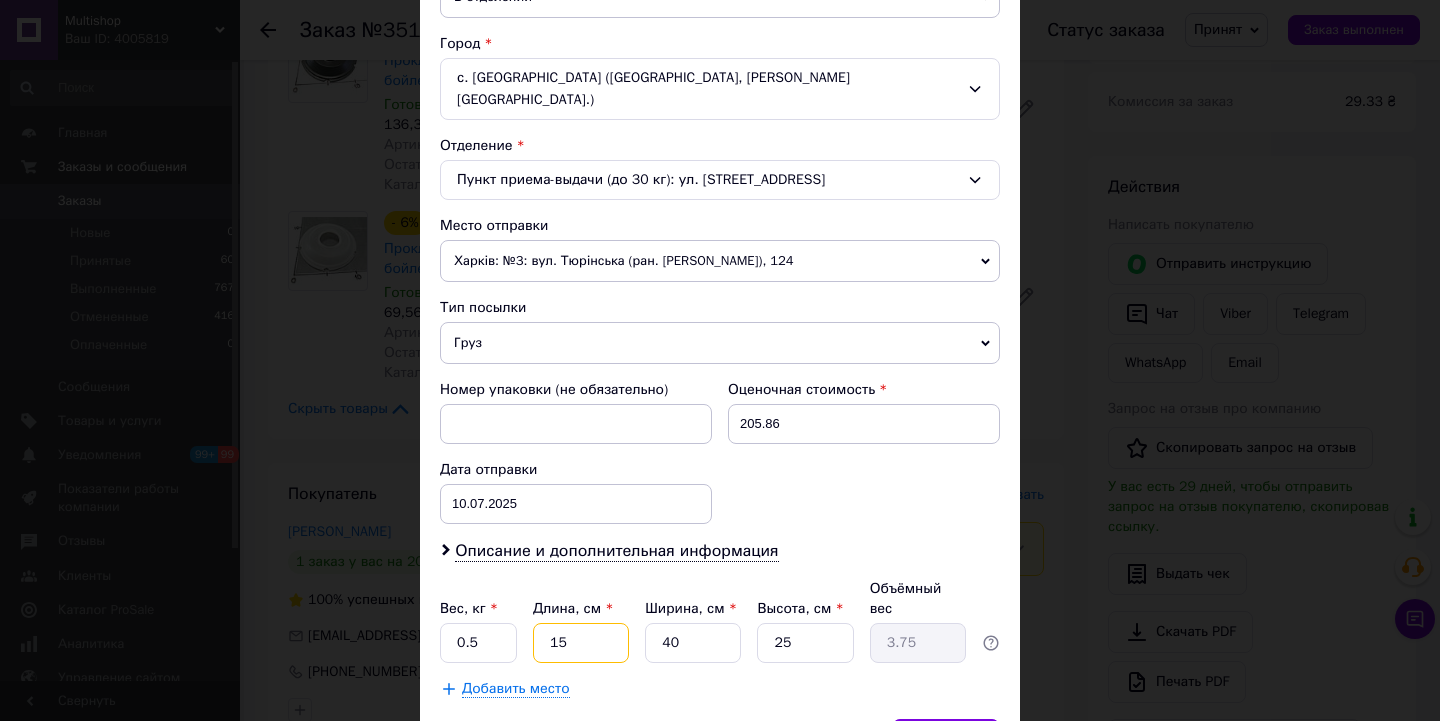 type on "15" 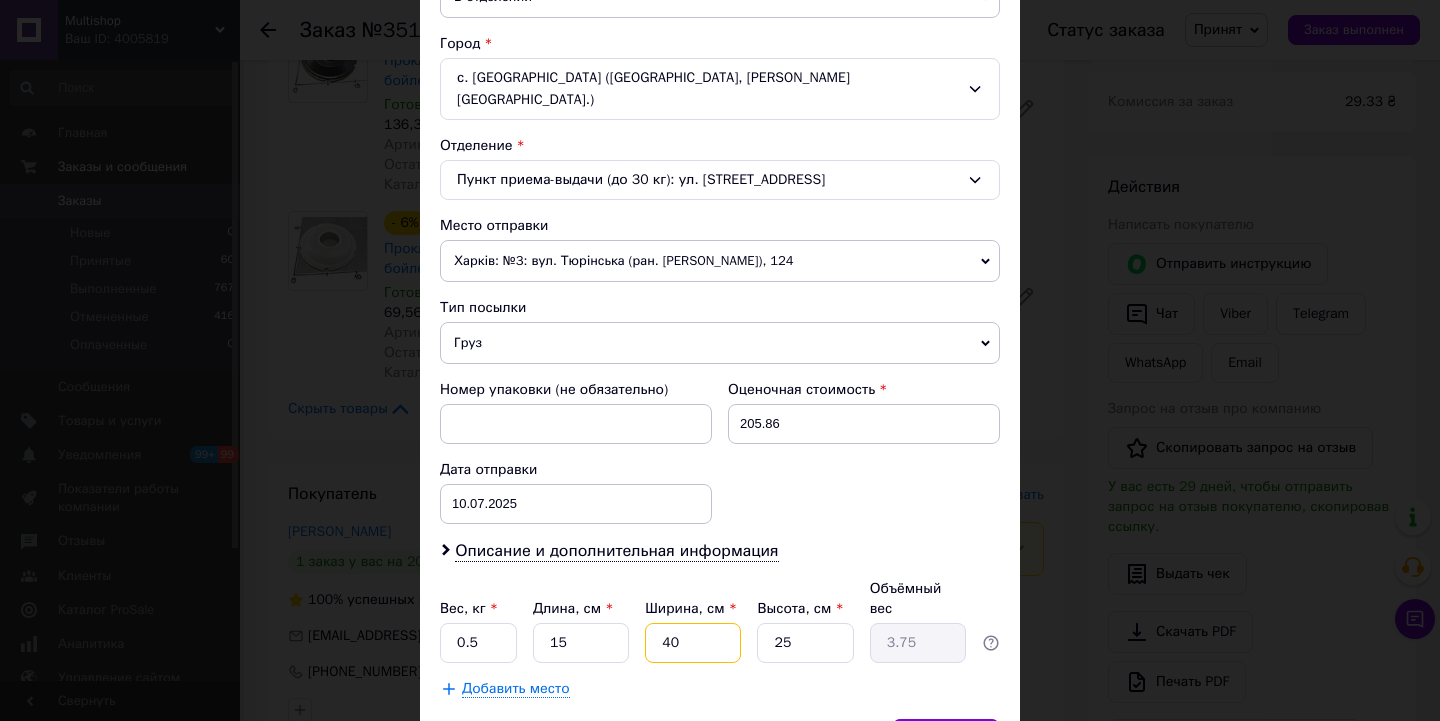 type on "1" 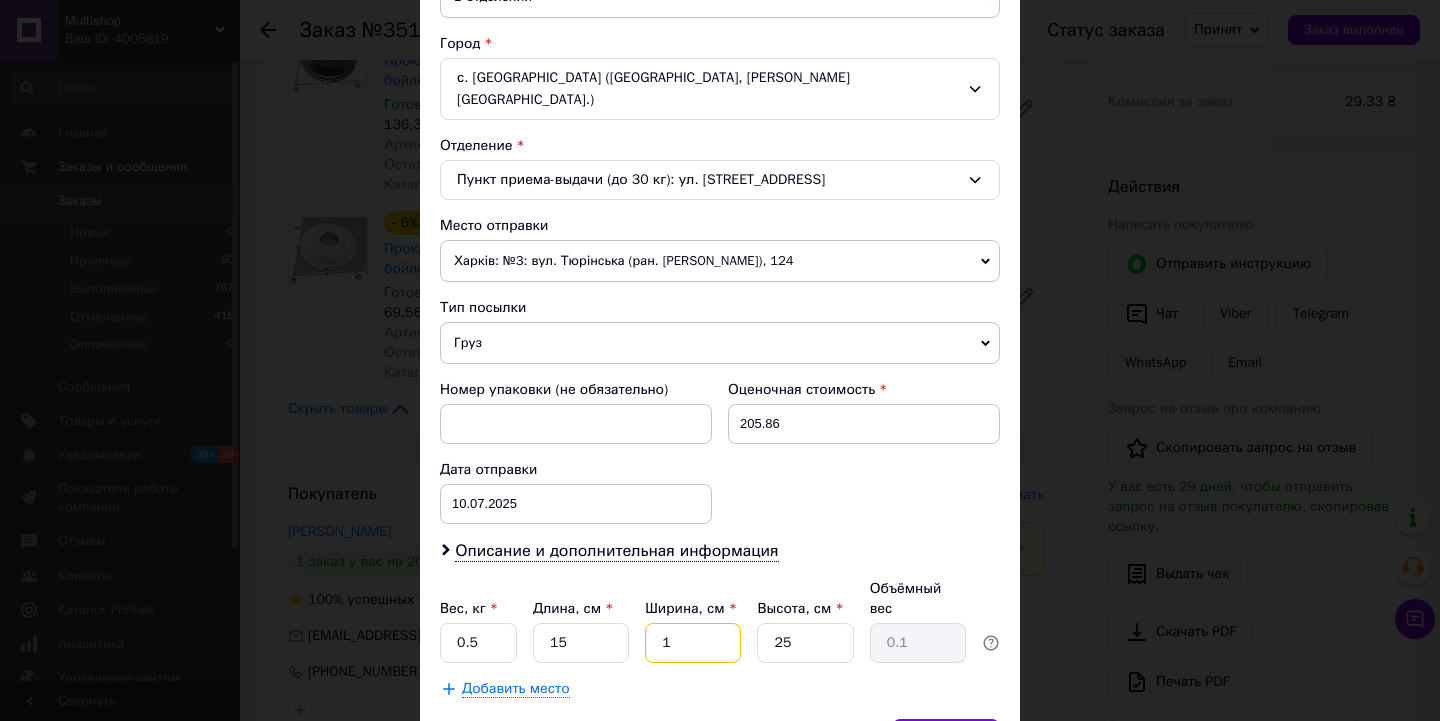 type on "10" 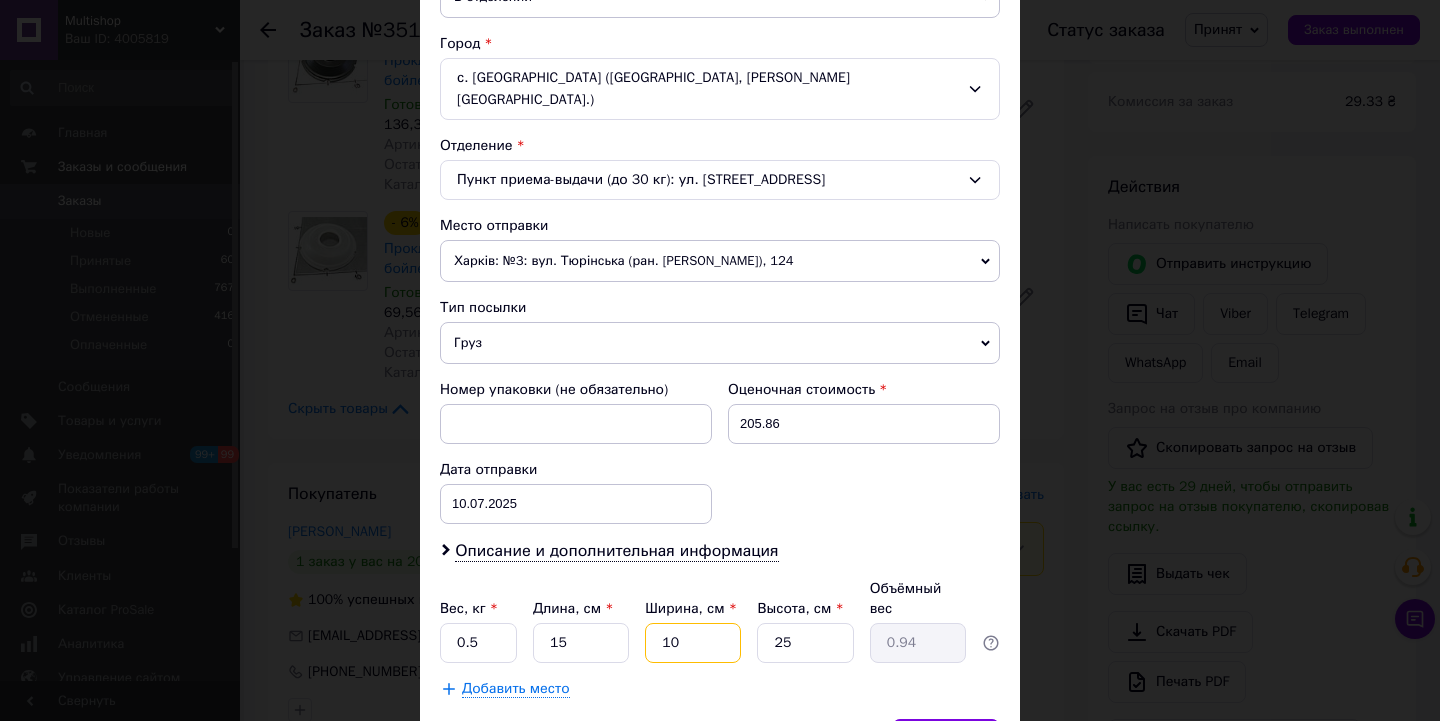 type on "10" 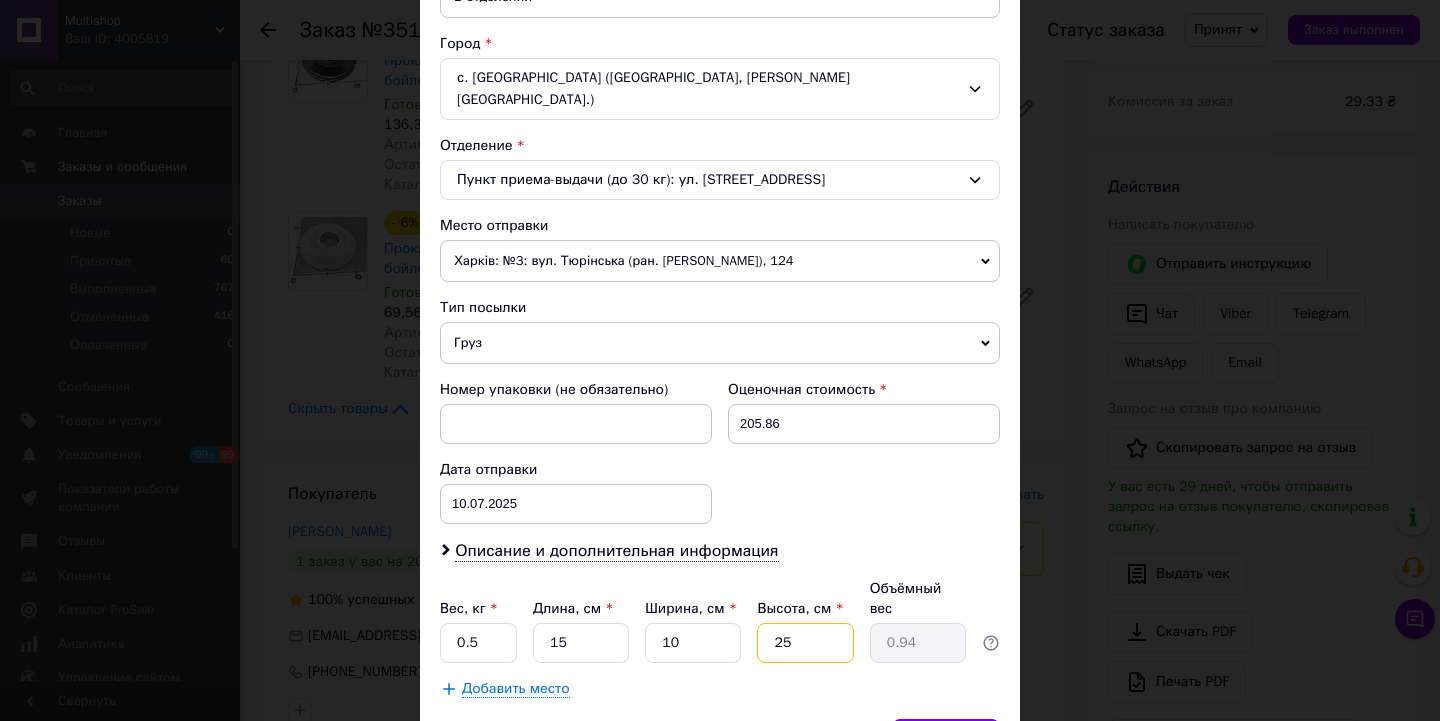 type on "5" 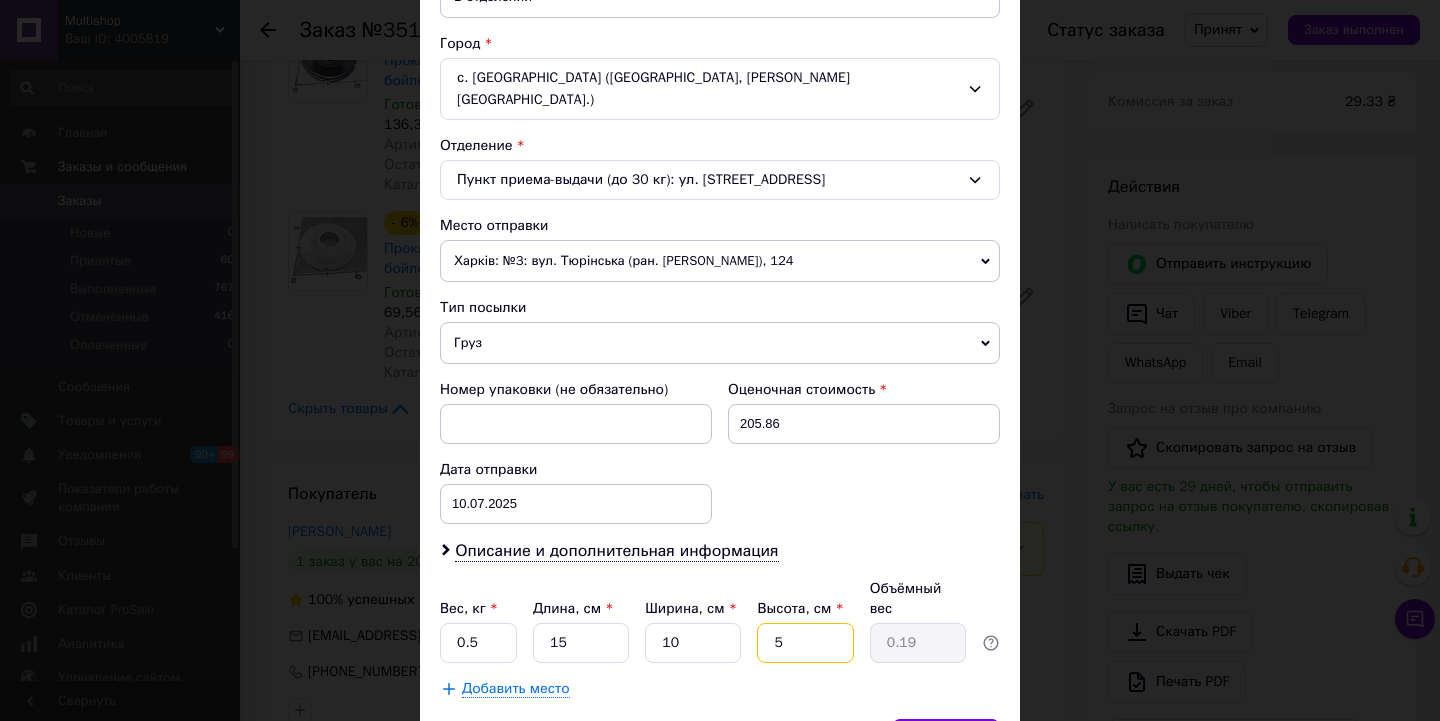 scroll, scrollTop: 627, scrollLeft: 0, axis: vertical 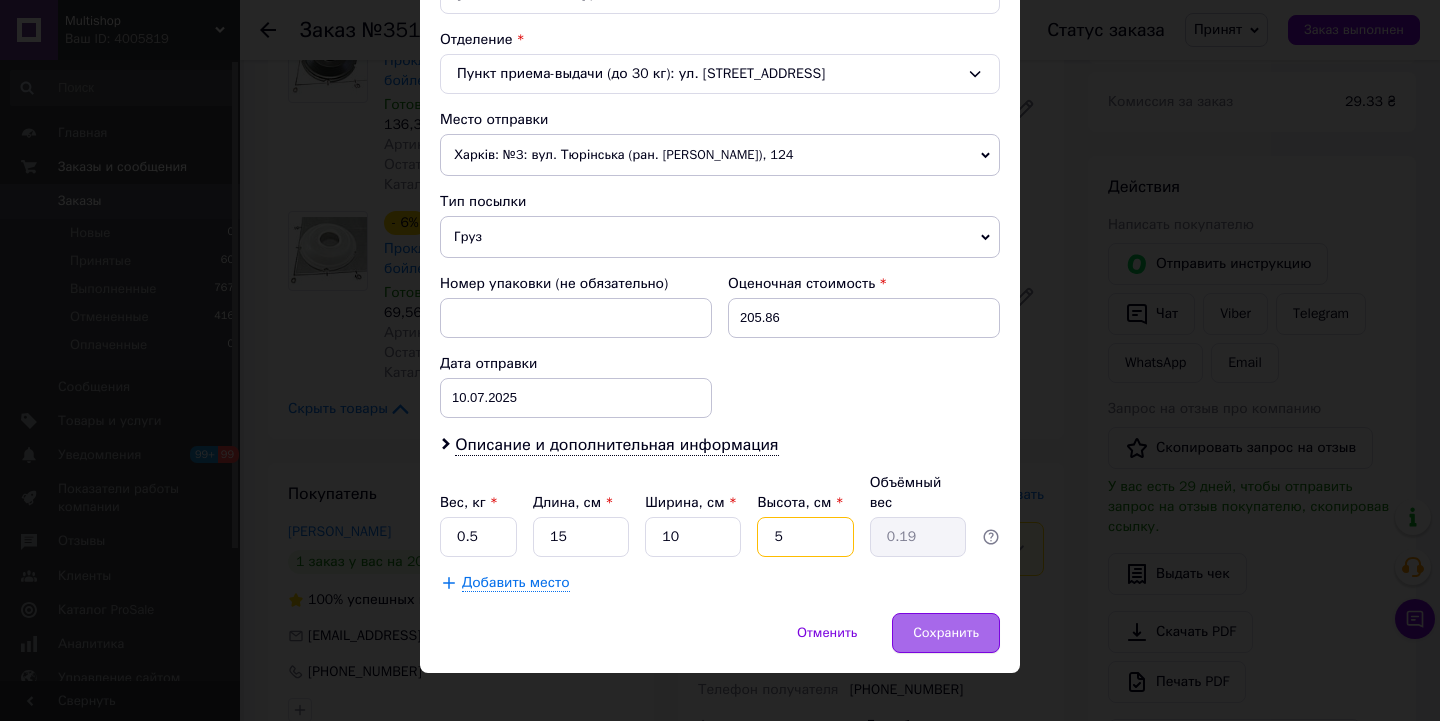 type on "5" 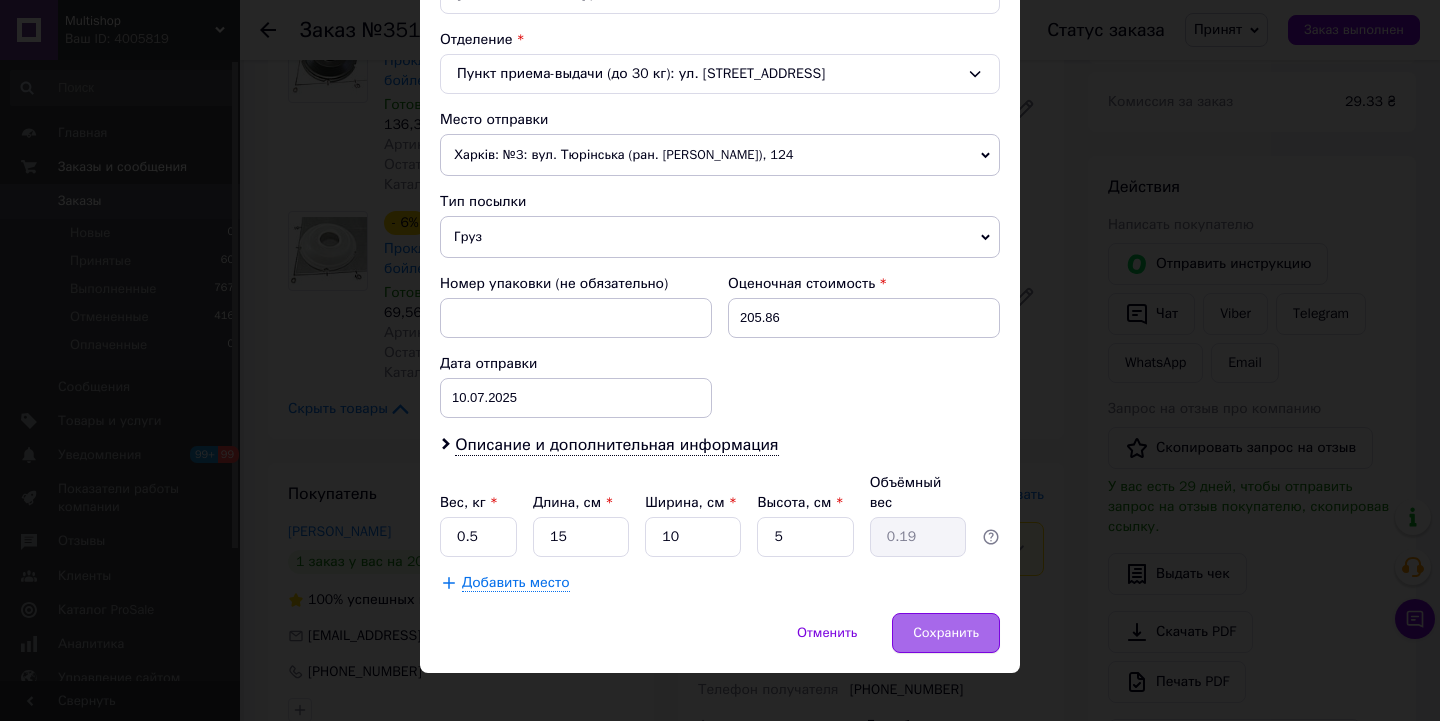 click on "Сохранить" at bounding box center (946, 633) 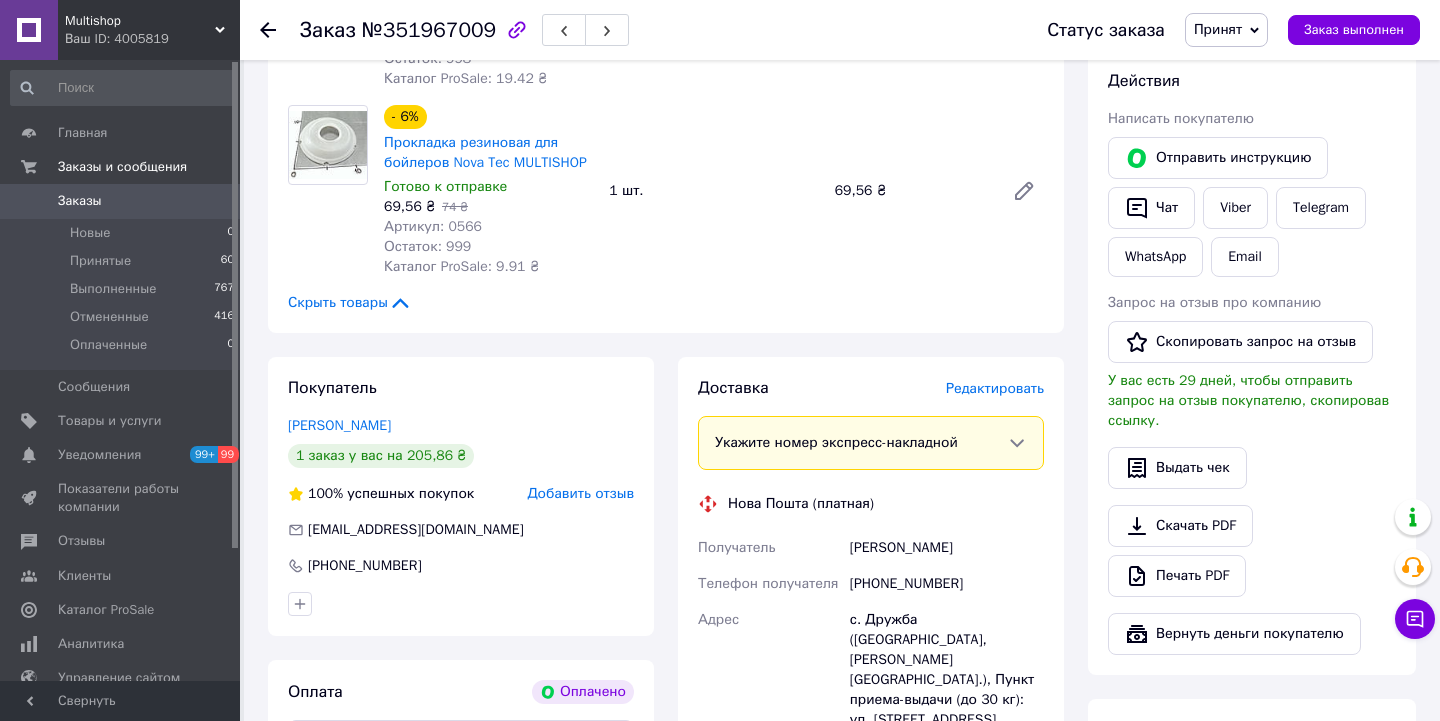 scroll, scrollTop: 875, scrollLeft: 0, axis: vertical 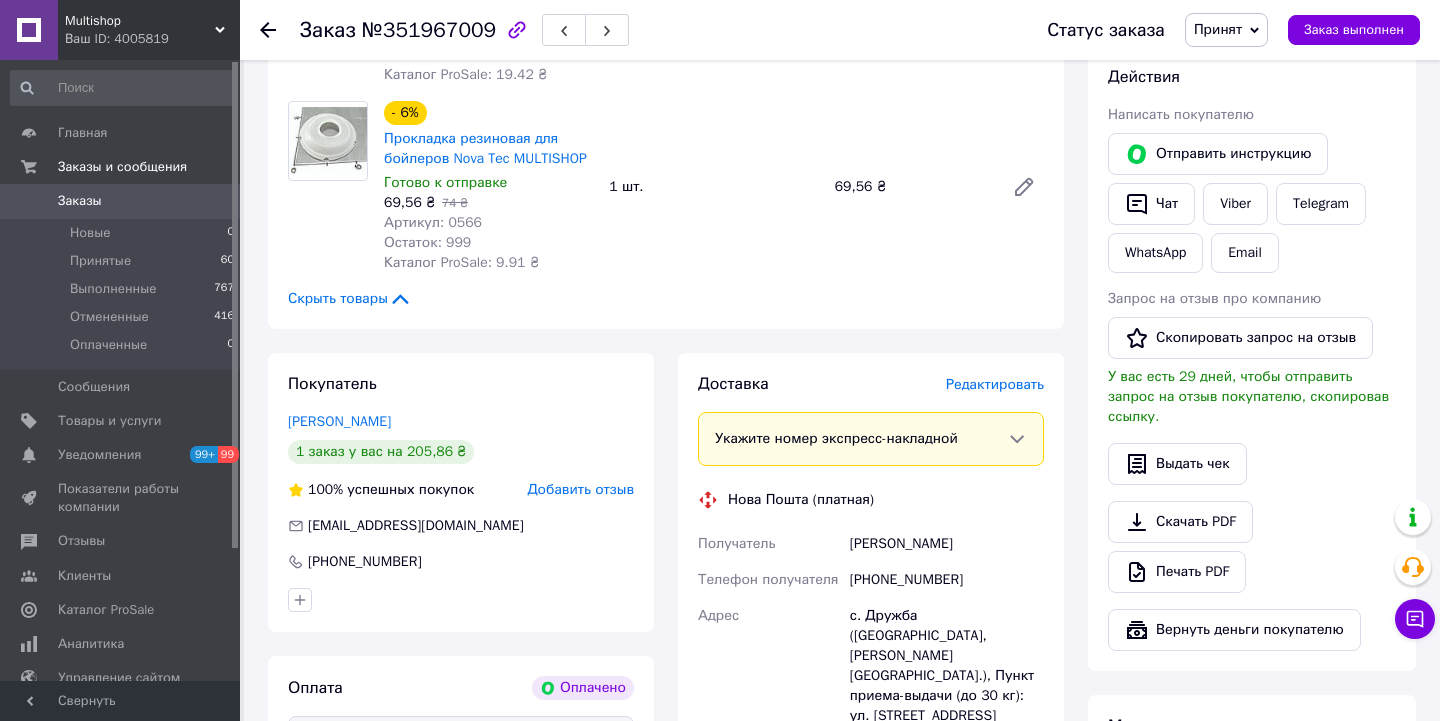 click on "Редактировать" at bounding box center (995, 384) 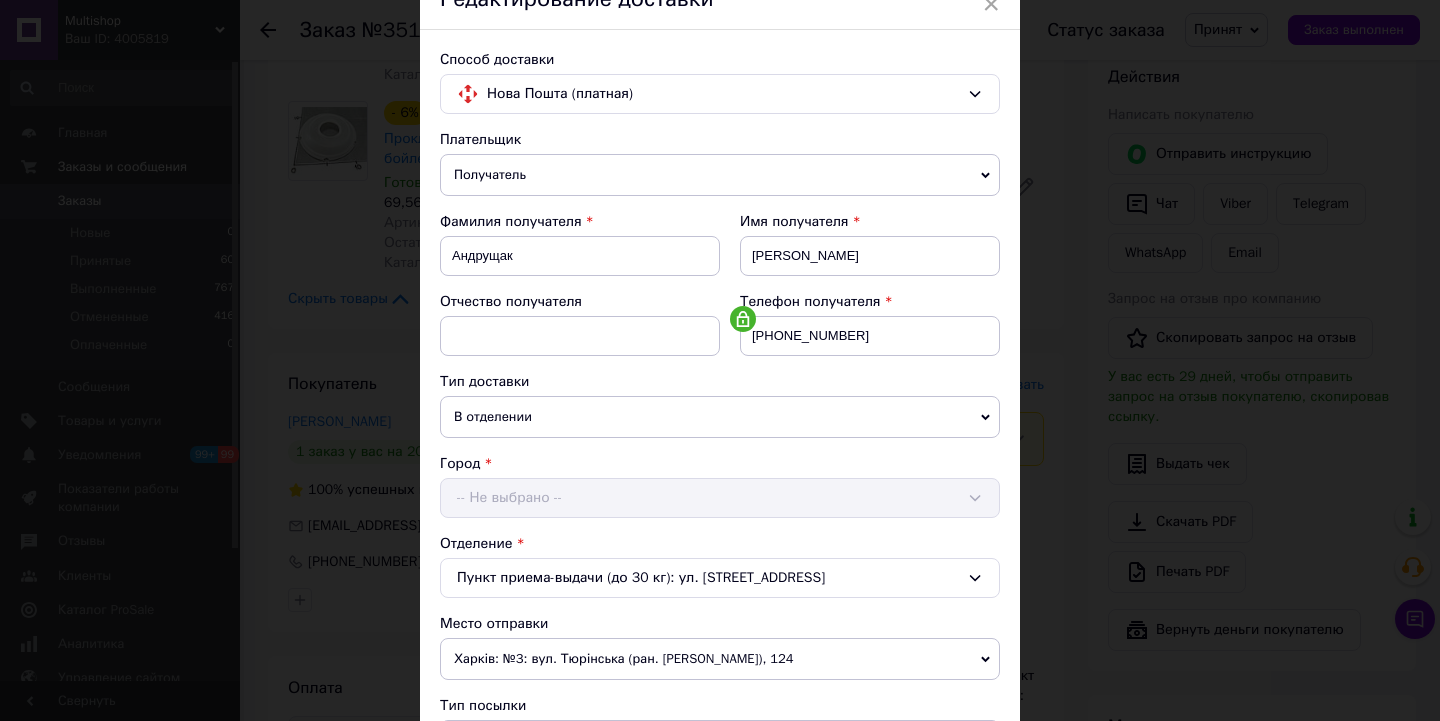 scroll, scrollTop: 103, scrollLeft: 0, axis: vertical 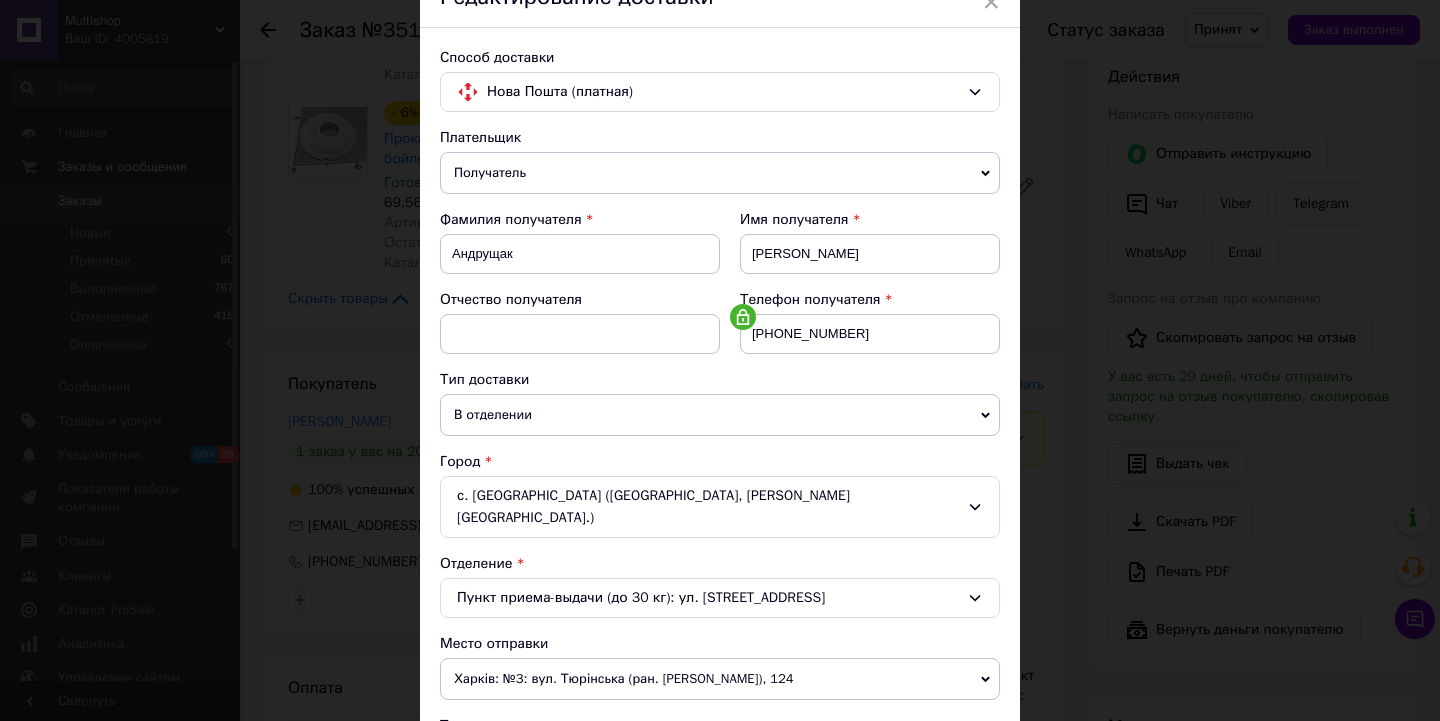 click on "× Редактирование доставки Способ доставки Нова Пошта (платная) Плательщик Получатель Отправитель Фамилия получателя Андрущак Имя получателя Богдан Отчество получателя Телефон получателя +380509767736 Тип доставки В отделении Курьером В почтомате Город с. Дружба (Днепропетровская обл., Каменский р-н.) Отделение Пункт приема-выдачи (до 30 кг): ул. Киевская, 73 Место отправки Харків: №3: вул. Тюрінська (ран. Якіра), 124 м. Львів (Львівська обл.): №29 (до 30 кг): вул. Авраама Лінкольна, 57 Харків: №144: ТЦ "Барабашова" (торгові об'єкти Inter) Добавить еще место отправки Тип посылки < >" at bounding box center [720, 360] 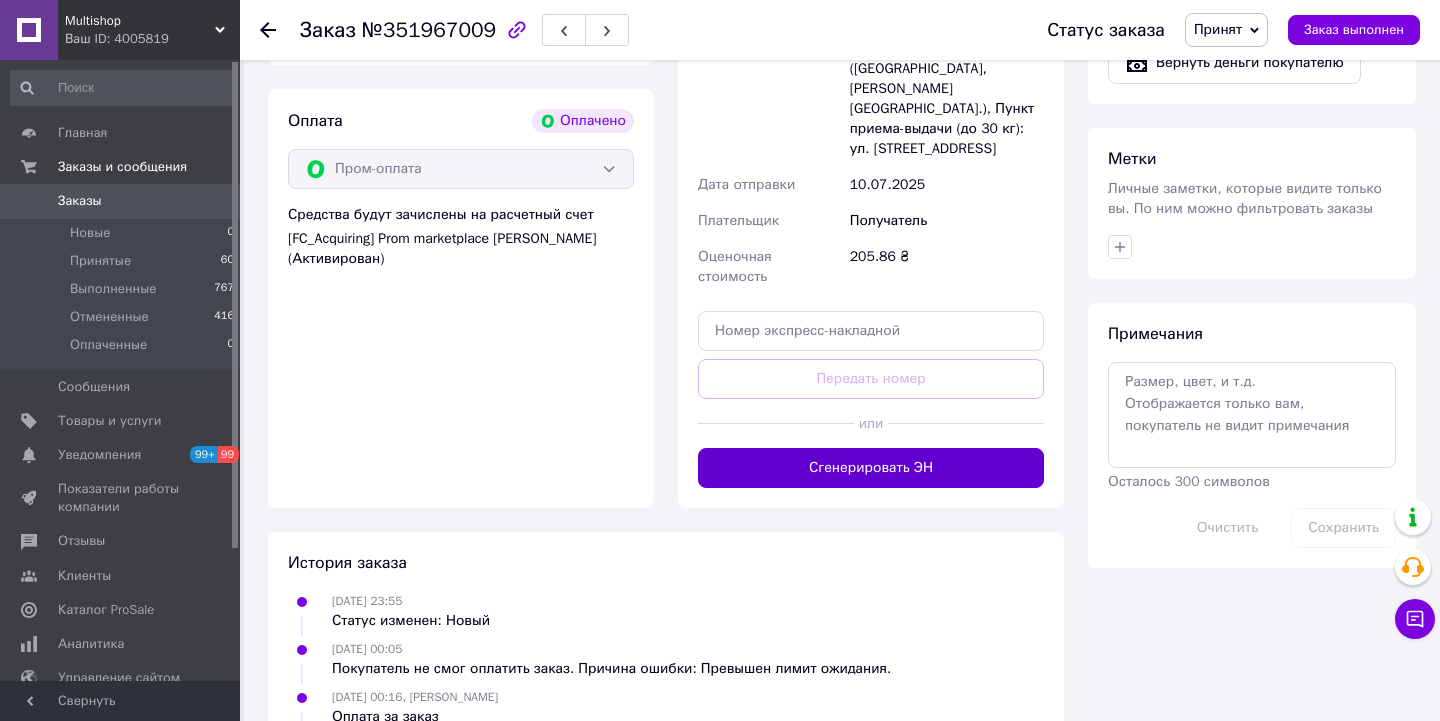 click on "Сгенерировать ЭН" at bounding box center [871, 468] 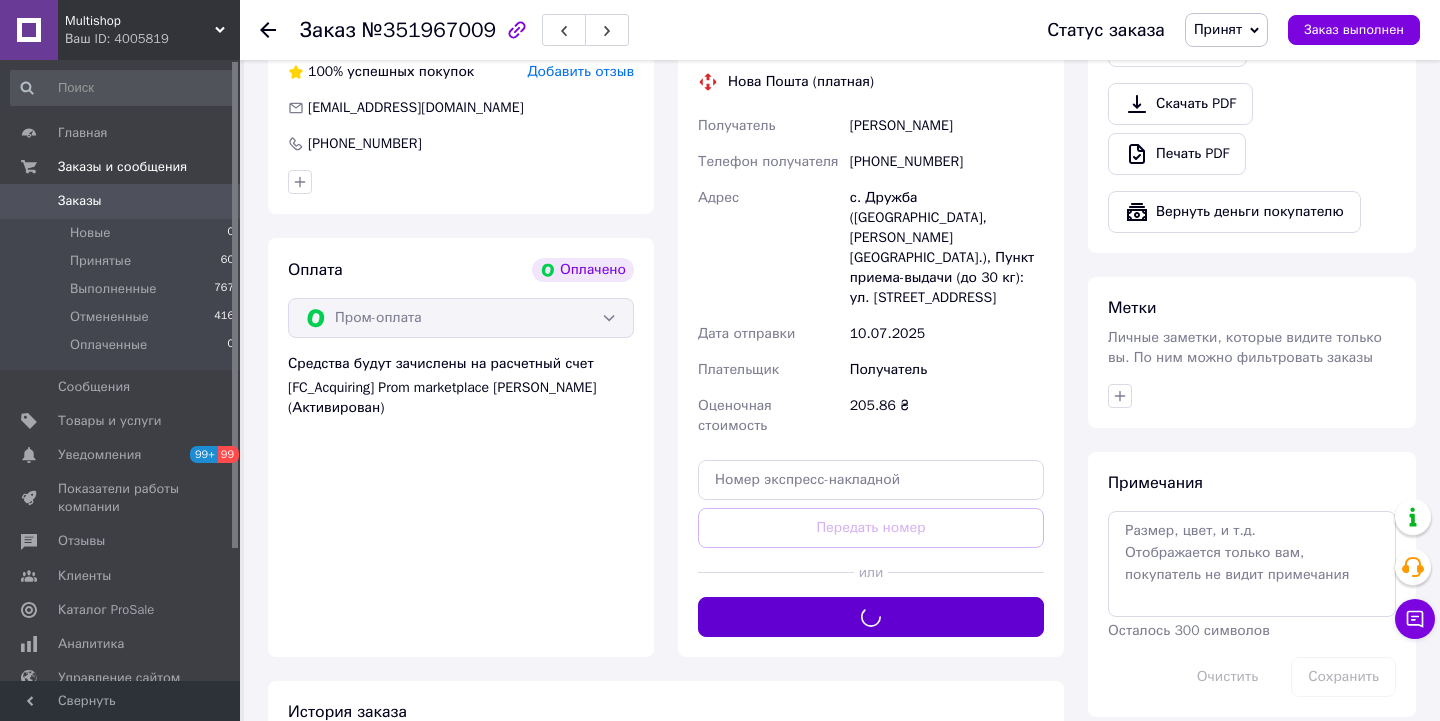 scroll, scrollTop: 1220, scrollLeft: 0, axis: vertical 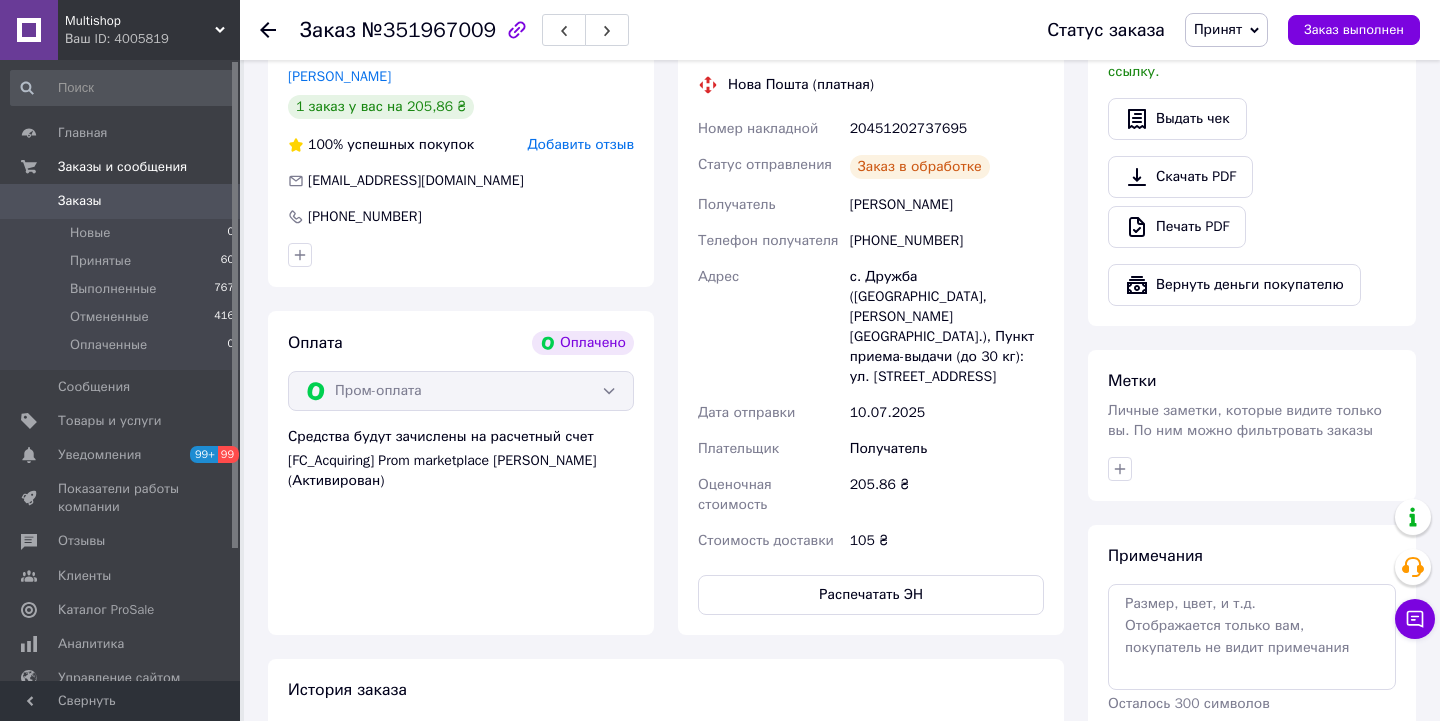 click on "20451202737695" at bounding box center (947, 129) 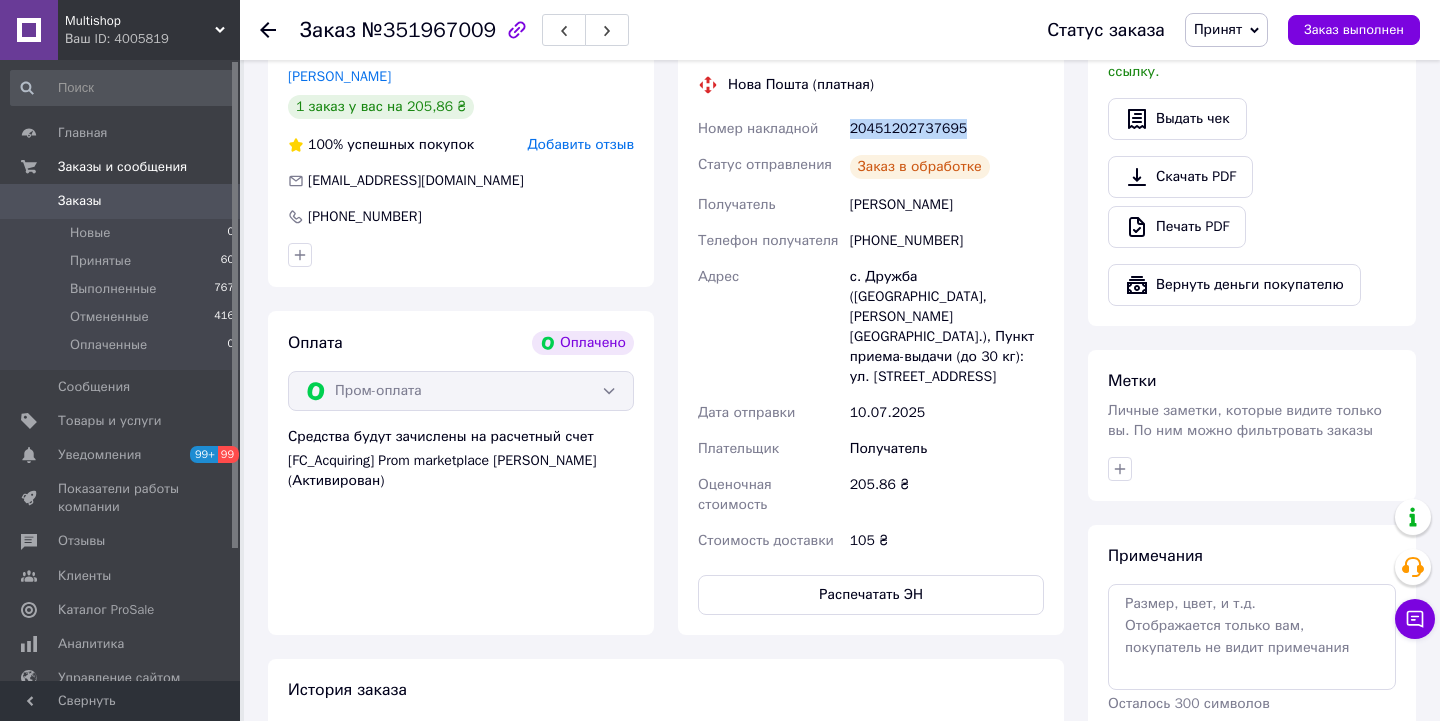 click on "20451202737695" at bounding box center [947, 129] 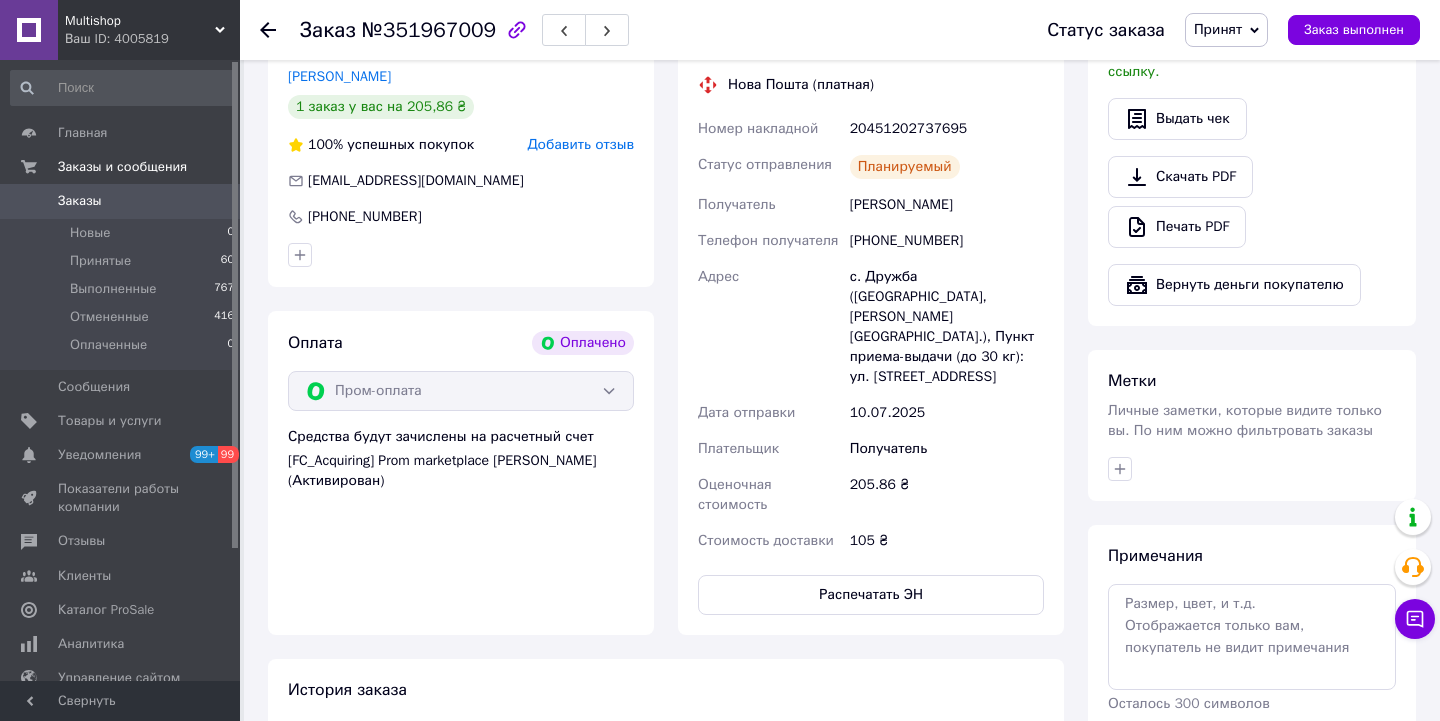 click on "Multishop" at bounding box center (140, 21) 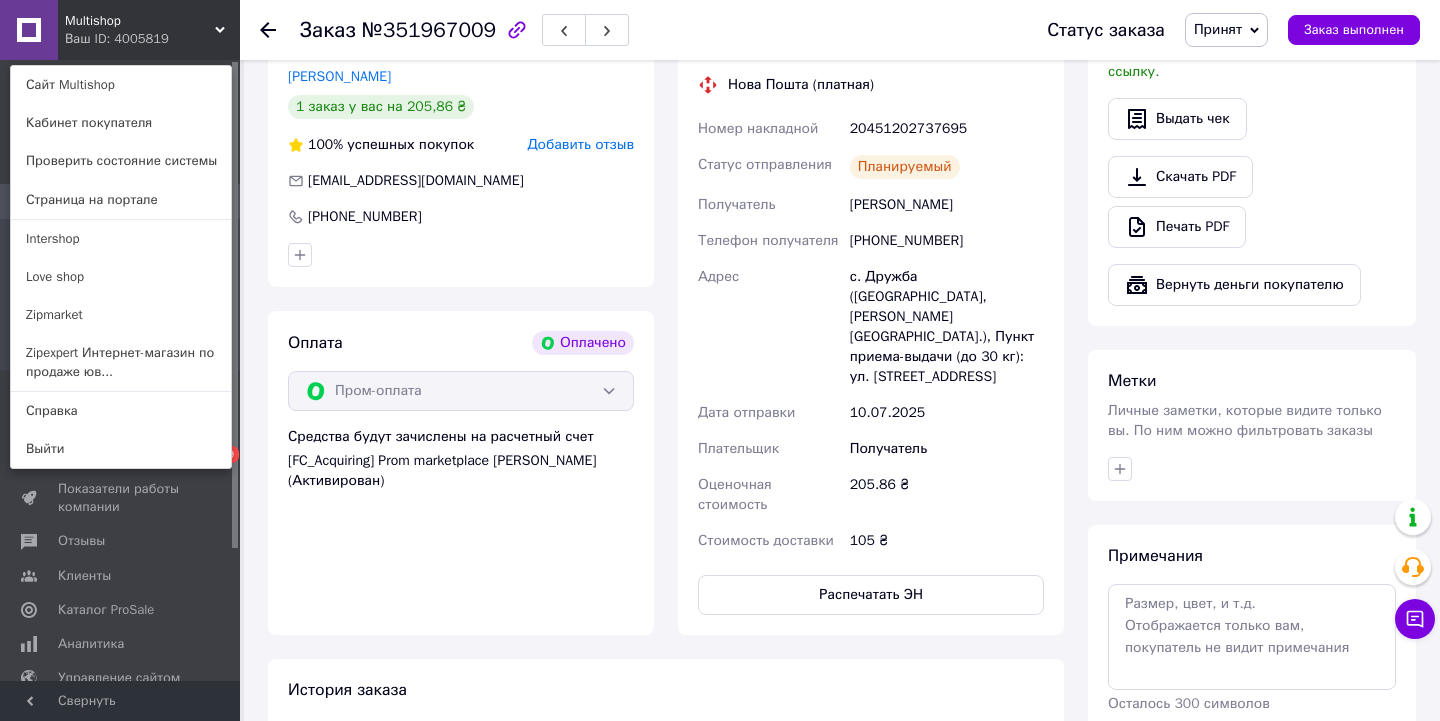 click on "Multishop" at bounding box center (140, 21) 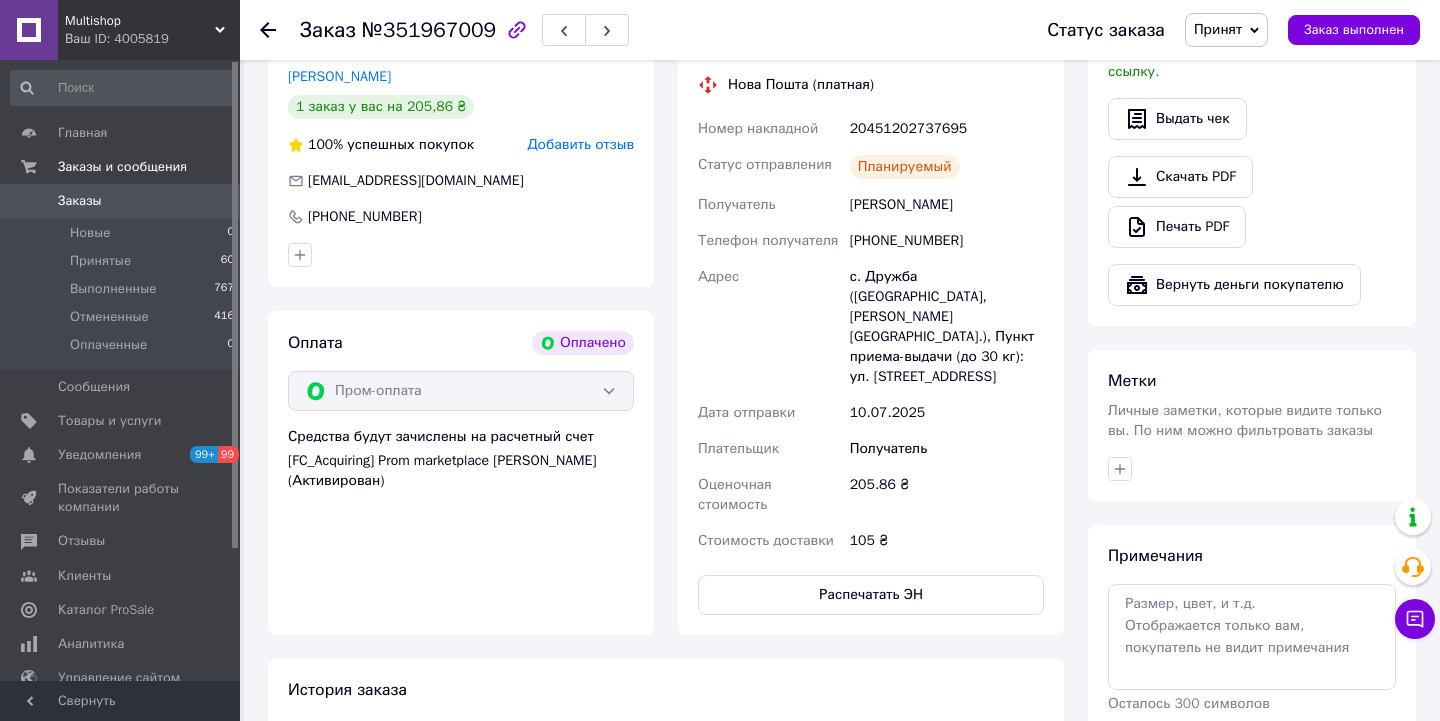 click on "Заказы" at bounding box center (80, 201) 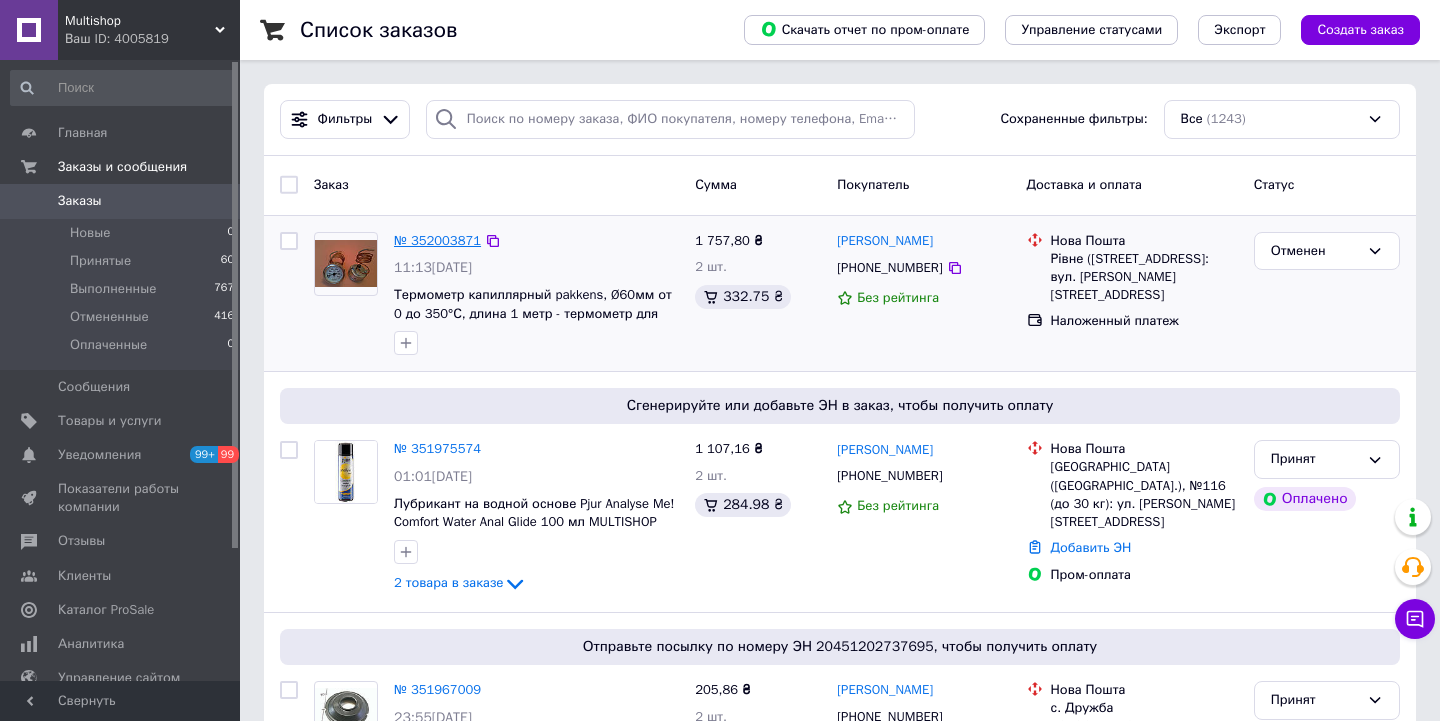 click on "№ 352003871" at bounding box center (437, 240) 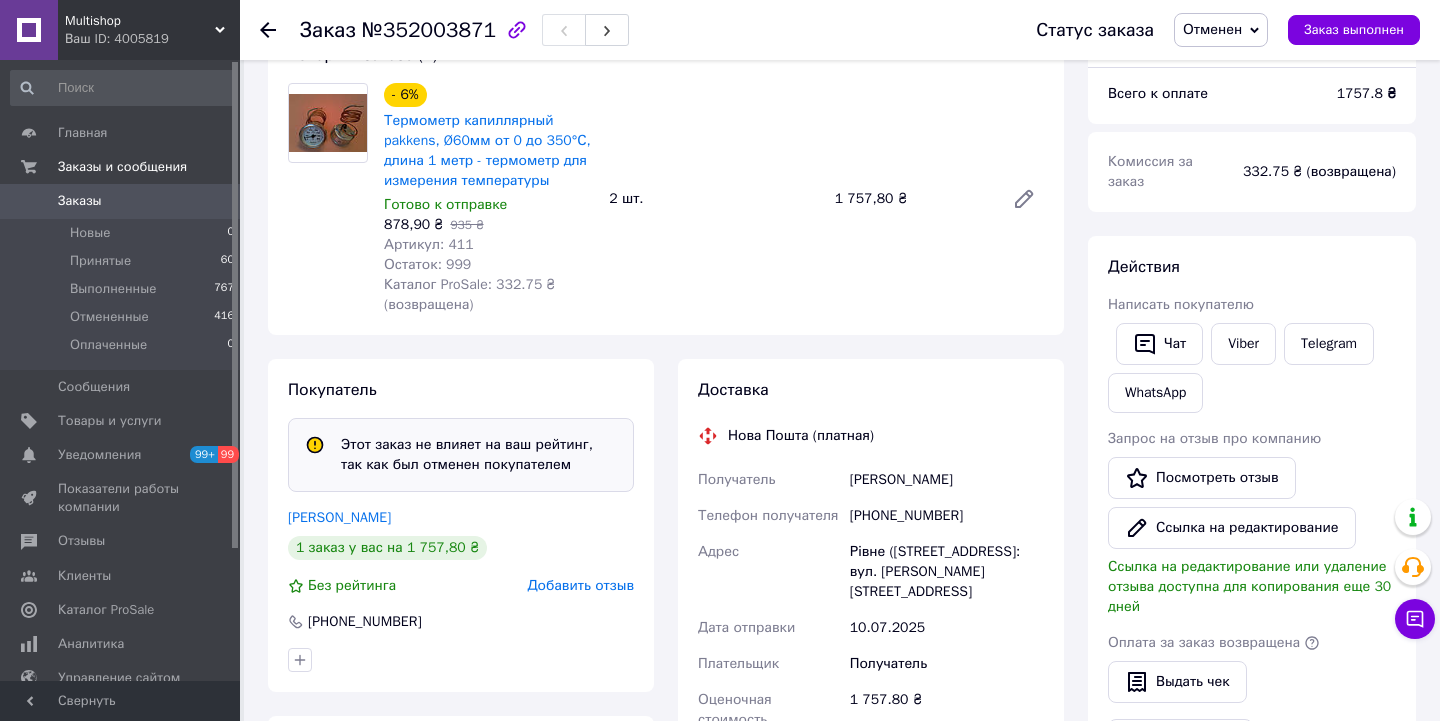 scroll, scrollTop: 194, scrollLeft: 0, axis: vertical 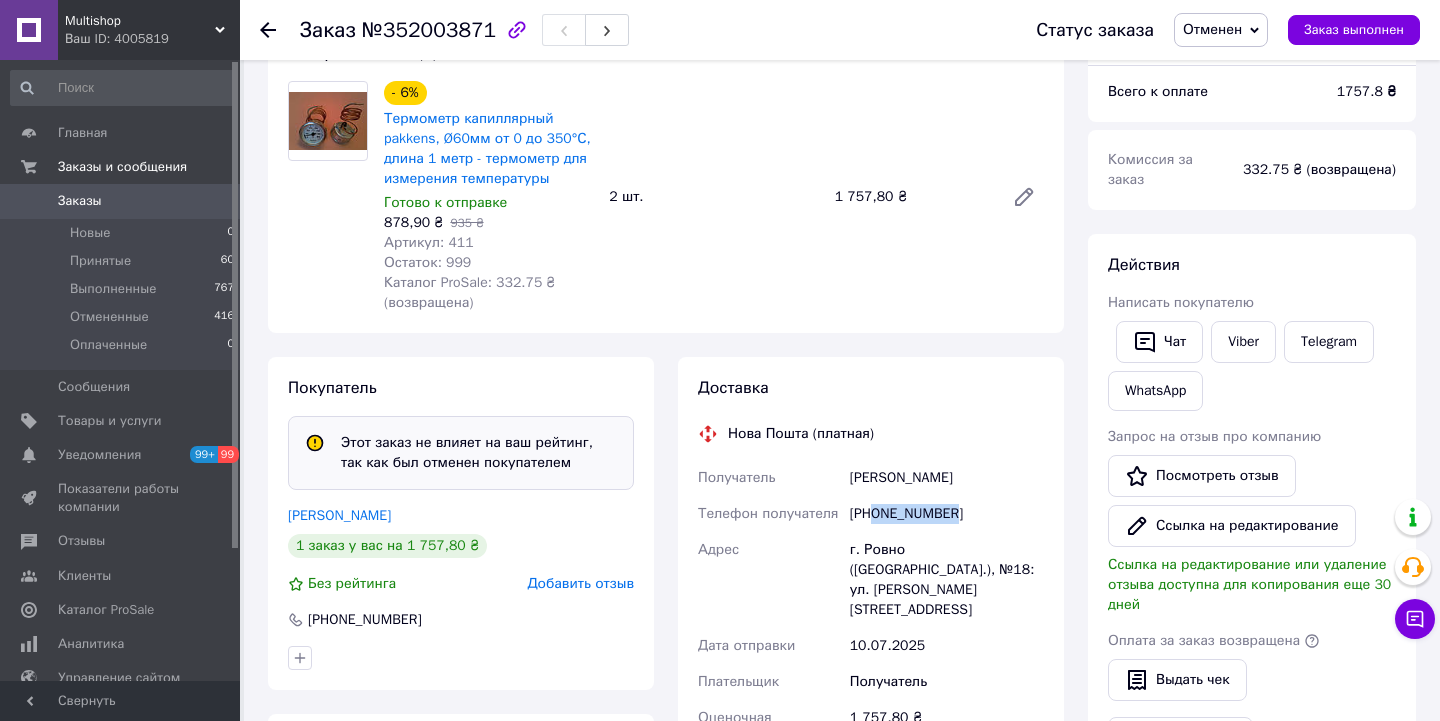 drag, startPoint x: 963, startPoint y: 535, endPoint x: 876, endPoint y: 536, distance: 87.005745 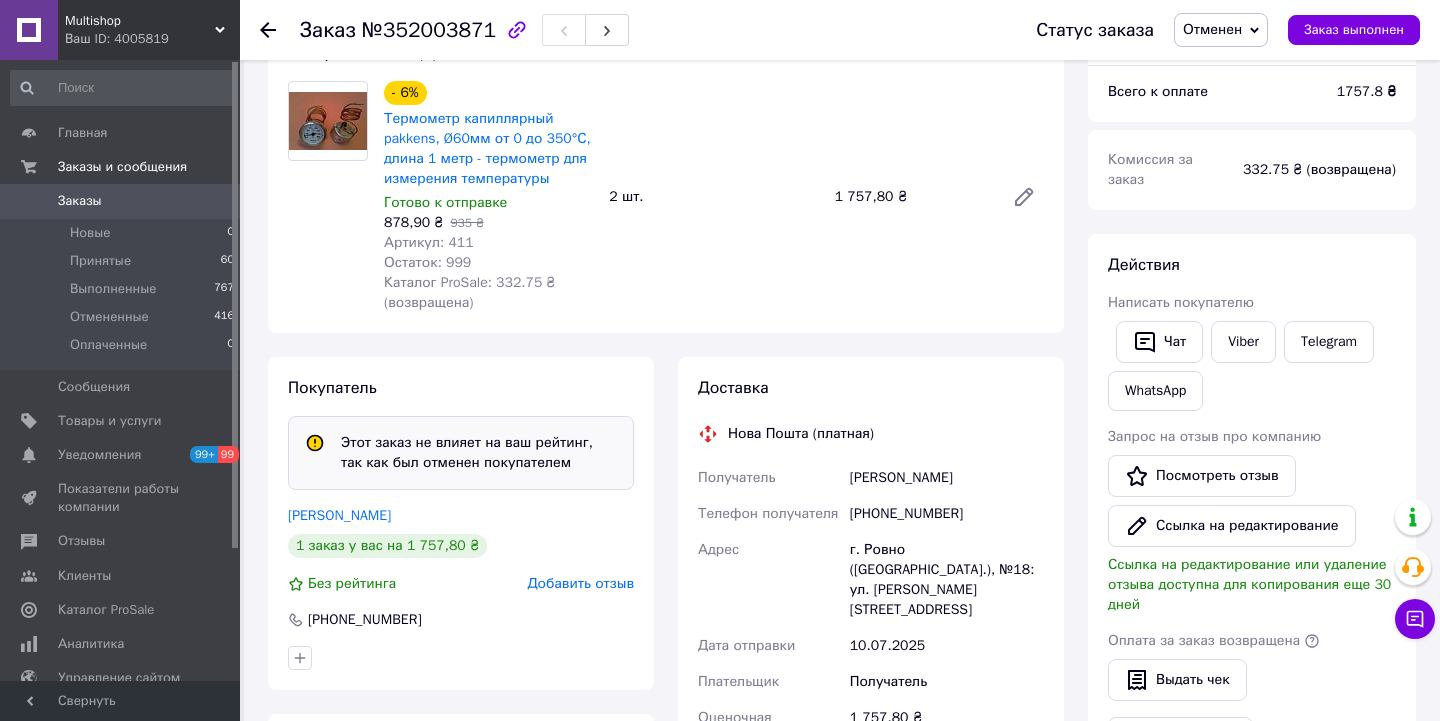 click on "Ваш ID: 4005819" at bounding box center (152, 39) 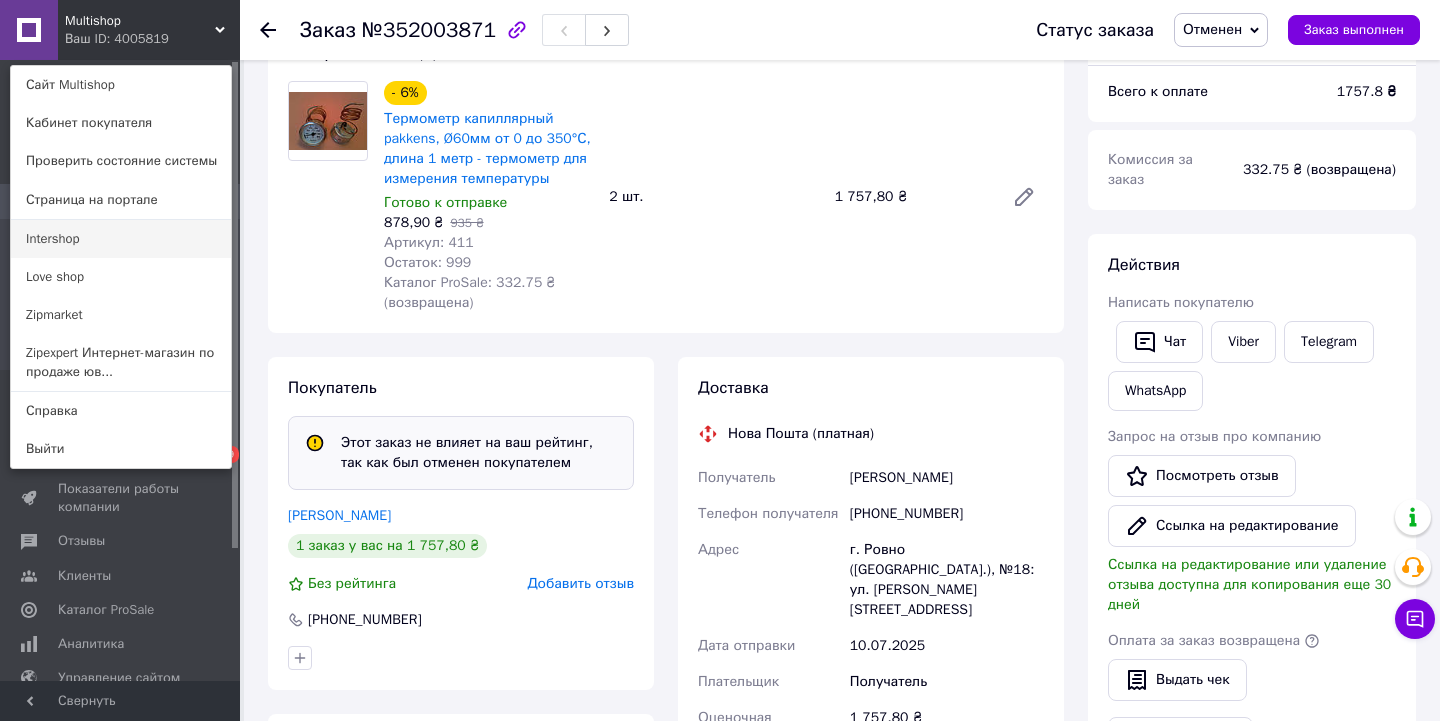 click on "Intershop" at bounding box center (121, 239) 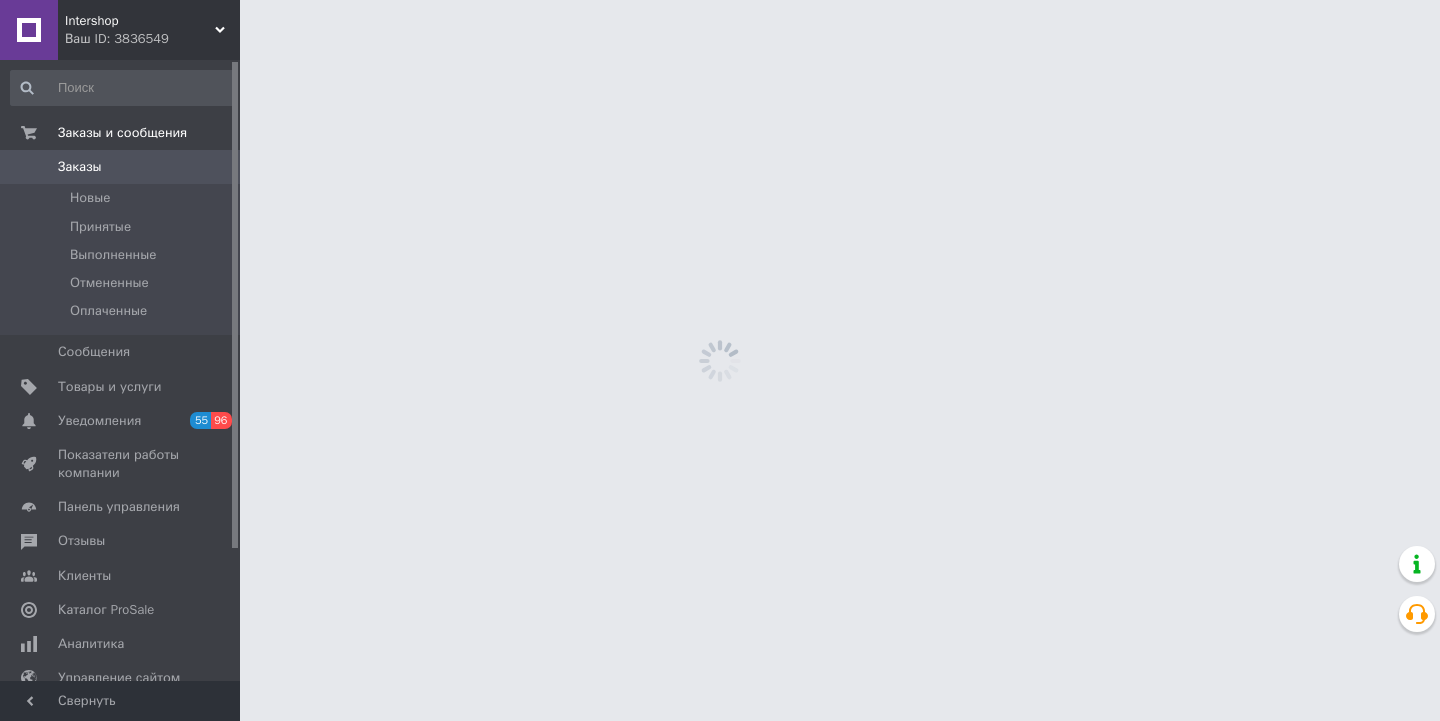 scroll, scrollTop: 0, scrollLeft: 0, axis: both 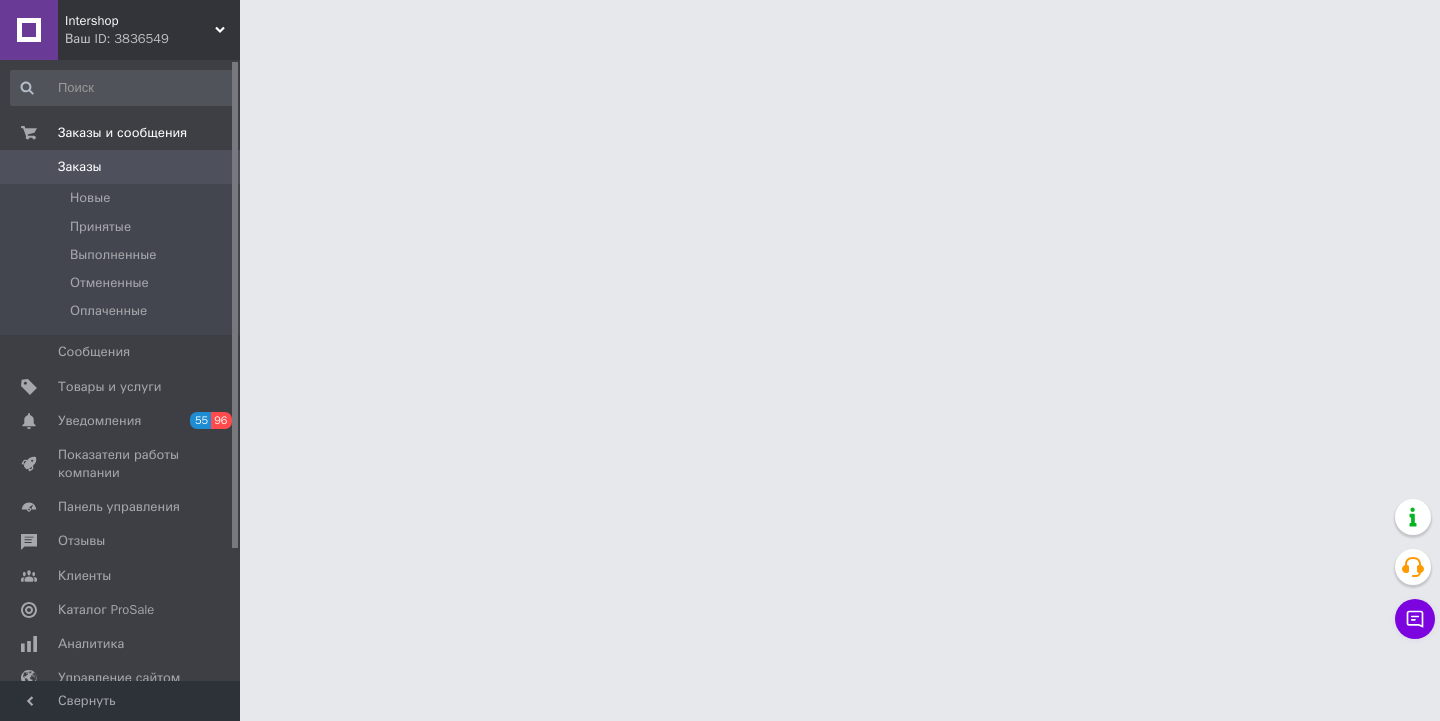 click on "Ваш ID: 3836549" at bounding box center [152, 39] 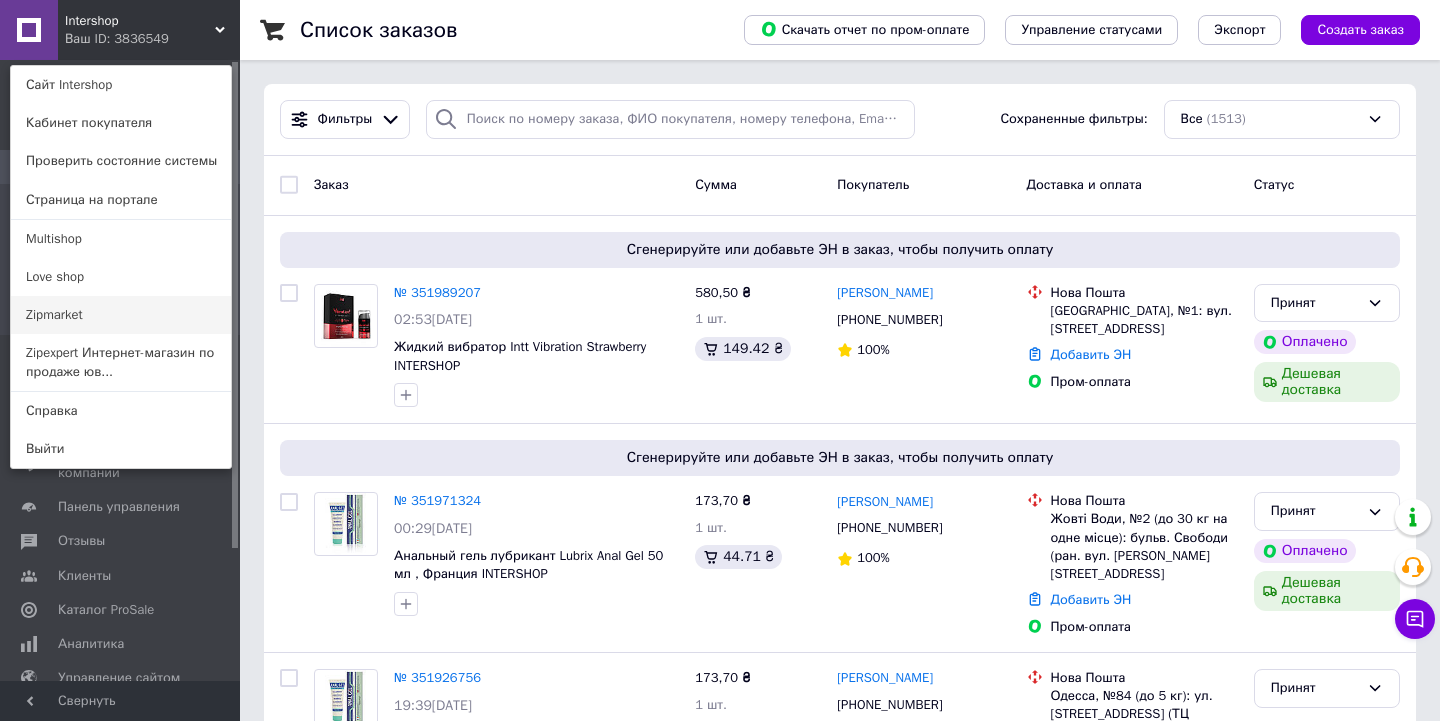 click on "Zipmarket" at bounding box center [121, 315] 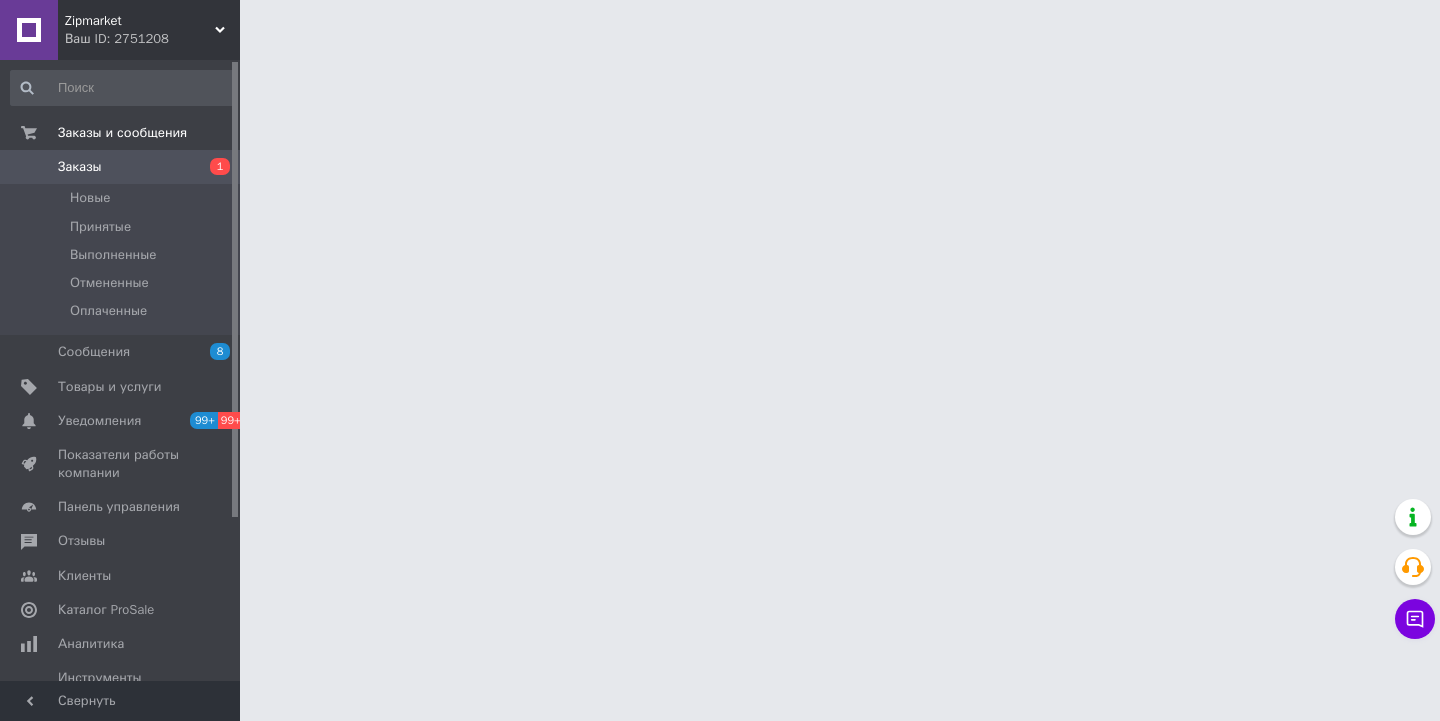 scroll, scrollTop: 0, scrollLeft: 0, axis: both 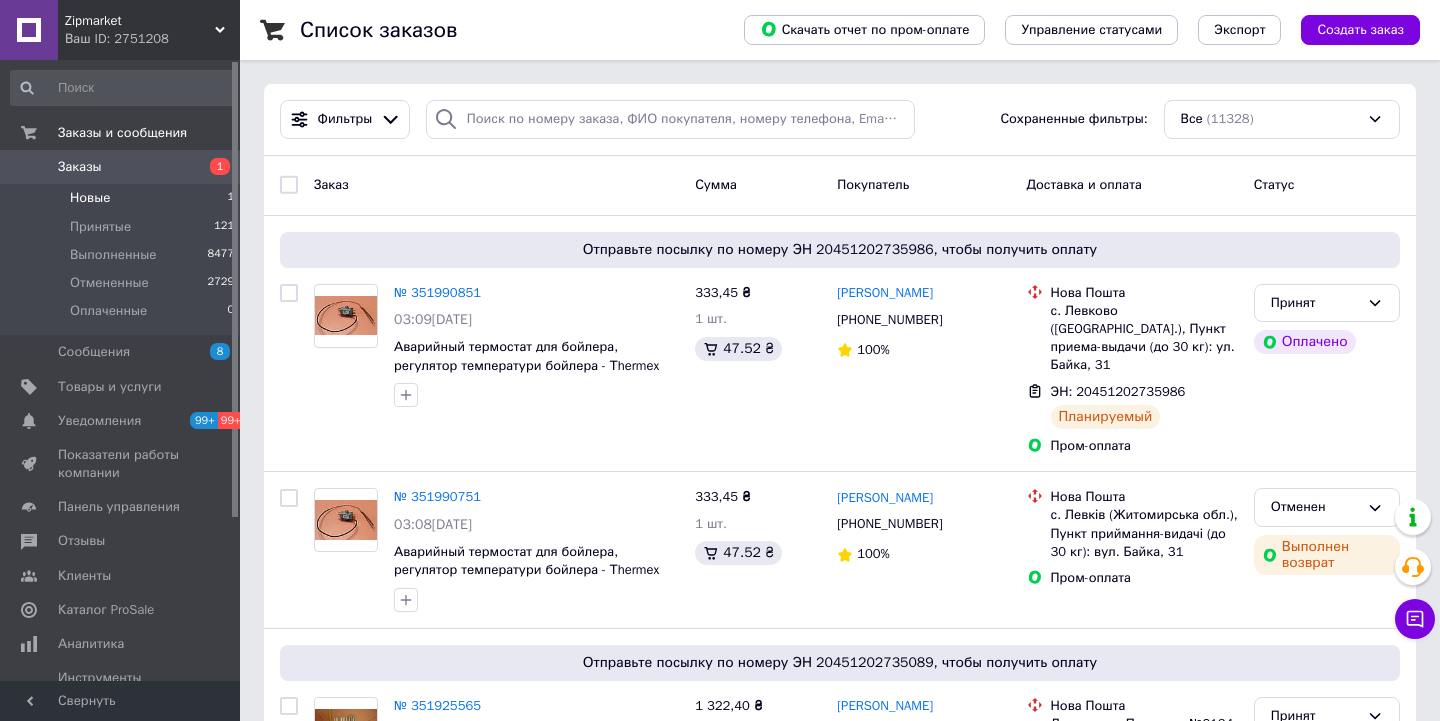 click on "Новые" at bounding box center [90, 198] 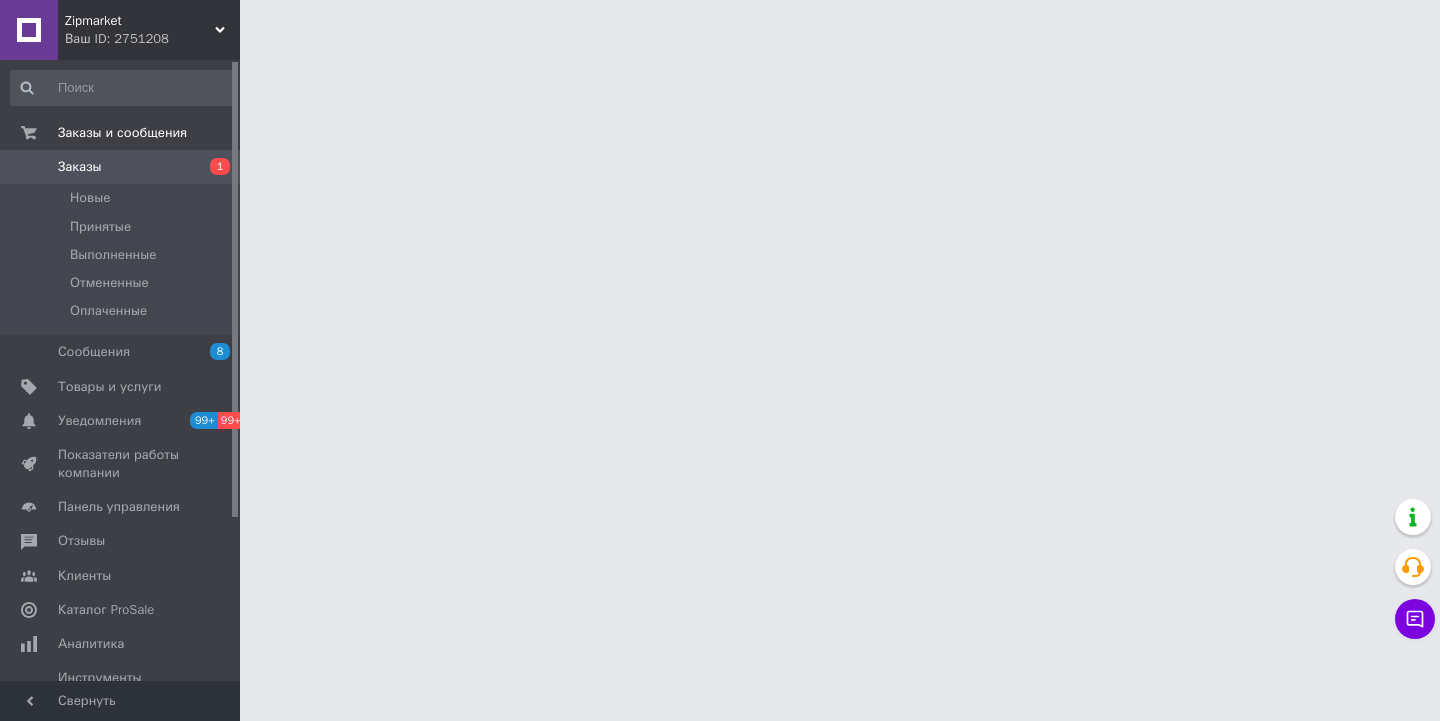 scroll, scrollTop: 0, scrollLeft: 0, axis: both 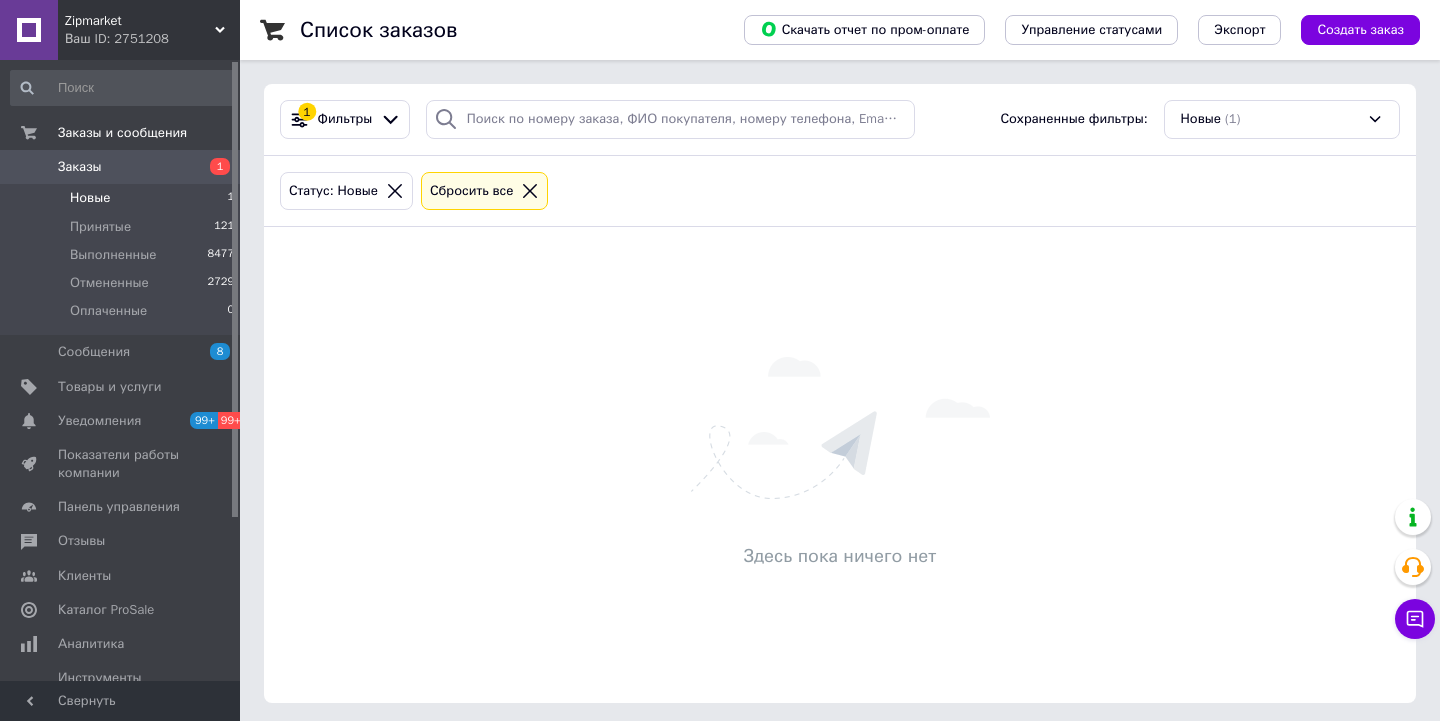 click on "Заказы" at bounding box center (80, 167) 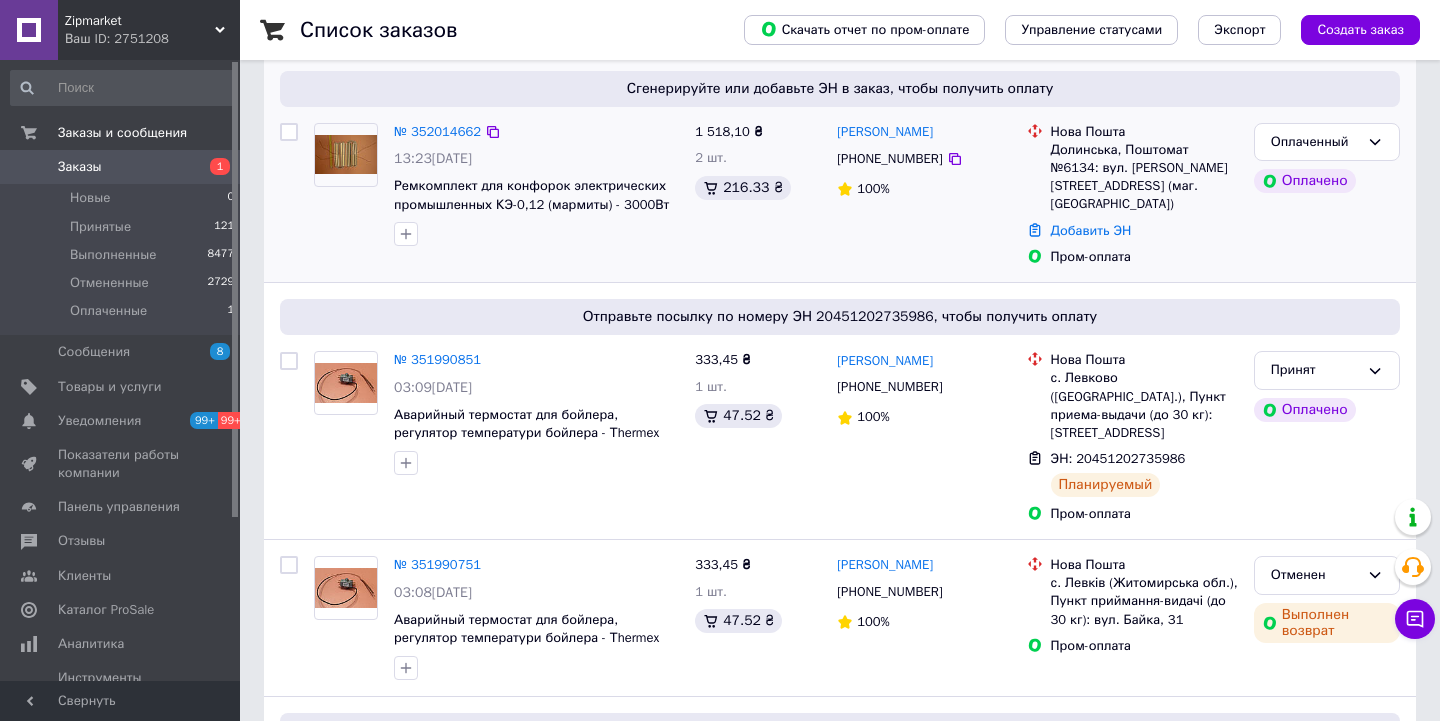 scroll, scrollTop: 159, scrollLeft: 0, axis: vertical 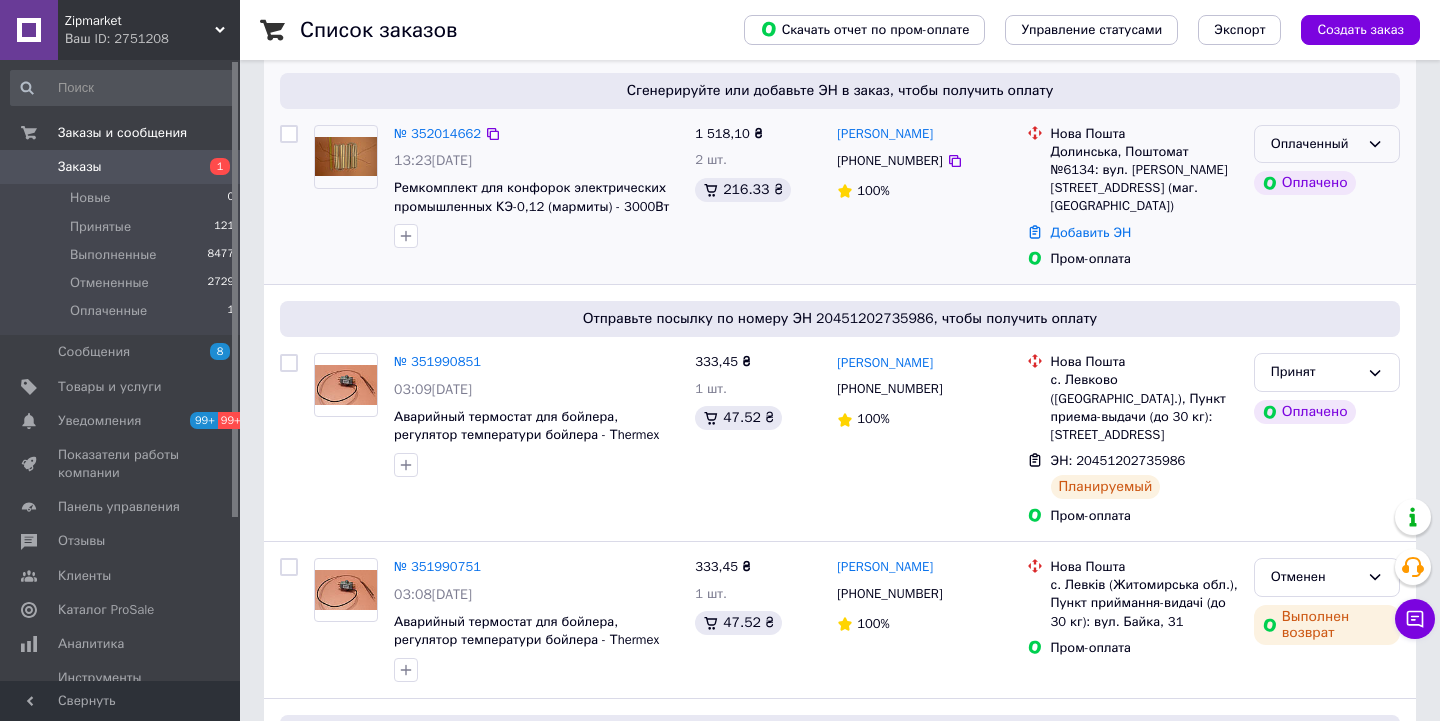 click on "Оплаченный" at bounding box center [1315, 144] 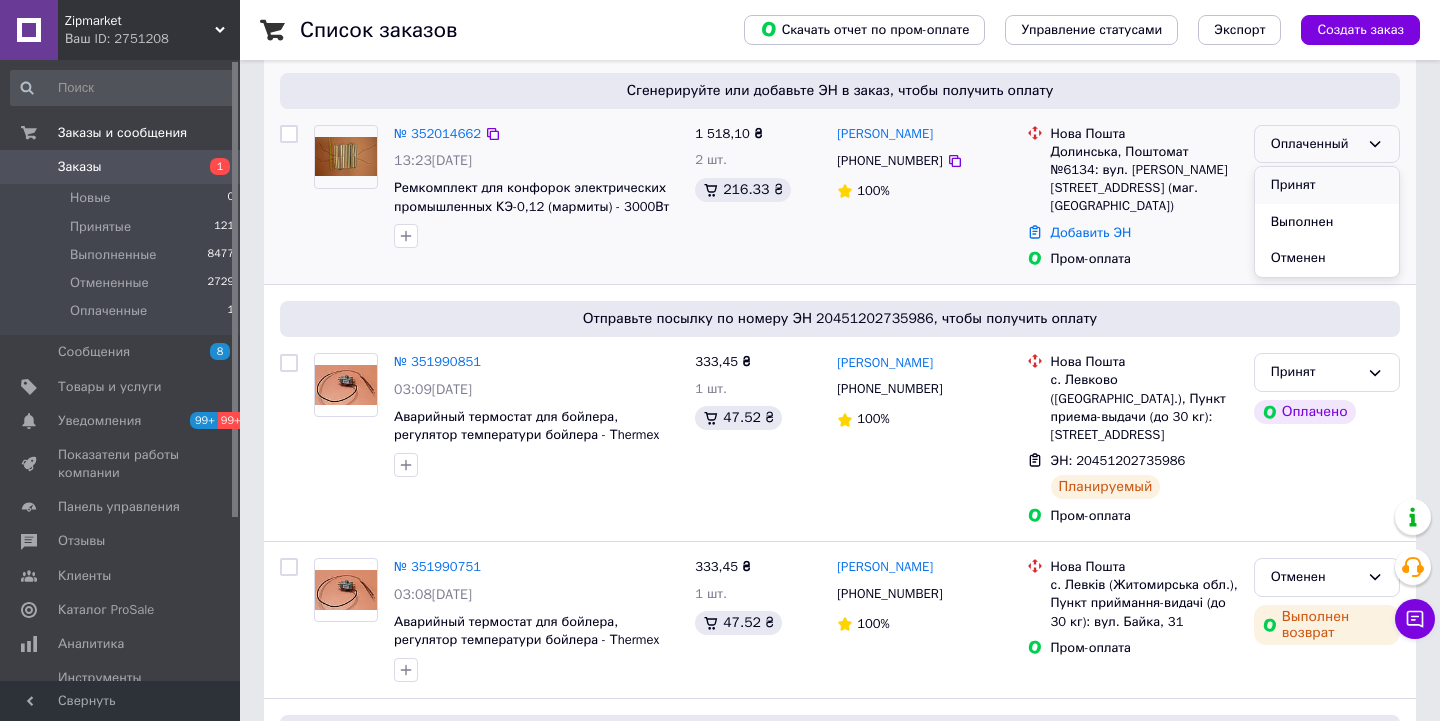 click on "Принят" at bounding box center [1327, 185] 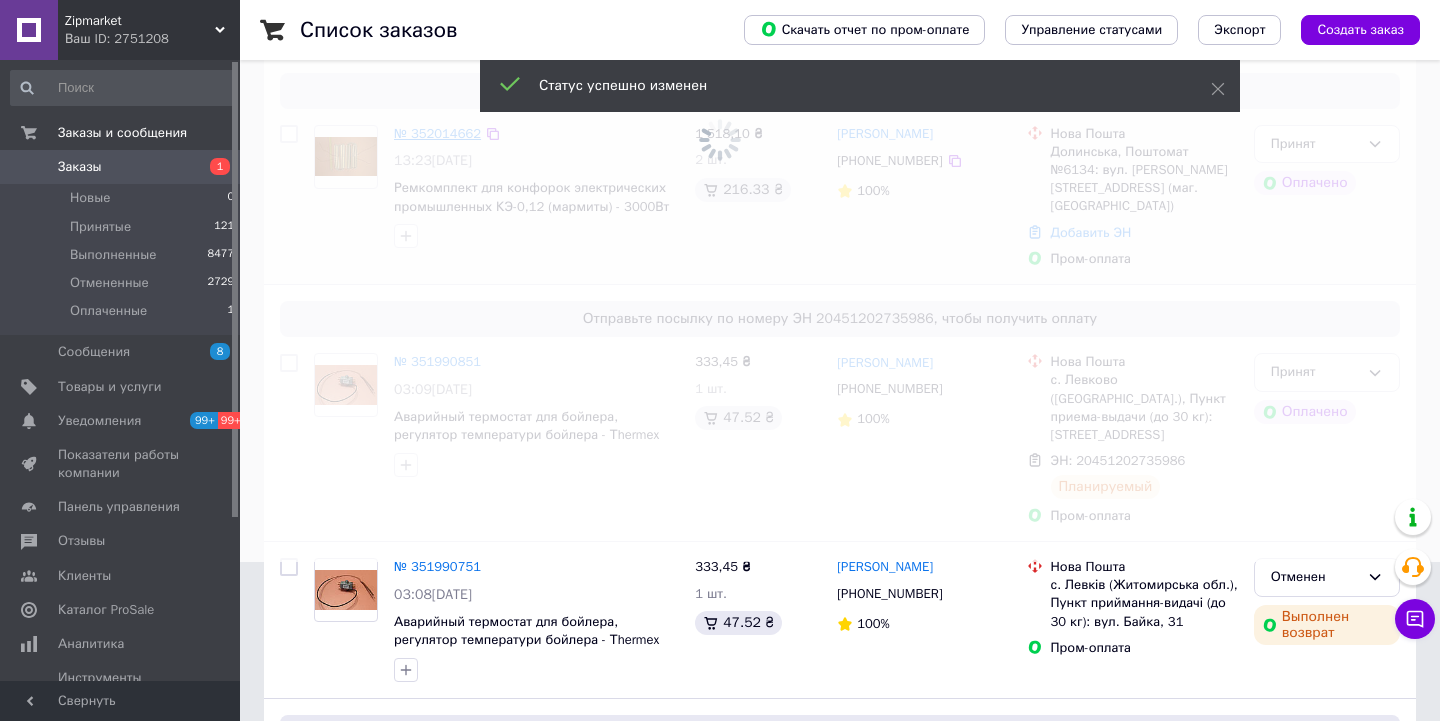 click at bounding box center [720, 201] 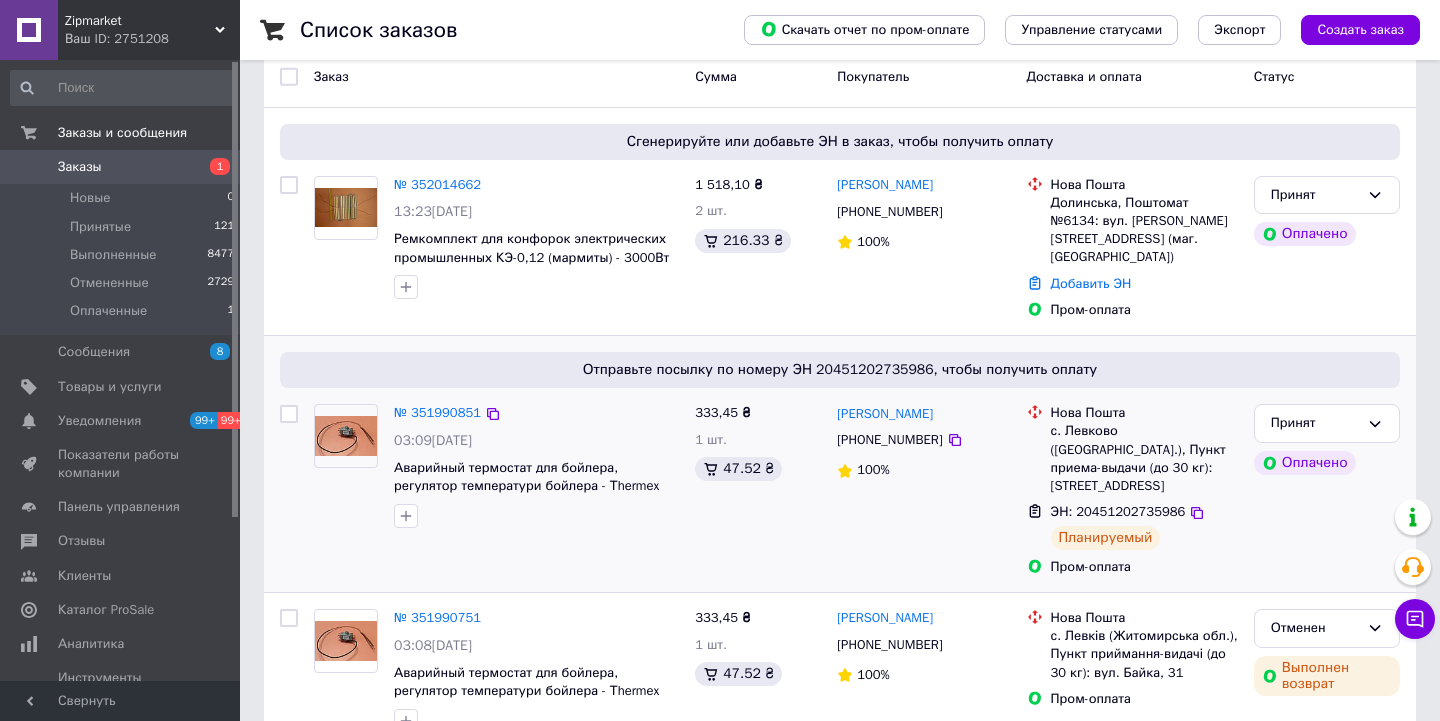 scroll, scrollTop: 107, scrollLeft: 0, axis: vertical 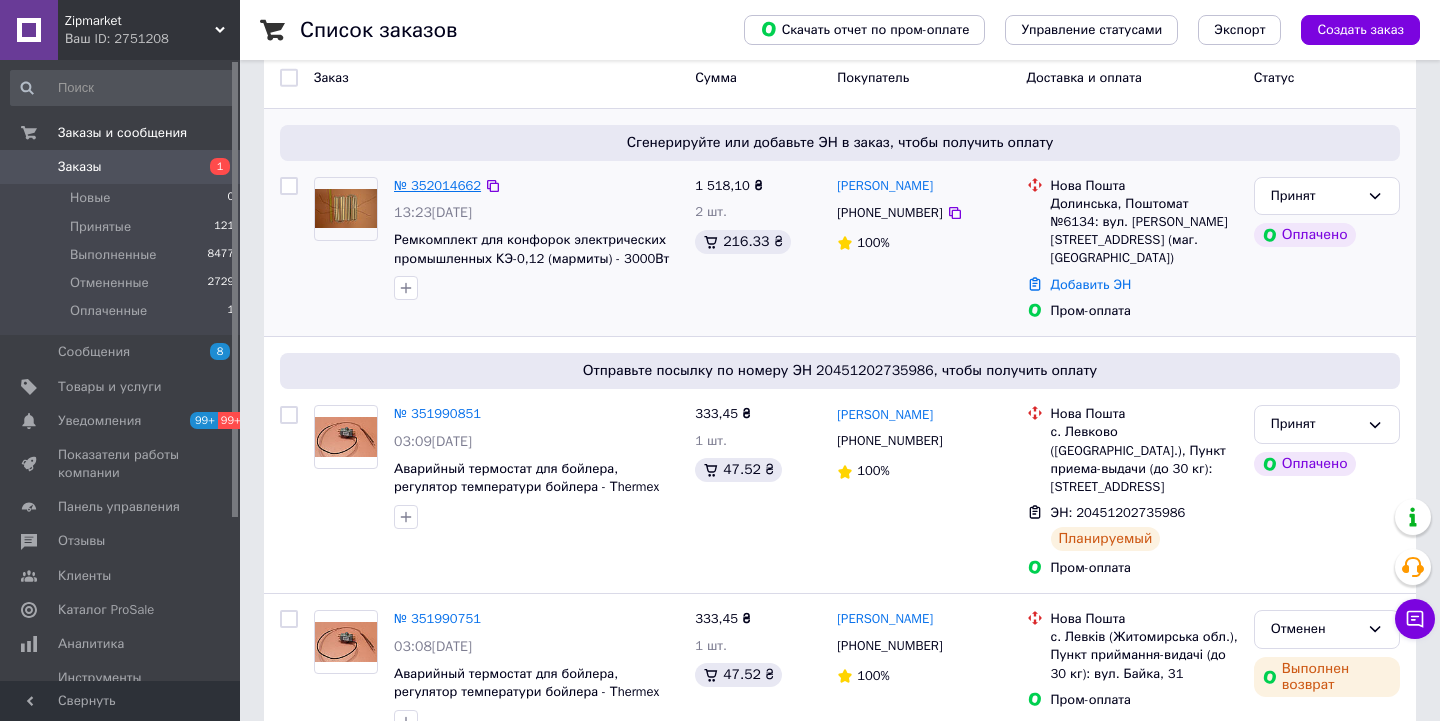 click on "№ 352014662" at bounding box center (437, 185) 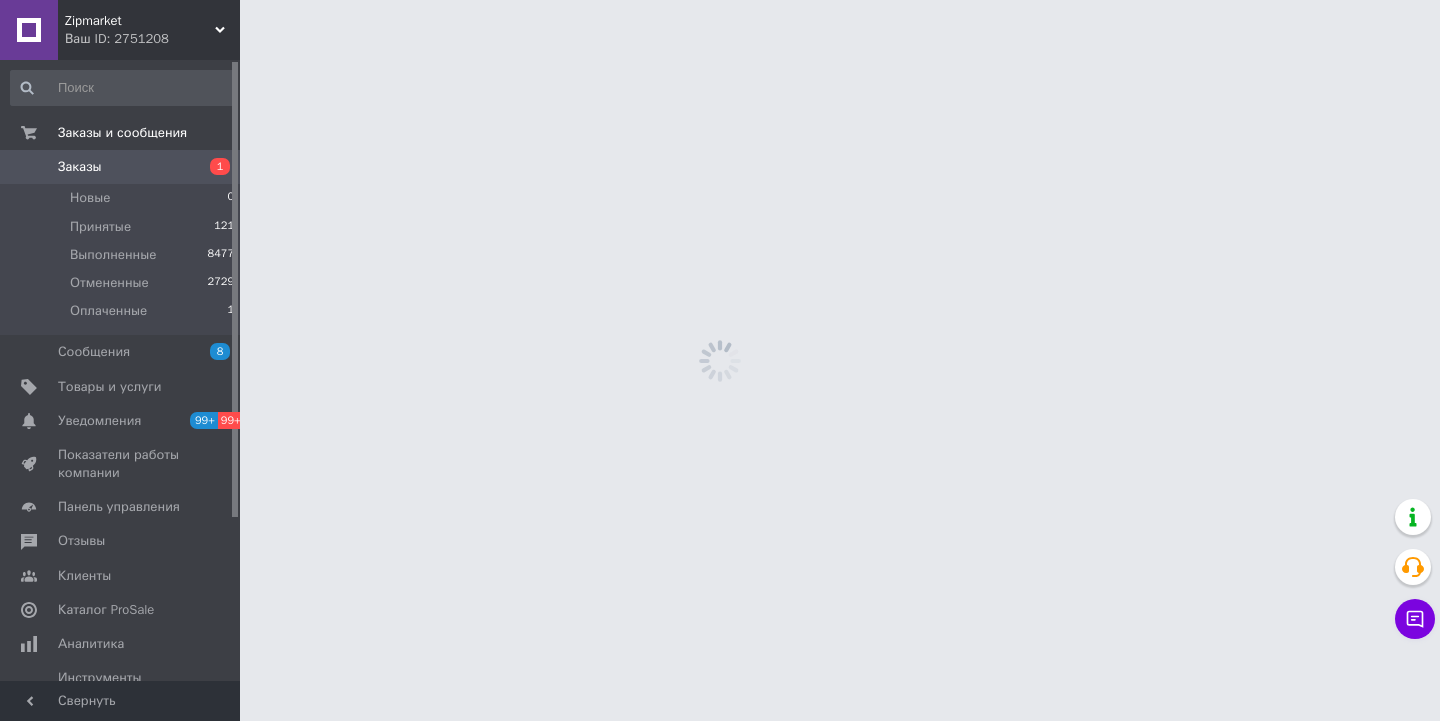 scroll, scrollTop: 0, scrollLeft: 0, axis: both 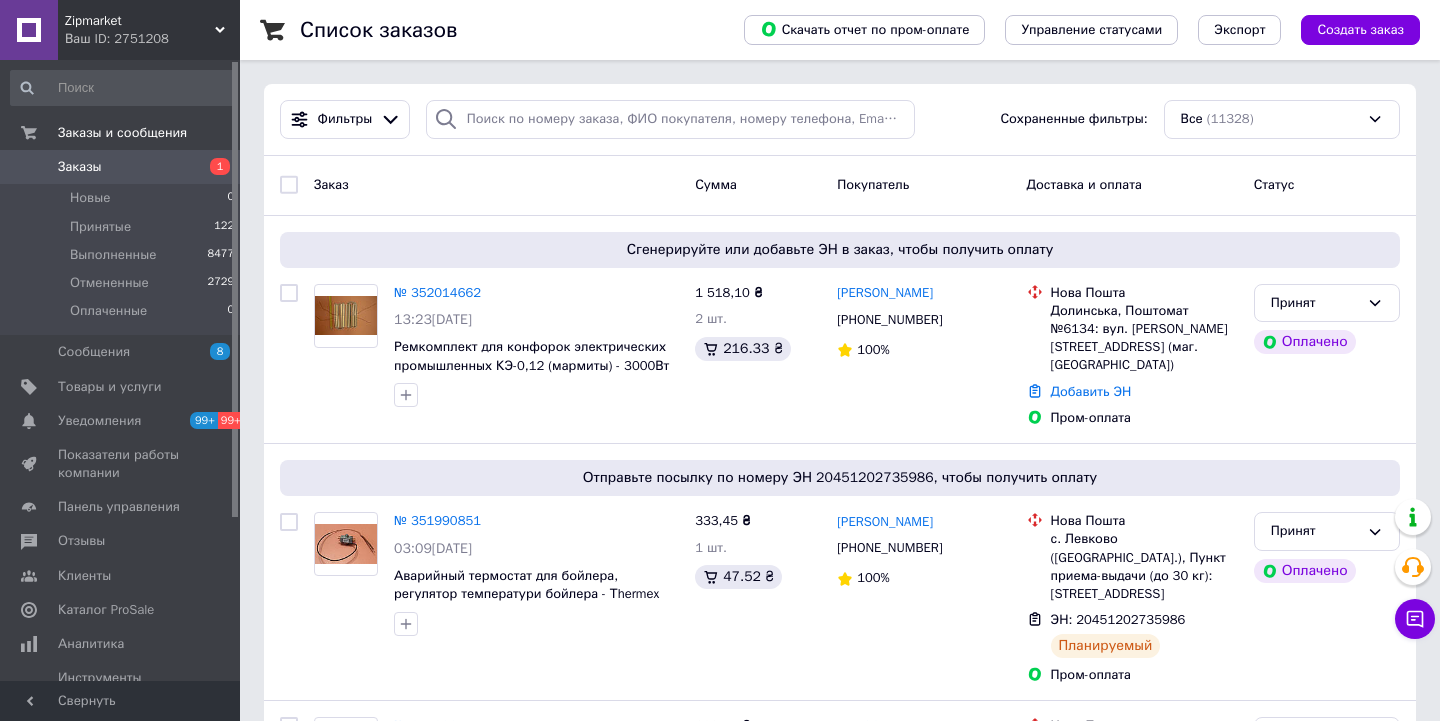 click on "Zipmarket" at bounding box center (140, 21) 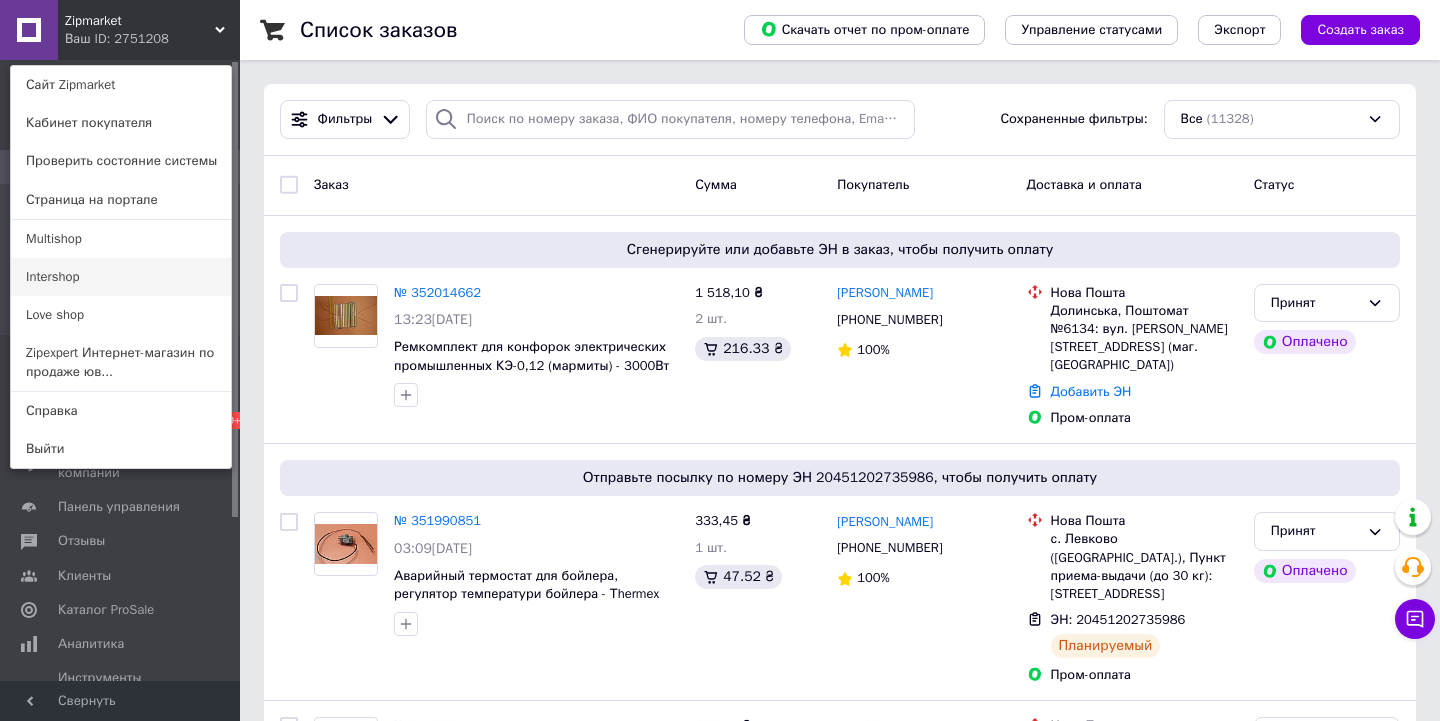 click on "Intershop" at bounding box center [121, 277] 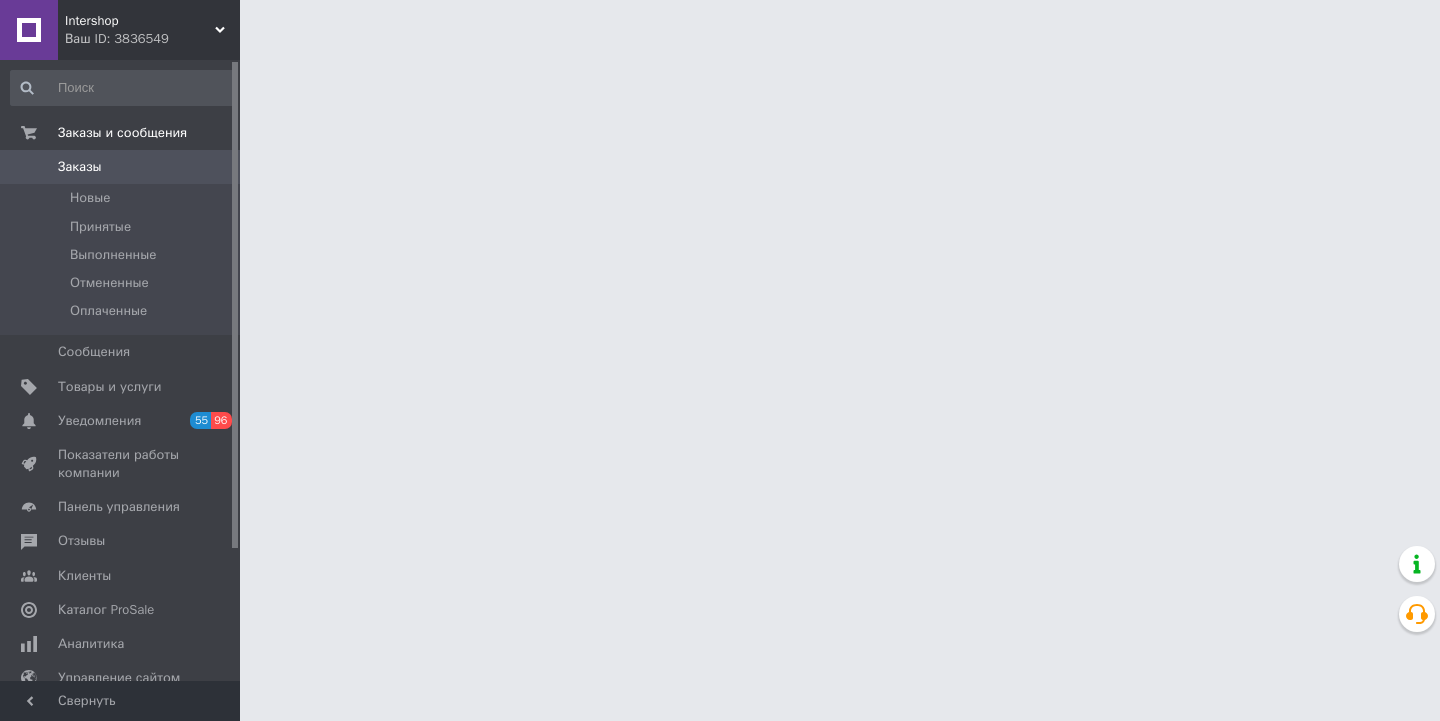 scroll, scrollTop: 0, scrollLeft: 0, axis: both 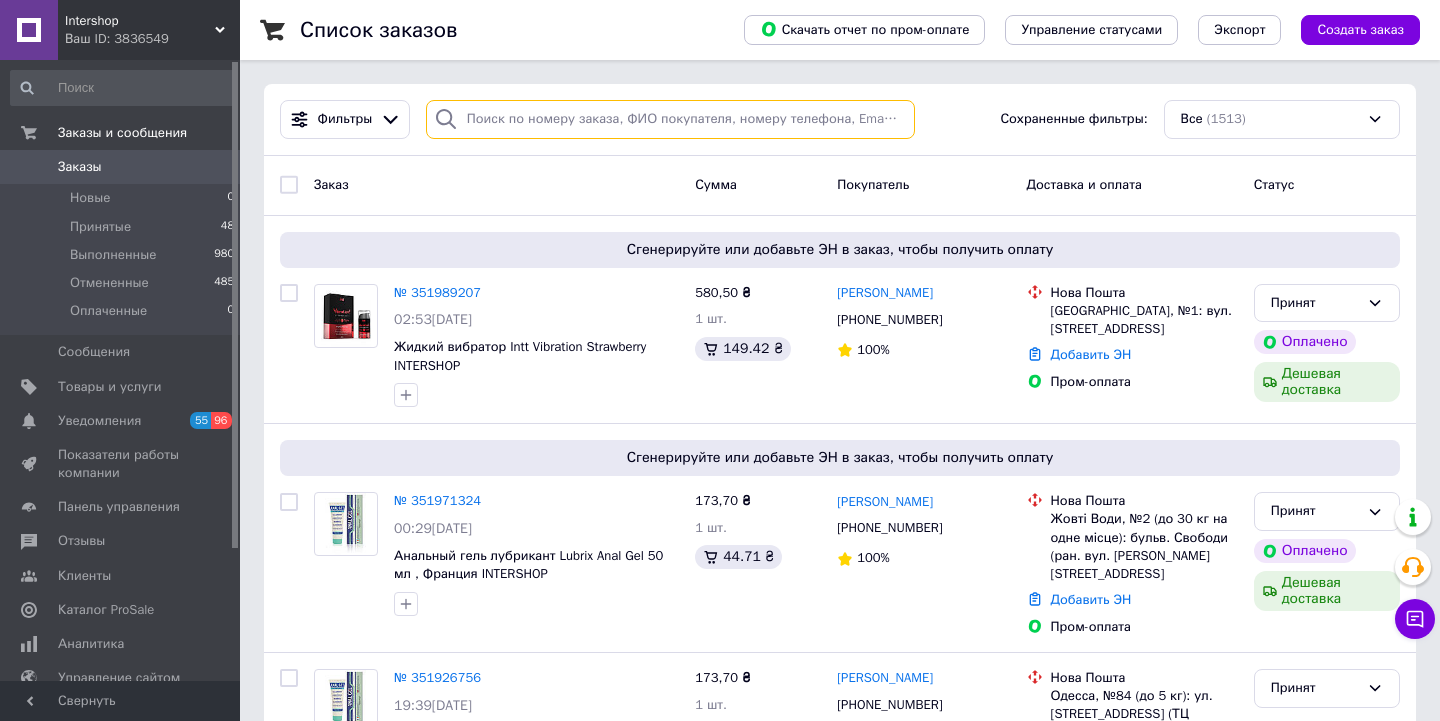 click at bounding box center [670, 119] 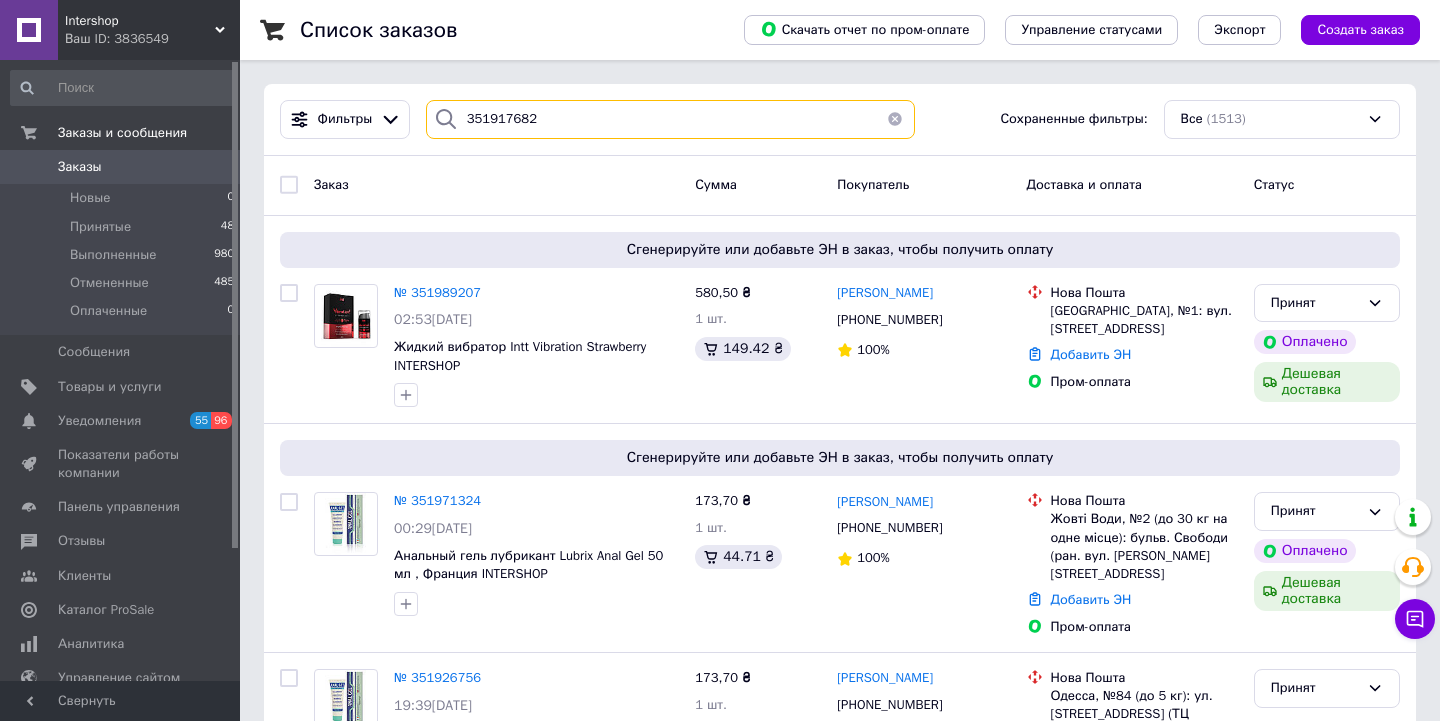 type on "351917682" 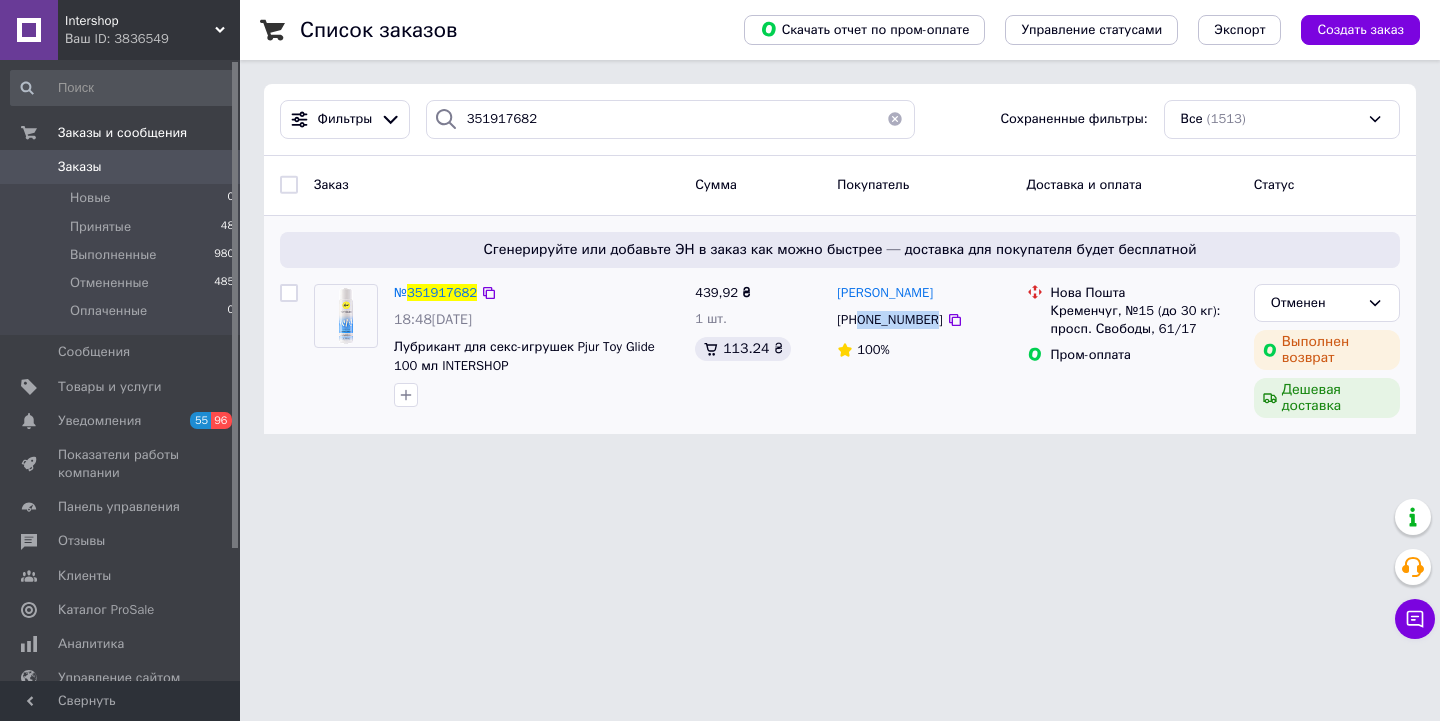 drag, startPoint x: 943, startPoint y: 318, endPoint x: 863, endPoint y: 318, distance: 80 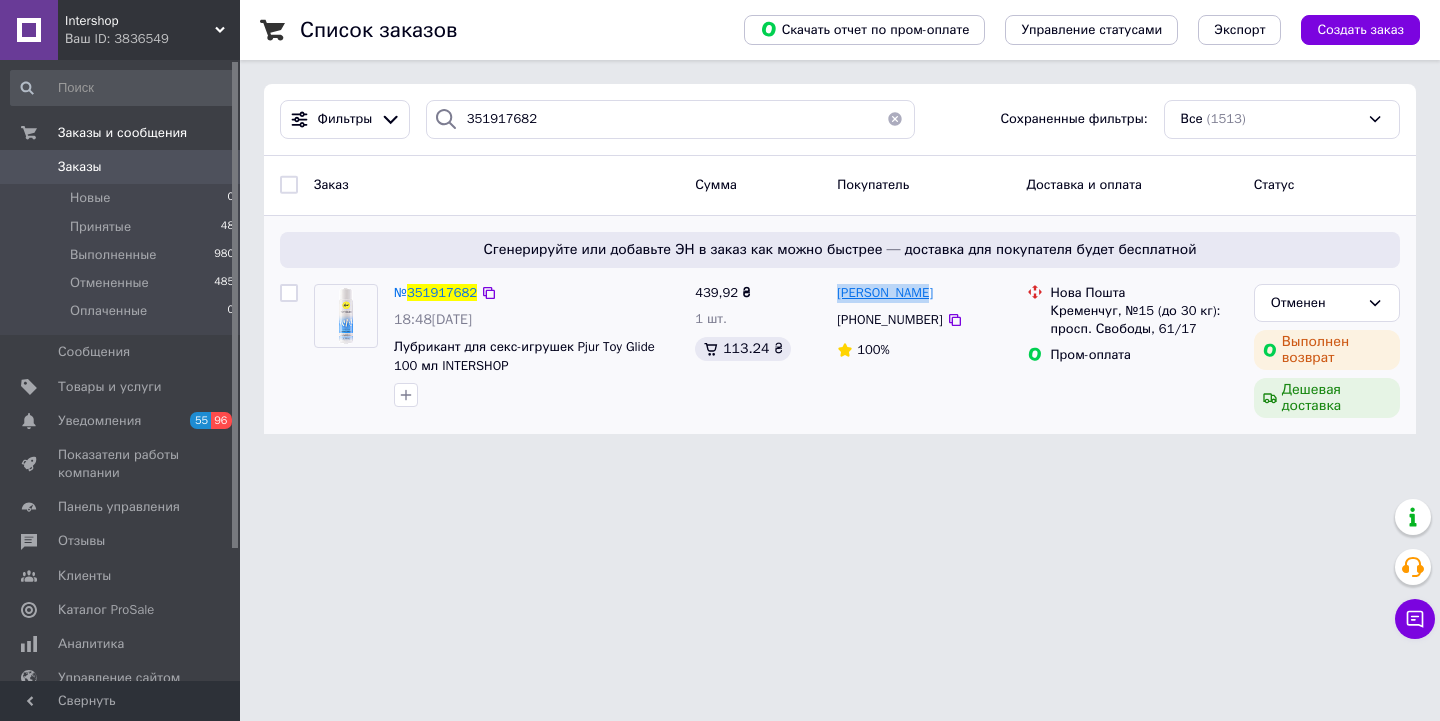 drag, startPoint x: 928, startPoint y: 293, endPoint x: 839, endPoint y: 294, distance: 89.005615 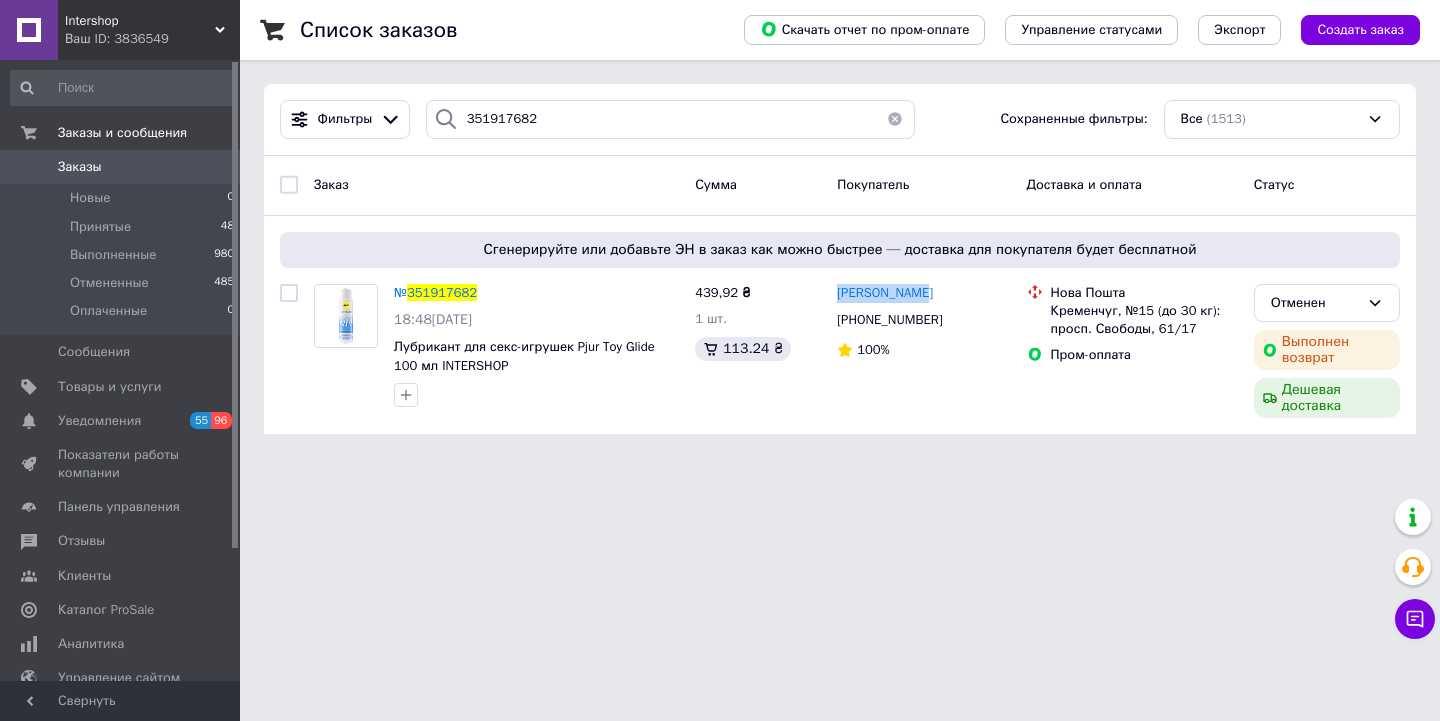 click on "Заказы" at bounding box center (80, 167) 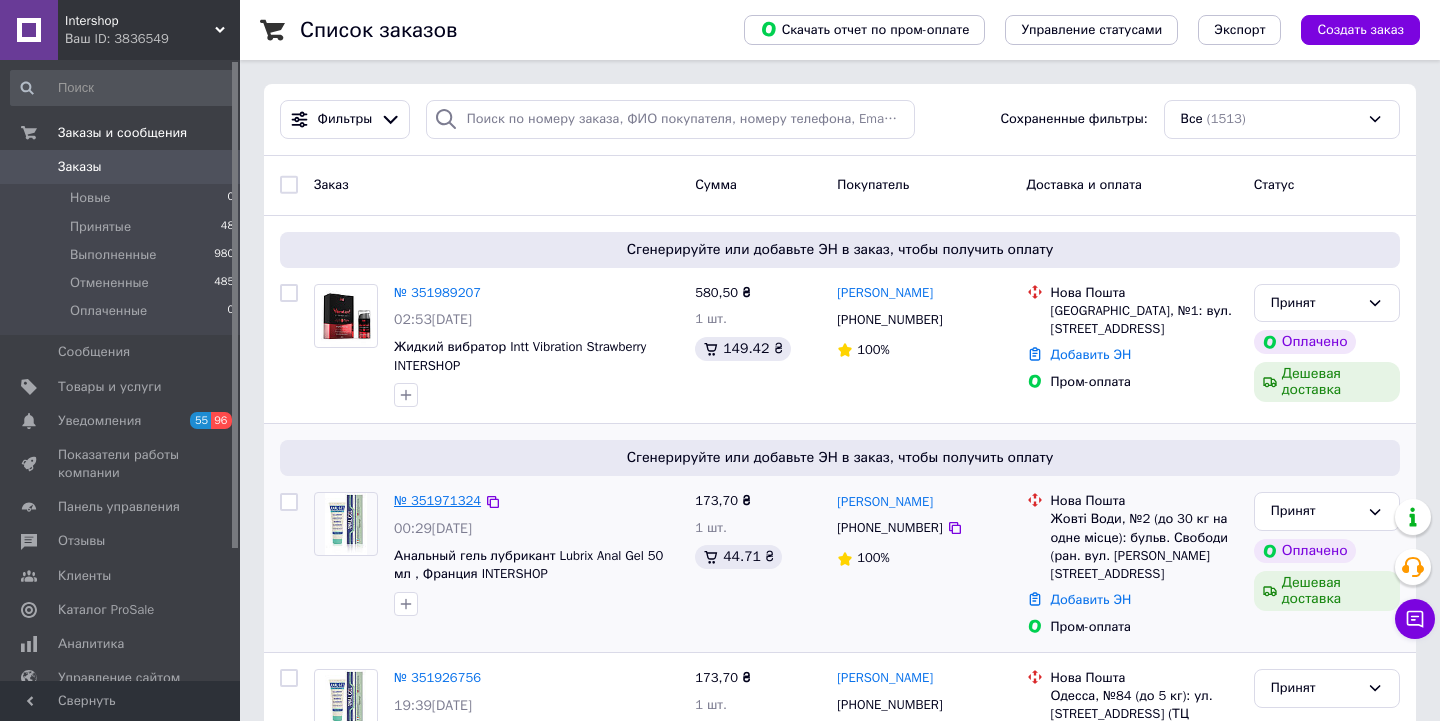 click on "№ 351971324" at bounding box center [437, 500] 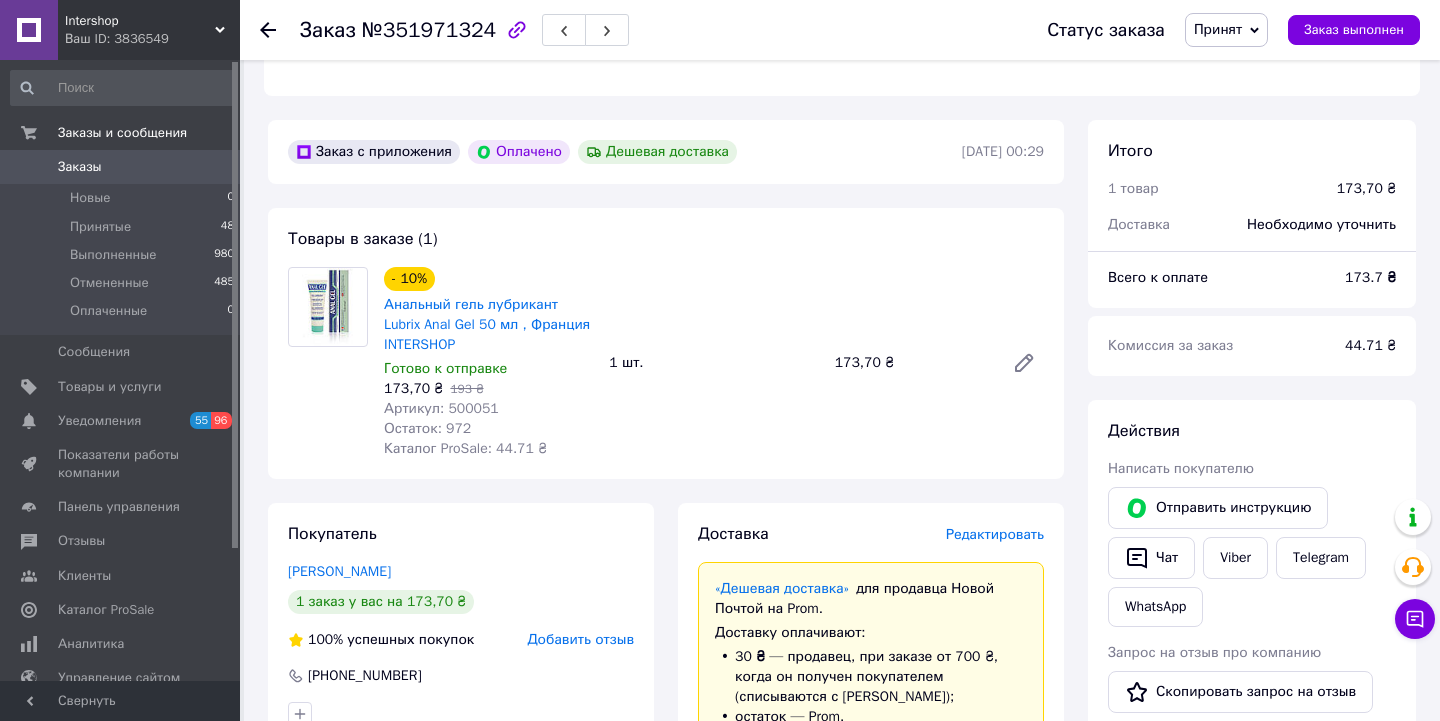 scroll, scrollTop: 537, scrollLeft: 0, axis: vertical 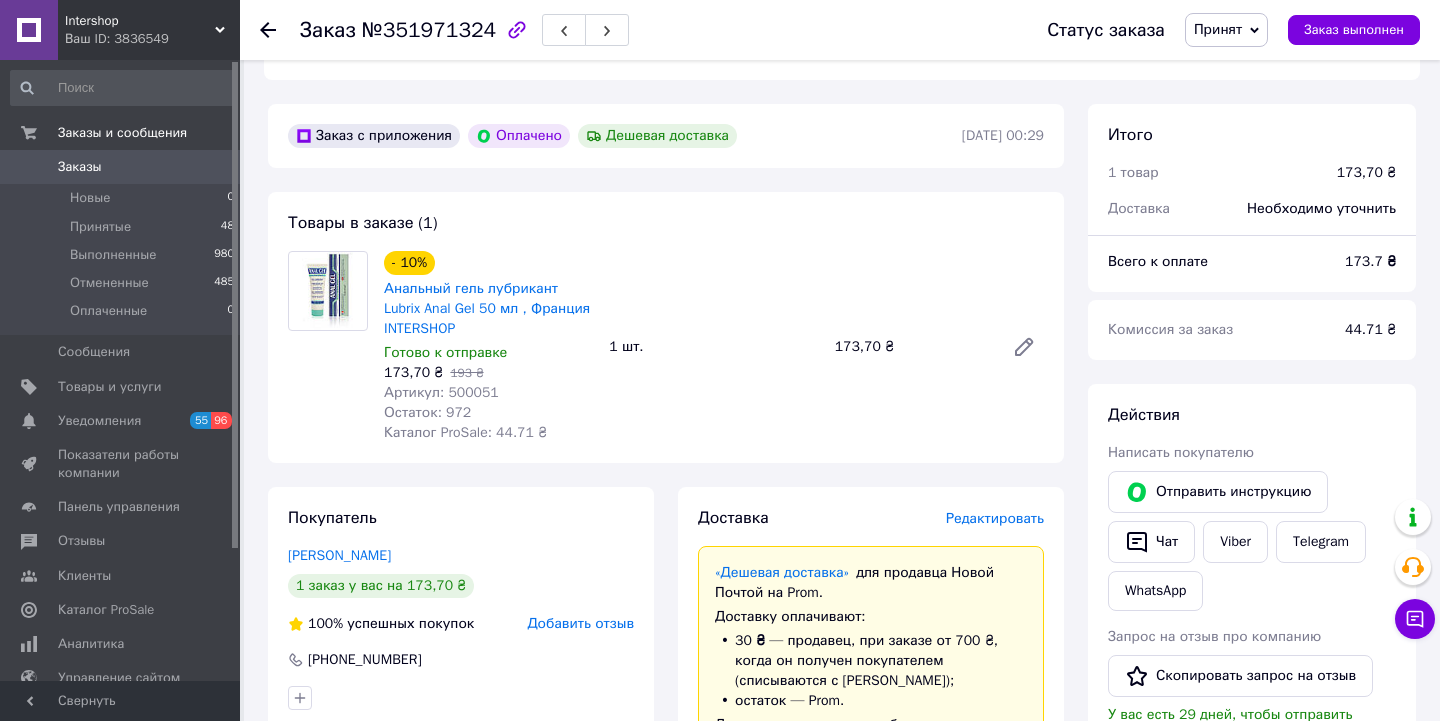 click on "Редактировать" at bounding box center [995, 518] 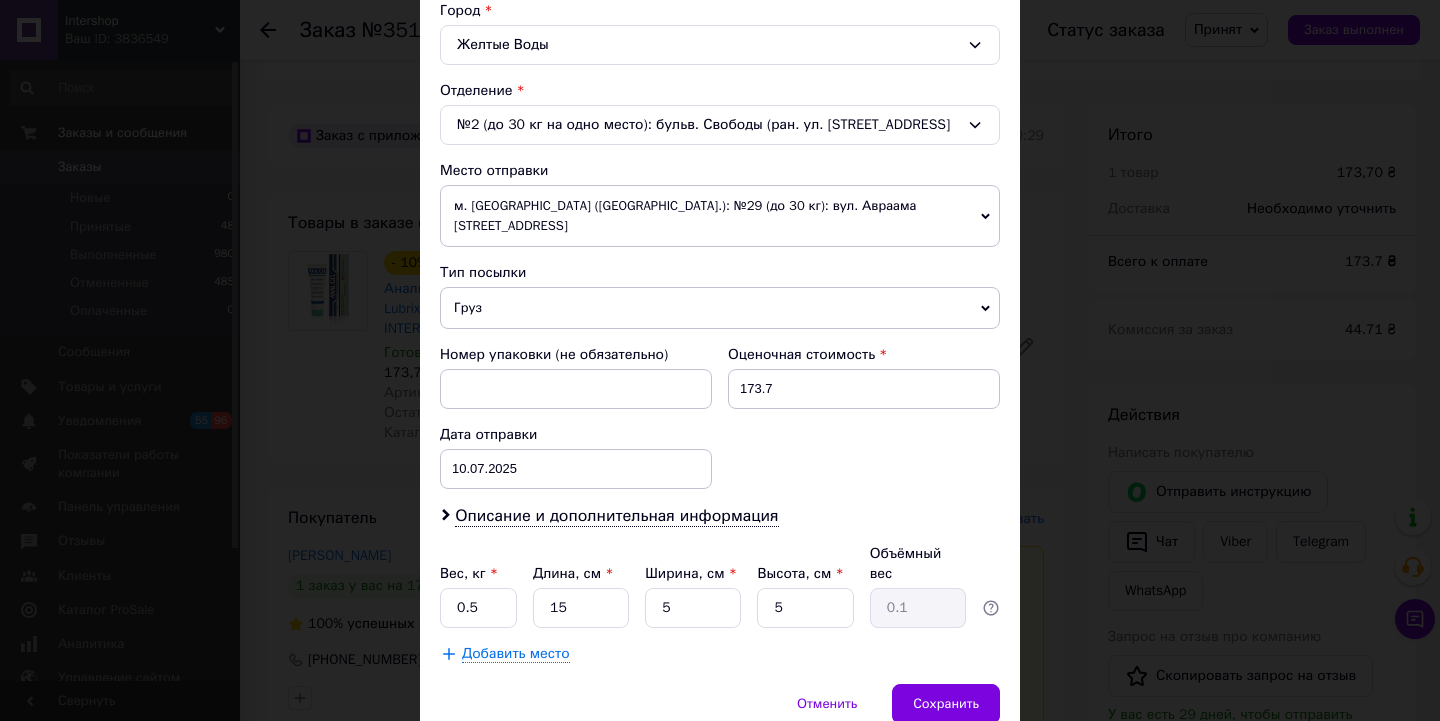 scroll, scrollTop: 627, scrollLeft: 0, axis: vertical 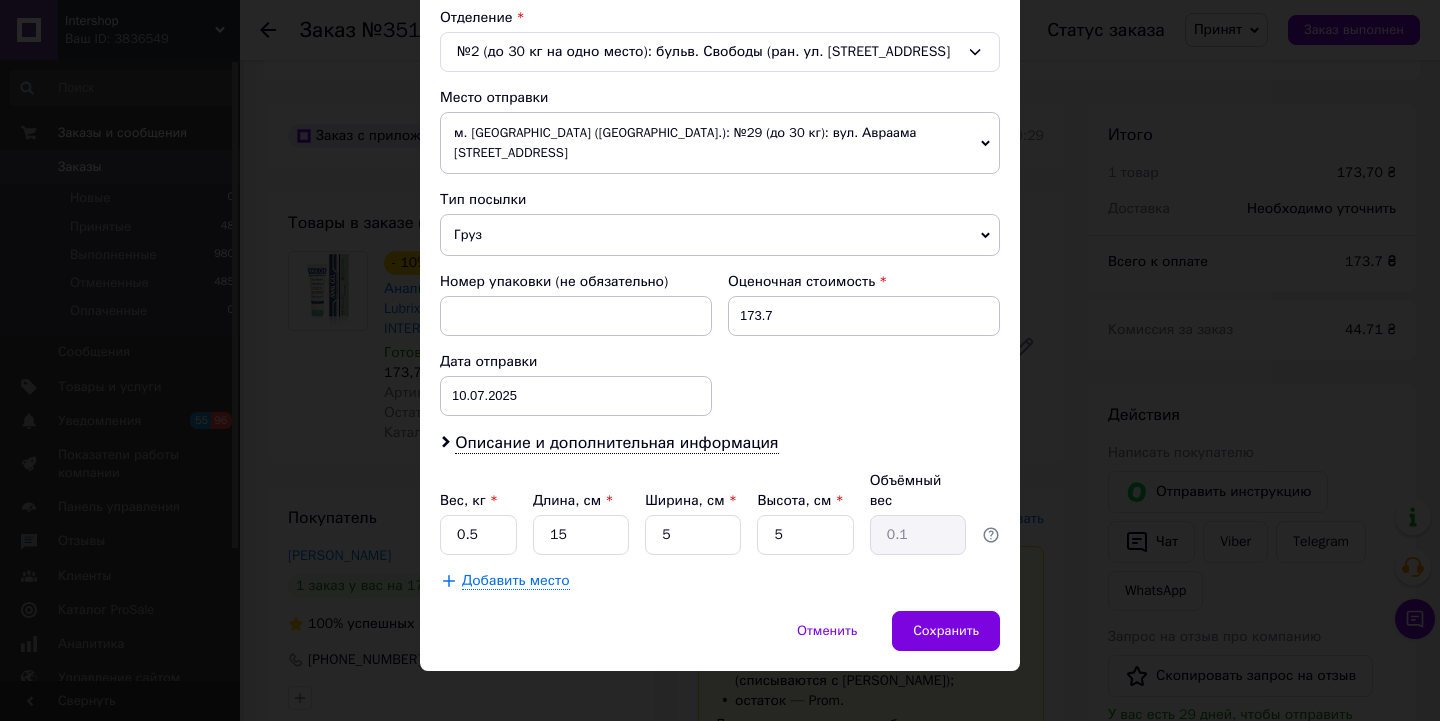 click on "× Редактирование доставки Способ доставки Нова Пошта (платная) Плательщик Получатель Отправитель Фамилия получателя [PERSON_NAME] Имя получателя [PERSON_NAME] Отчество получателя Телефон получателя [PHONE_NUMBER] Тип доставки В отделении Курьером В почтомате Город Желтые Воды Отделение №2 (до 30 кг на одно место): бульв. Свободы (ран. ул. [PERSON_NAME][STREET_ADDRESS] Место отправки м. [GEOGRAPHIC_DATA] ([GEOGRAPHIC_DATA].): №29 (до 30 кг): вул. Авраама [STREET_ADDRESS] Харків: №144: ТЦ "Барабашова" (торгові об'єкти Inter) Харків: №3: вул. Тюрінська (ран. [PERSON_NAME]), 124 Добавить еще место отправки Тип посылки Груз Документы 173.7 < > <" at bounding box center (720, 360) 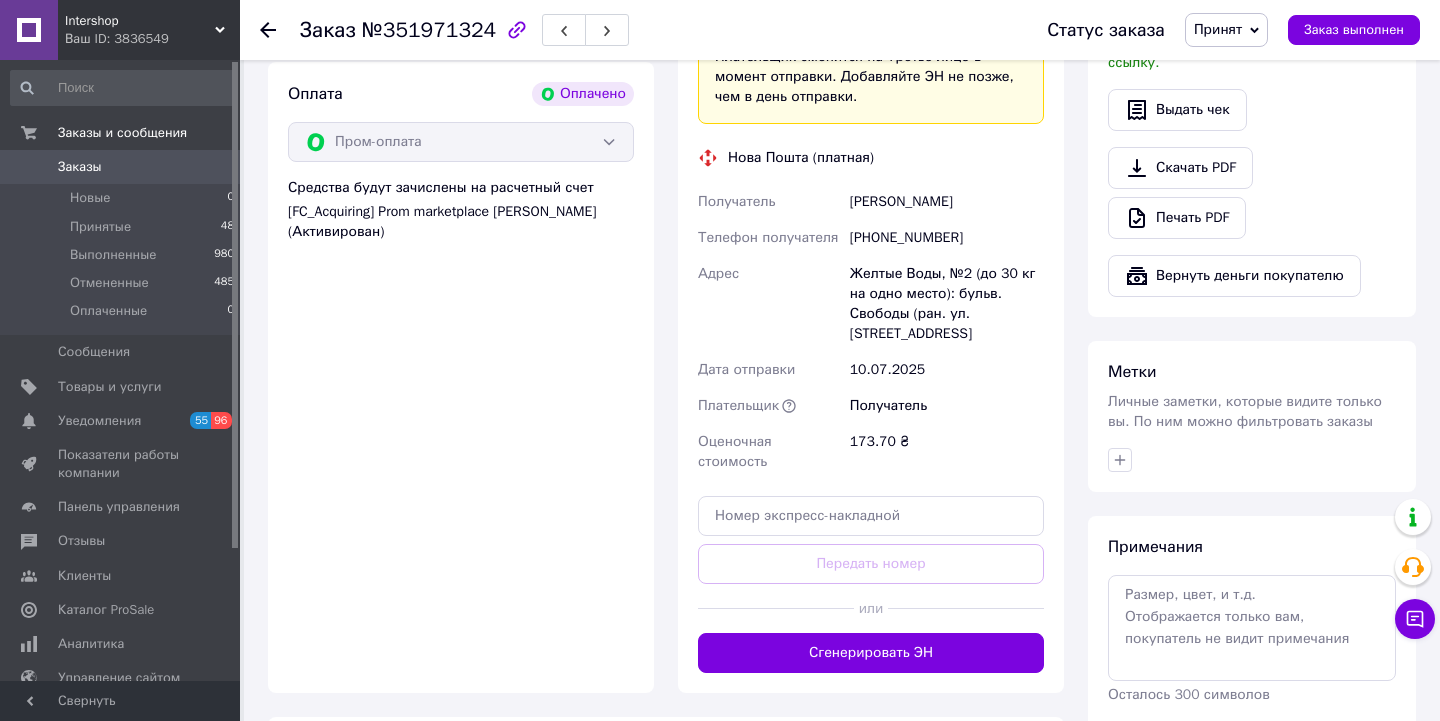 scroll, scrollTop: 1232, scrollLeft: 0, axis: vertical 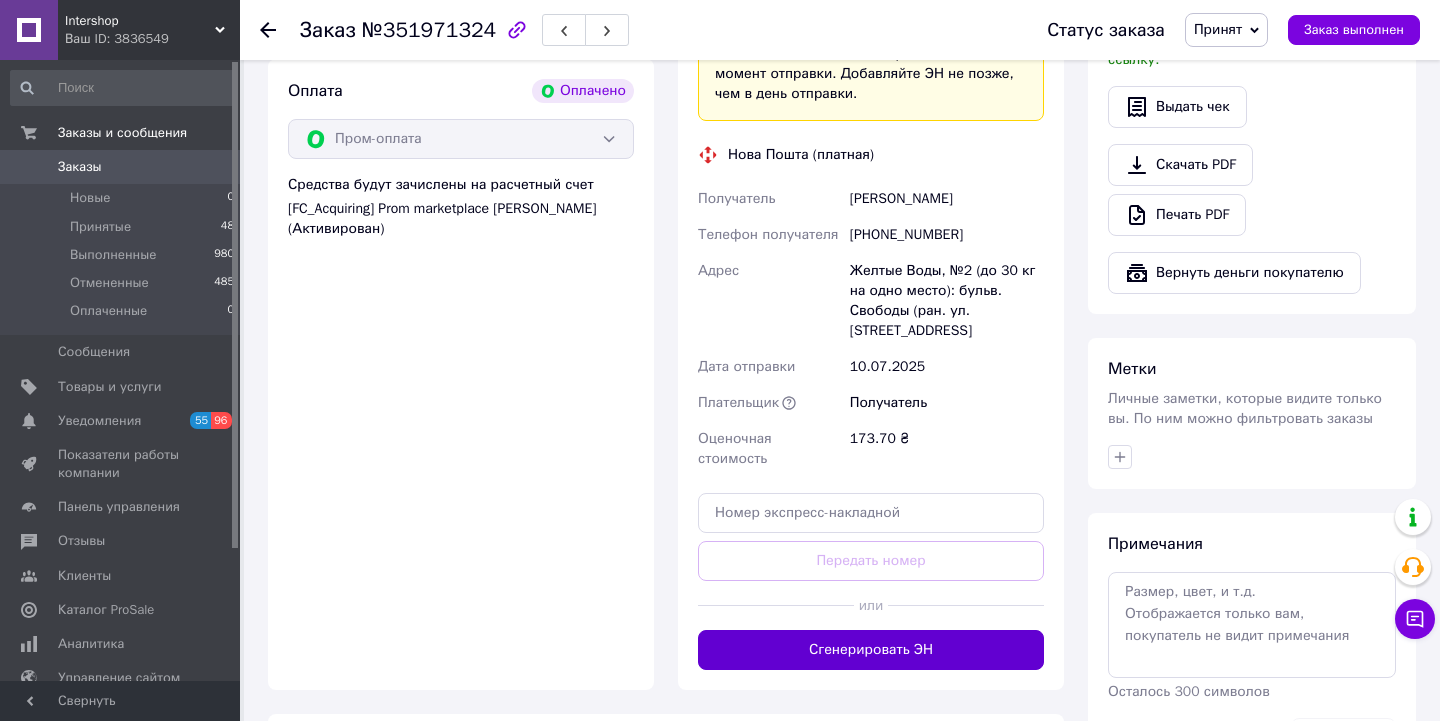 click on "Сгенерировать ЭН" at bounding box center (871, 650) 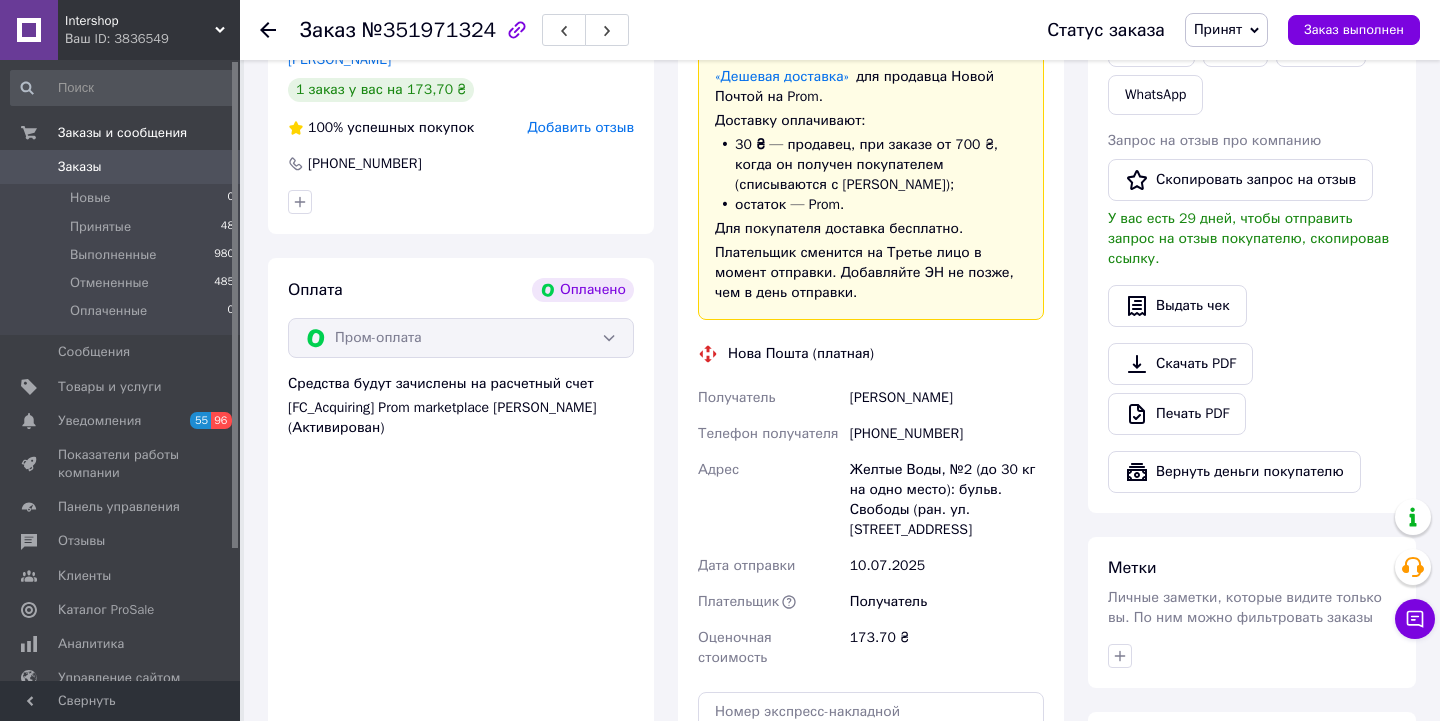 scroll, scrollTop: 1032, scrollLeft: 0, axis: vertical 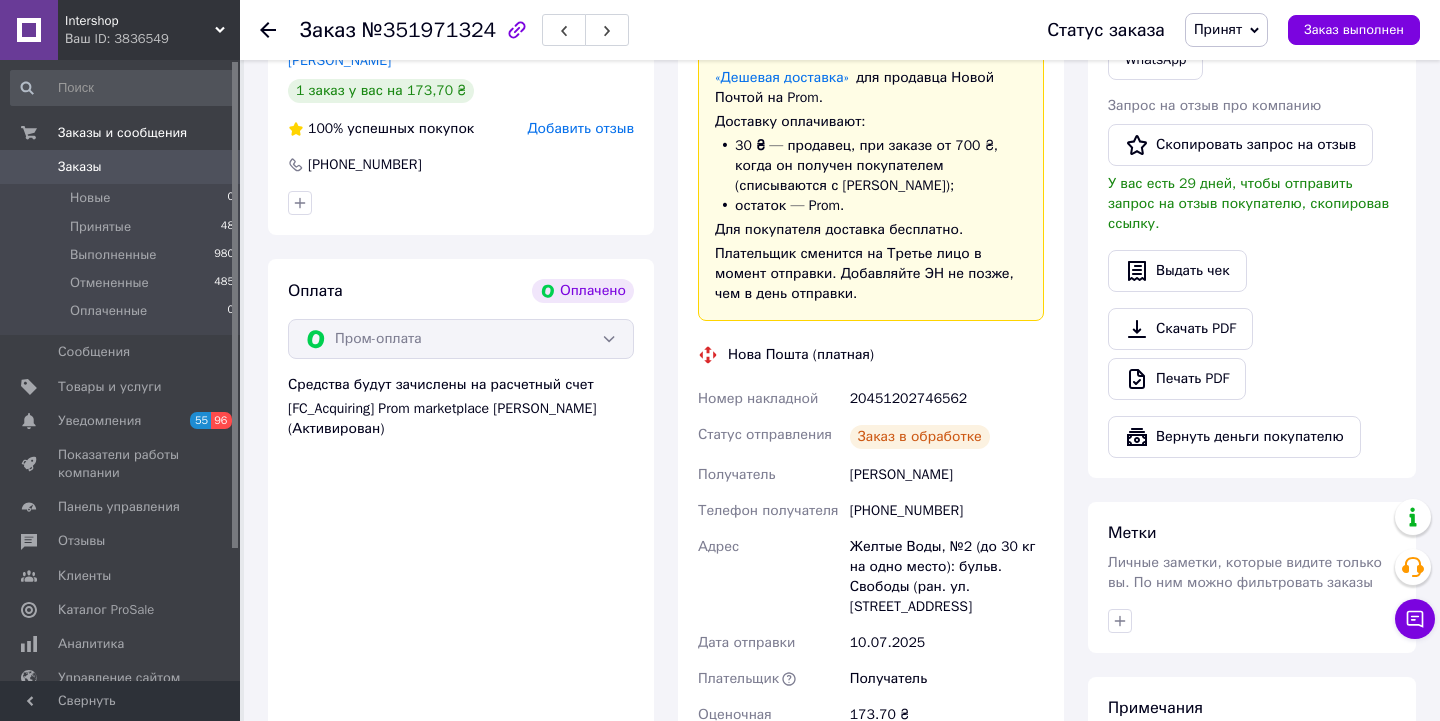 click on "20451202746562" at bounding box center (947, 399) 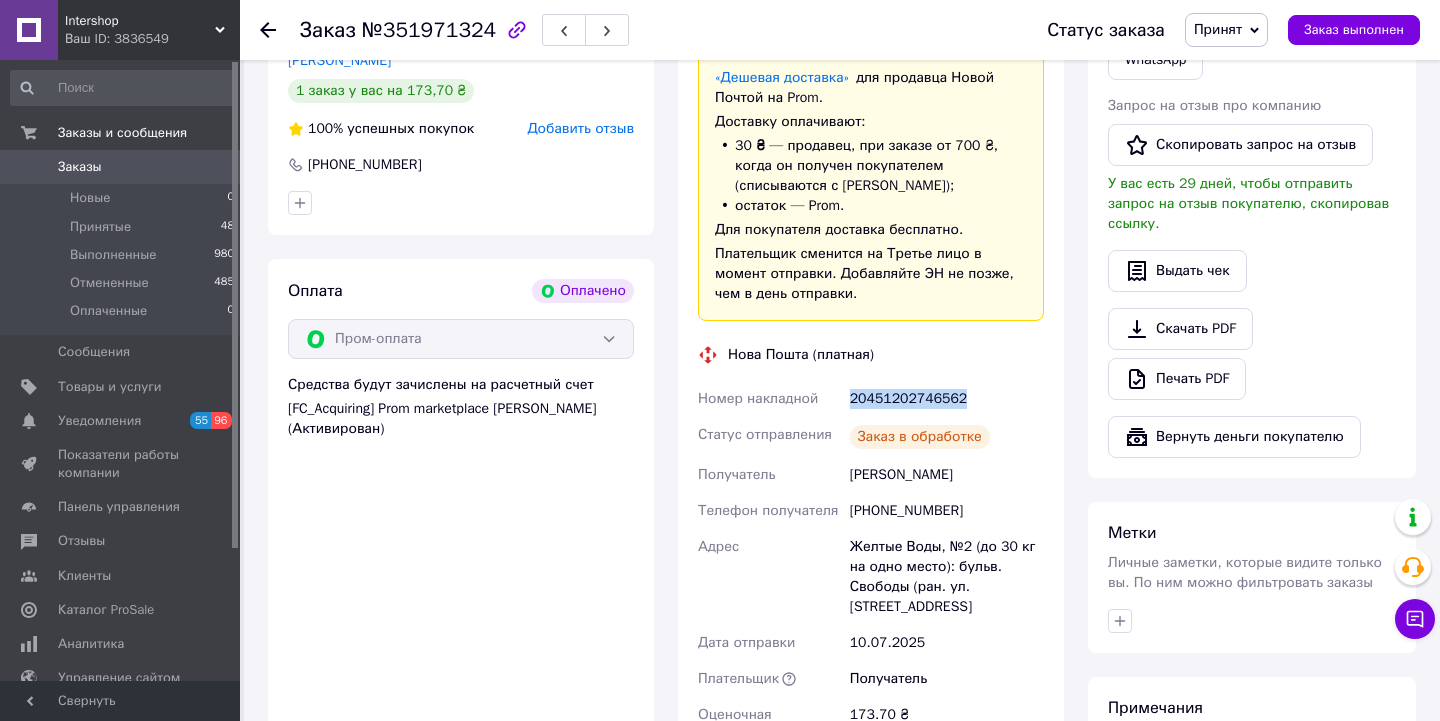 click on "20451202746562" at bounding box center (947, 399) 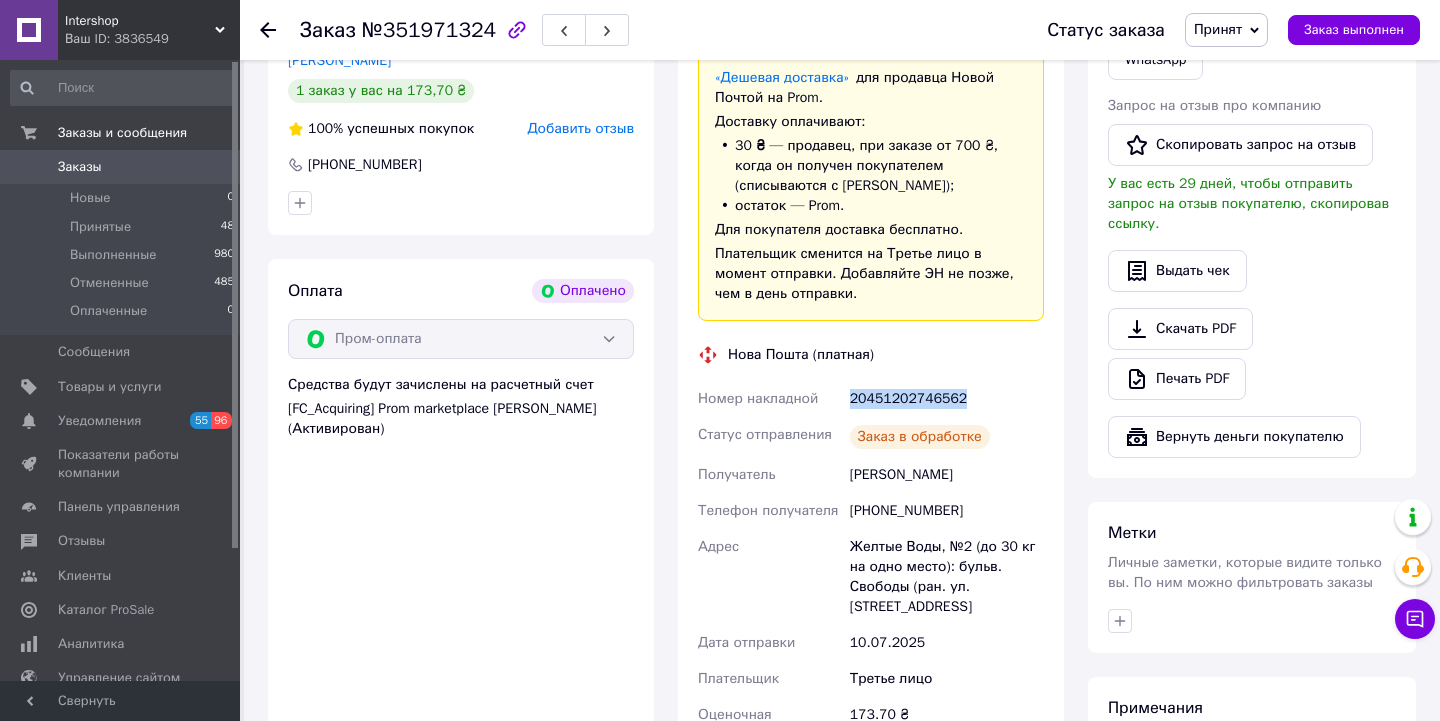 copy on "20451202746562" 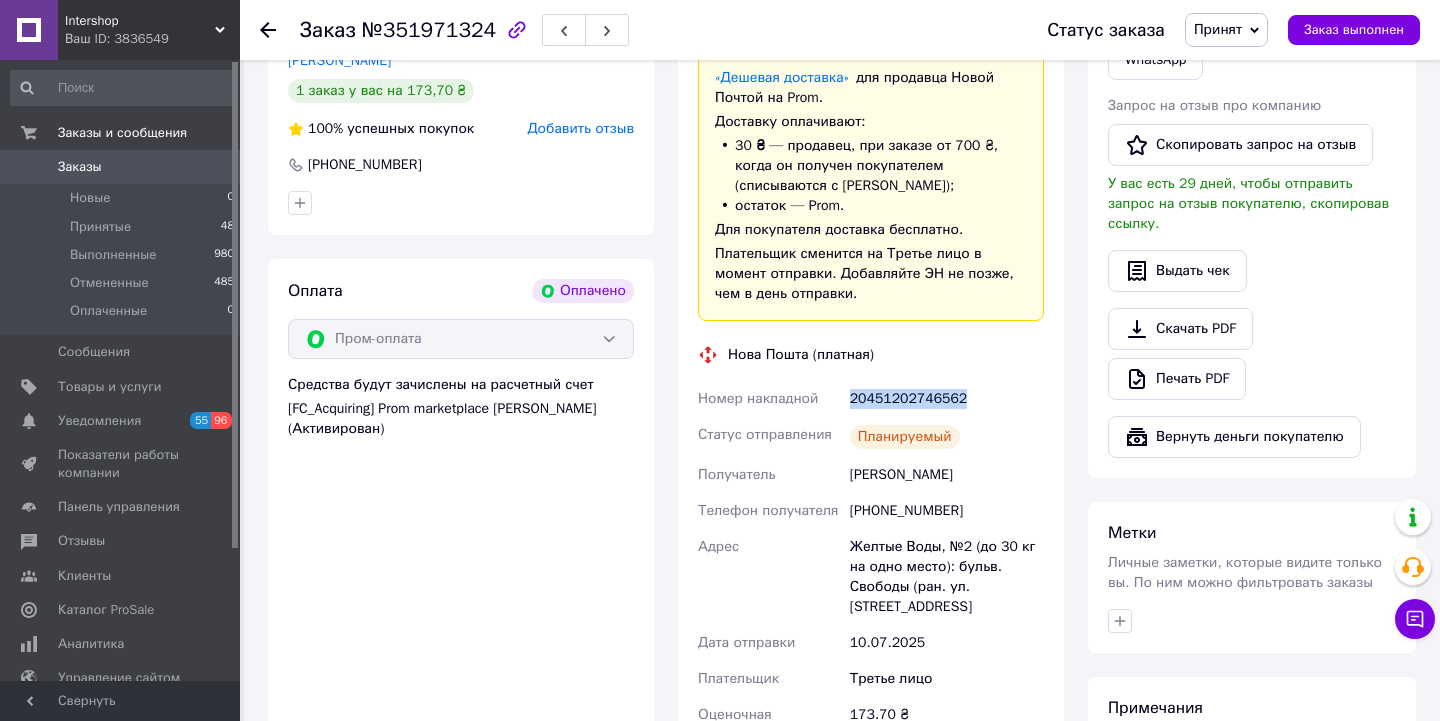 scroll, scrollTop: 0, scrollLeft: 0, axis: both 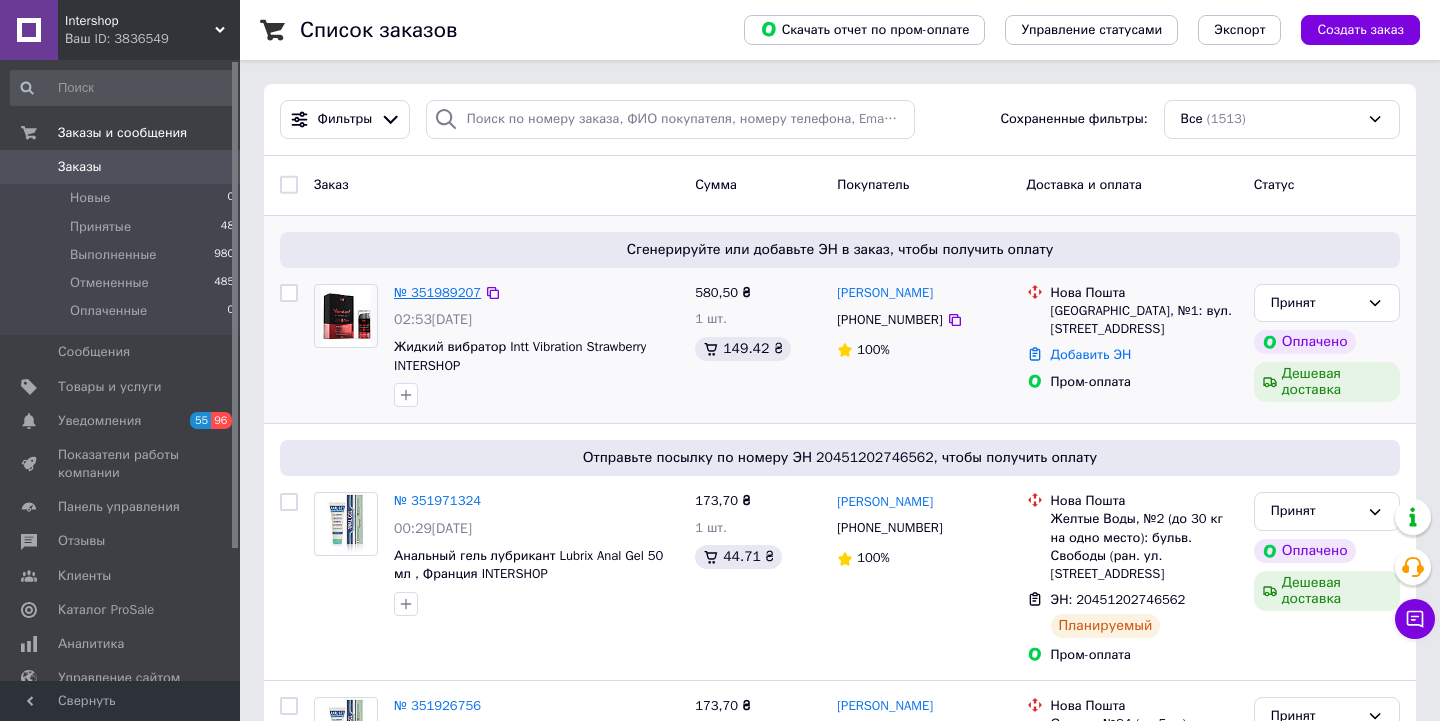 click on "№ 351989207" at bounding box center [437, 292] 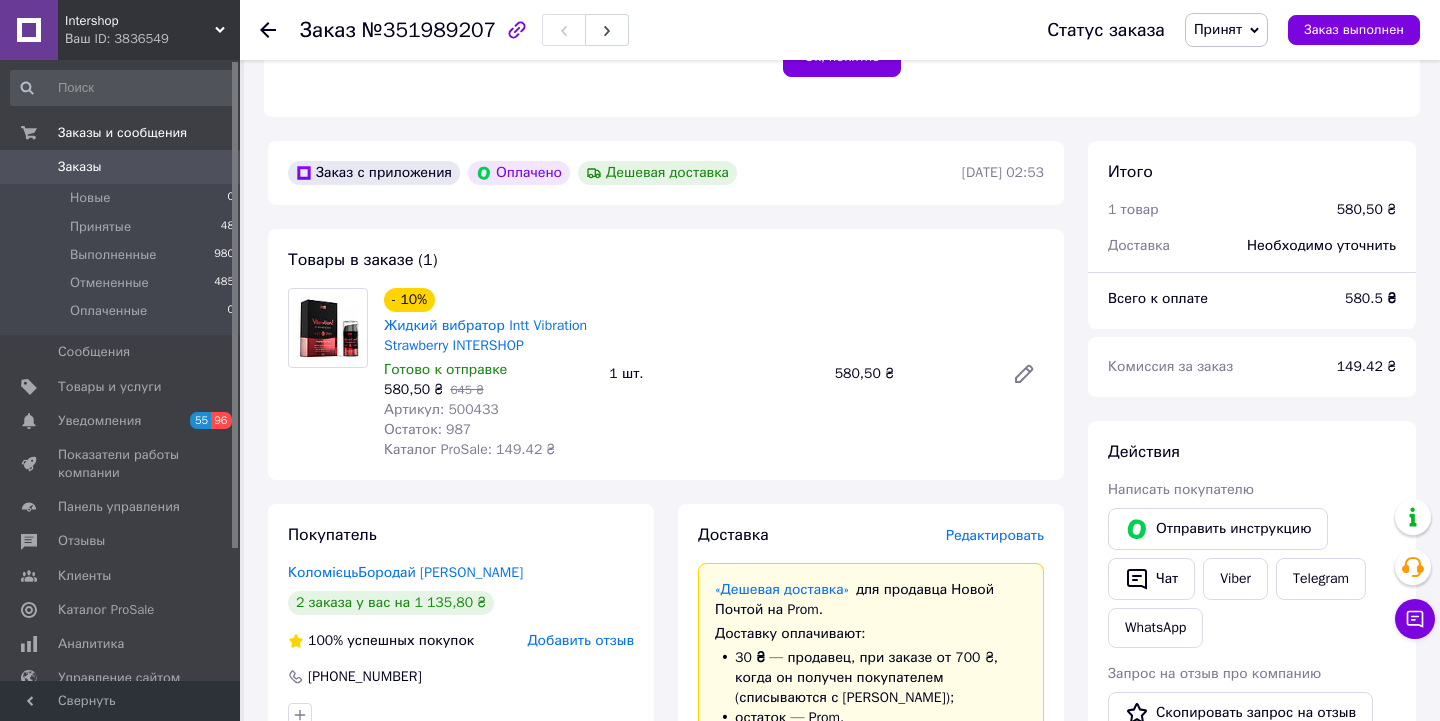 scroll, scrollTop: 516, scrollLeft: 0, axis: vertical 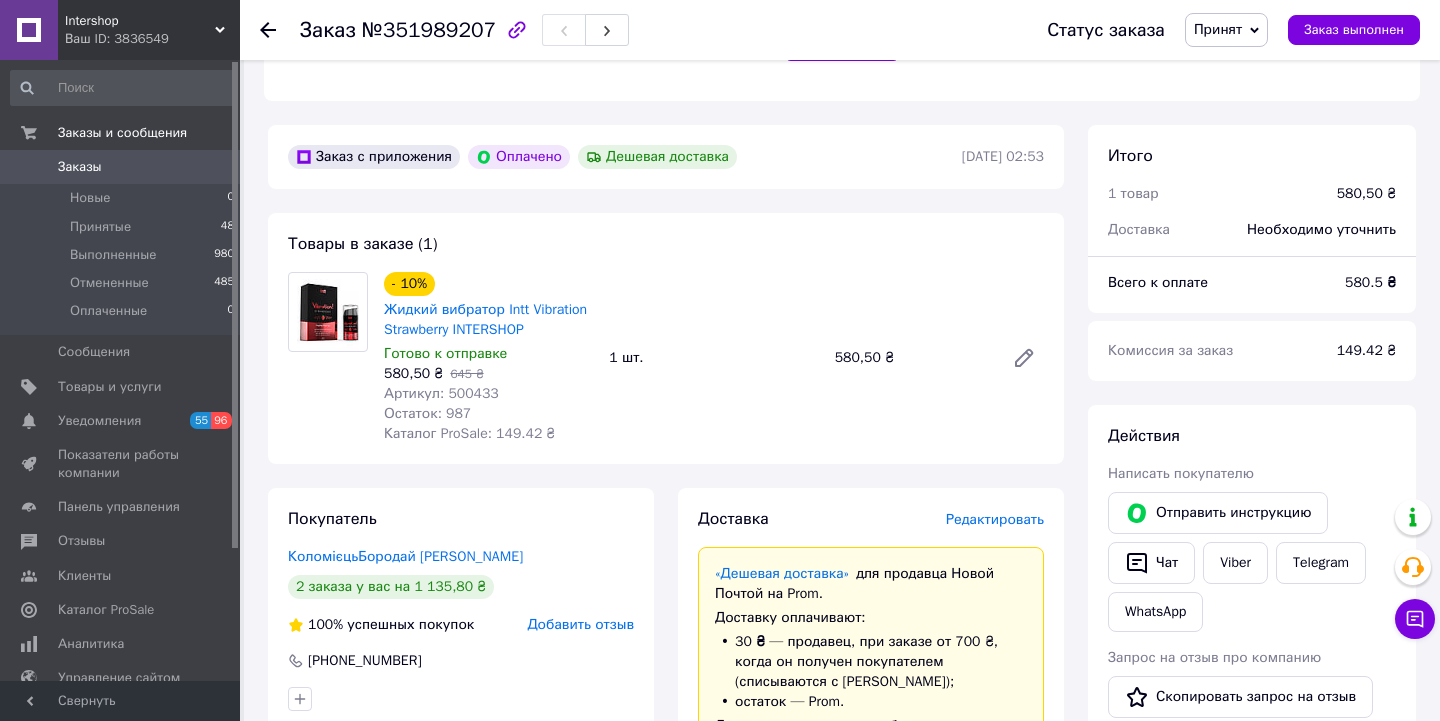 click on "Редактировать" at bounding box center (995, 519) 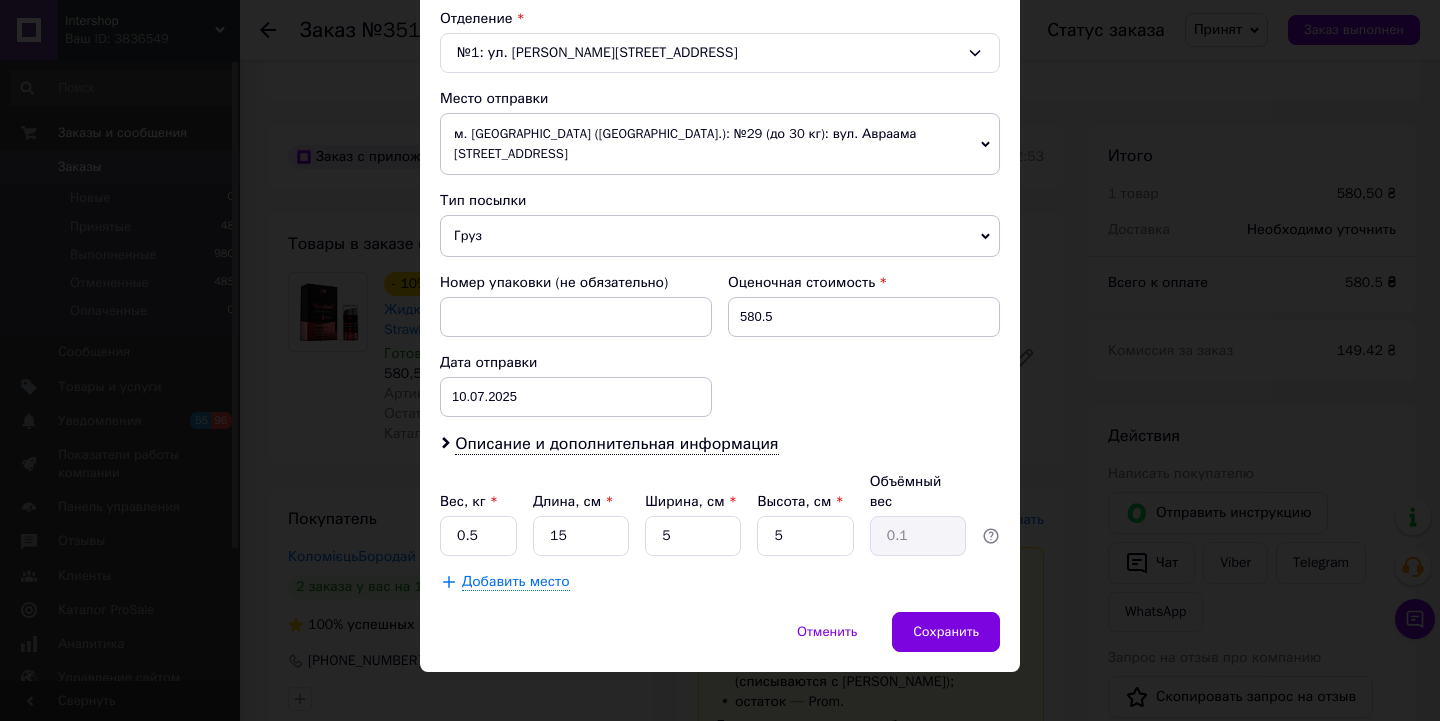 scroll, scrollTop: 627, scrollLeft: 0, axis: vertical 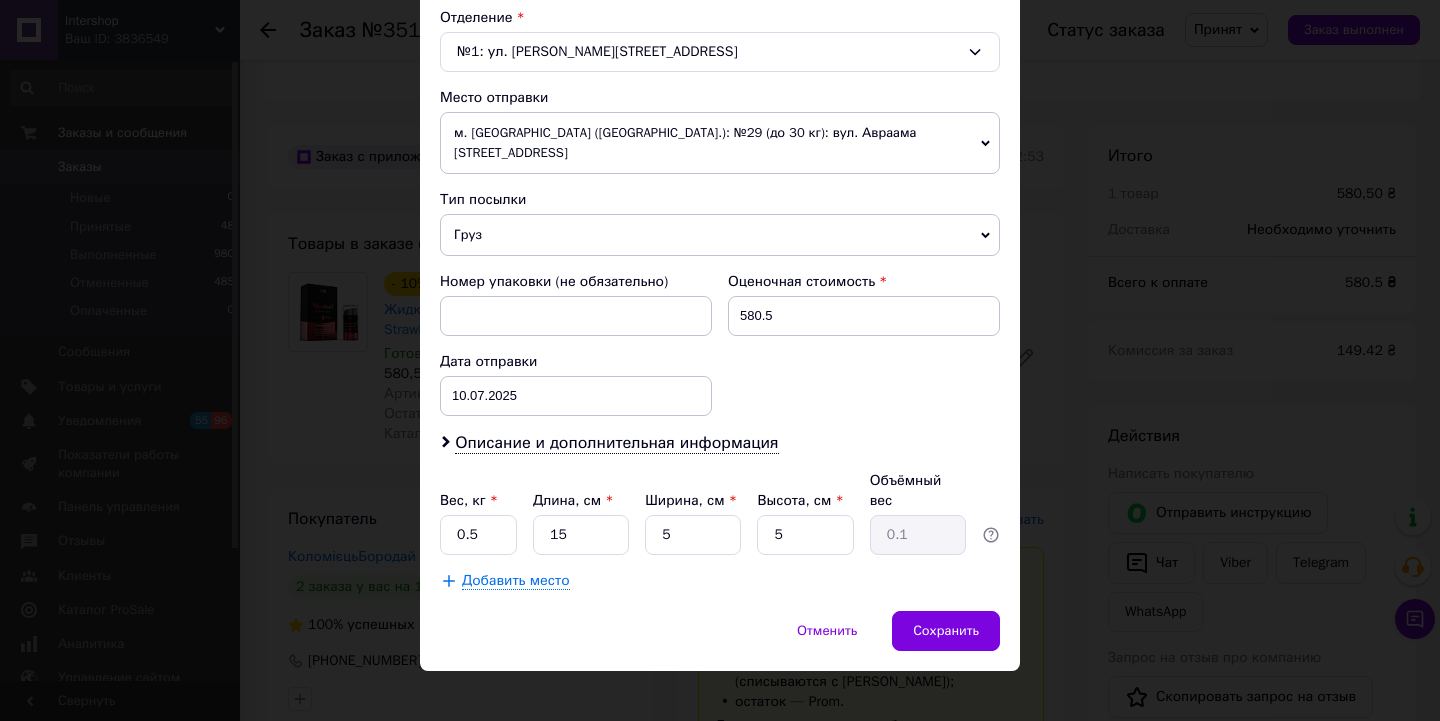 click on "× Редактирование доставки Способ доставки Нова Пошта (платная) Плательщик Получатель Отправитель Фамилия получателя КоломієцьБородай Имя получателя Ірина Отчество получателя Телефон получателя +380961721556 Тип доставки В отделении Курьером В почтомате Город Криховцы Отделение №1: ул. Довженко, 25В Место отправки м. Львів (Львівська обл.): №29 (до 30 кг): вул. Авраама Лінкольна, 57 Харків: №144: ТЦ "Барабашова" (торгові об'єкти Inter) Харків: №3: вул. Тюрінська (ран. Якіра), 124 Харків: №2 (до 30 кг на одне місце): просп.Героїв Харкова (ран. Московський), 54а Тип посылки Груз 580.5 < >" at bounding box center [720, 360] 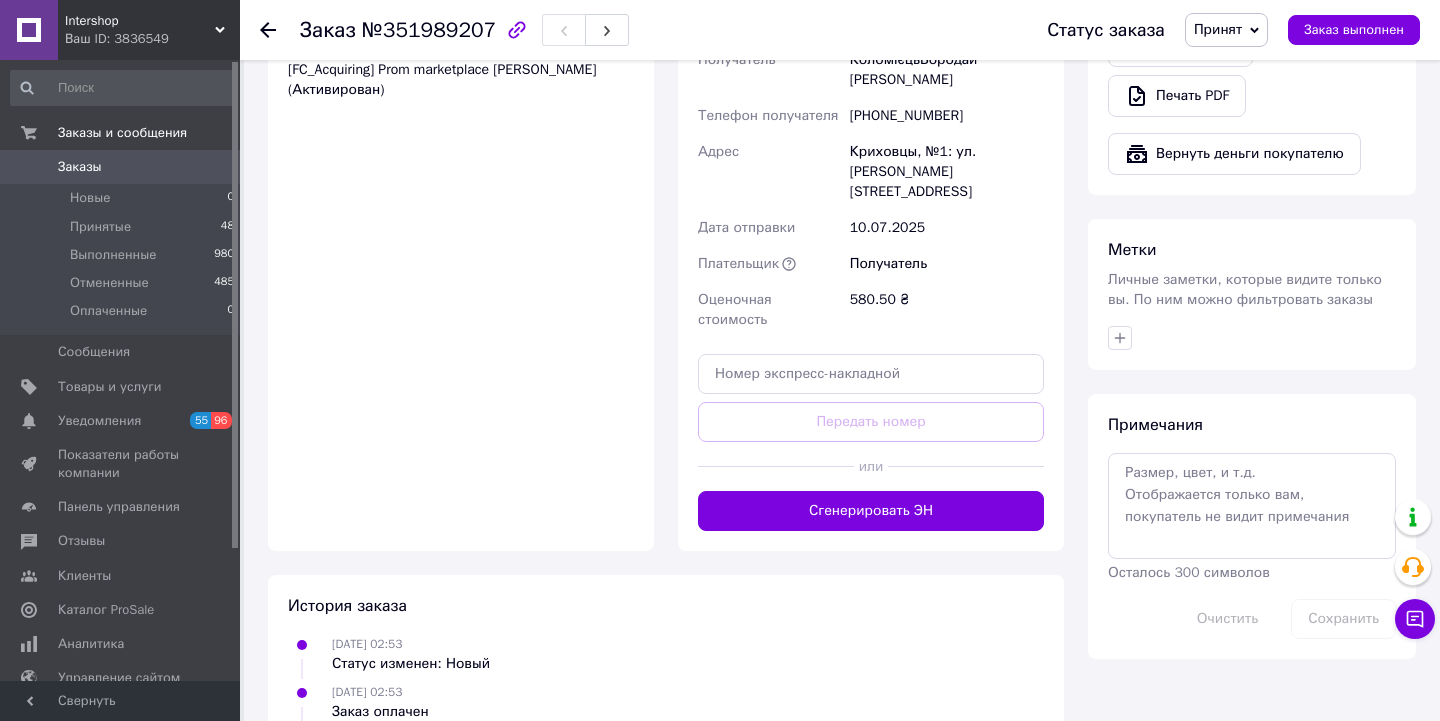 scroll, scrollTop: 1374, scrollLeft: 0, axis: vertical 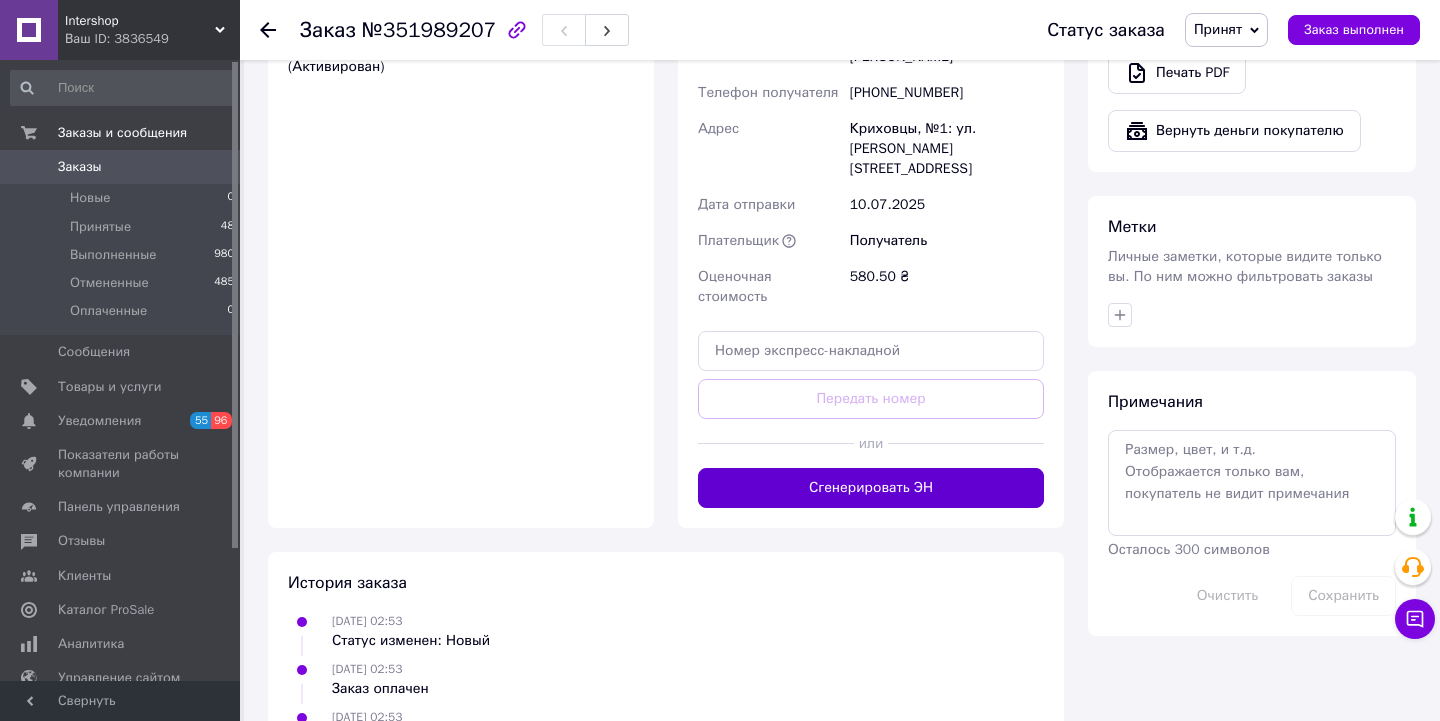 click on "Сгенерировать ЭН" at bounding box center [871, 488] 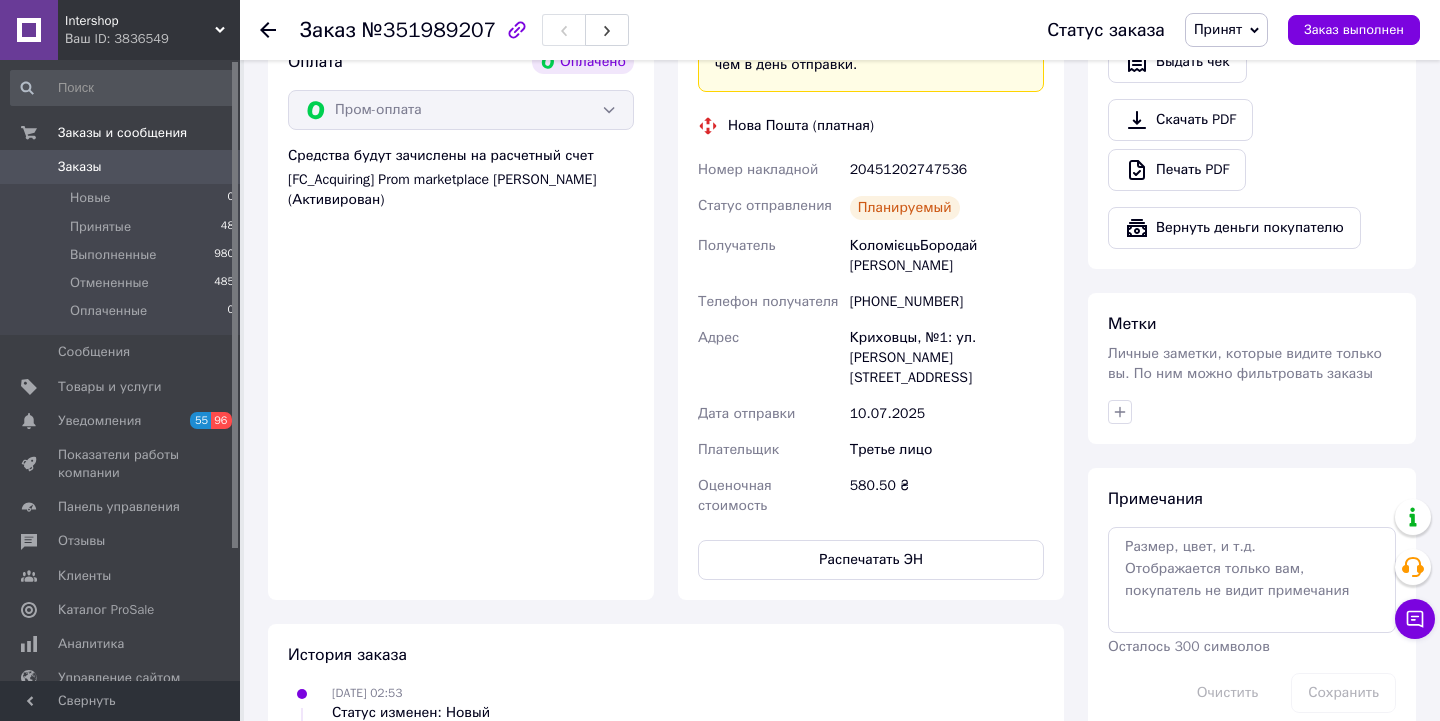 scroll, scrollTop: 1213, scrollLeft: 0, axis: vertical 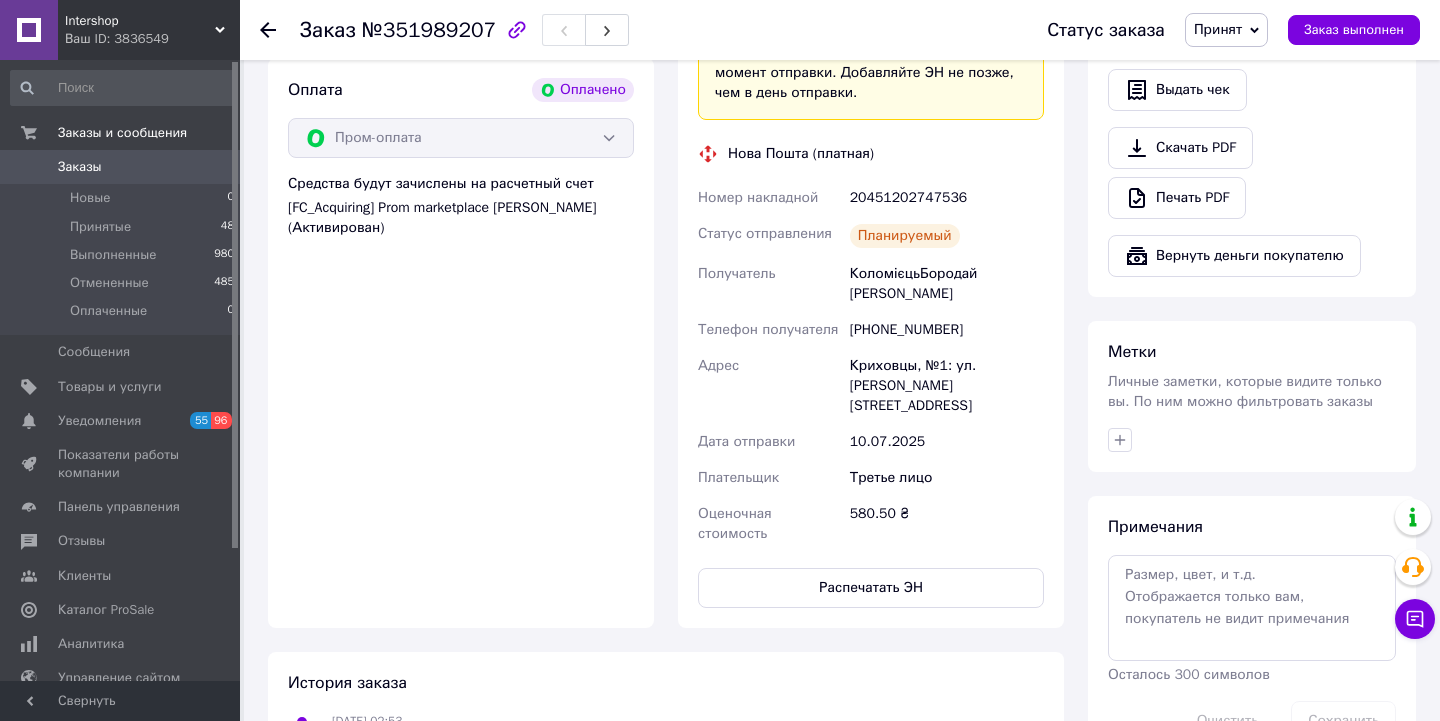 click on "20451202747536" at bounding box center (947, 198) 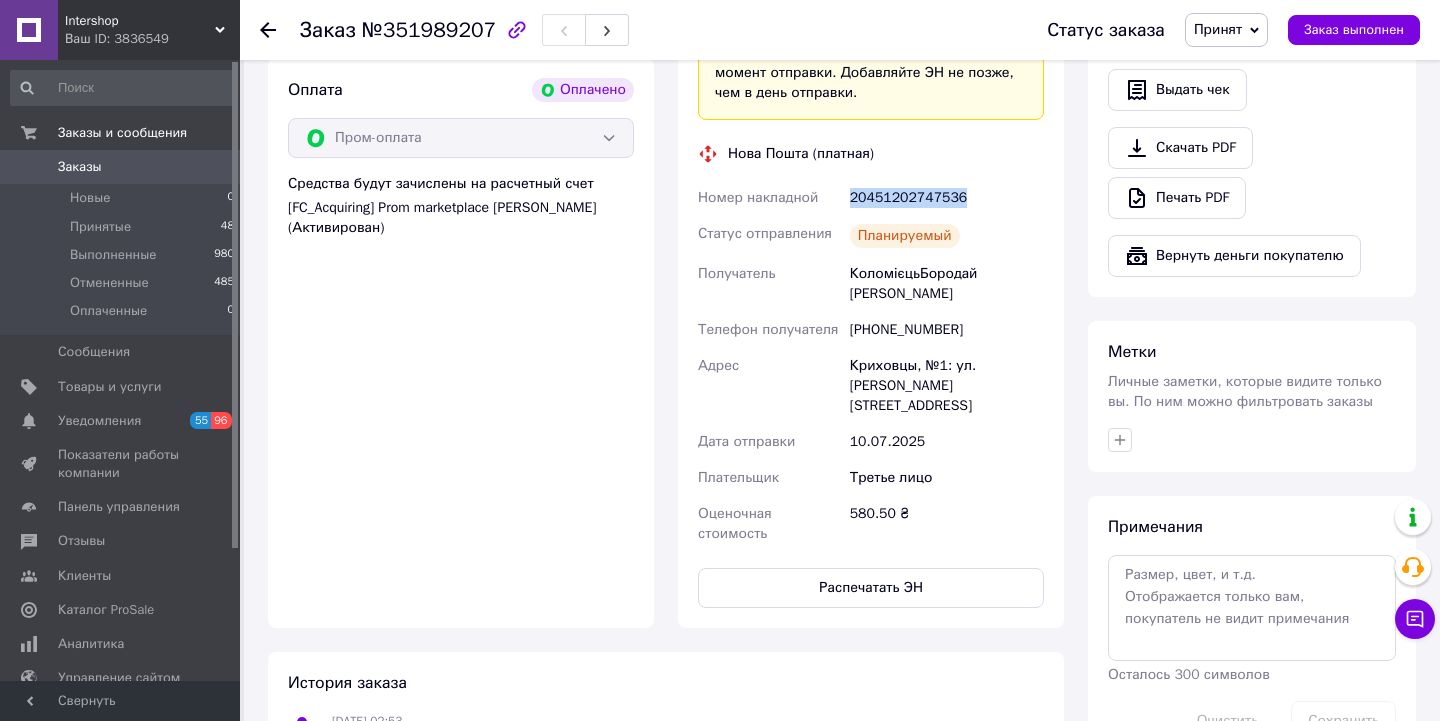 click on "20451202747536" at bounding box center (947, 198) 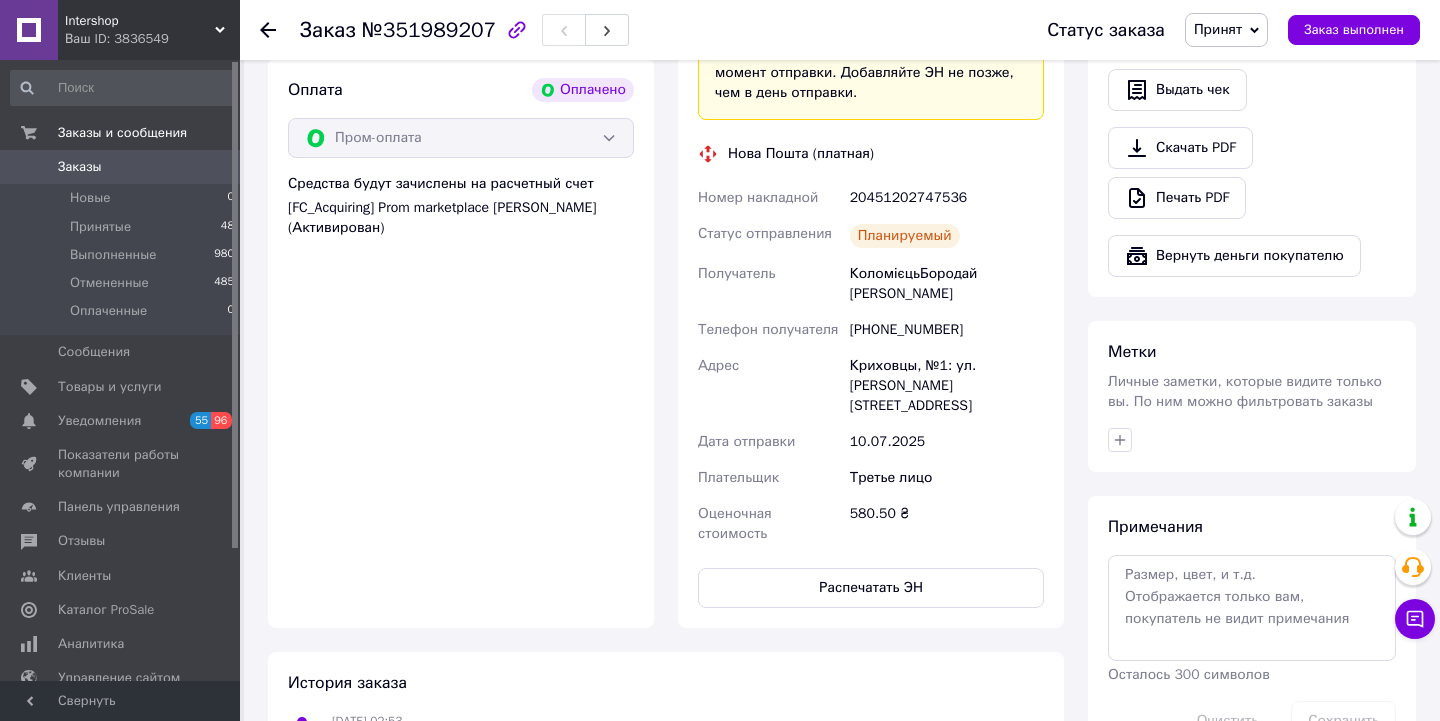 click on "Intershop" at bounding box center (140, 21) 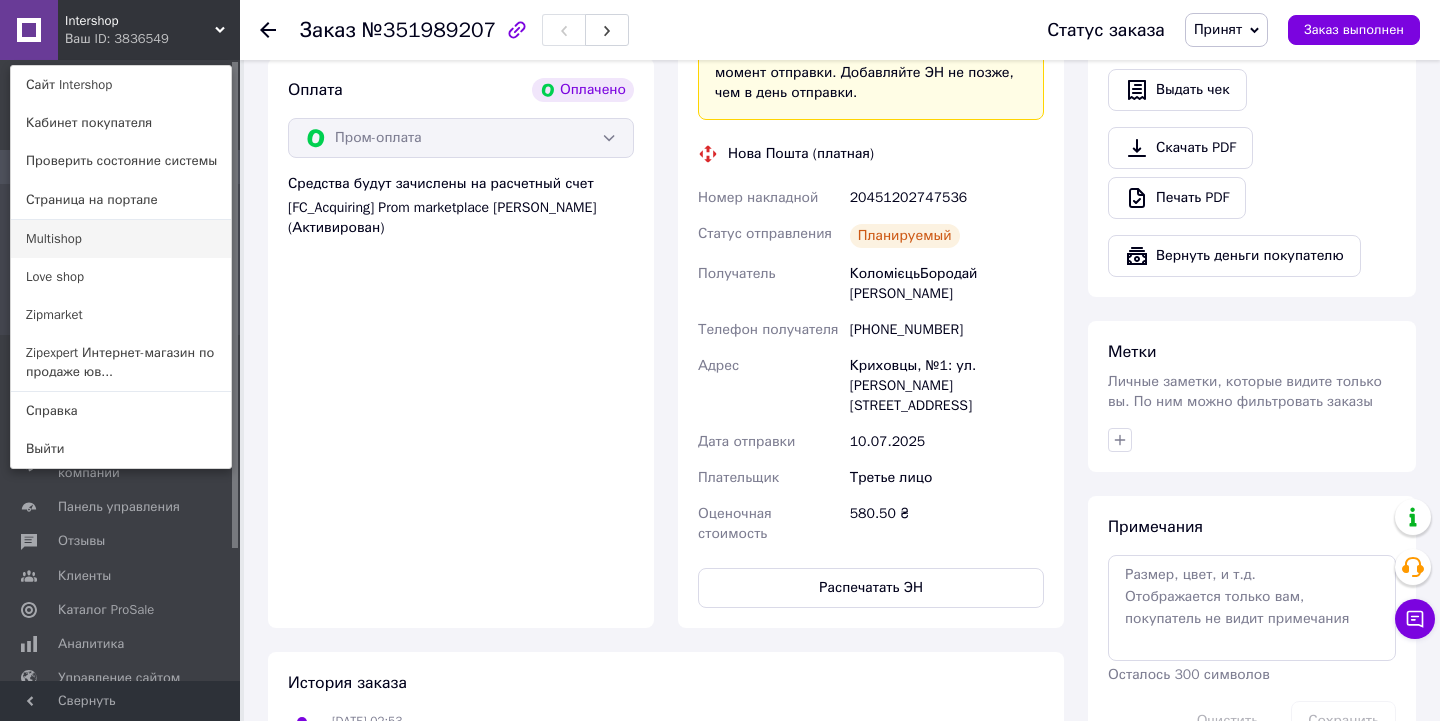 click on "Multishop" at bounding box center (121, 239) 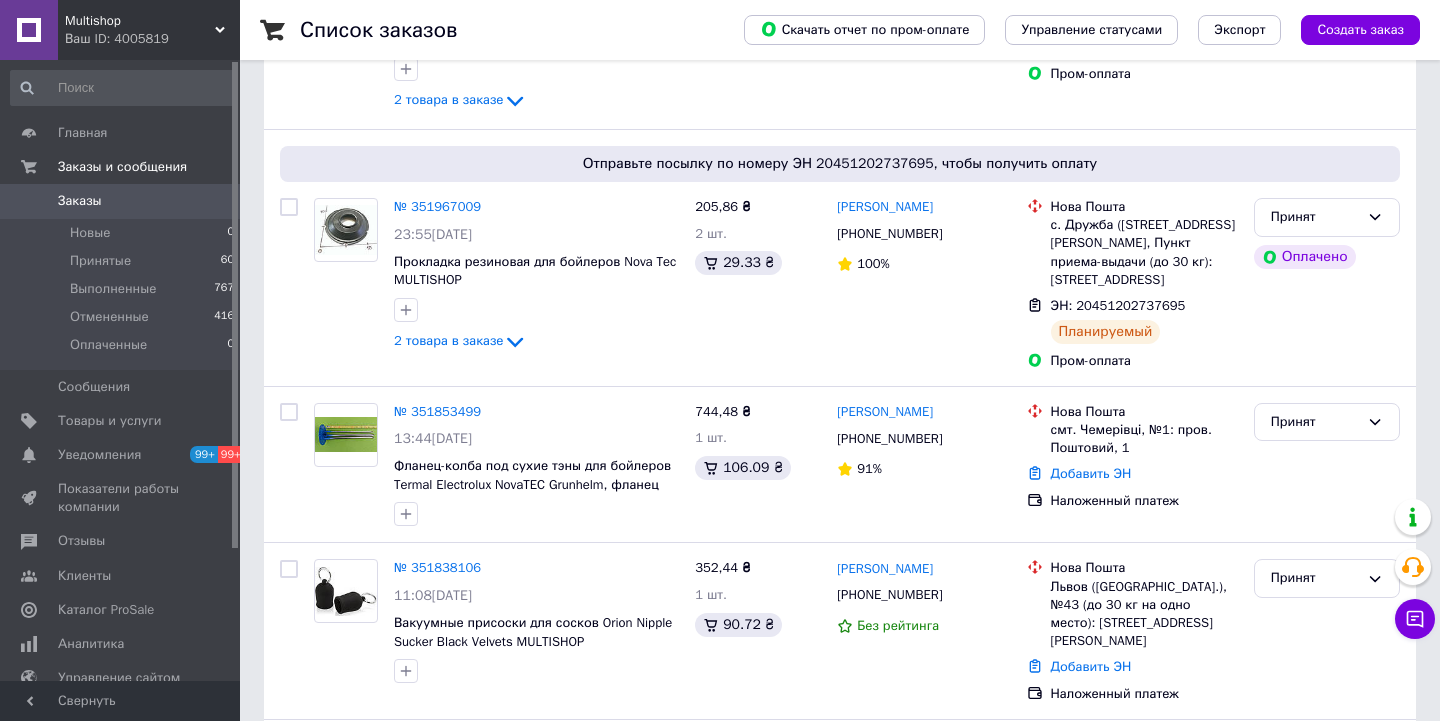 scroll, scrollTop: 484, scrollLeft: 0, axis: vertical 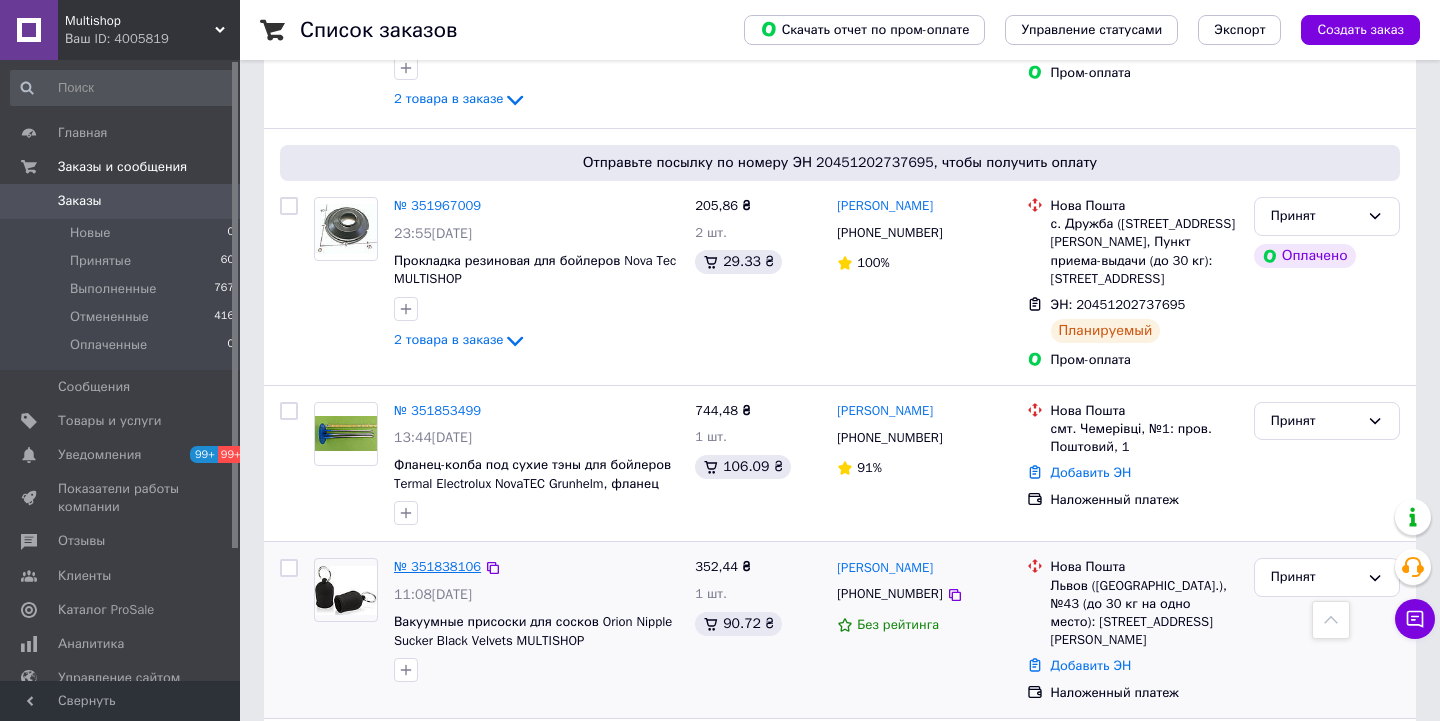 click on "№ 351838106" at bounding box center (437, 566) 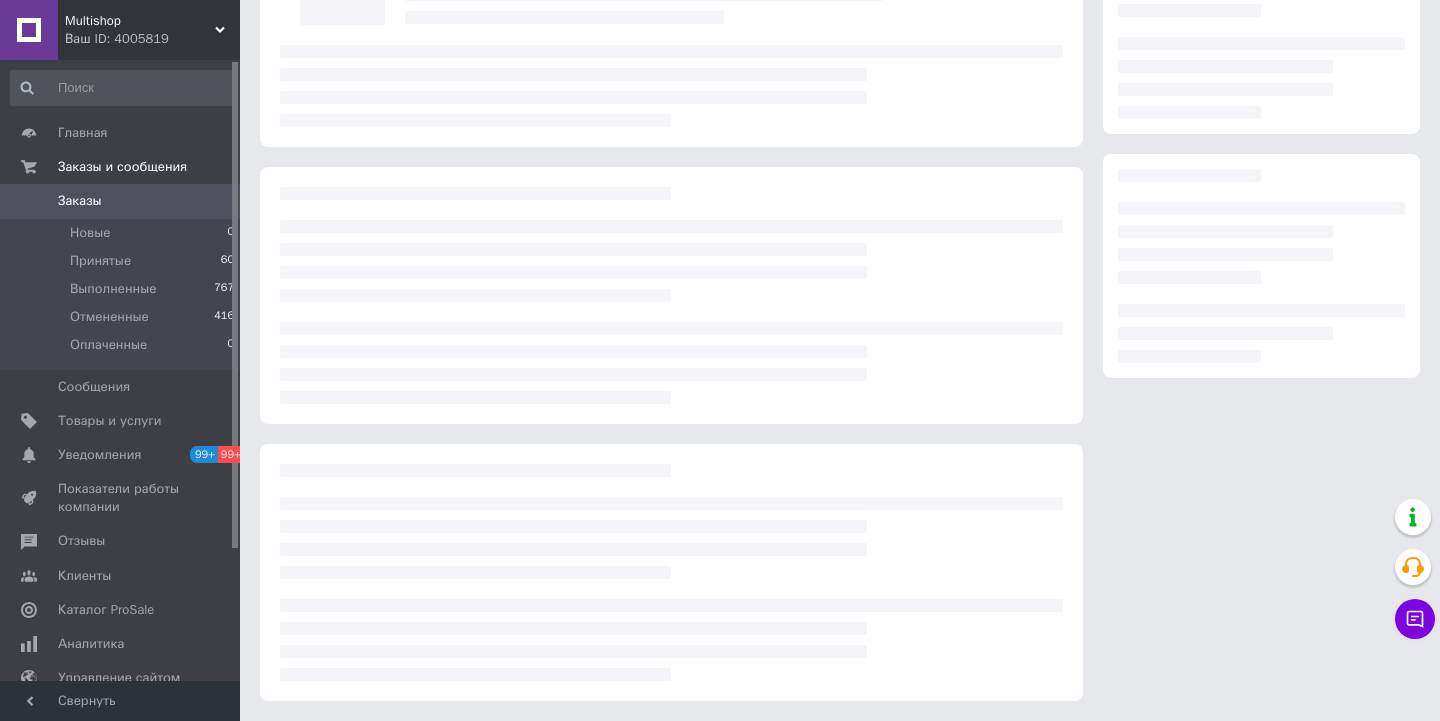scroll, scrollTop: 0, scrollLeft: 0, axis: both 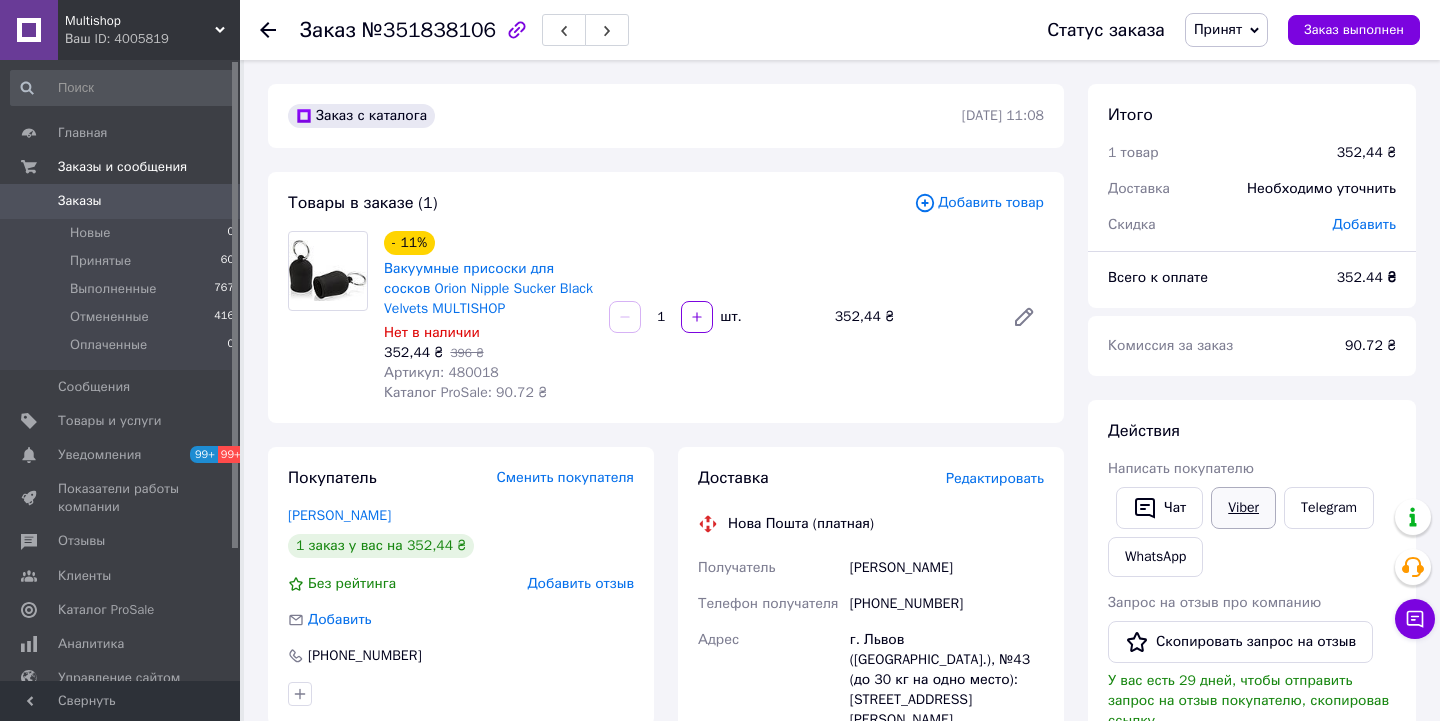 click on "Viber" at bounding box center (1243, 508) 